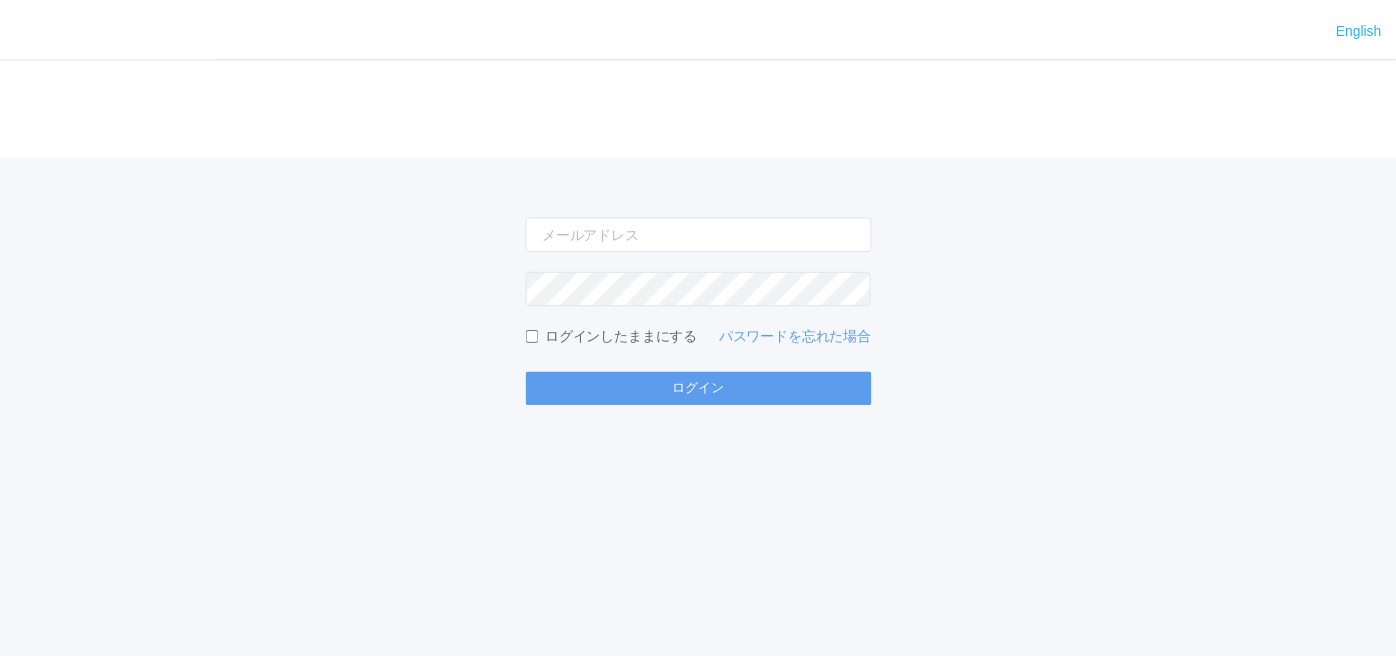 scroll, scrollTop: 0, scrollLeft: 0, axis: both 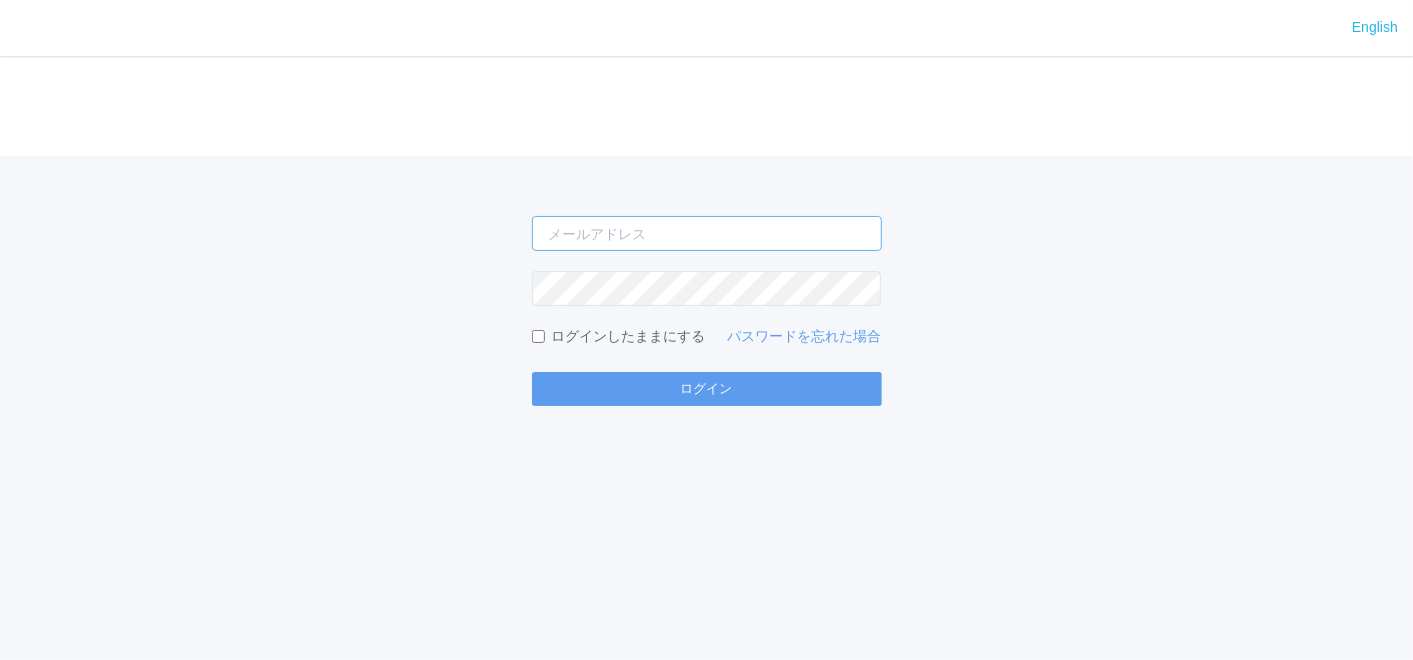 click at bounding box center [707, 233] 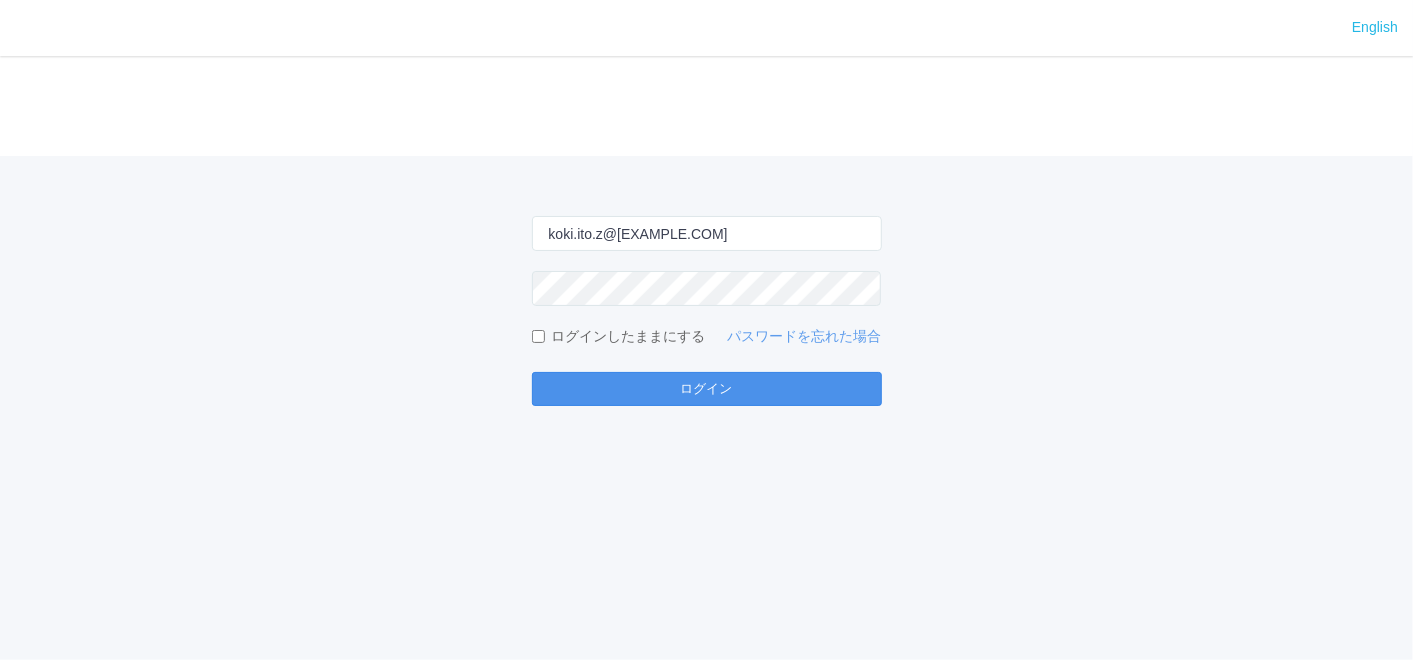 click on "ログイン" at bounding box center (707, 389) 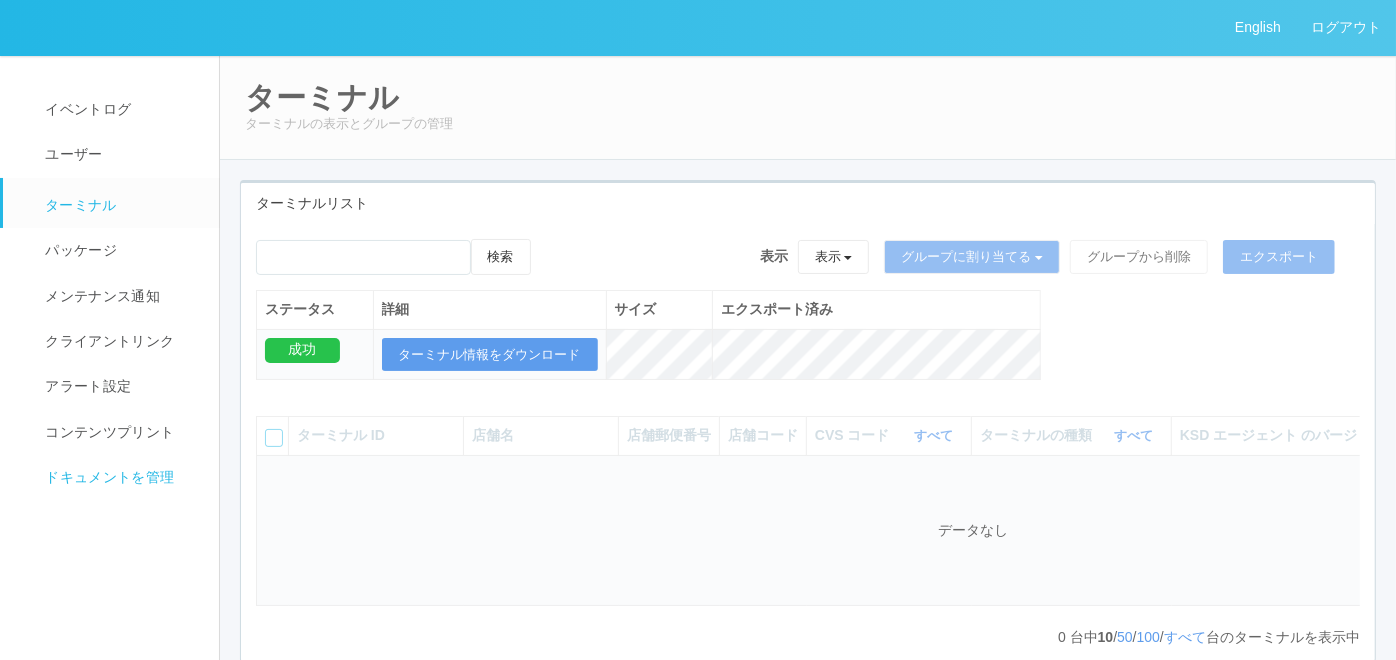 click on "ドキュメントを管理" at bounding box center (107, 477) 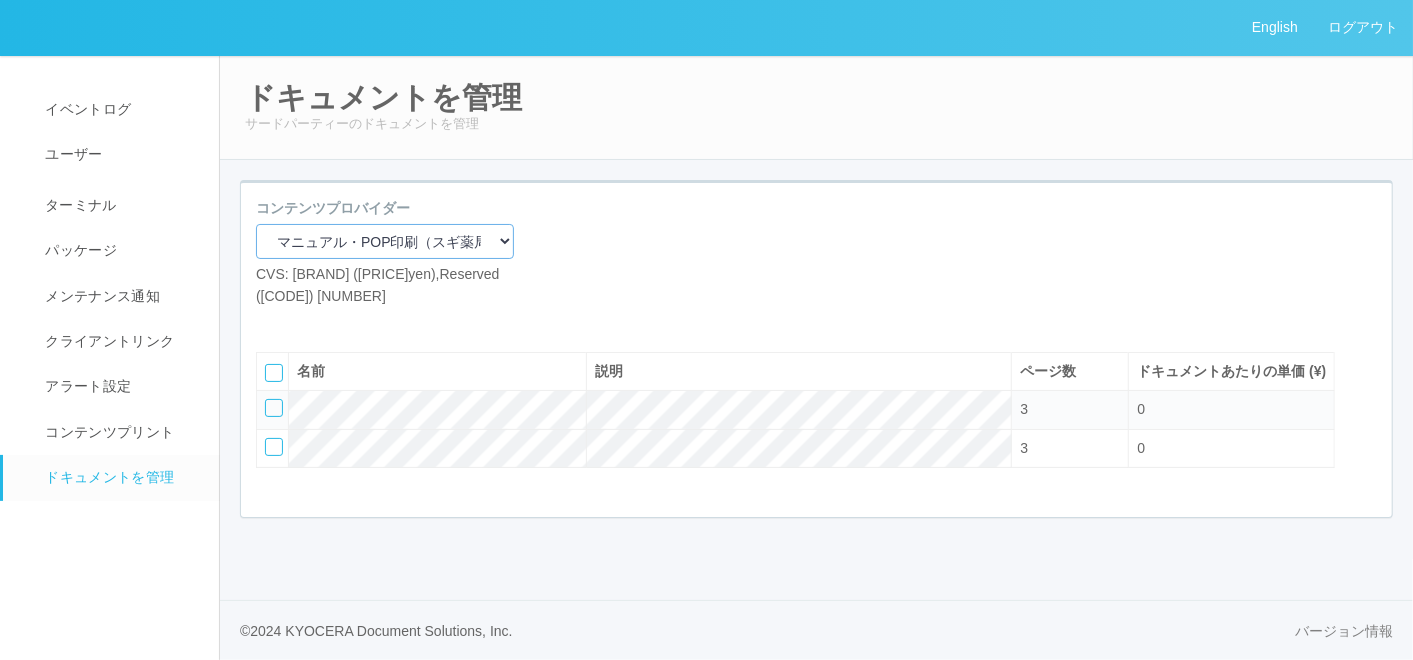 click on "マニュアル・POP印刷（スギ薬局） マニュアル・POP印刷（DY） マニュアル・POP印刷（共通） マニュアル・POP印刷（セコマ） マニュアル・POP印刷（セコマフォルダ） 北海道学力コンクール" at bounding box center (385, 241) 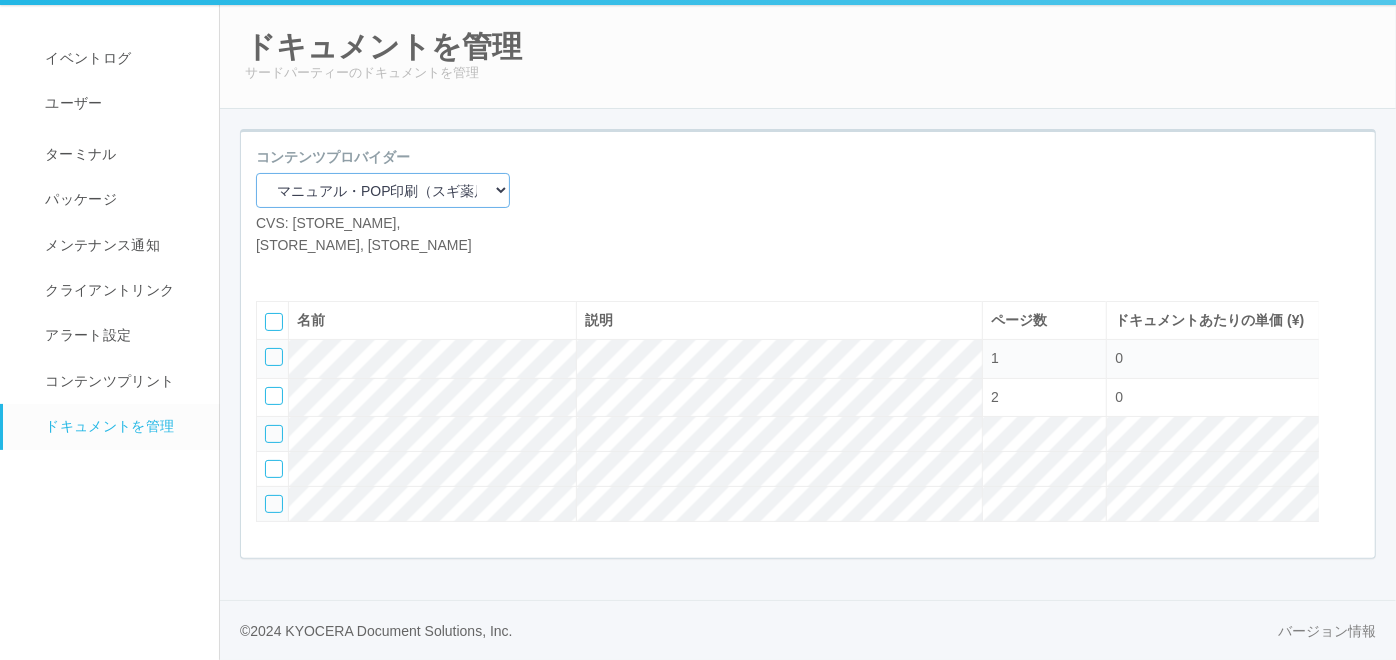 scroll, scrollTop: 93, scrollLeft: 0, axis: vertical 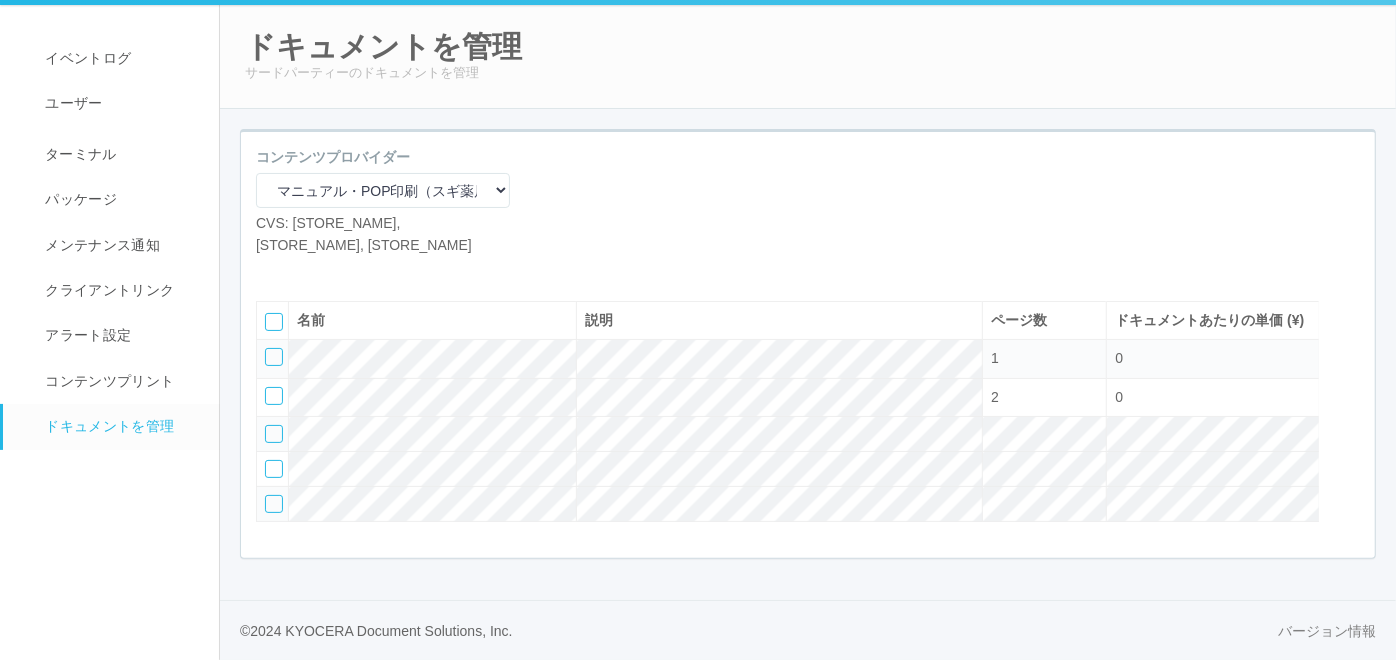 click at bounding box center (271, 271) 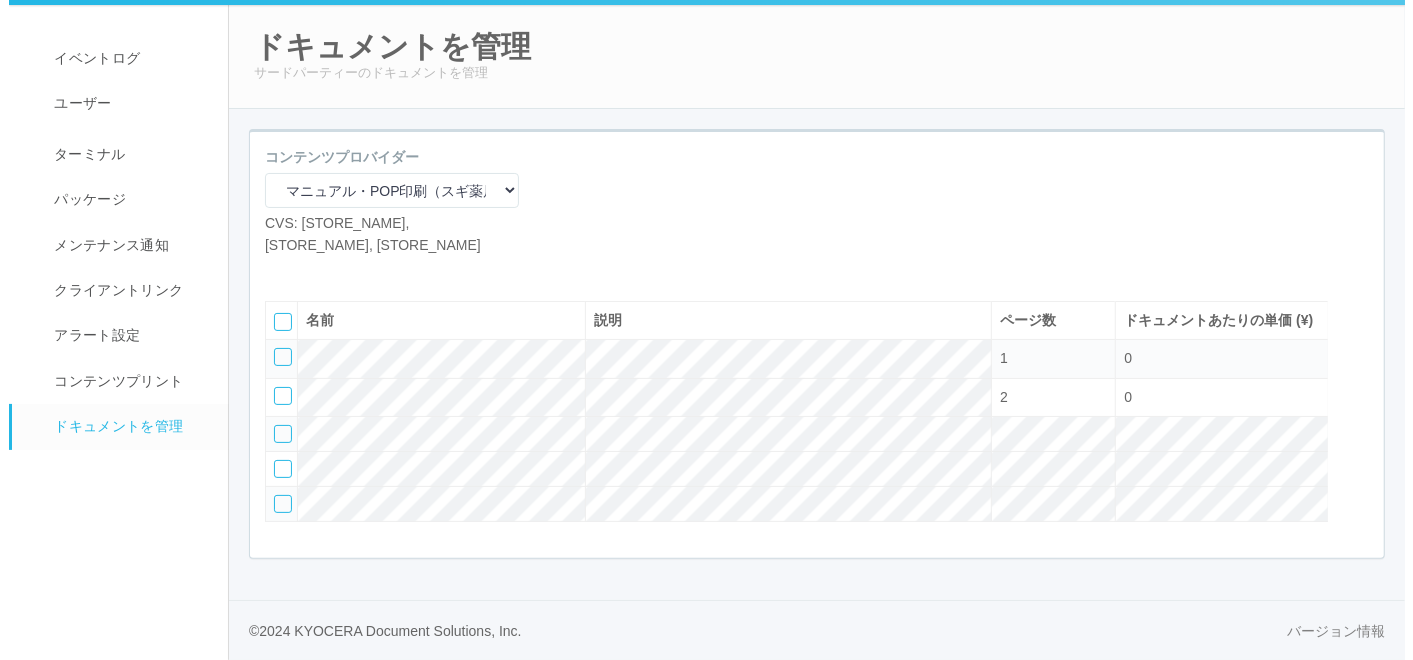 scroll, scrollTop: 71, scrollLeft: 0, axis: vertical 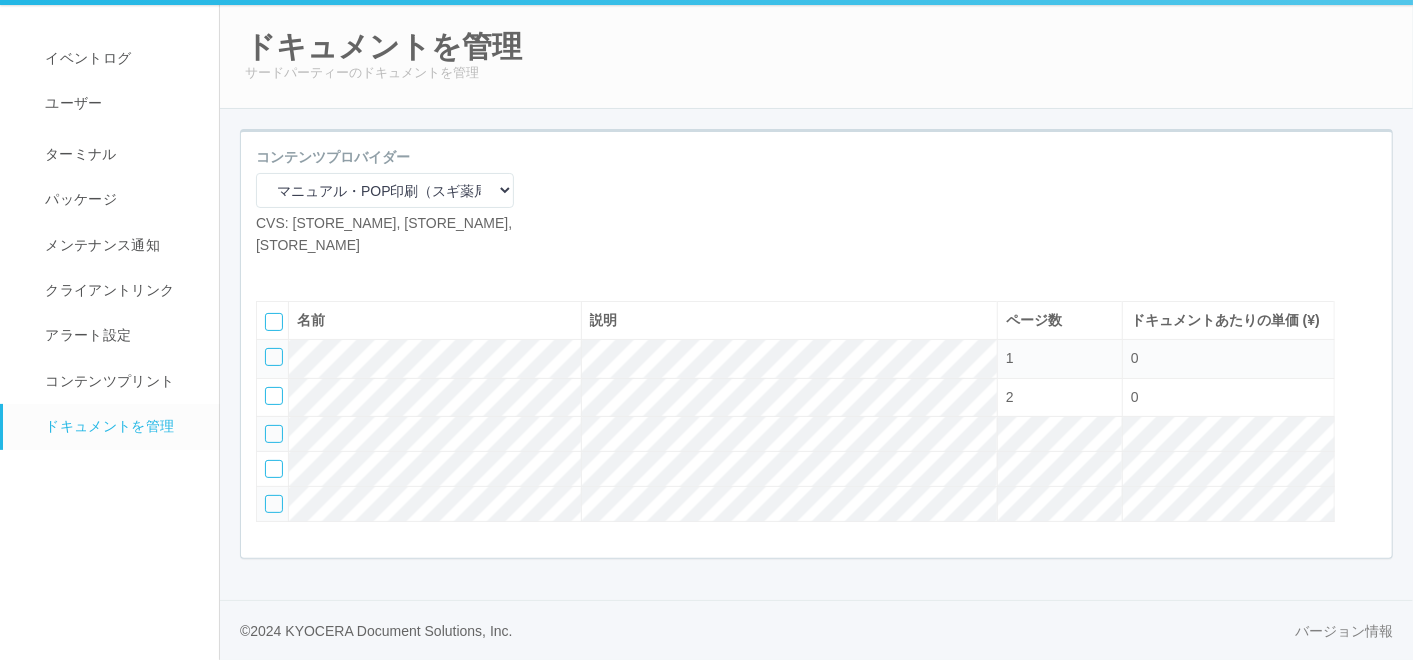 select on "A4" 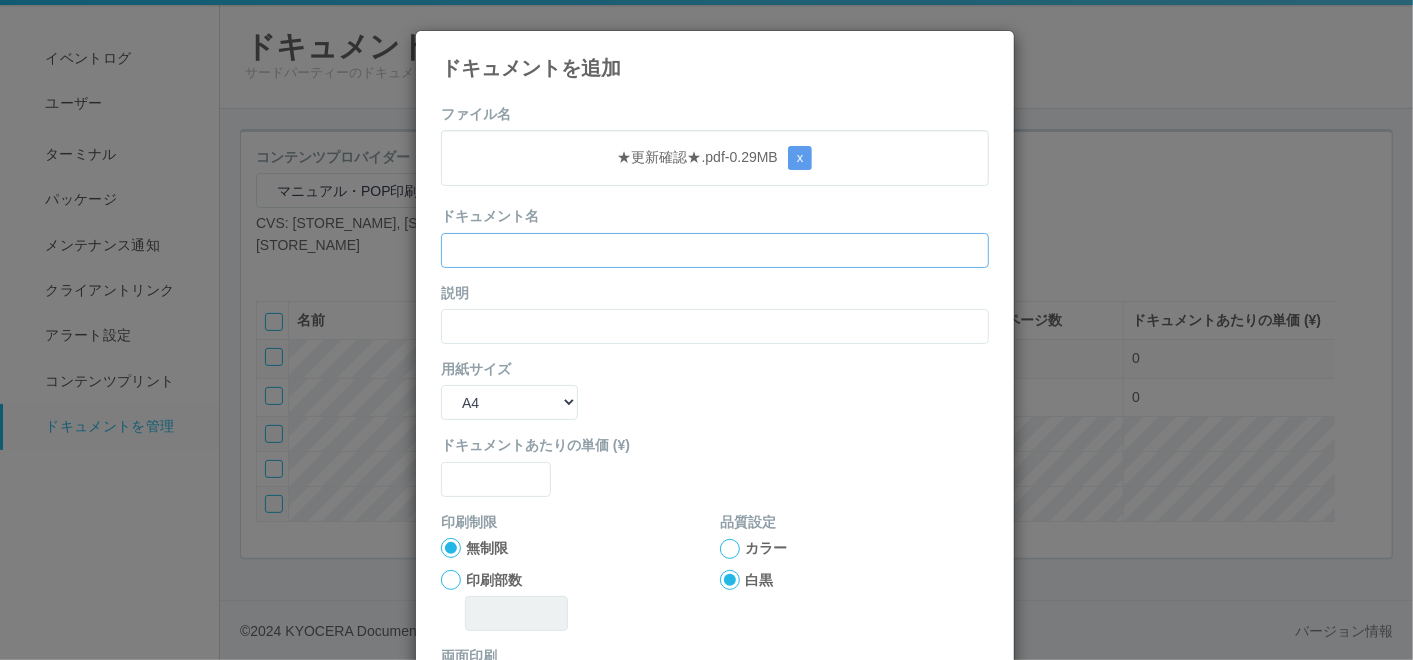 click at bounding box center [715, 250] 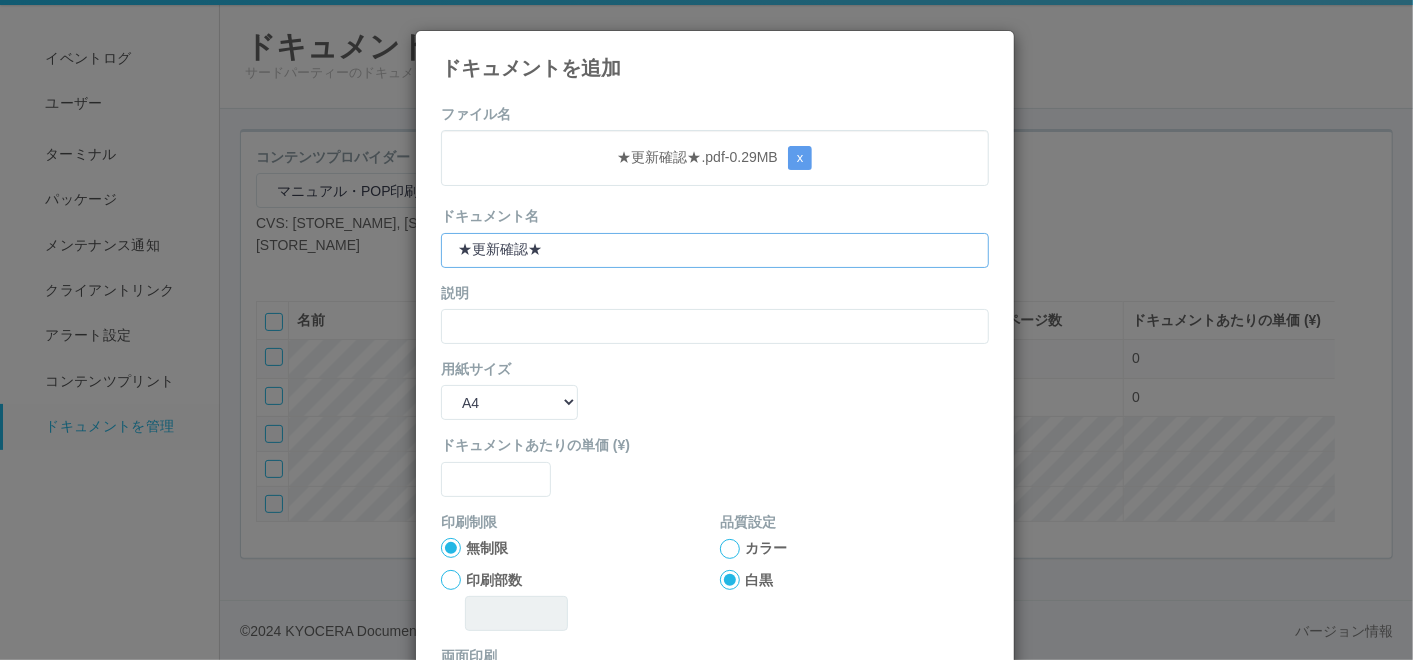 type on "★更新確認★" 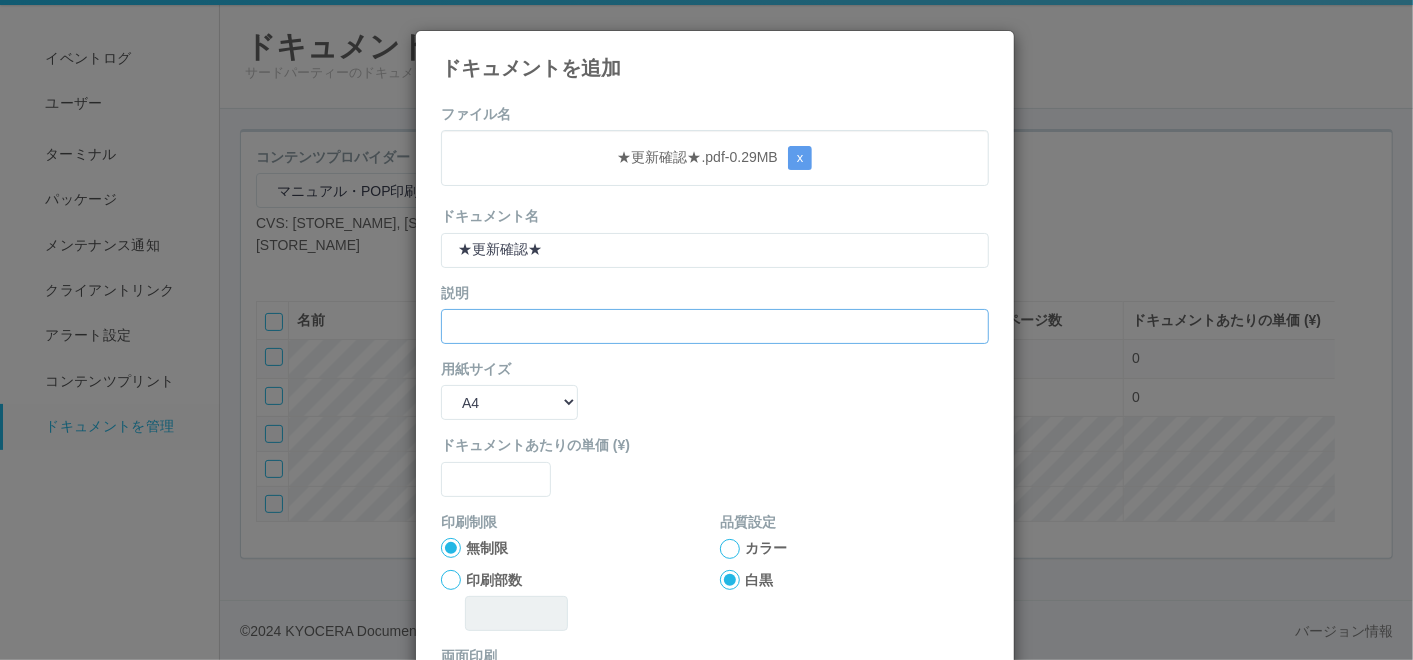 click at bounding box center [715, 326] 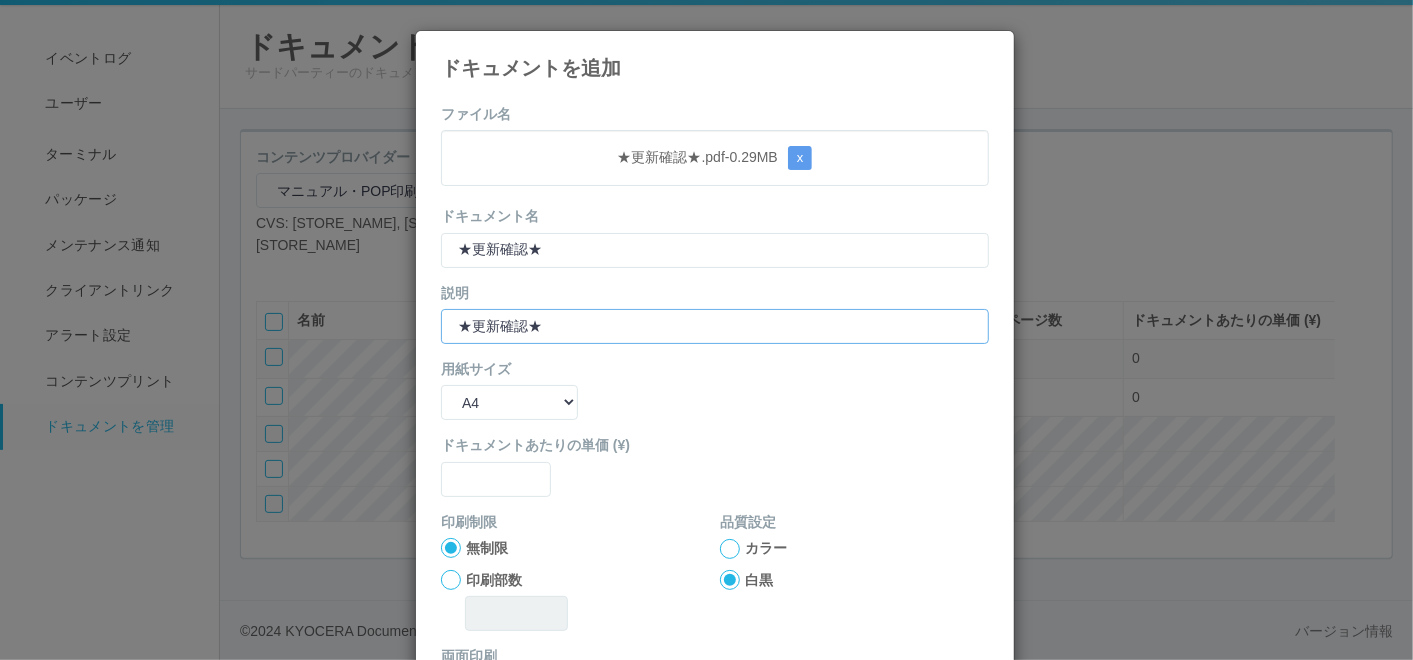 type on "★更新確認★" 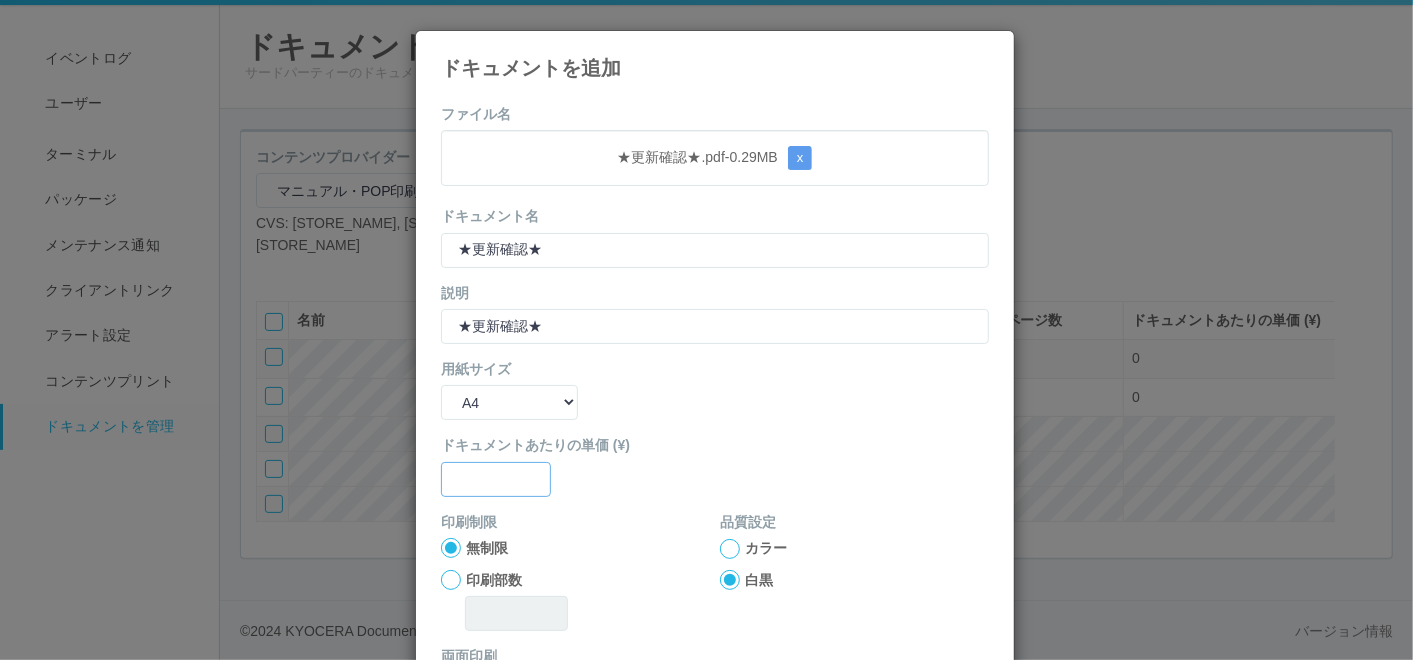 click at bounding box center (496, 479) 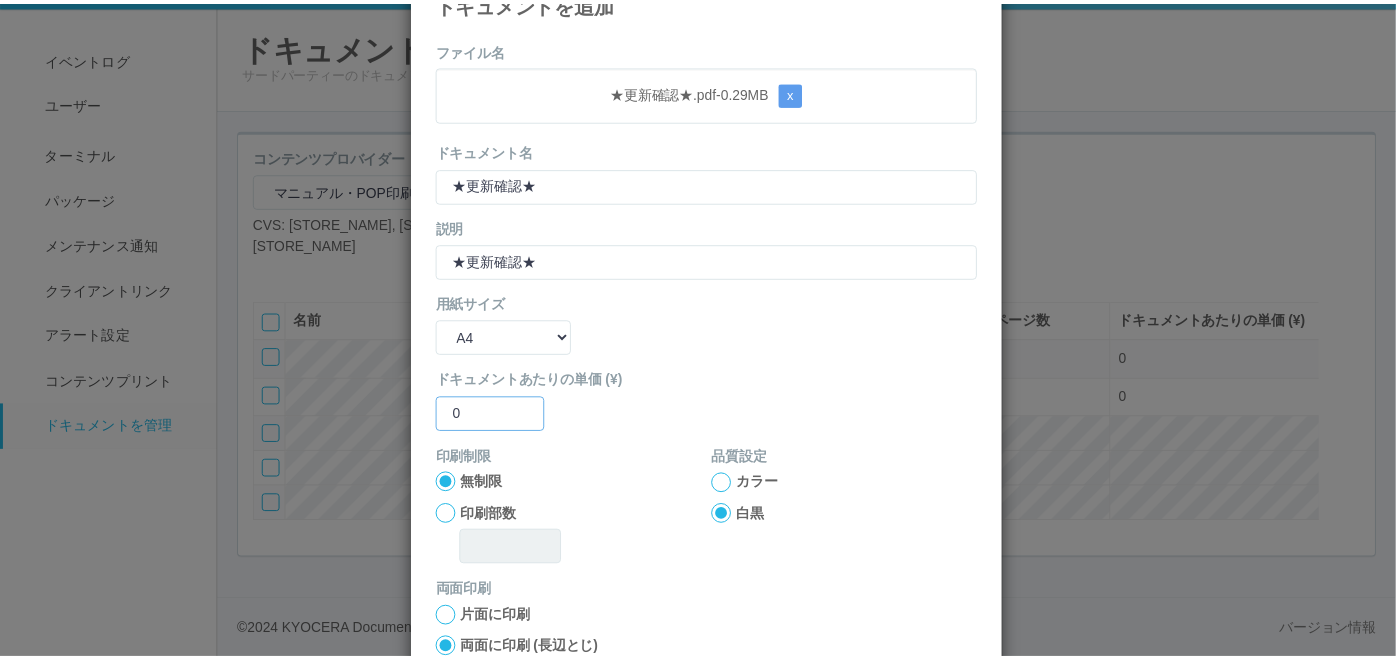 scroll, scrollTop: 199, scrollLeft: 0, axis: vertical 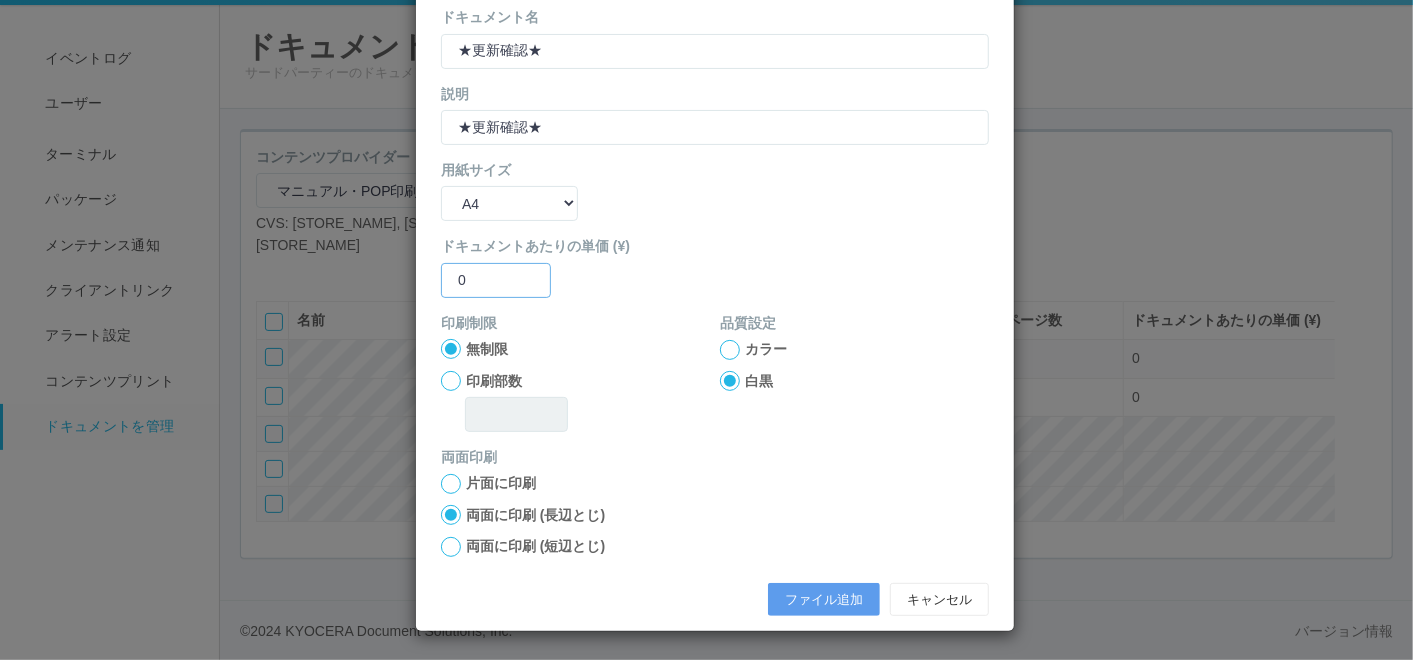 type on "0" 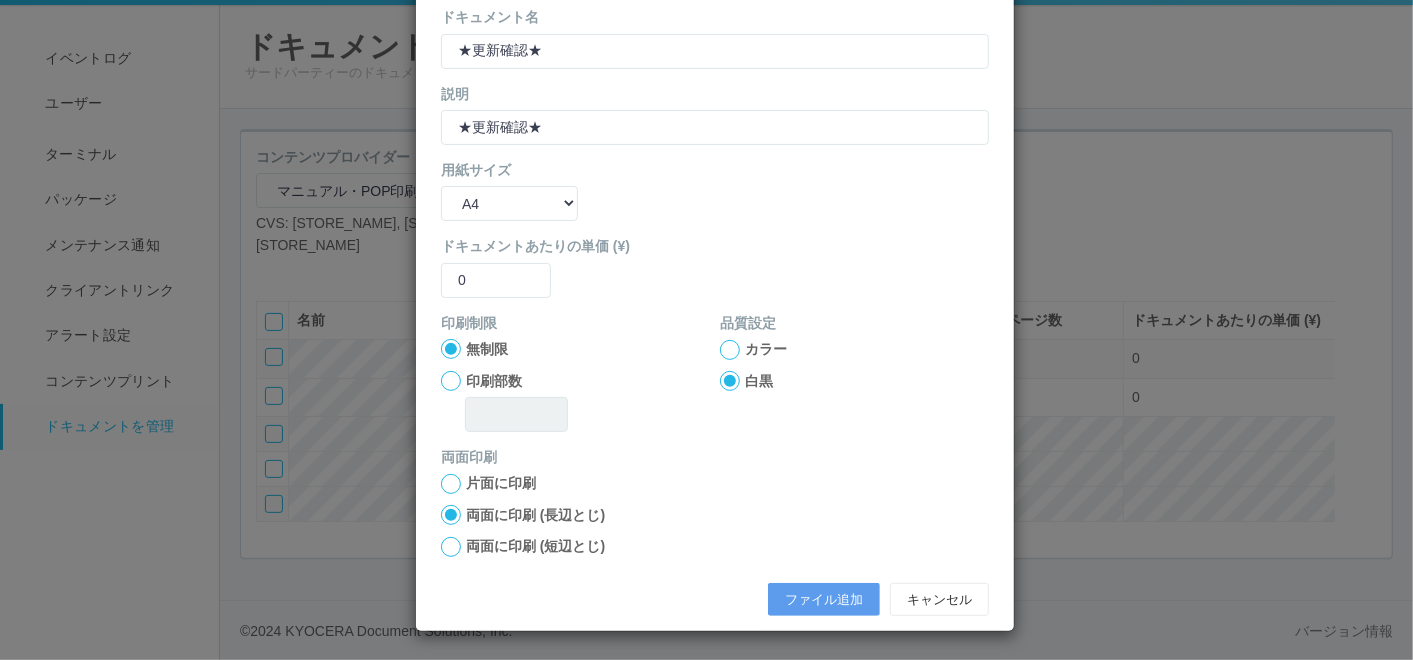 click at bounding box center (730, 350) 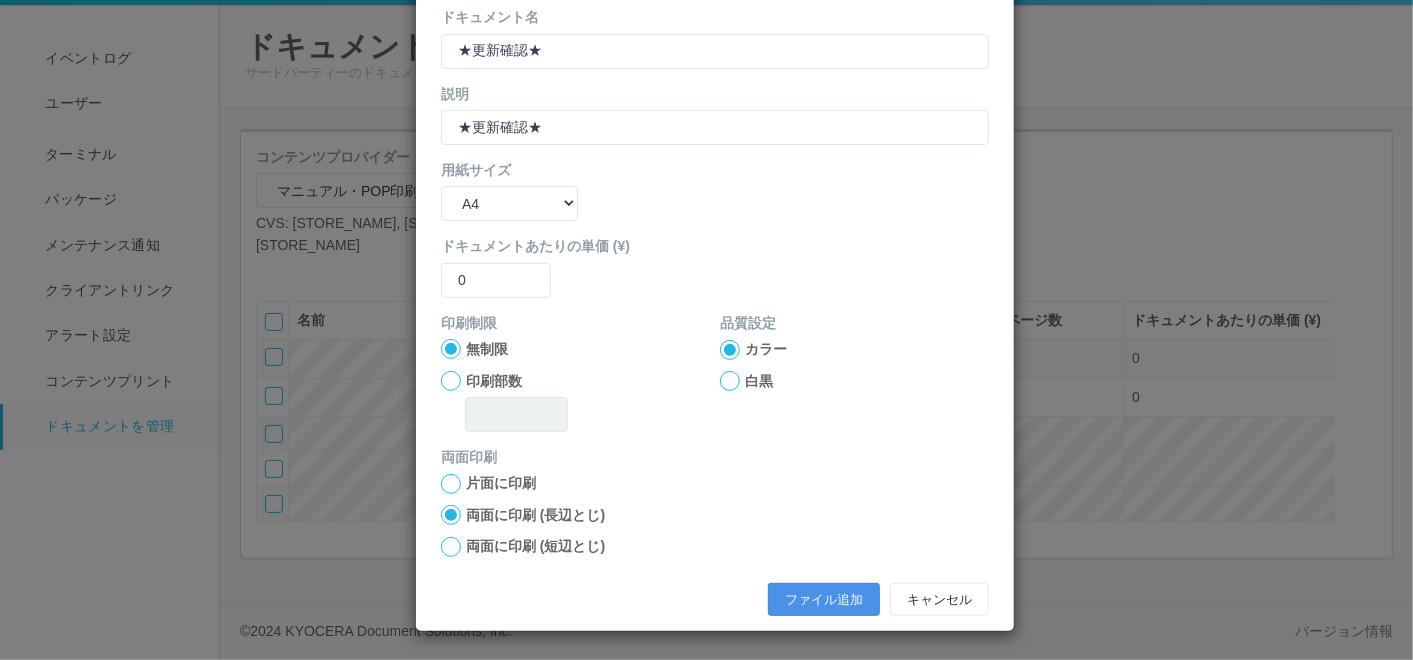 click on "ファイル追加" at bounding box center [824, 600] 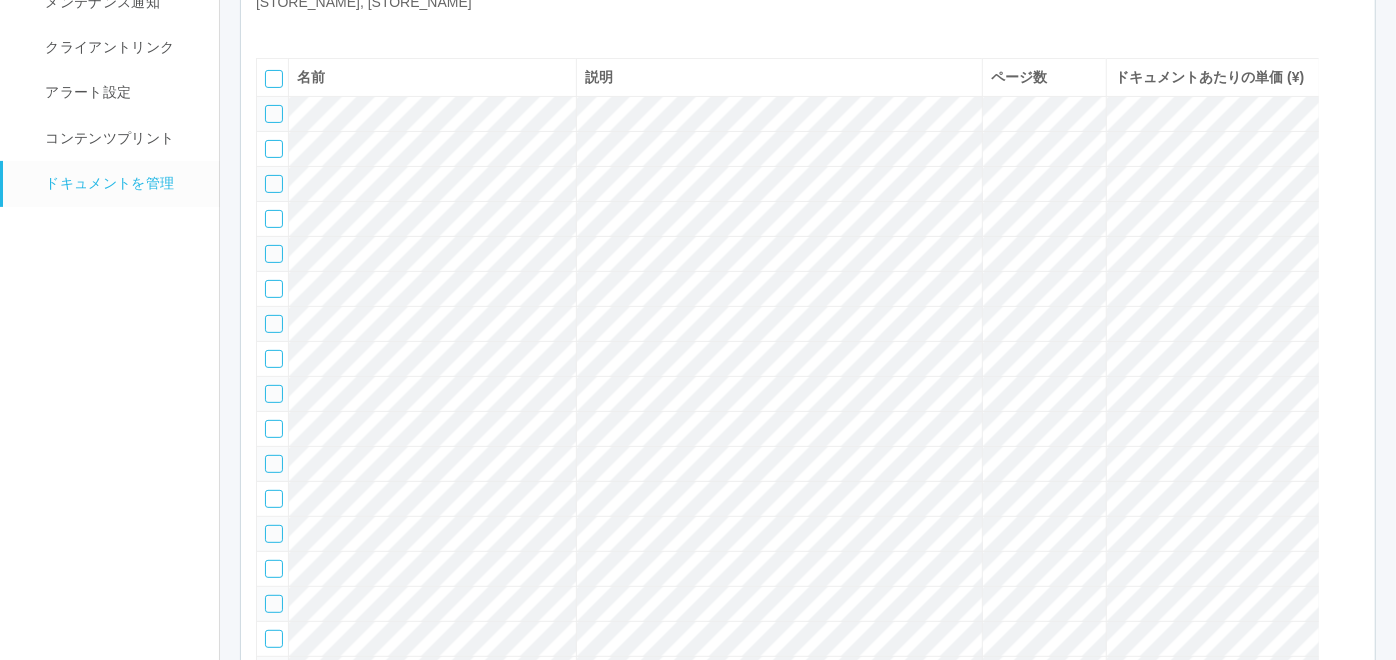 scroll, scrollTop: 283, scrollLeft: 0, axis: vertical 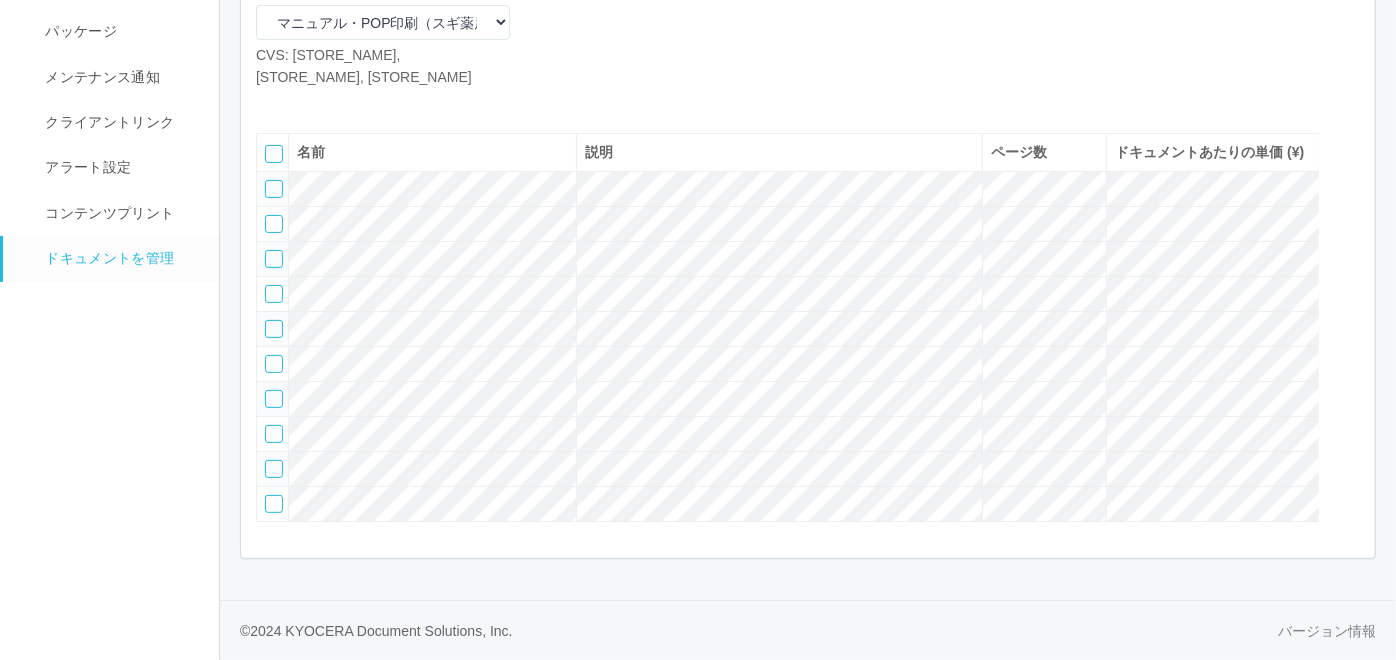 click at bounding box center [271, 103] 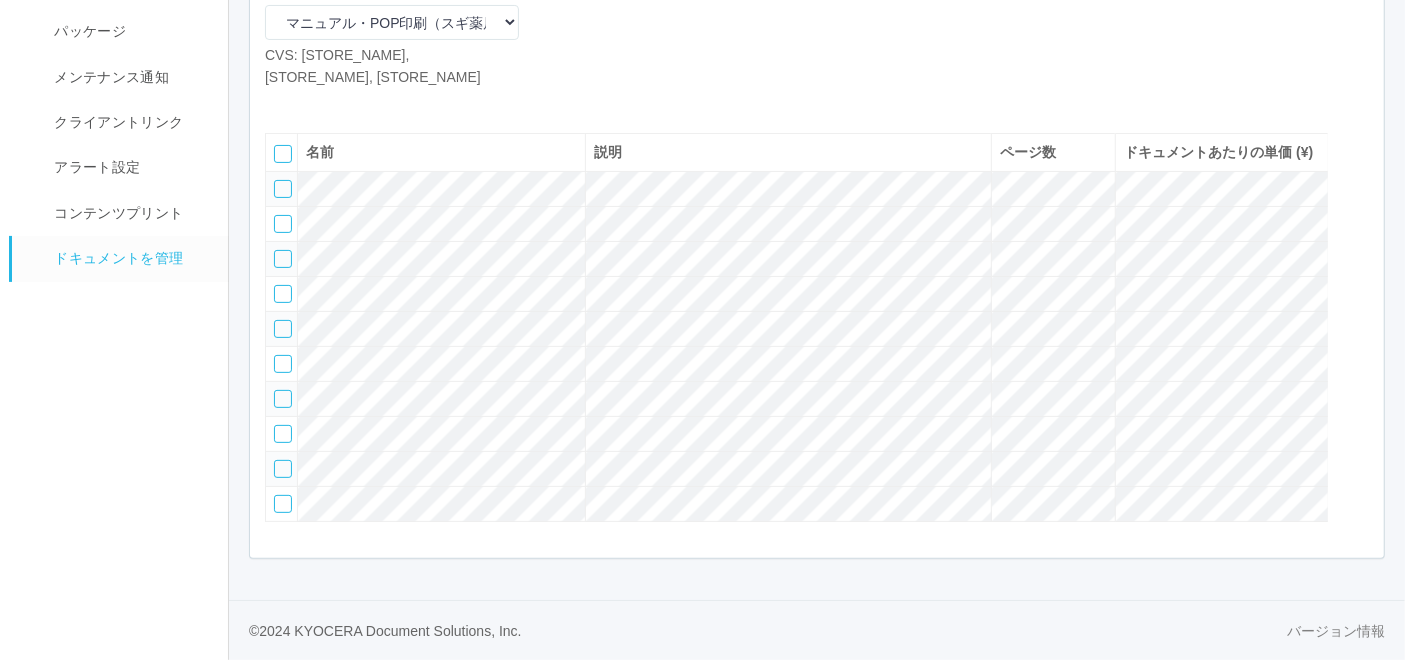 scroll, scrollTop: 262, scrollLeft: 0, axis: vertical 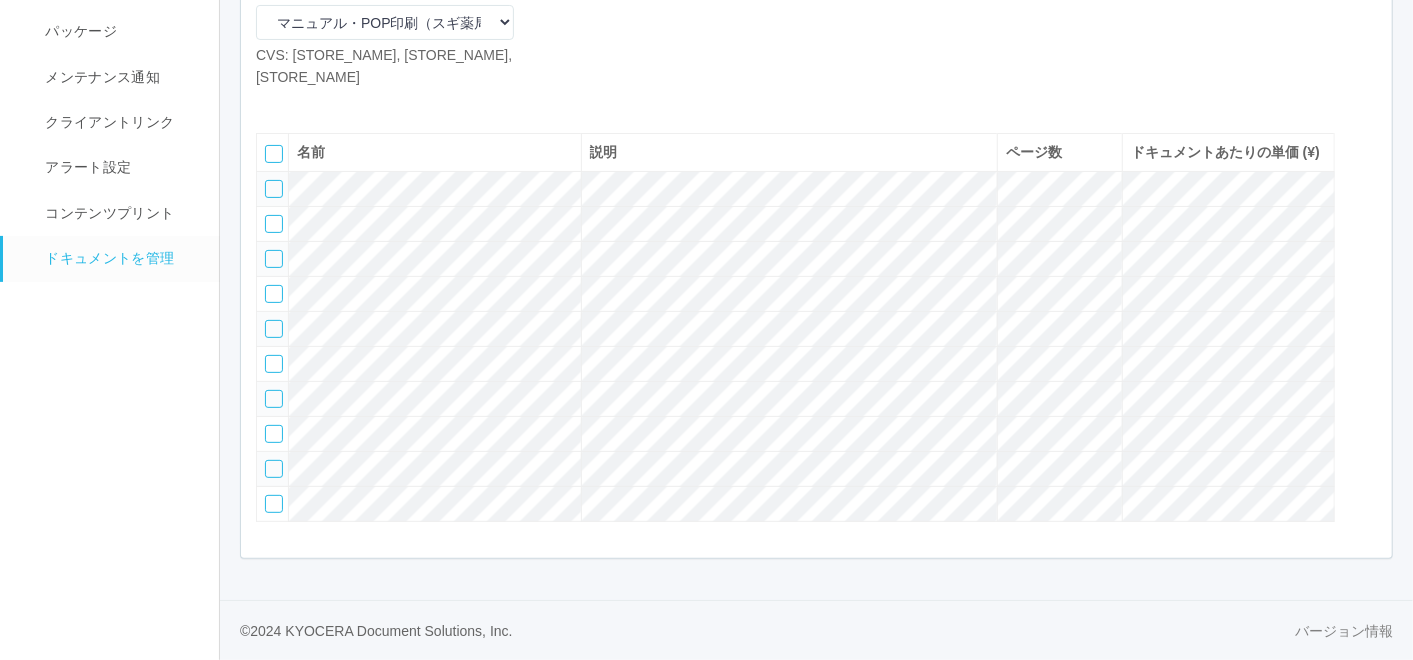 select on "A4" 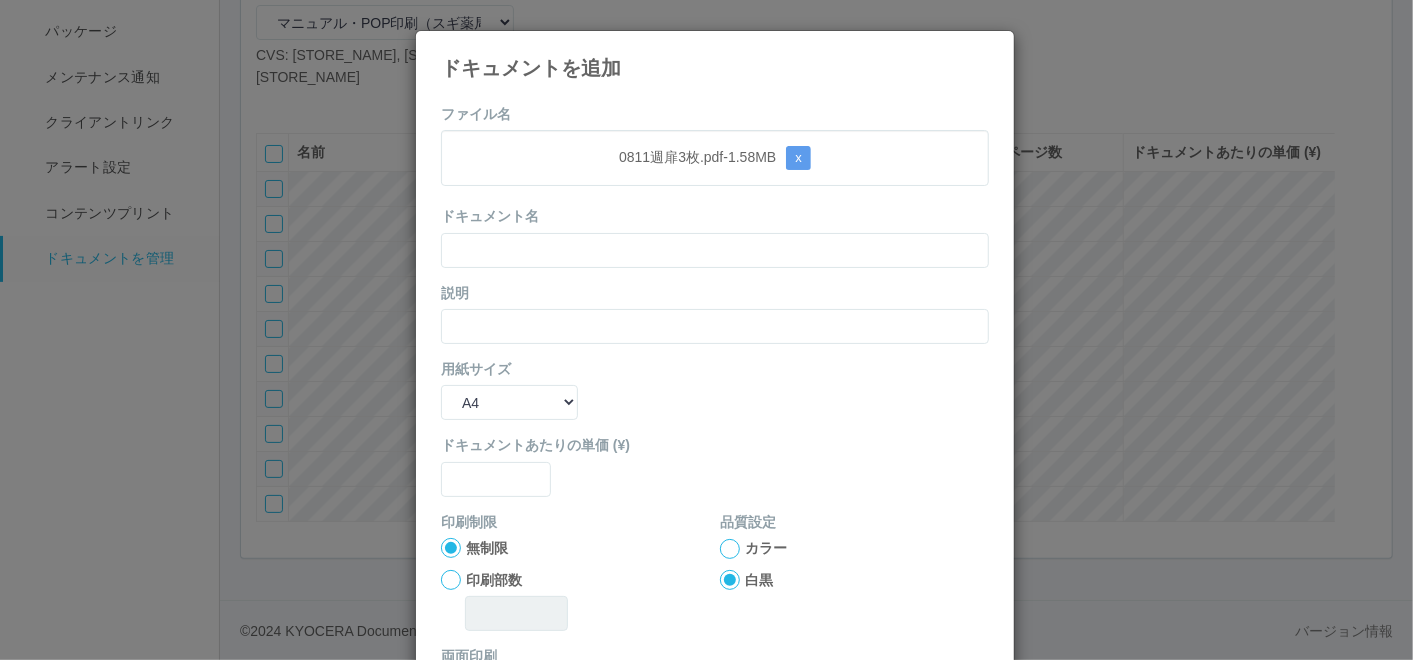 click on "ファイル名 [FILENAME]  -  1.58  MB x ドキュメント名 説明 用紙サイズ B5 A4 B4 A3 ドキュメントあたりの単価 (¥) 印刷制限 無制限 印刷部数 品質設定 カラー 白黒 両面印刷 片面に印刷 両面に印刷 (長辺とじ) 両面に印刷 (短辺とじ) ファイル追加 キャンセル" at bounding box center (715, 459) 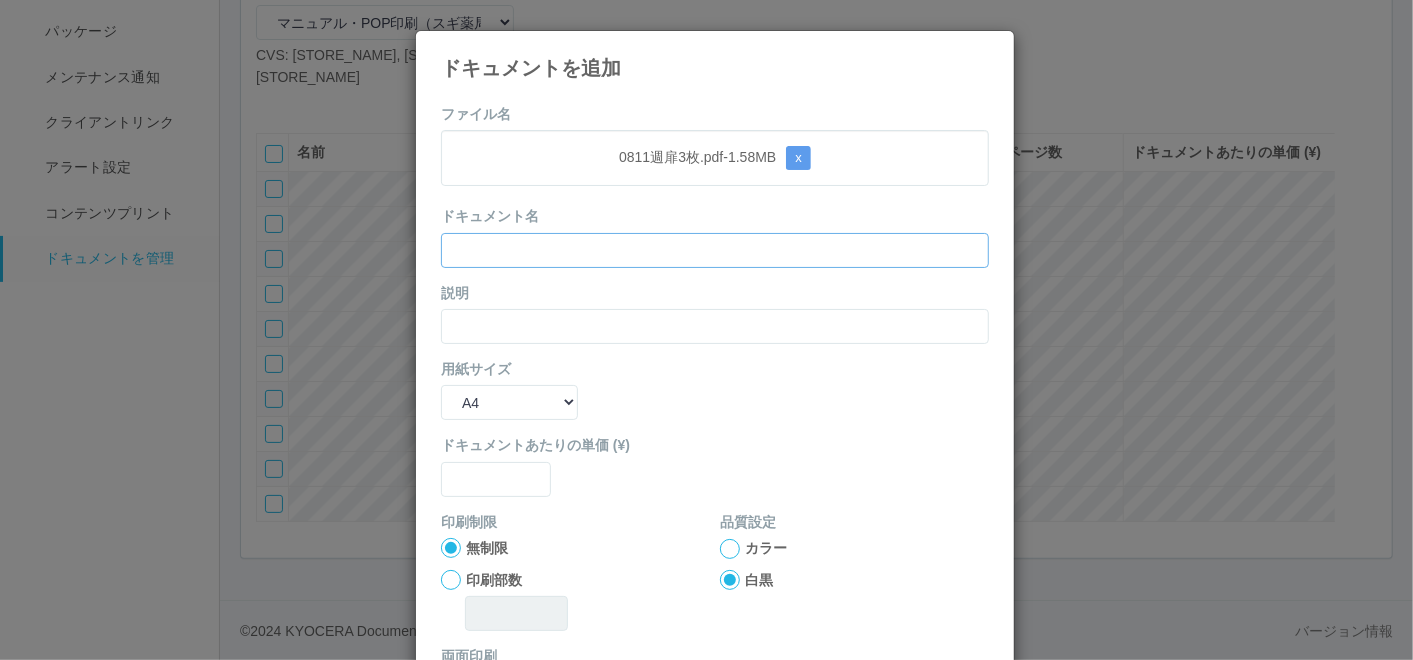 click at bounding box center (715, 250) 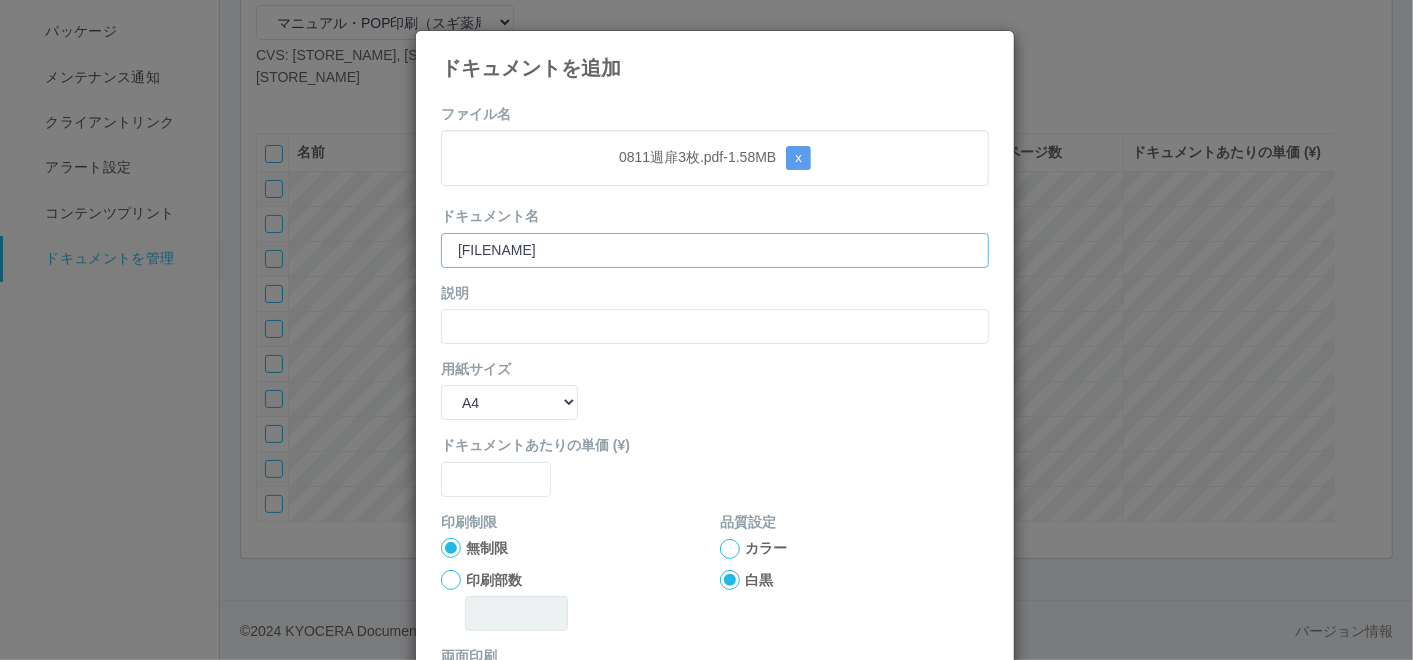 type on "[FILENAME]" 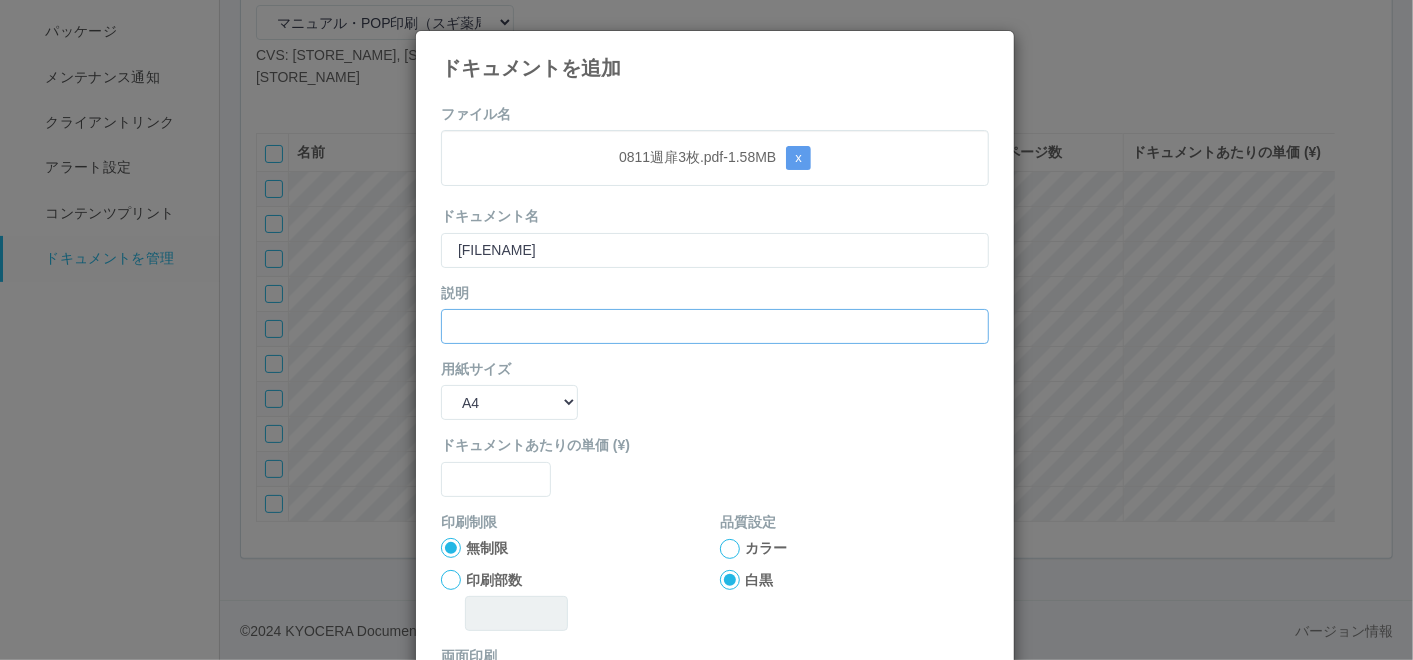 click at bounding box center (715, 326) 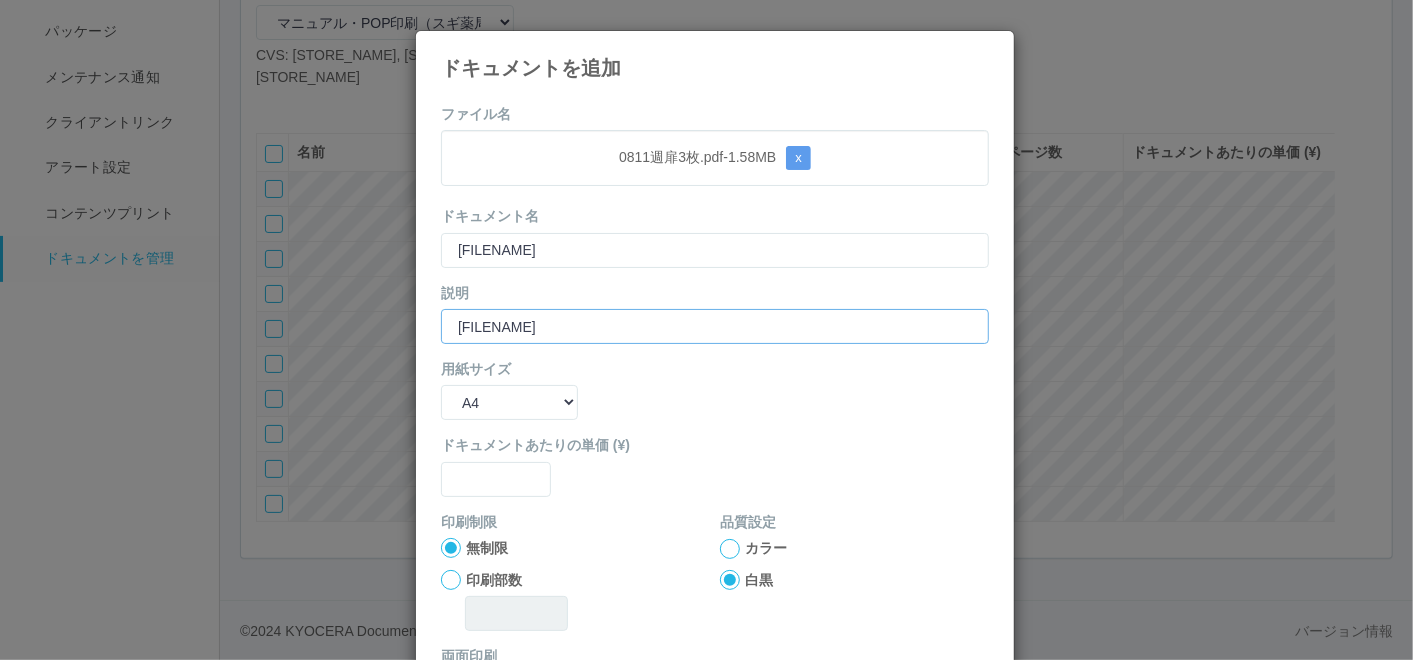 type on "[FILENAME]" 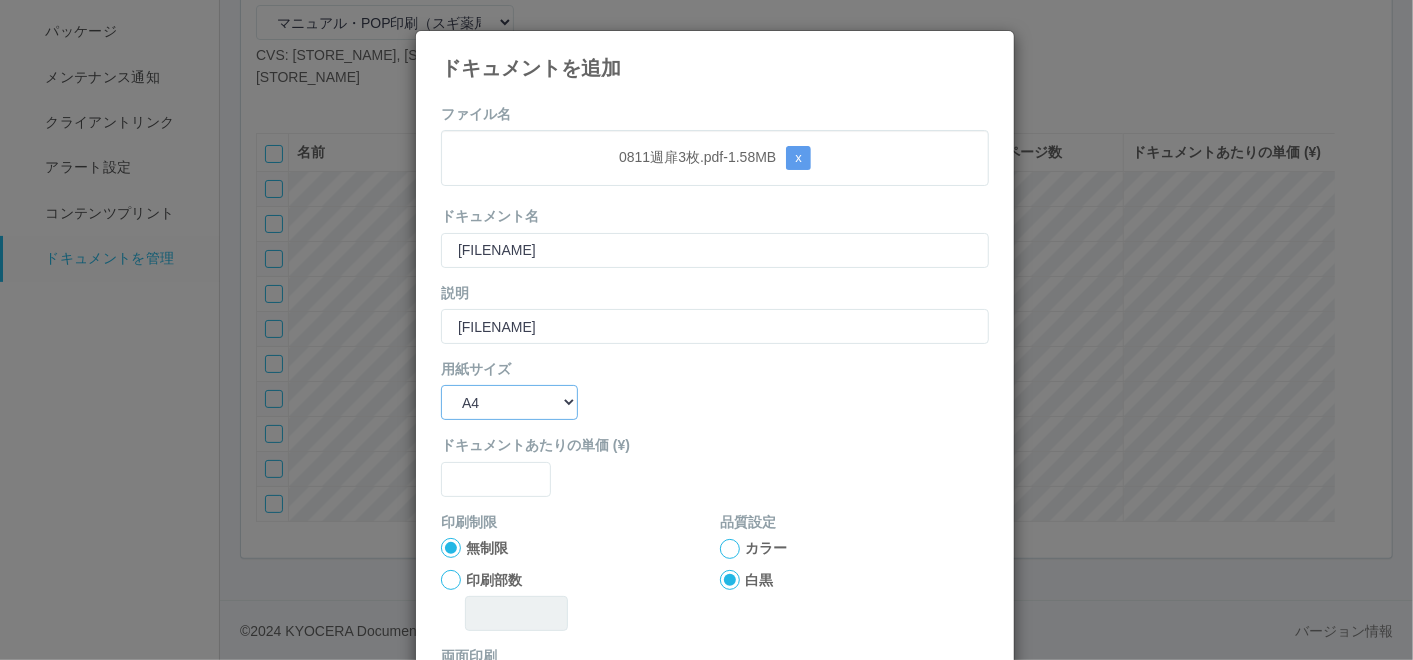 click on "B5 A4 B4 A3" at bounding box center (509, 402) 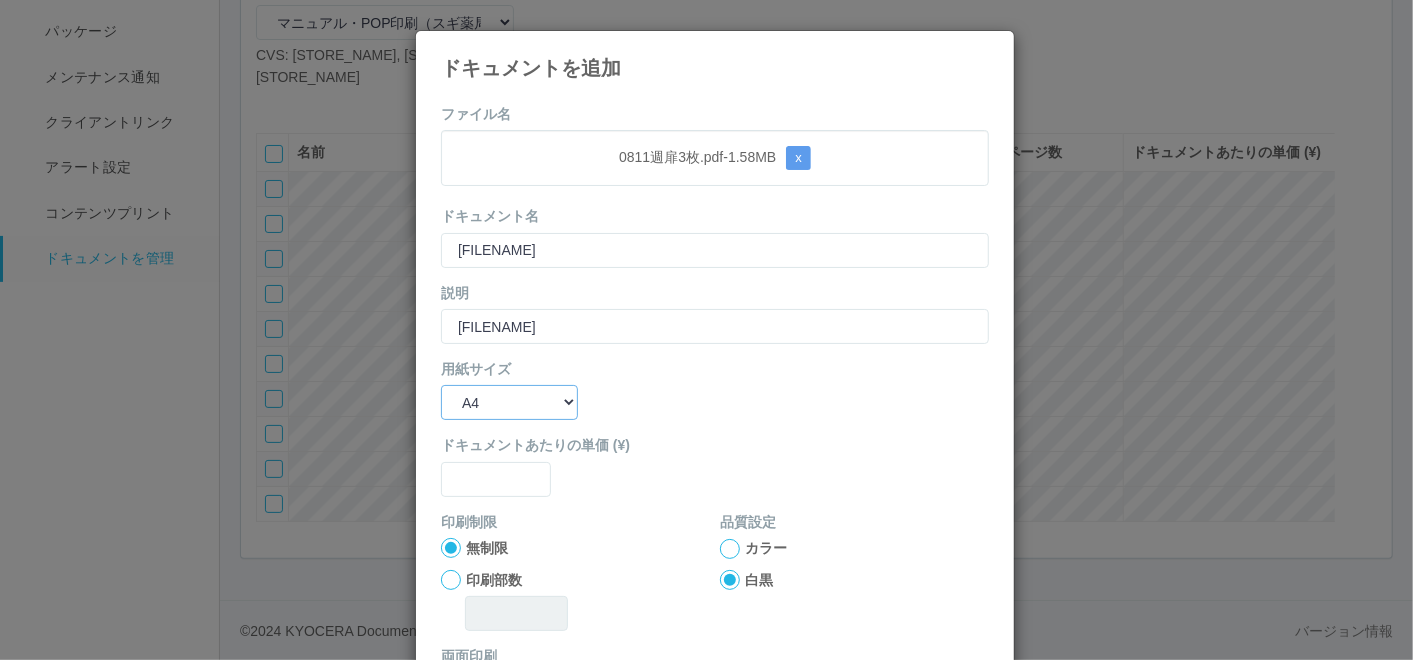 select on "A3" 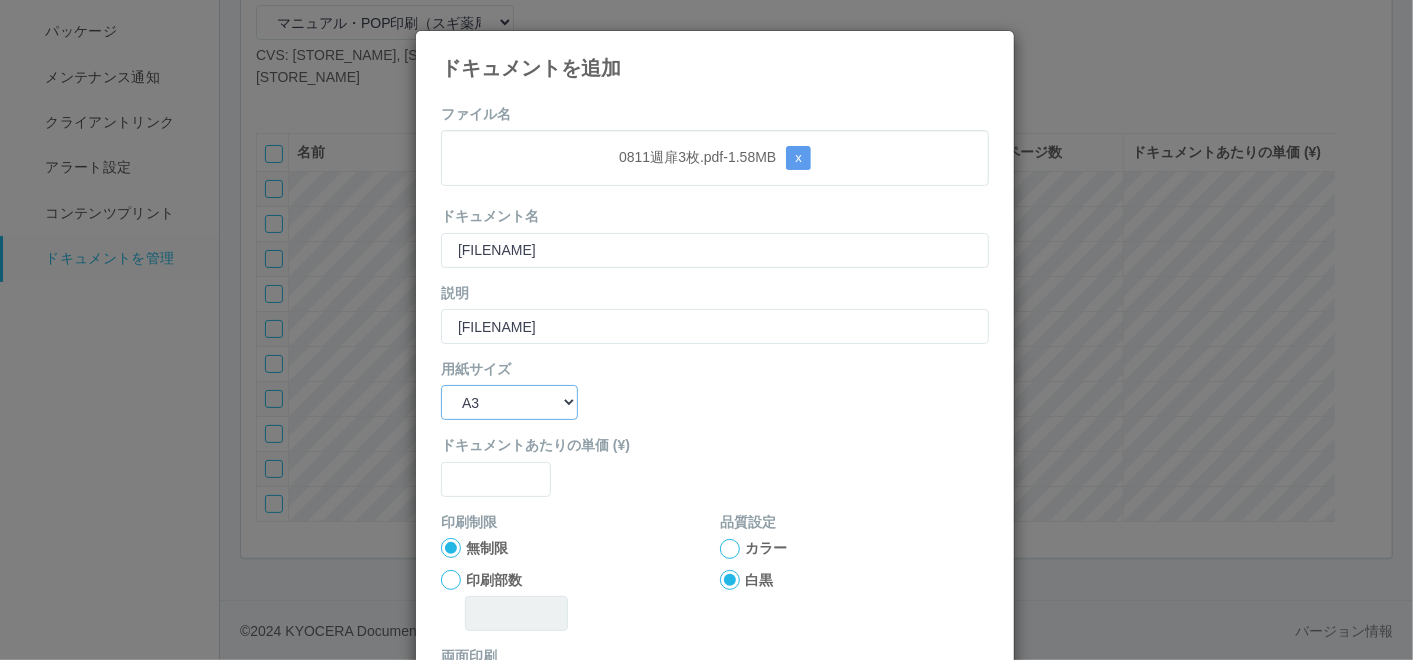 click on "B5 A4 B4 A3" at bounding box center (509, 402) 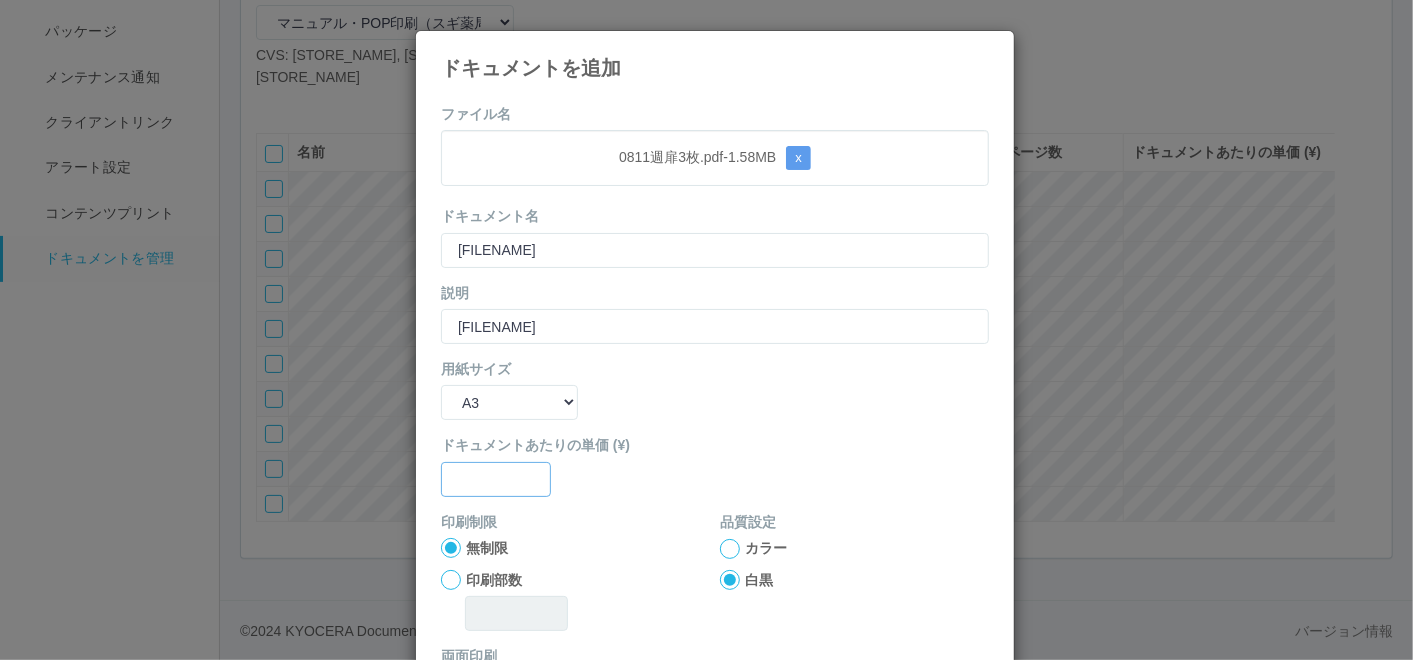 click at bounding box center (496, 479) 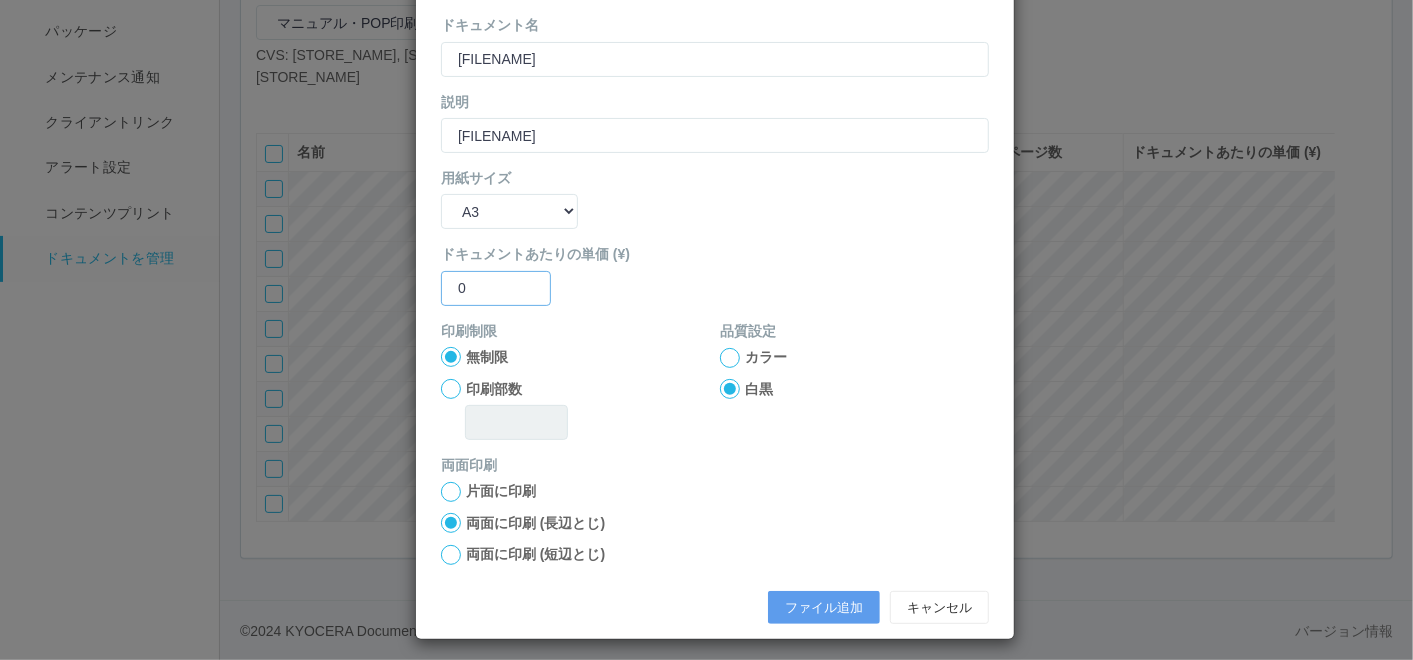scroll, scrollTop: 199, scrollLeft: 0, axis: vertical 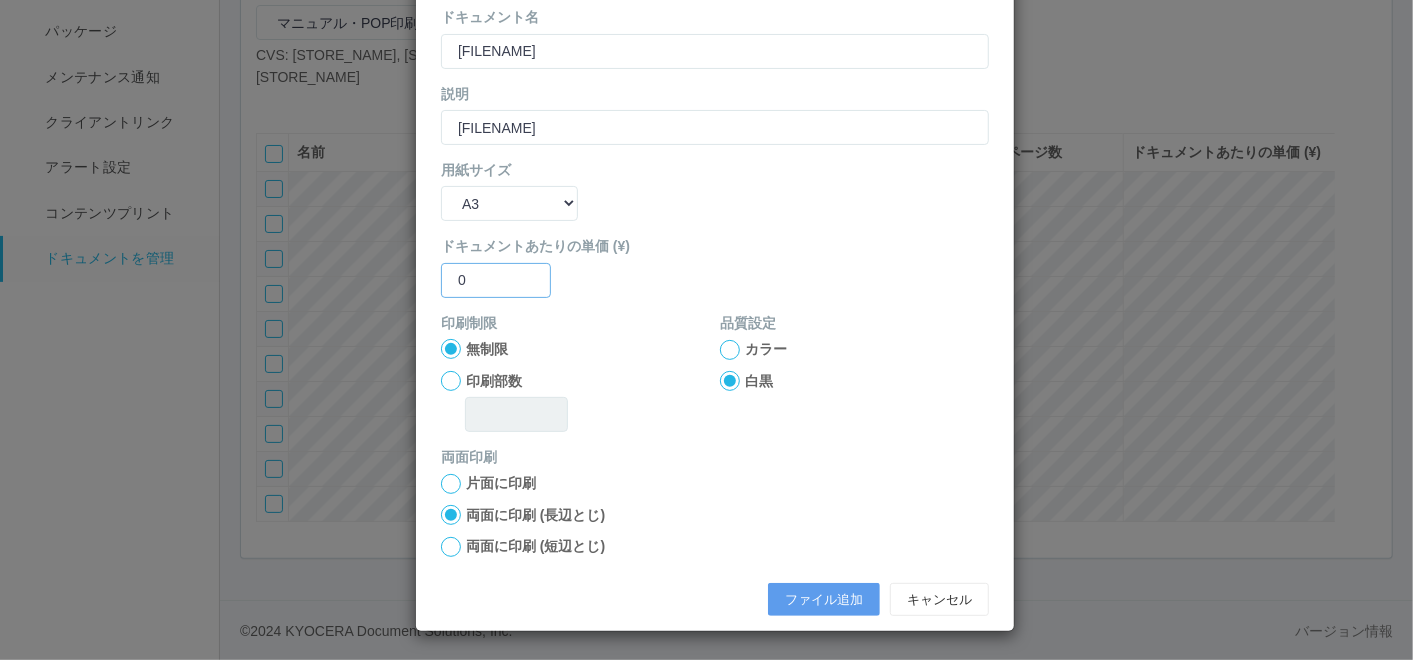 type on "0" 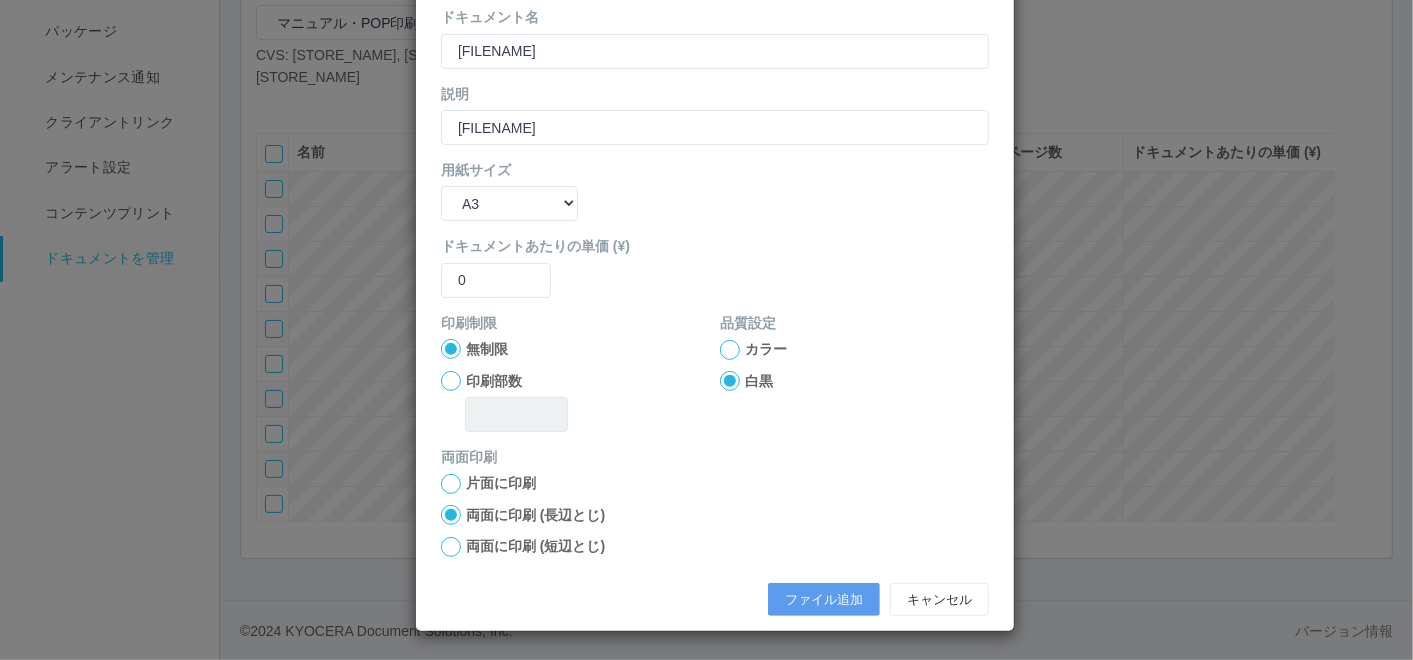 click at bounding box center [730, 350] 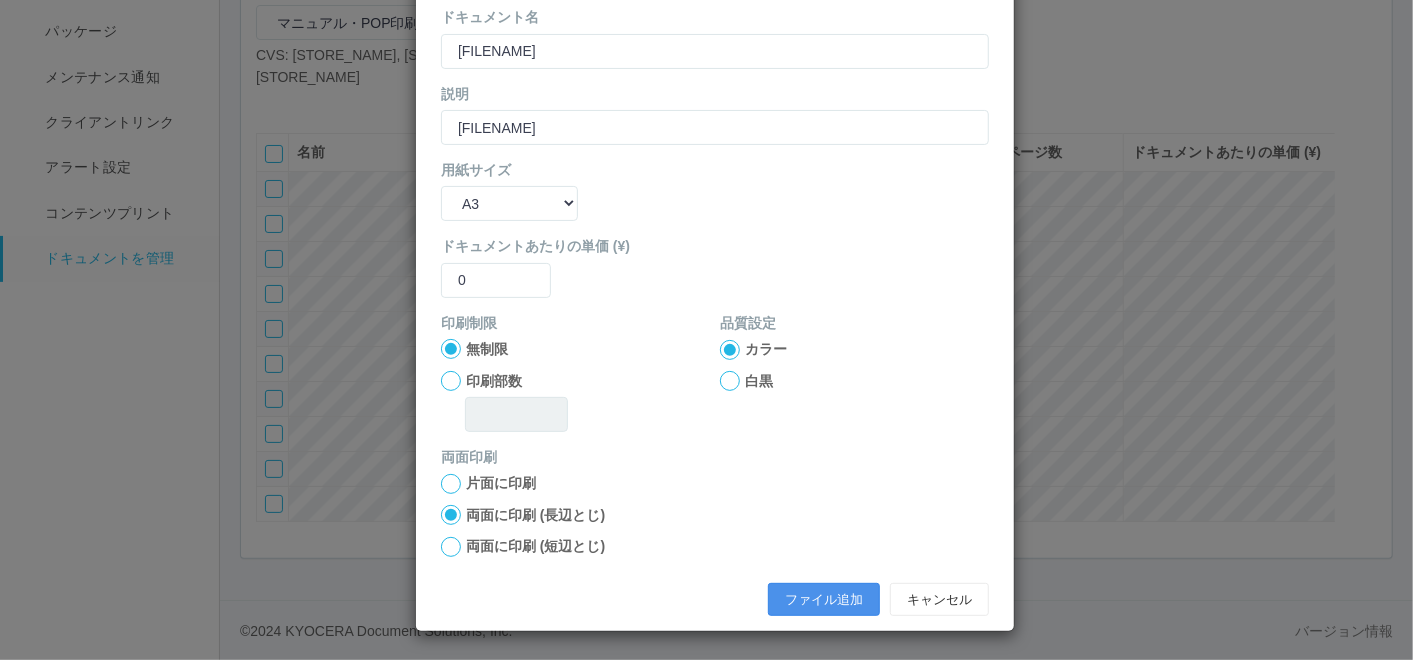 click on "ファイル追加" at bounding box center (824, 600) 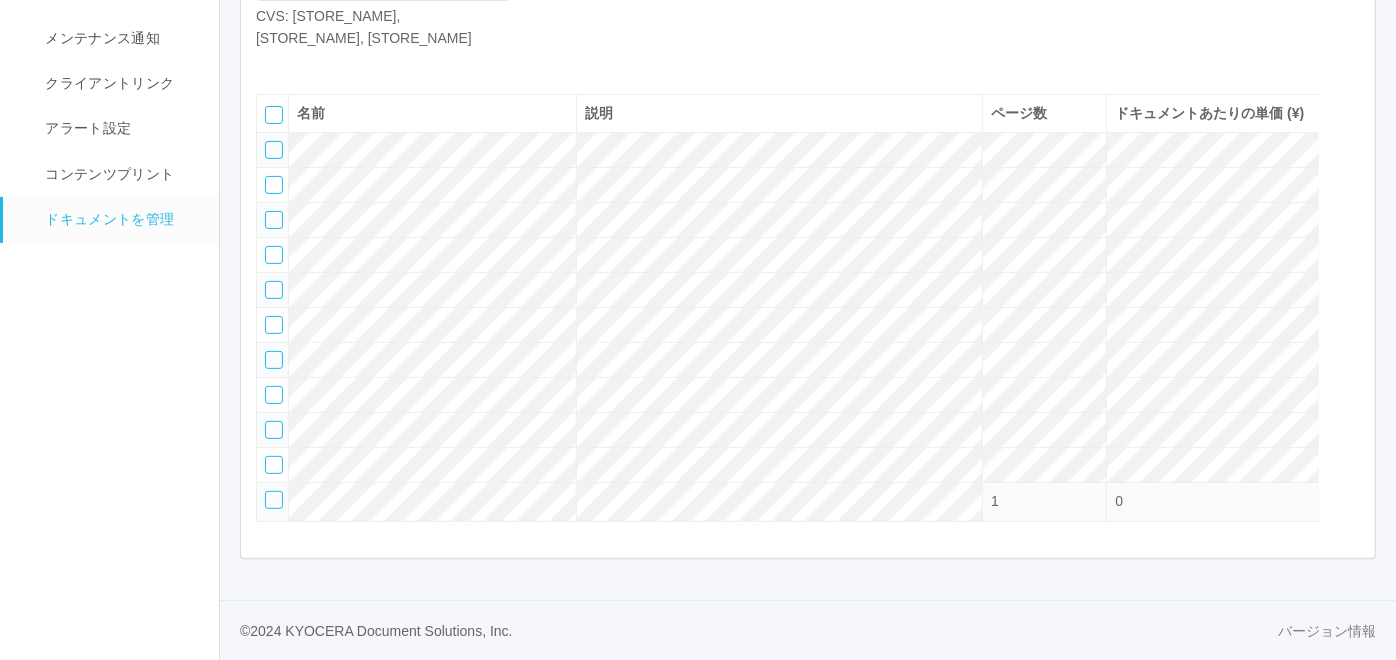 click at bounding box center (271, 64) 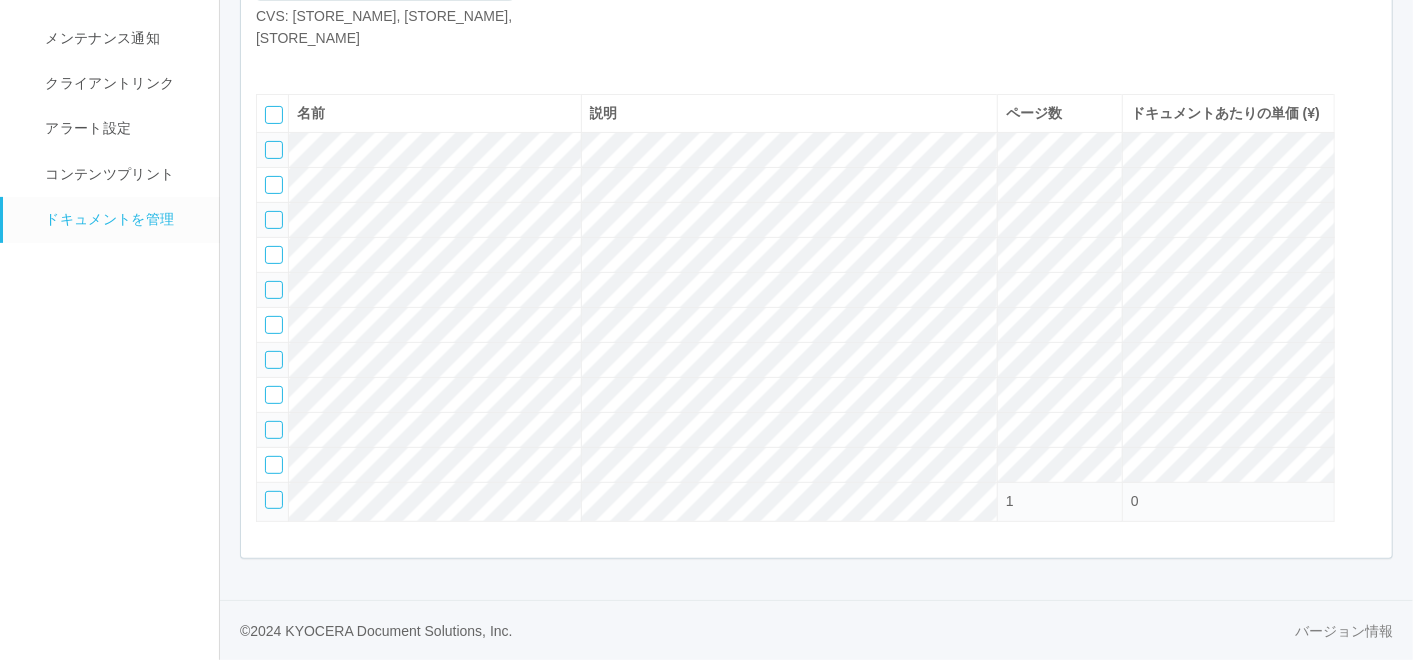 select on "A4" 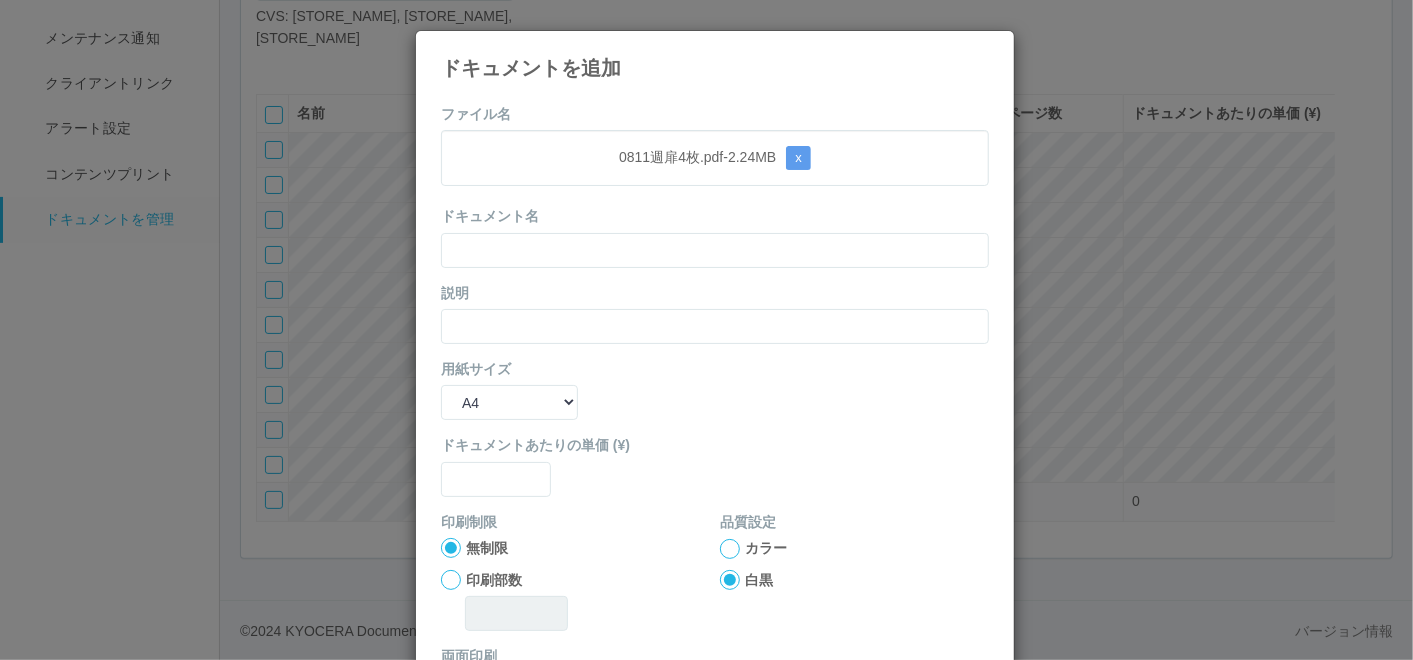 click on "ファイル名 [FILENAME]  -  2.24  MB x ドキュメント名 説明 用紙サイズ B5 A4 B4 A3 ドキュメントあたりの単価 (¥) 印刷制限 無制限 印刷部数 品質設定 カラー 白黒 両面印刷 片面に印刷 両面に印刷 (長辺とじ) 両面に印刷 (短辺とじ) ファイル追加 キャンセル" at bounding box center (715, 464) 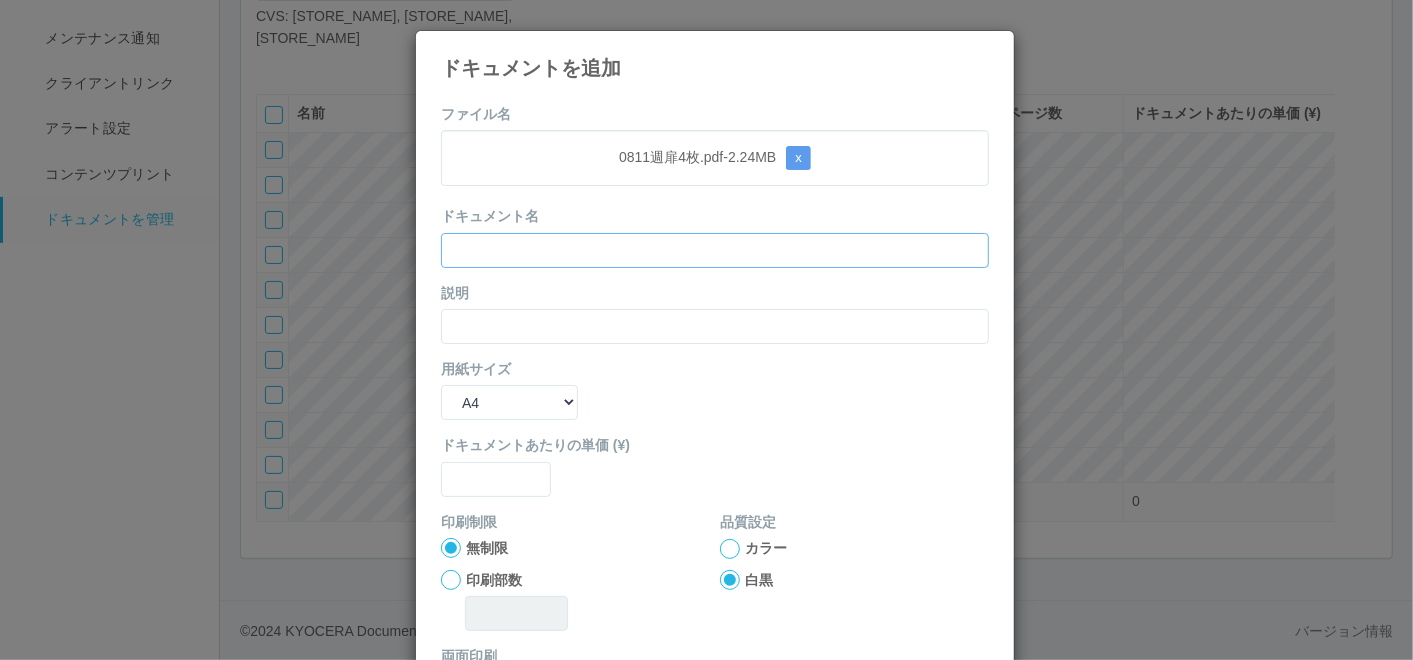 click at bounding box center (715, 250) 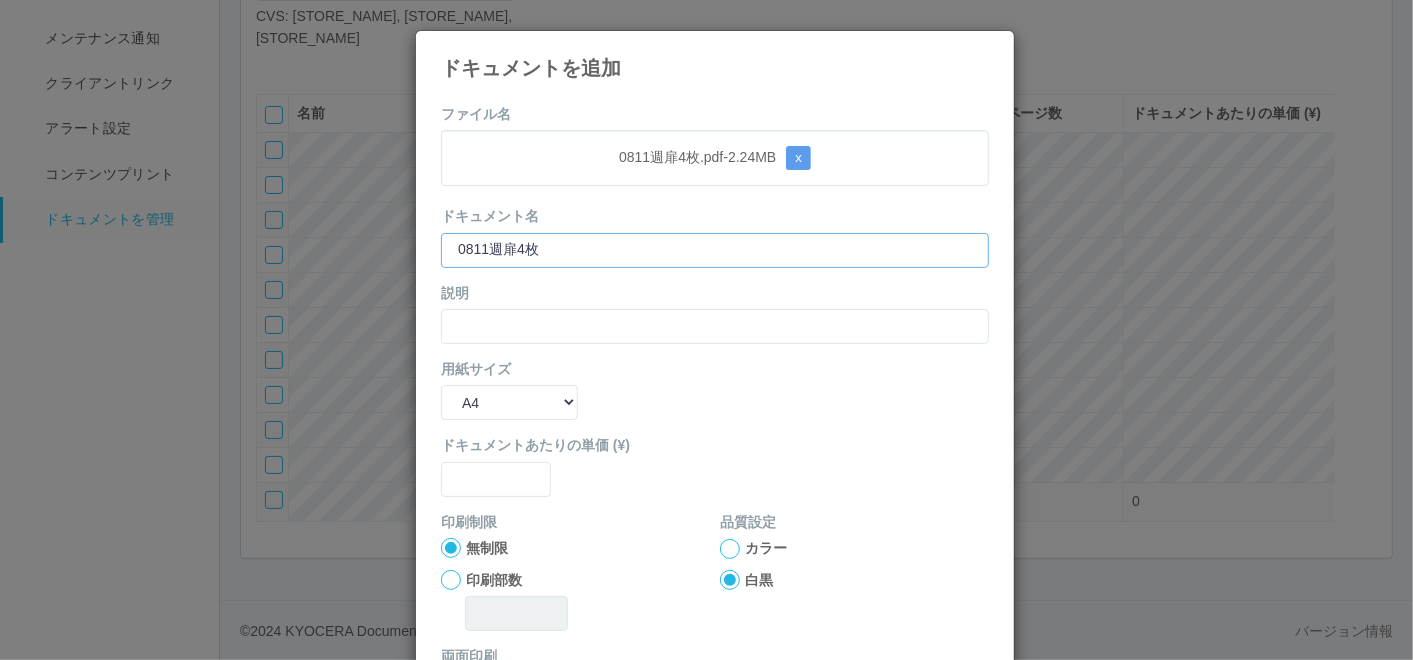 type on "0811週扉4枚" 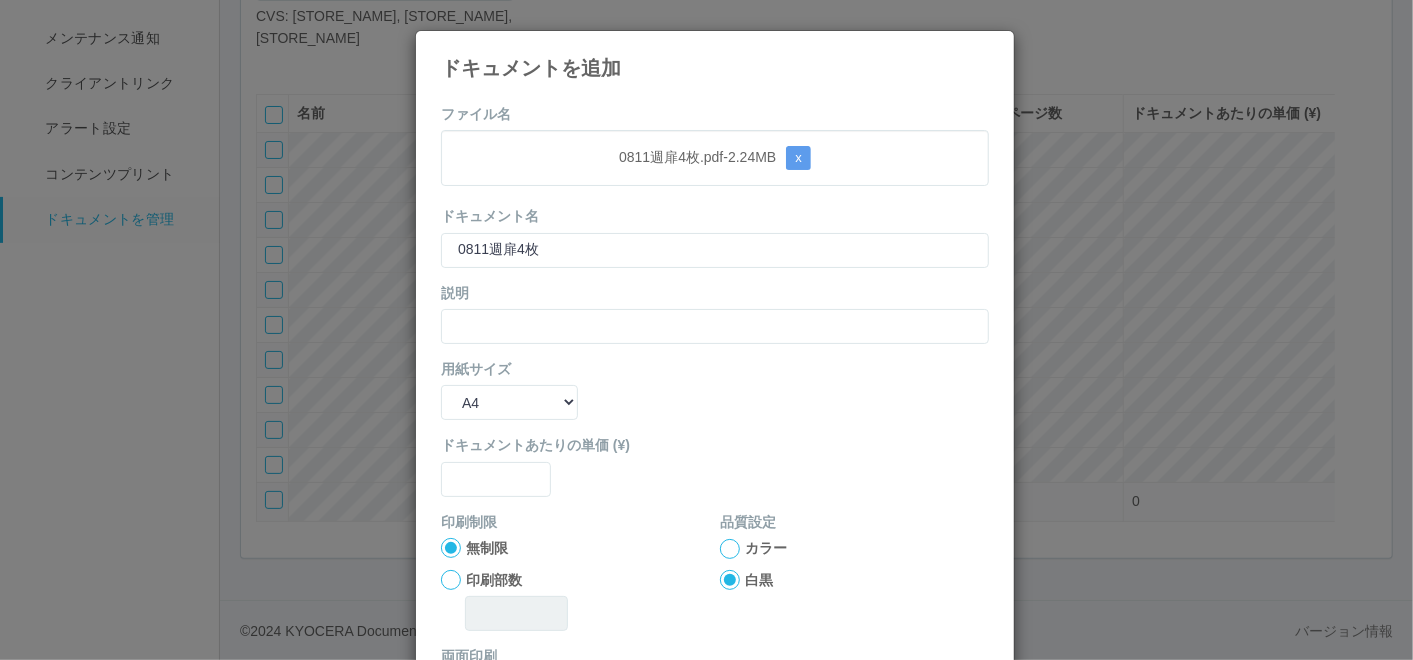 click on "説明" at bounding box center [715, 313] 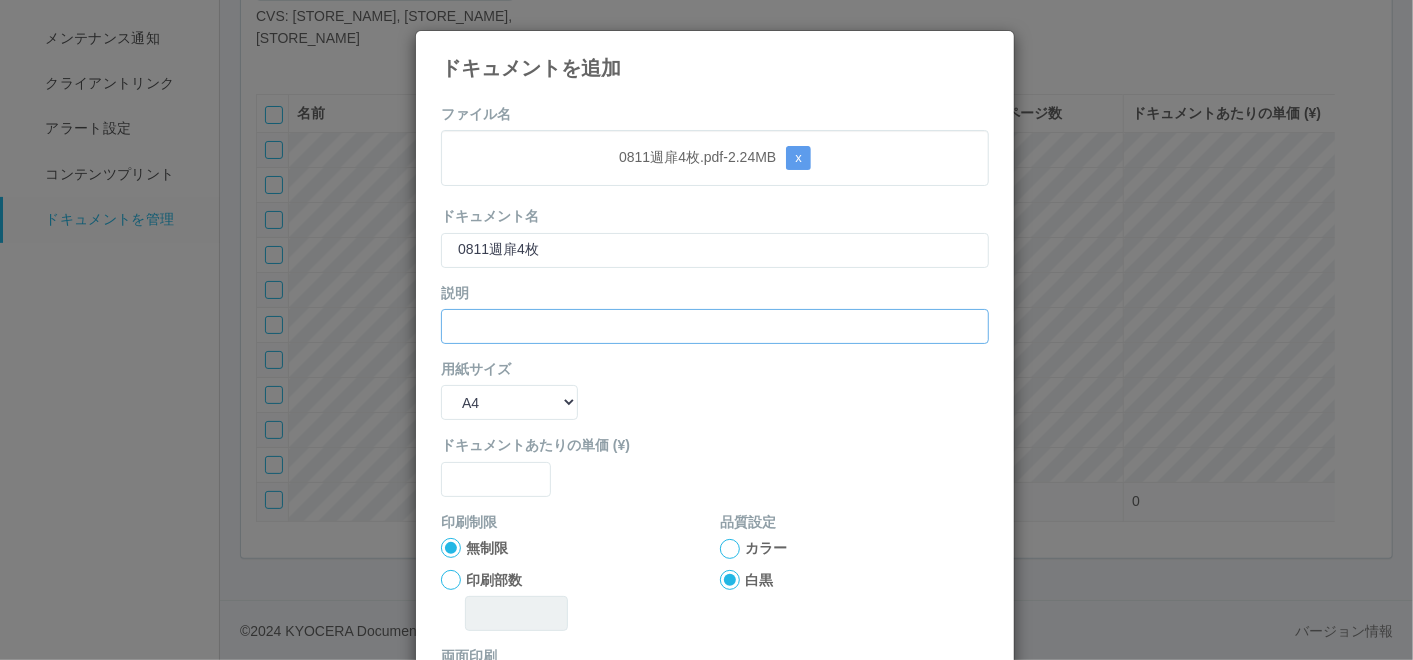 click at bounding box center (715, 326) 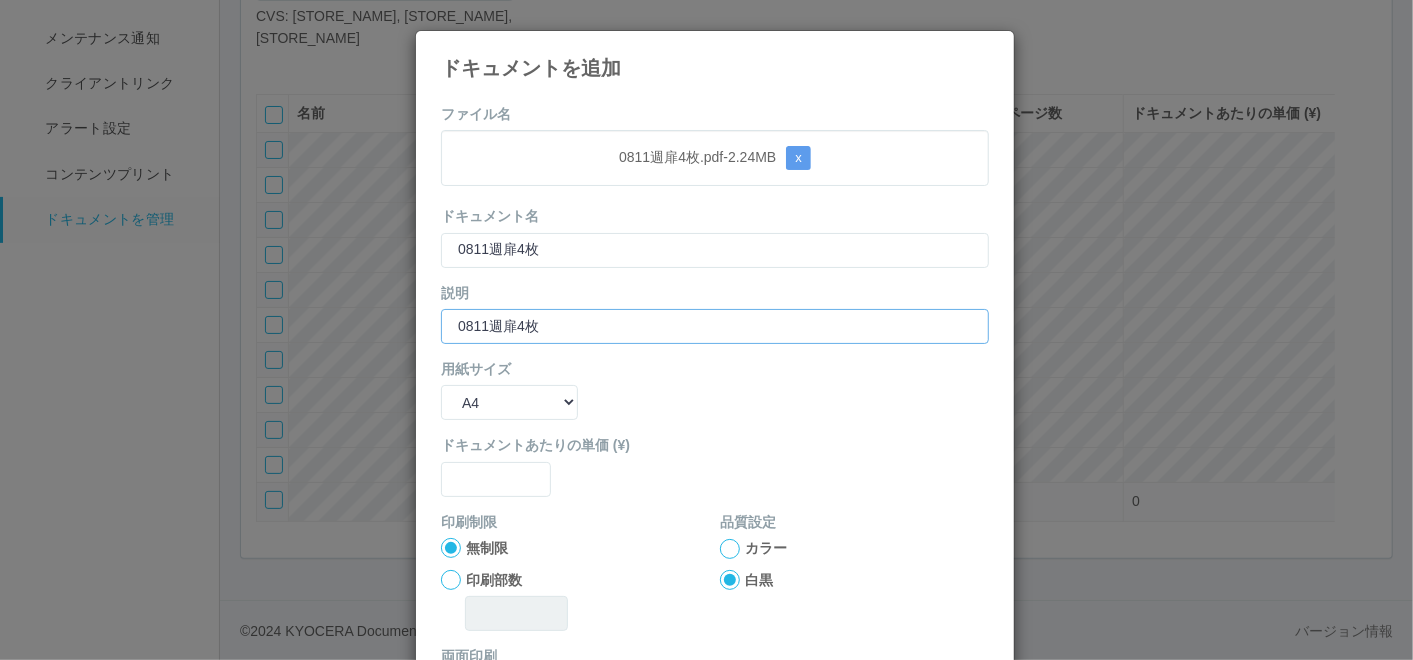 type on "0811週扉4枚" 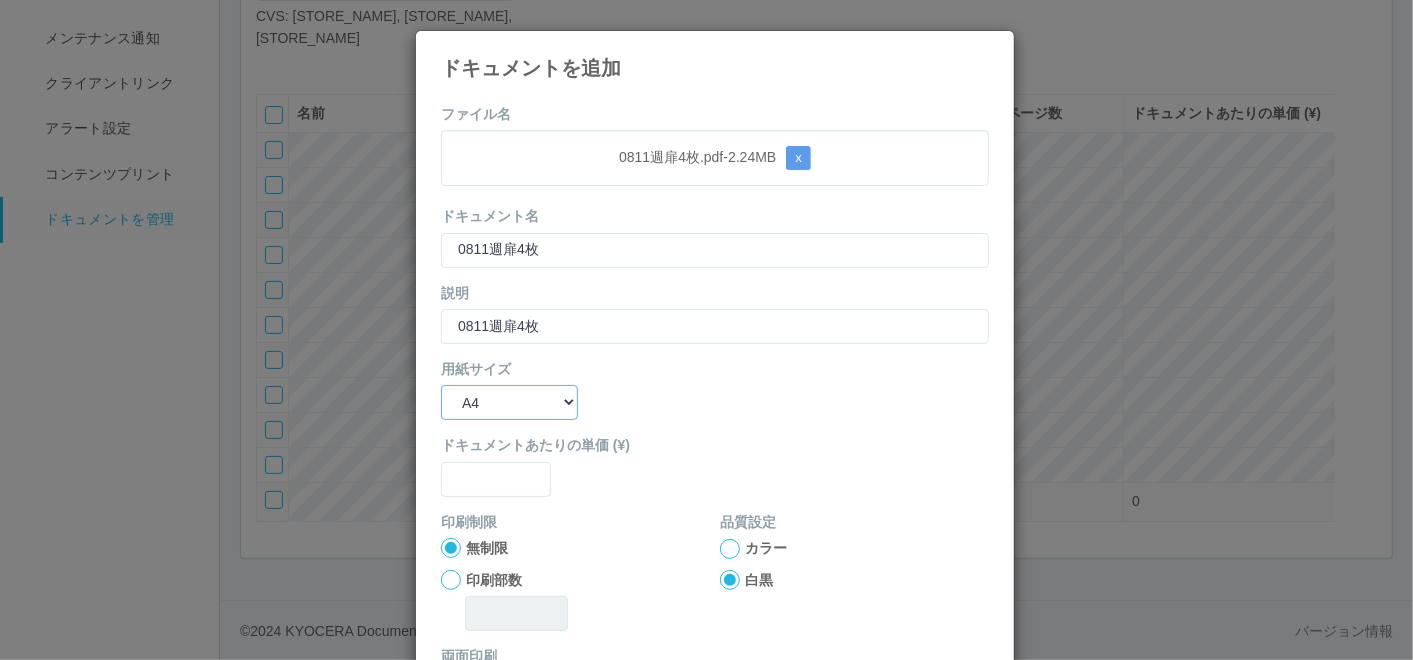 click on "B5 A4 B4 A3" at bounding box center (509, 402) 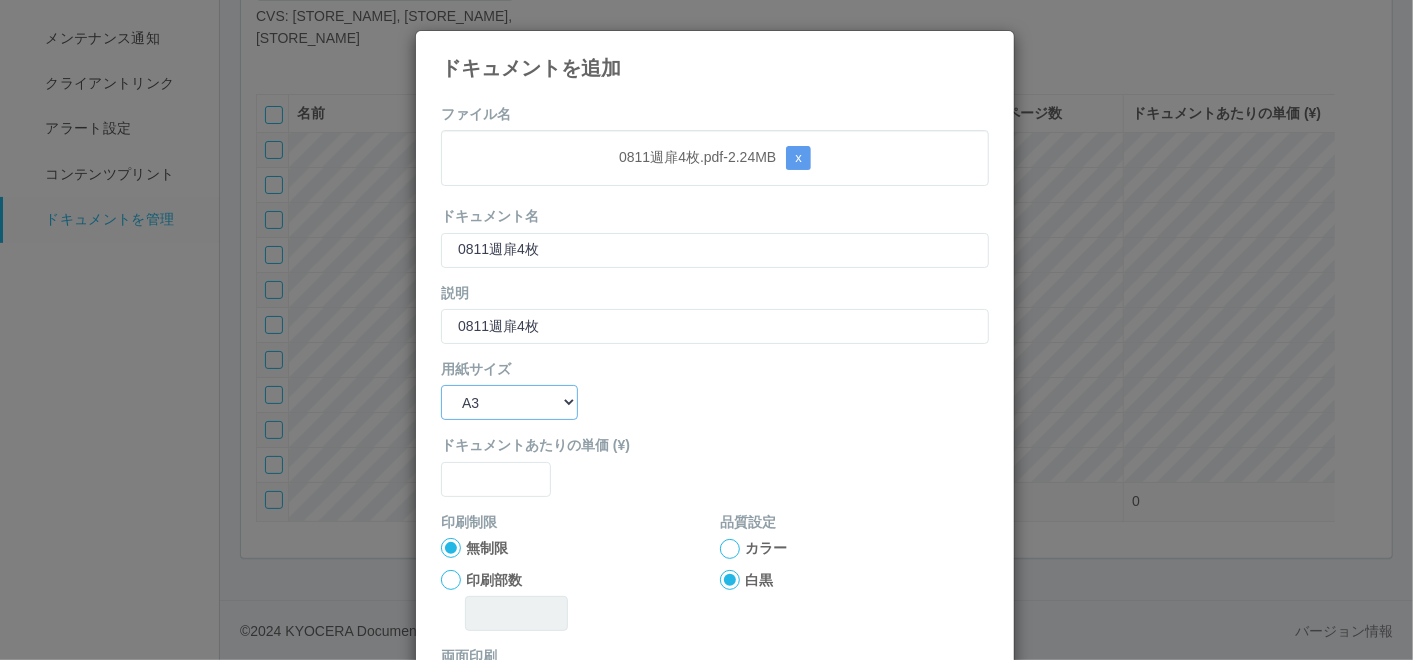 click on "B5 A4 B4 A3" at bounding box center (509, 402) 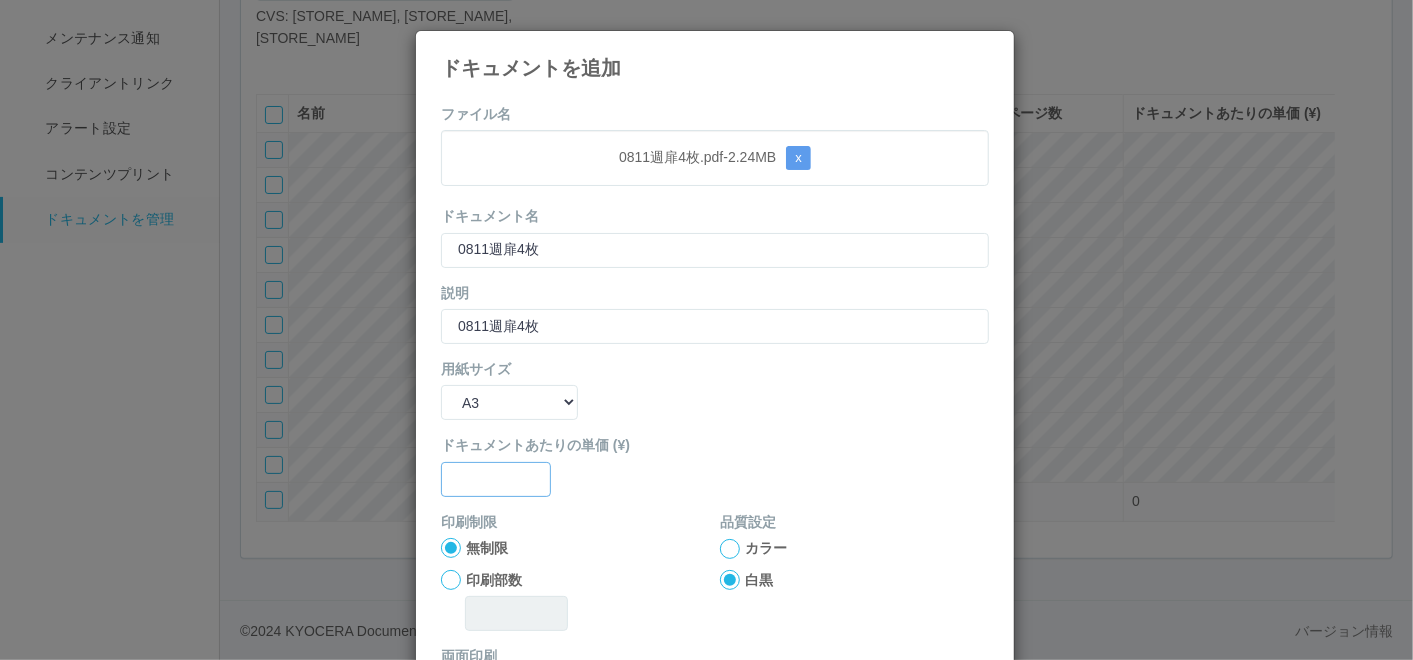 click at bounding box center [496, 479] 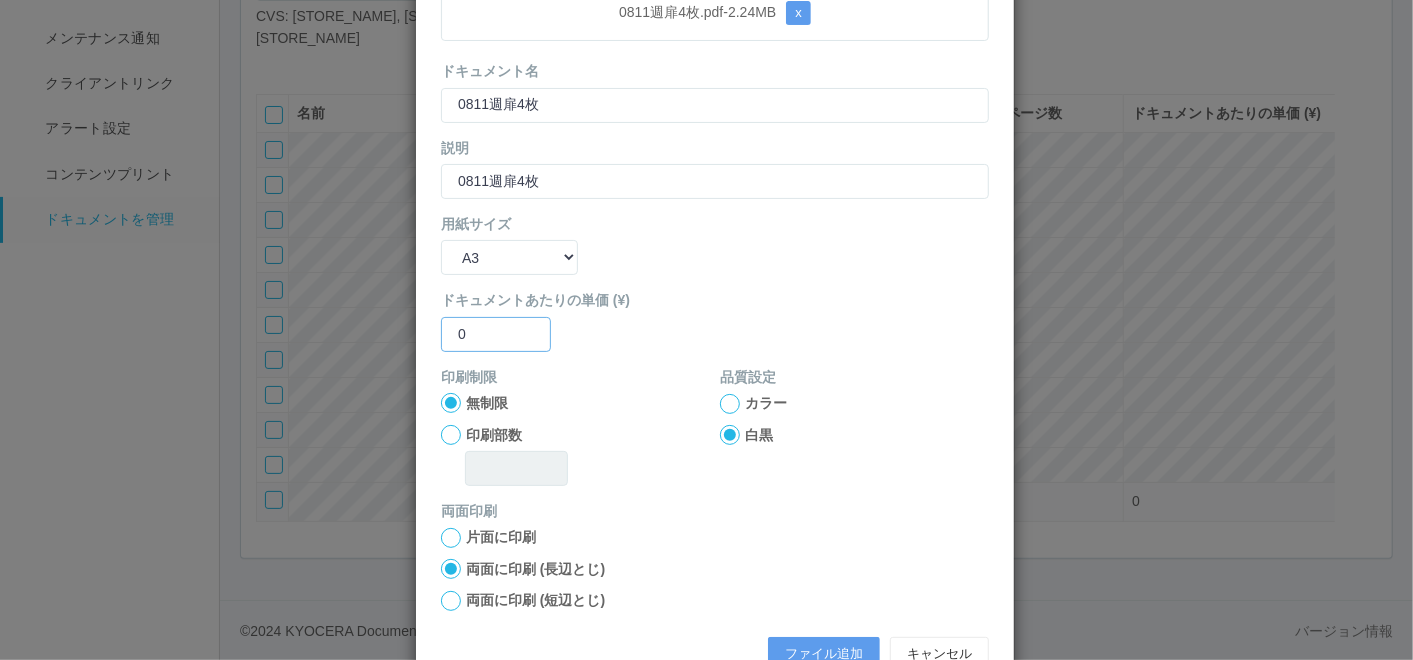 scroll, scrollTop: 199, scrollLeft: 0, axis: vertical 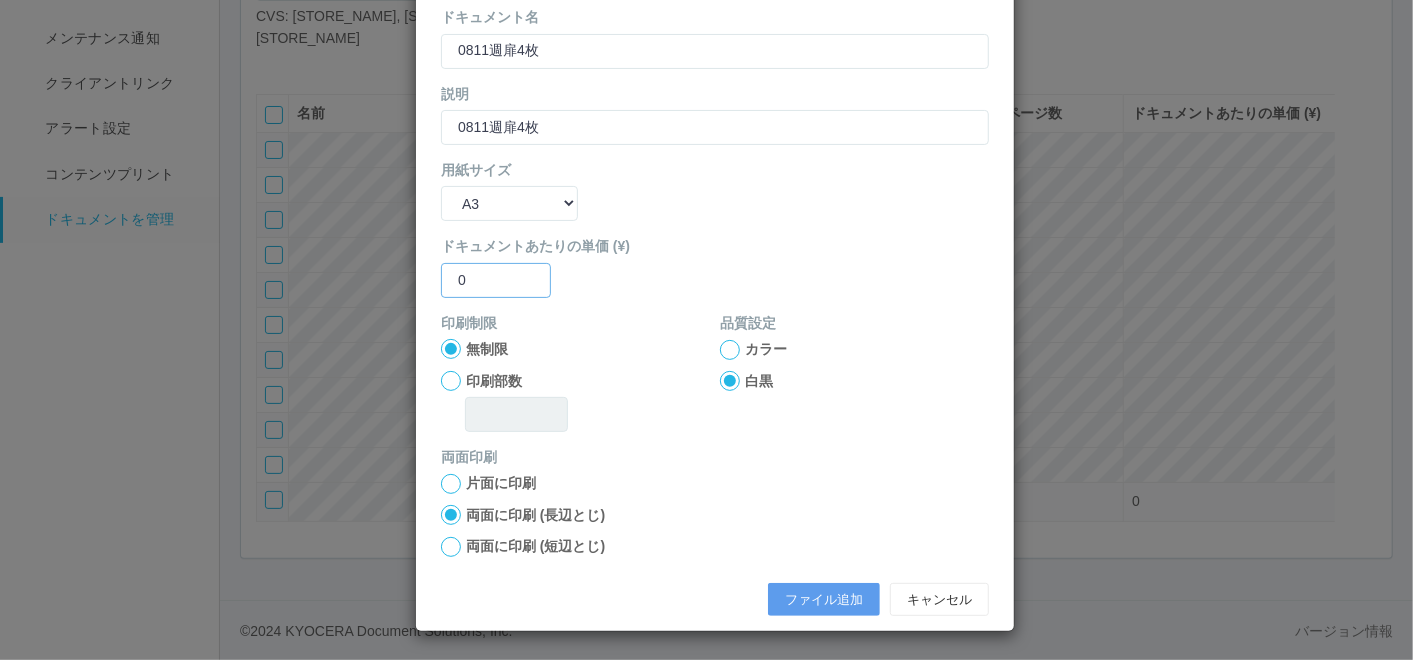 type on "0" 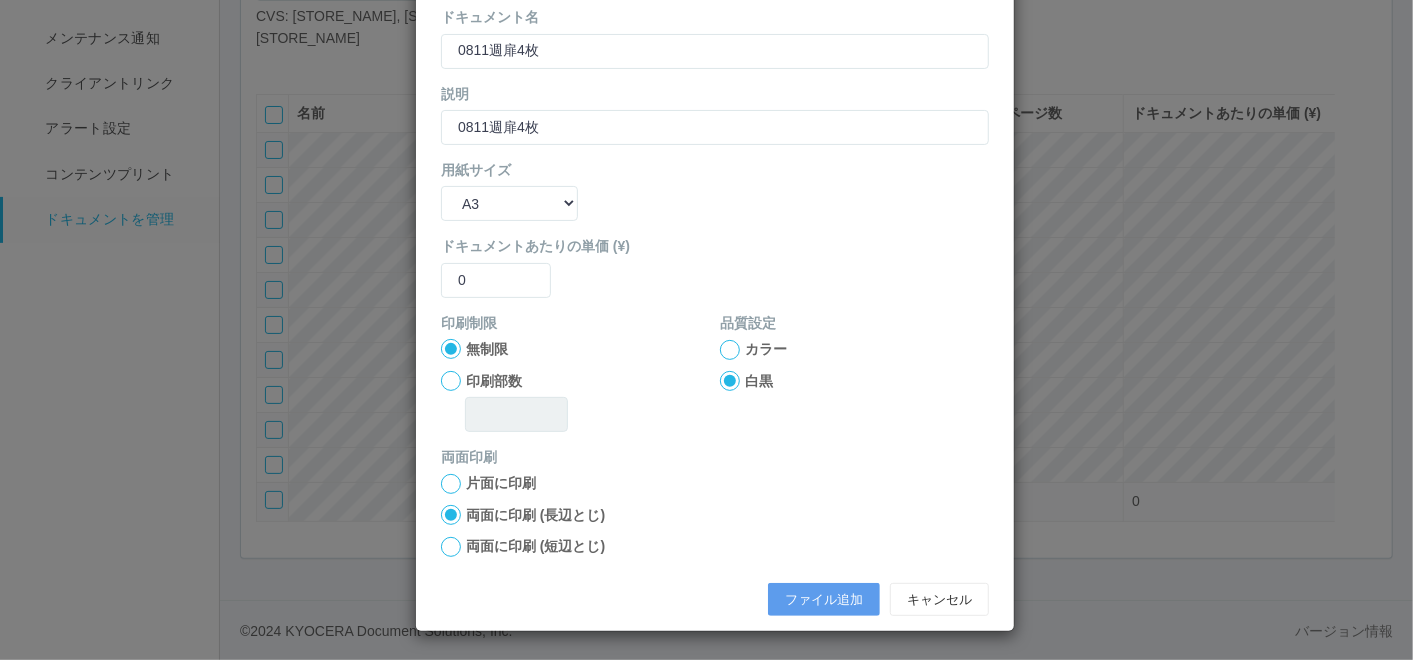 click at bounding box center [730, 350] 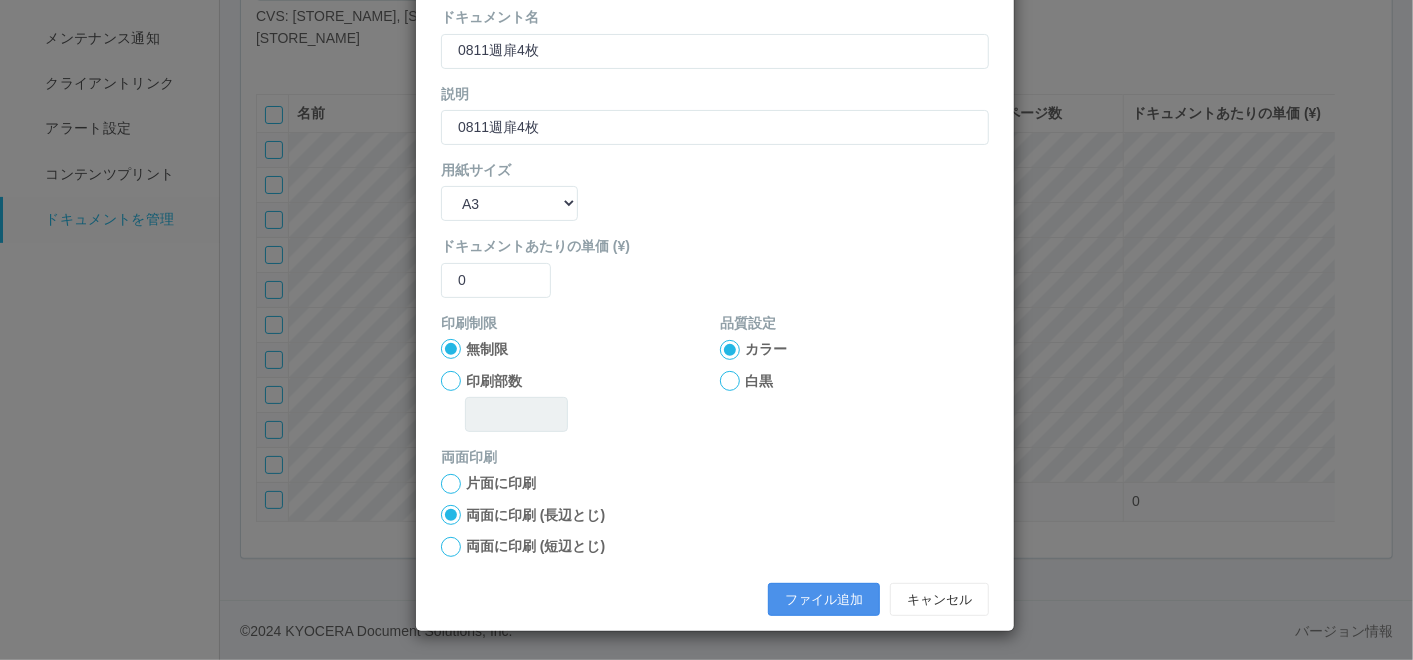 click on "ファイル追加" at bounding box center (824, 600) 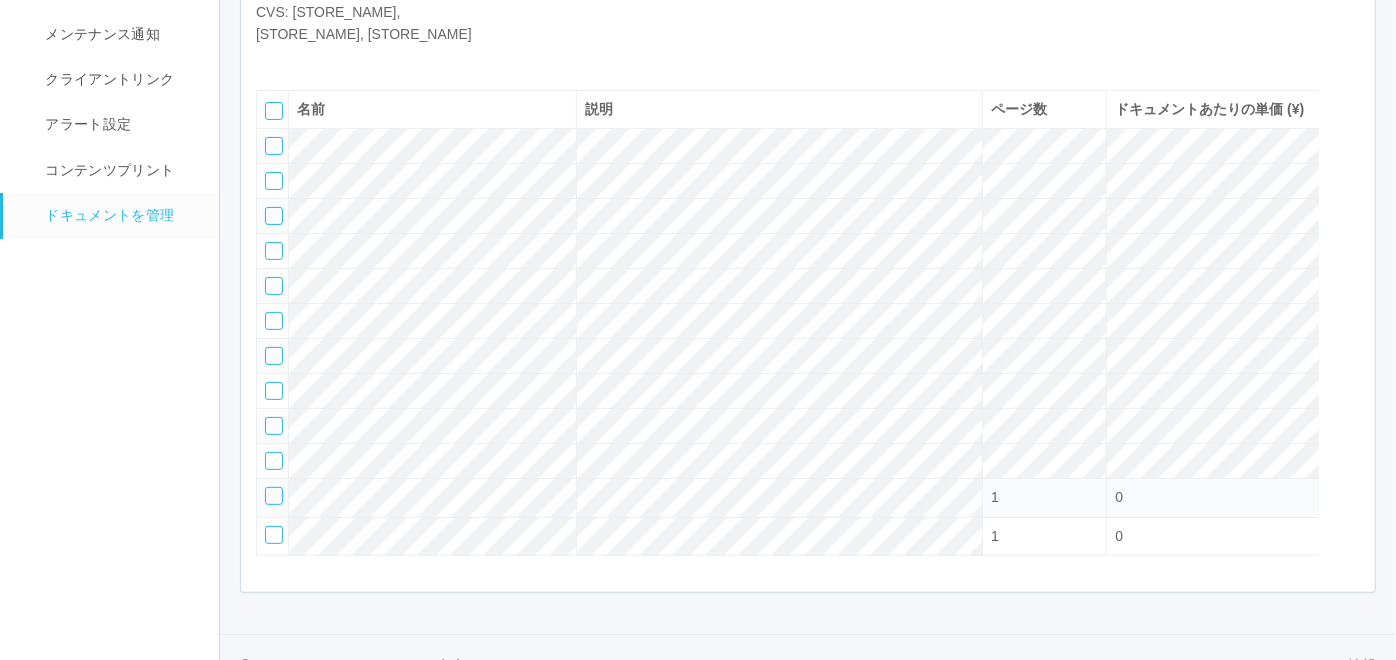 click at bounding box center [271, 60] 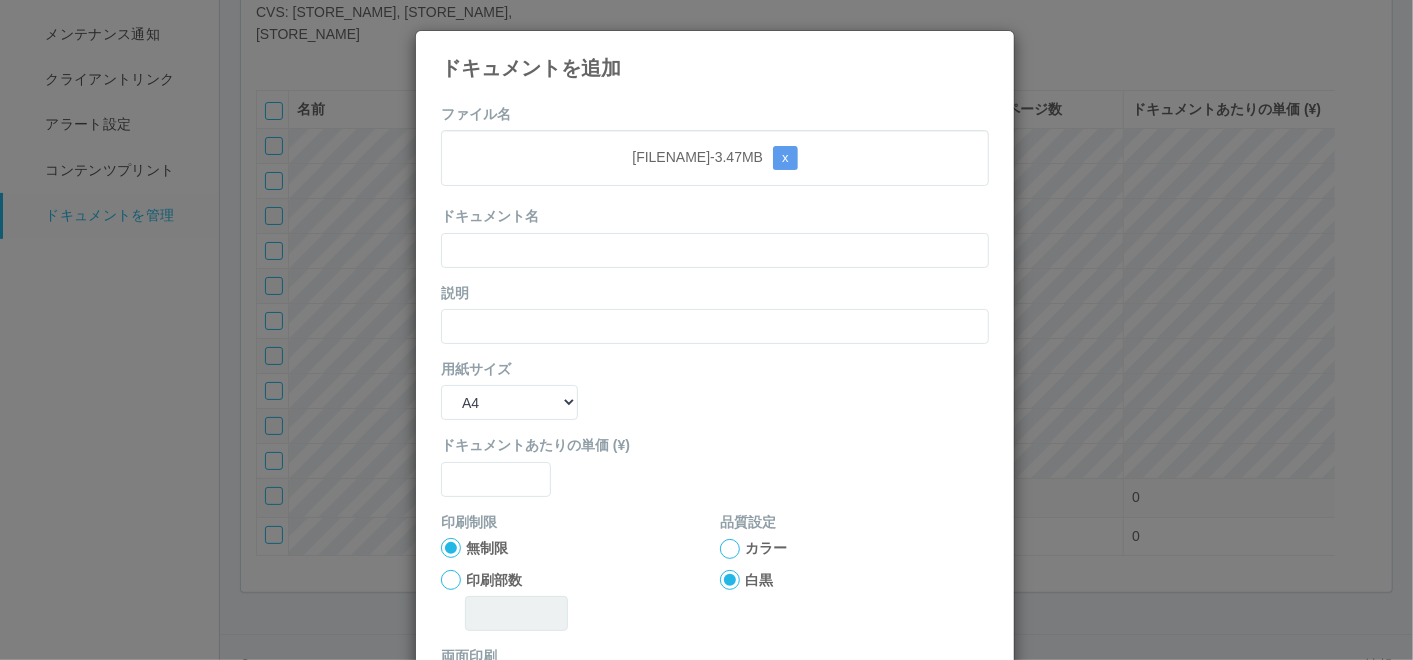 drag, startPoint x: 590, startPoint y: 95, endPoint x: 590, endPoint y: 121, distance: 26 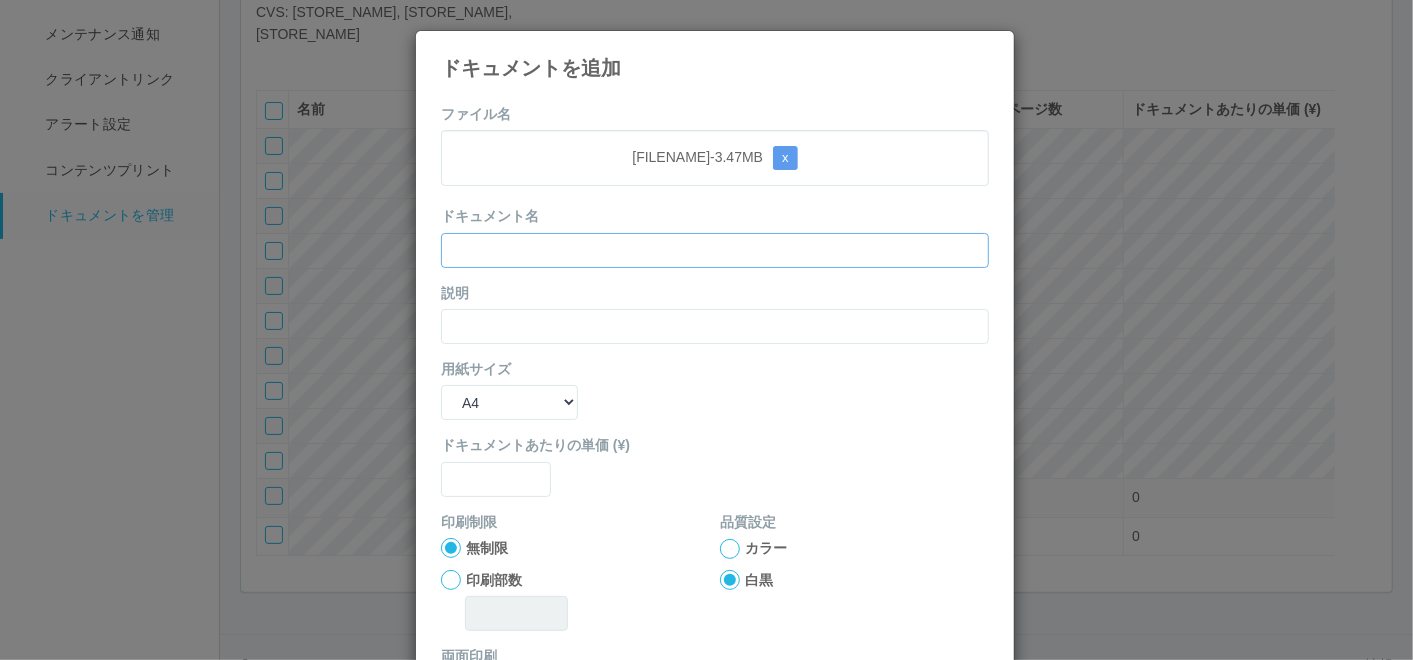 click at bounding box center (715, 250) 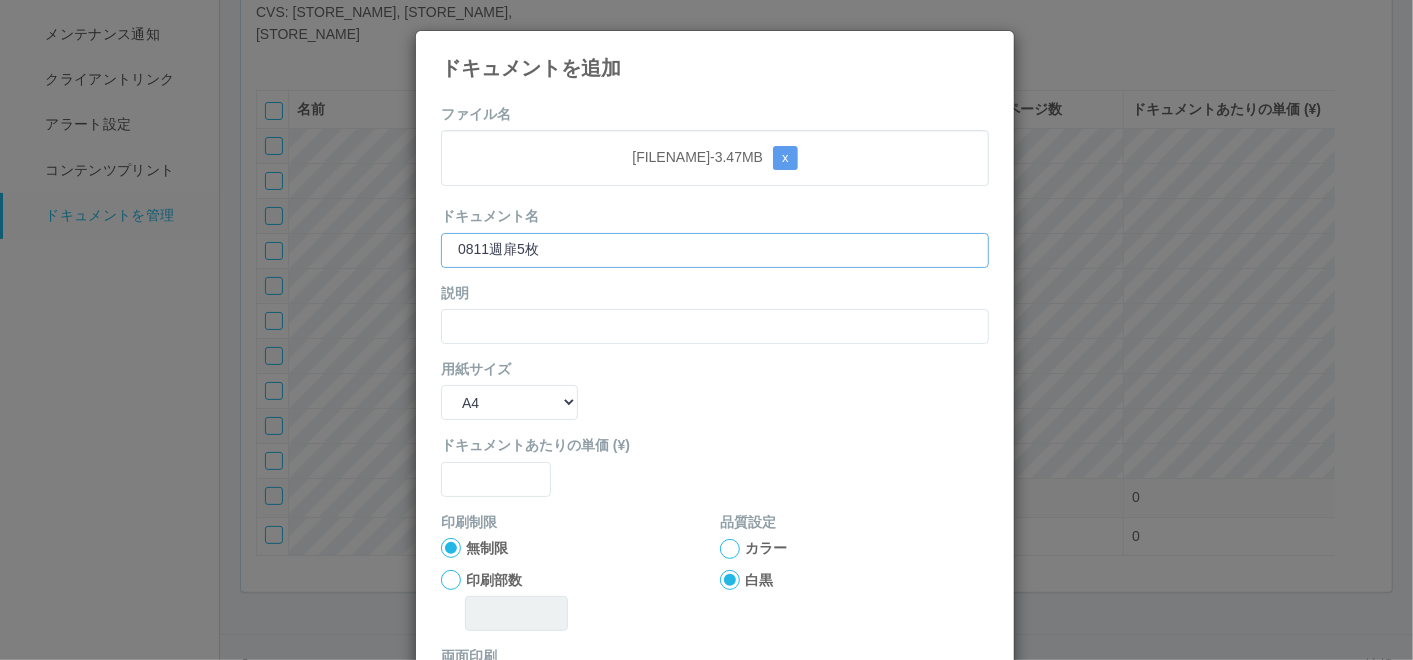 type on "0811週扉5枚" 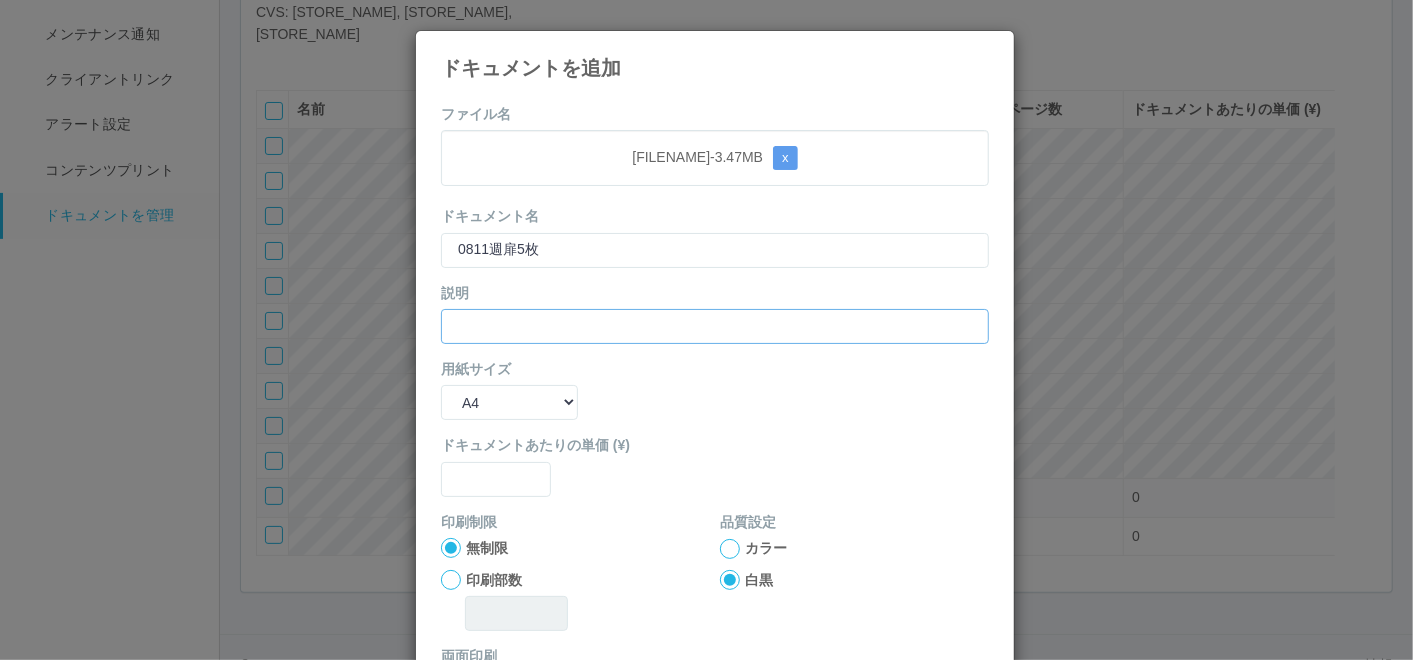 click at bounding box center [715, 326] 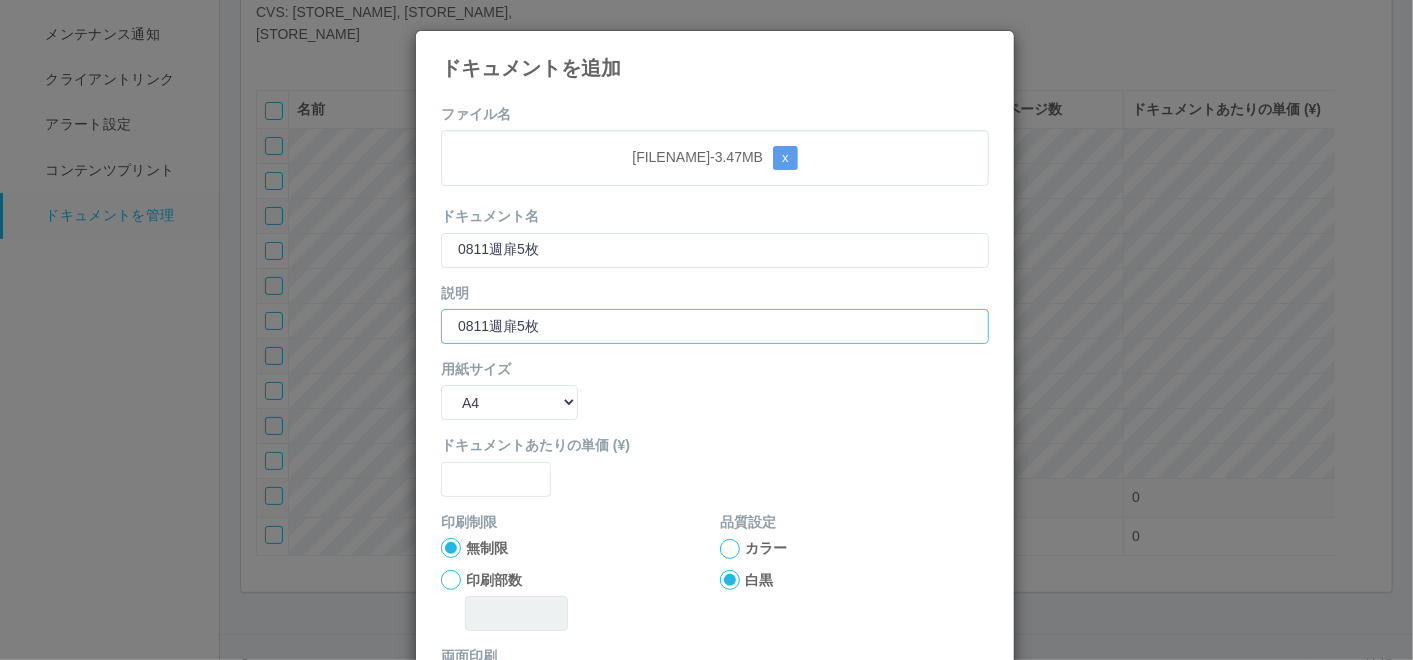 type on "0811週扉5枚" 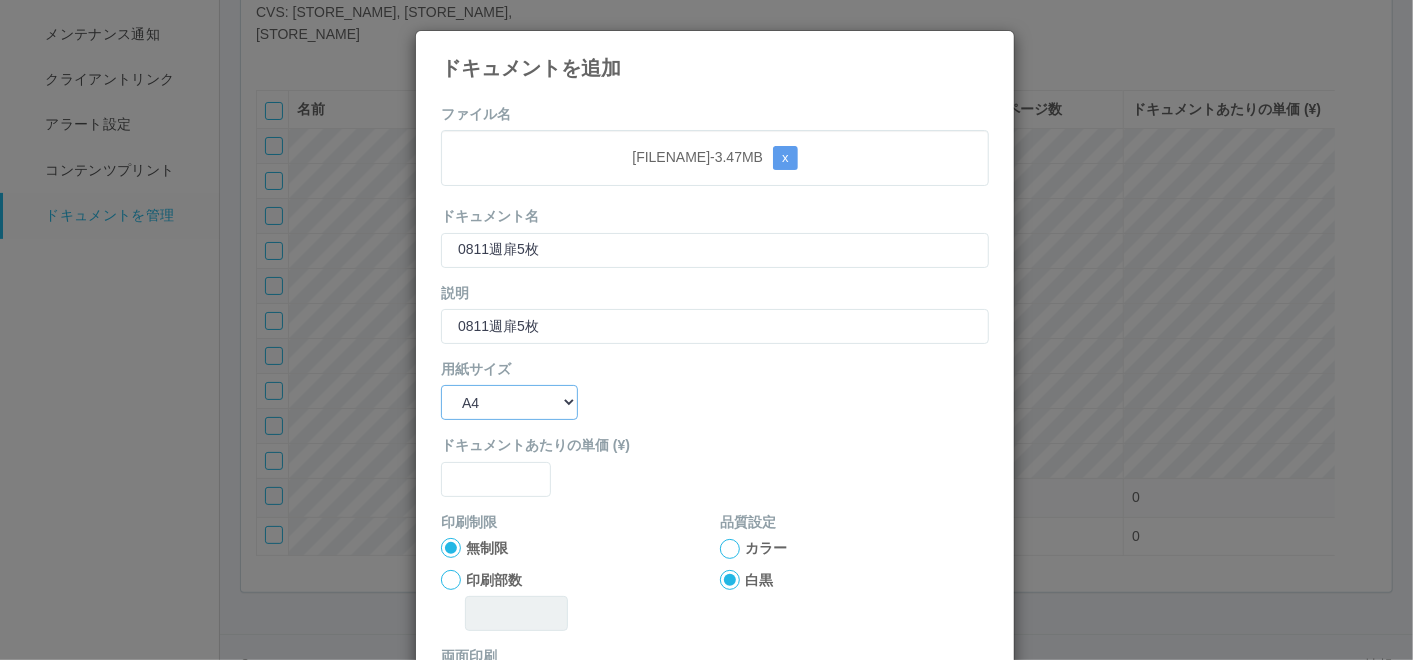 click on "B5 A4 B4 A3" at bounding box center (509, 402) 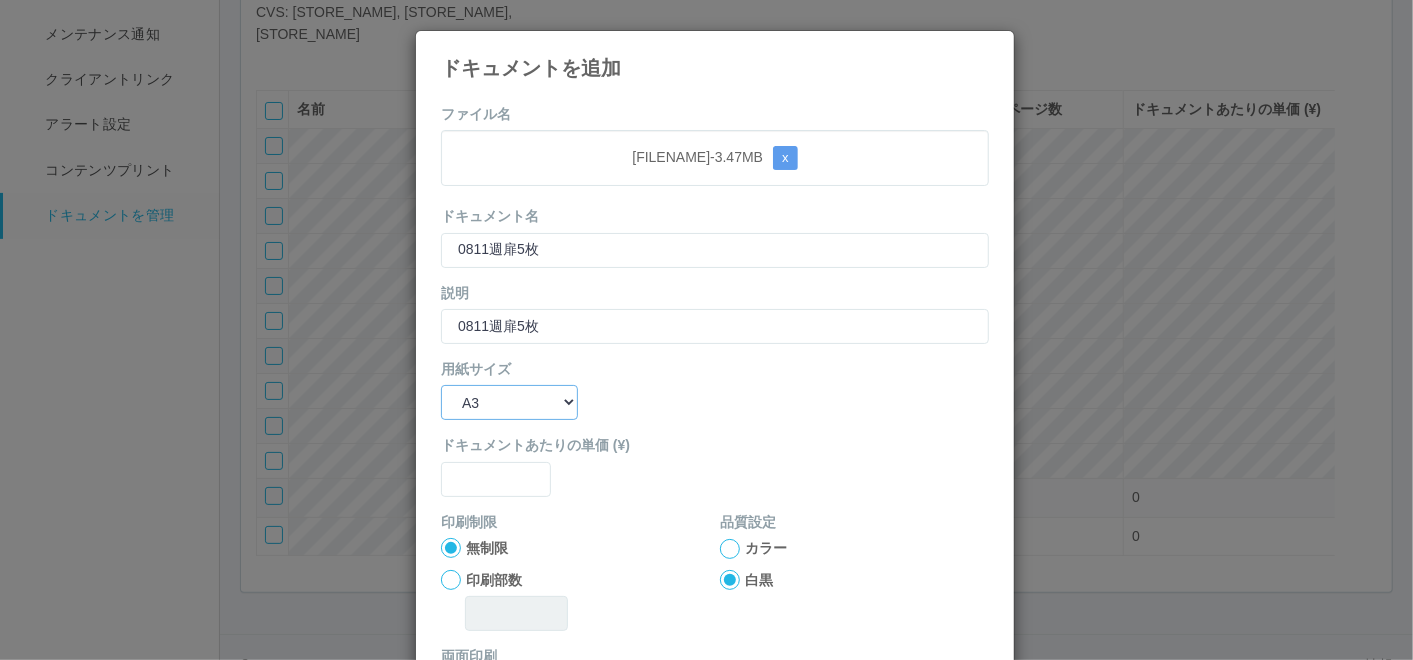 click on "B5 A4 B4 A3" at bounding box center [509, 402] 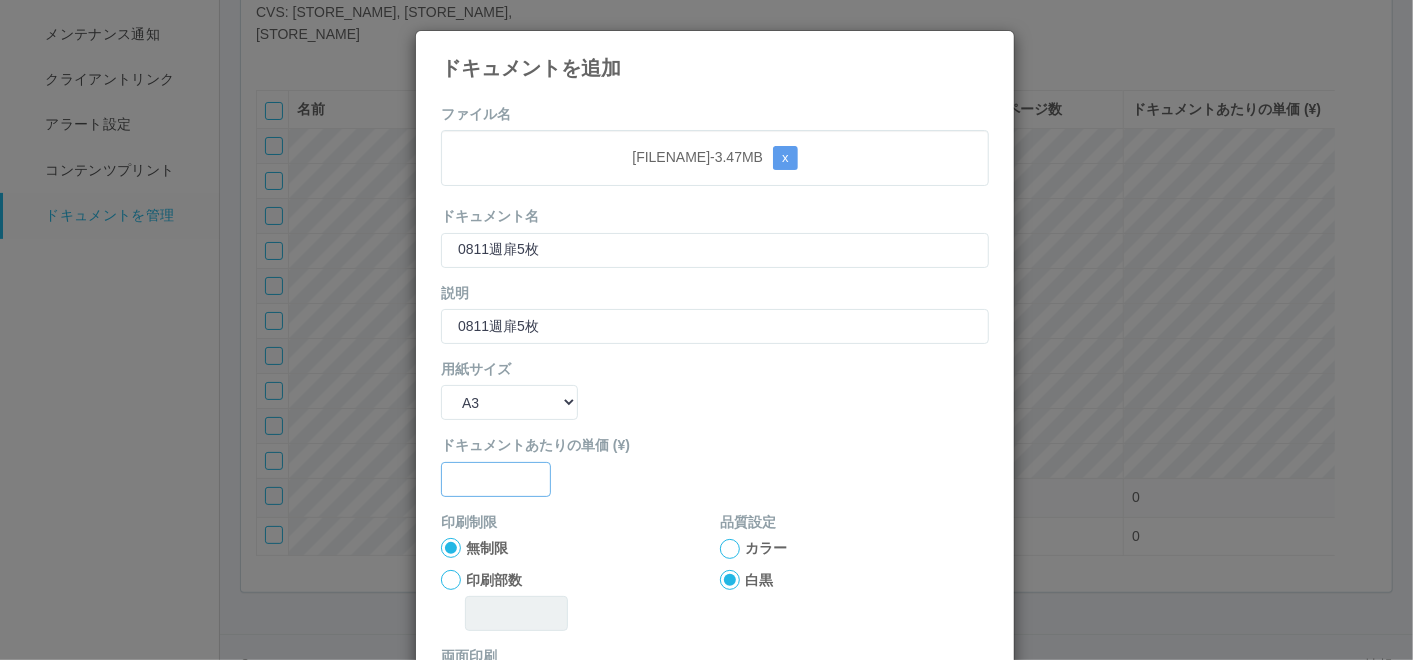 click at bounding box center [496, 479] 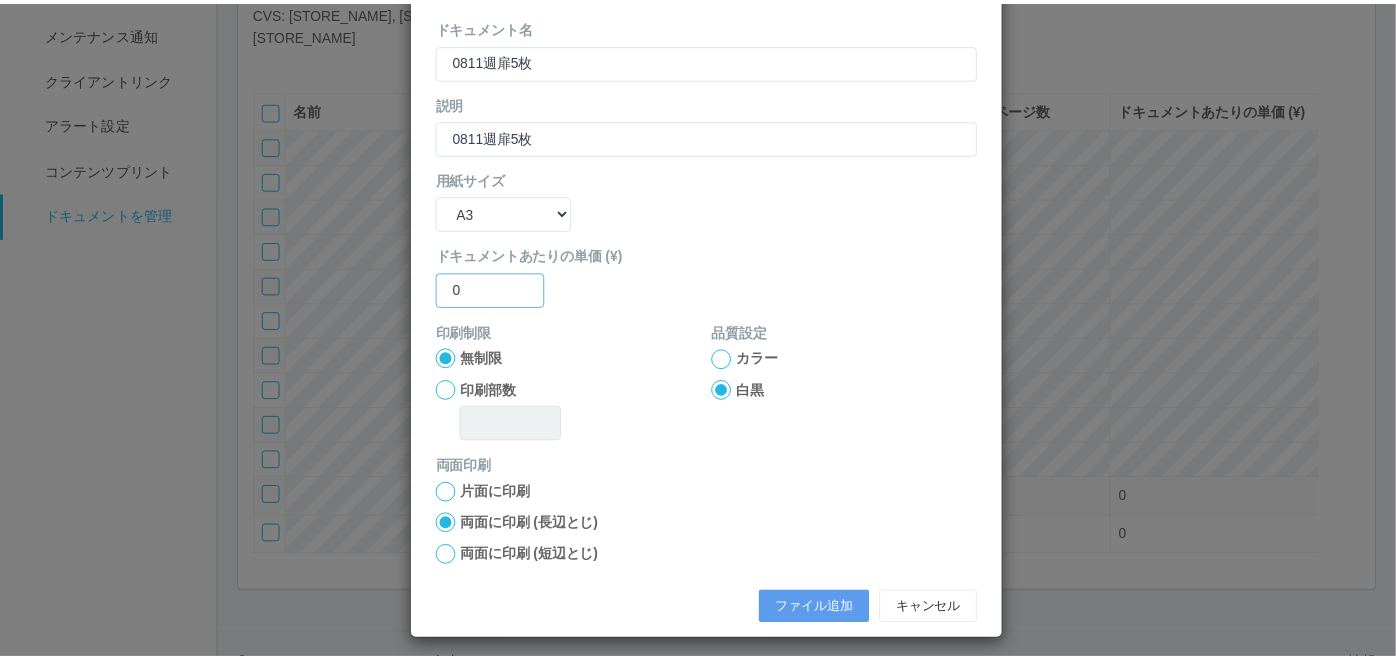 scroll, scrollTop: 199, scrollLeft: 0, axis: vertical 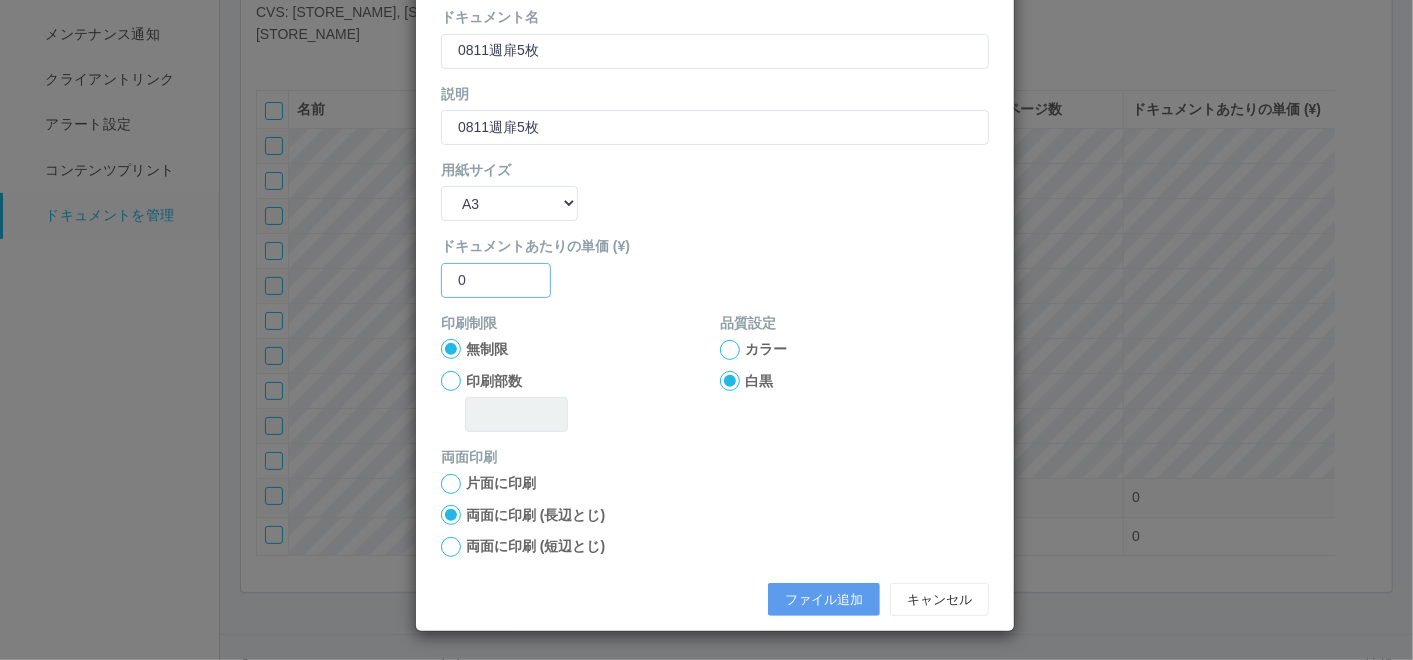 type on "0" 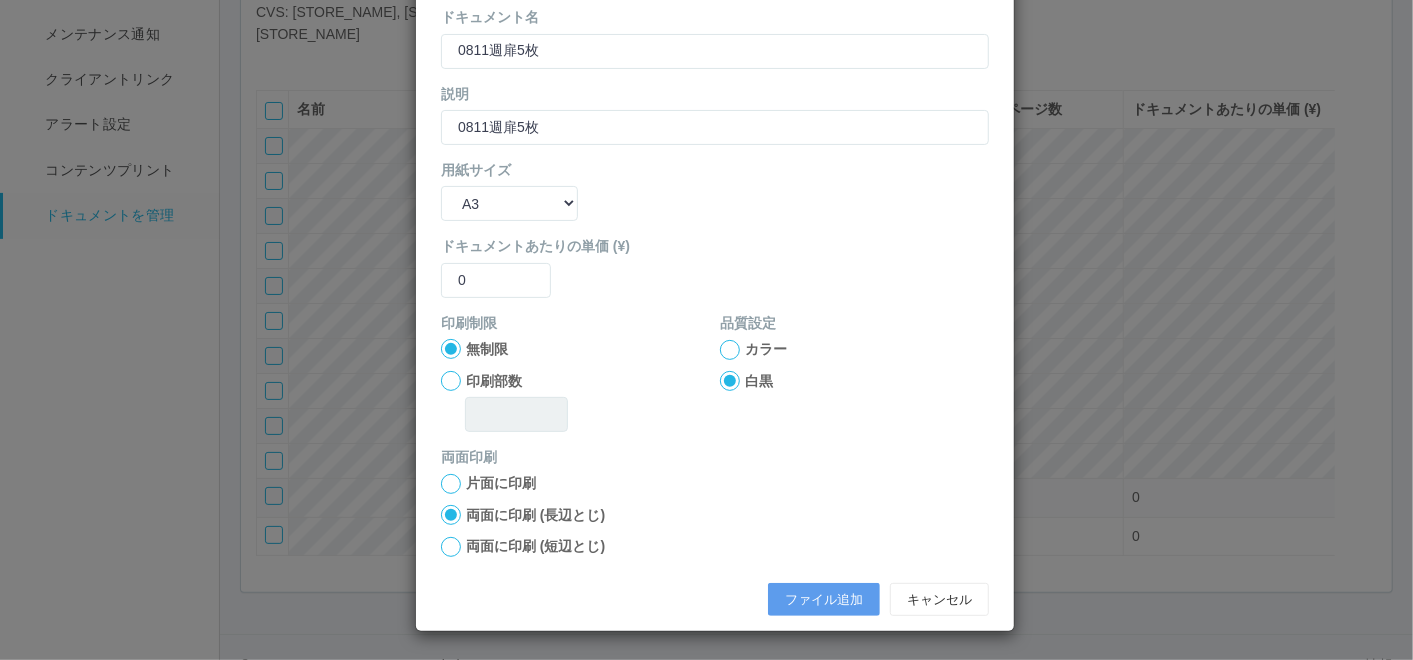 click at bounding box center (730, 350) 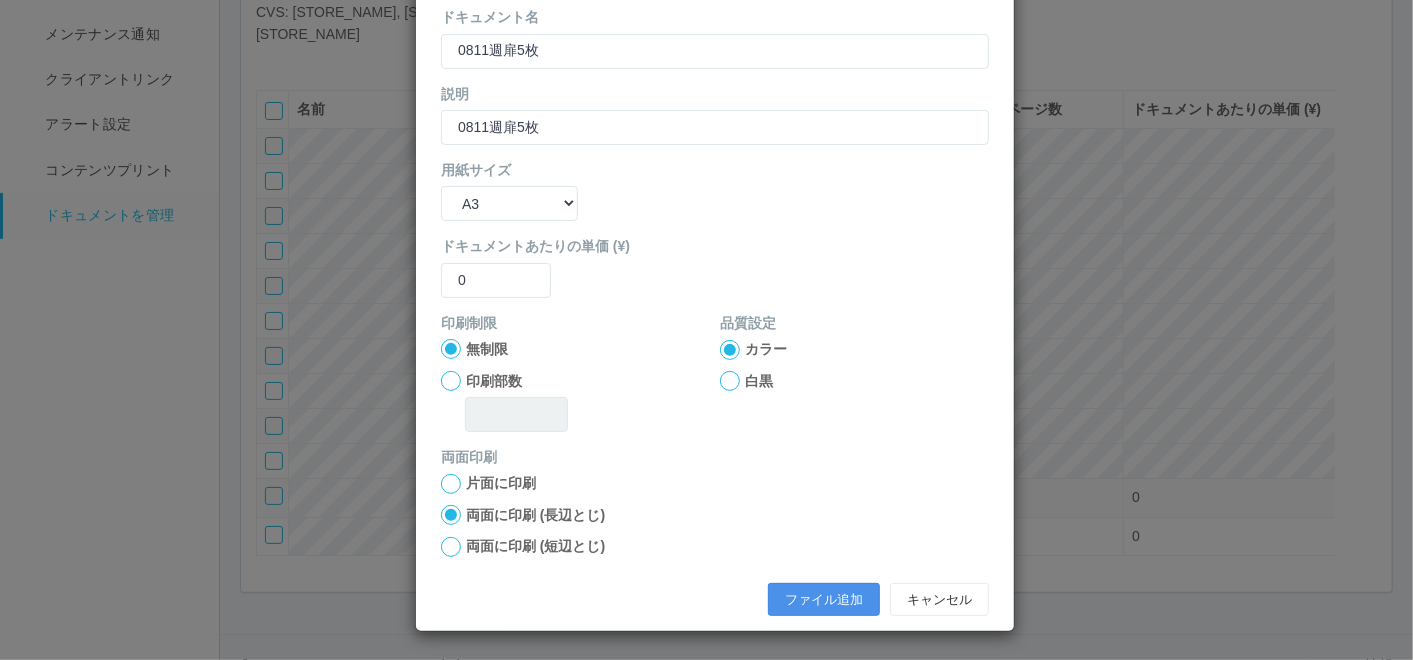 click on "ファイル追加" at bounding box center [824, 600] 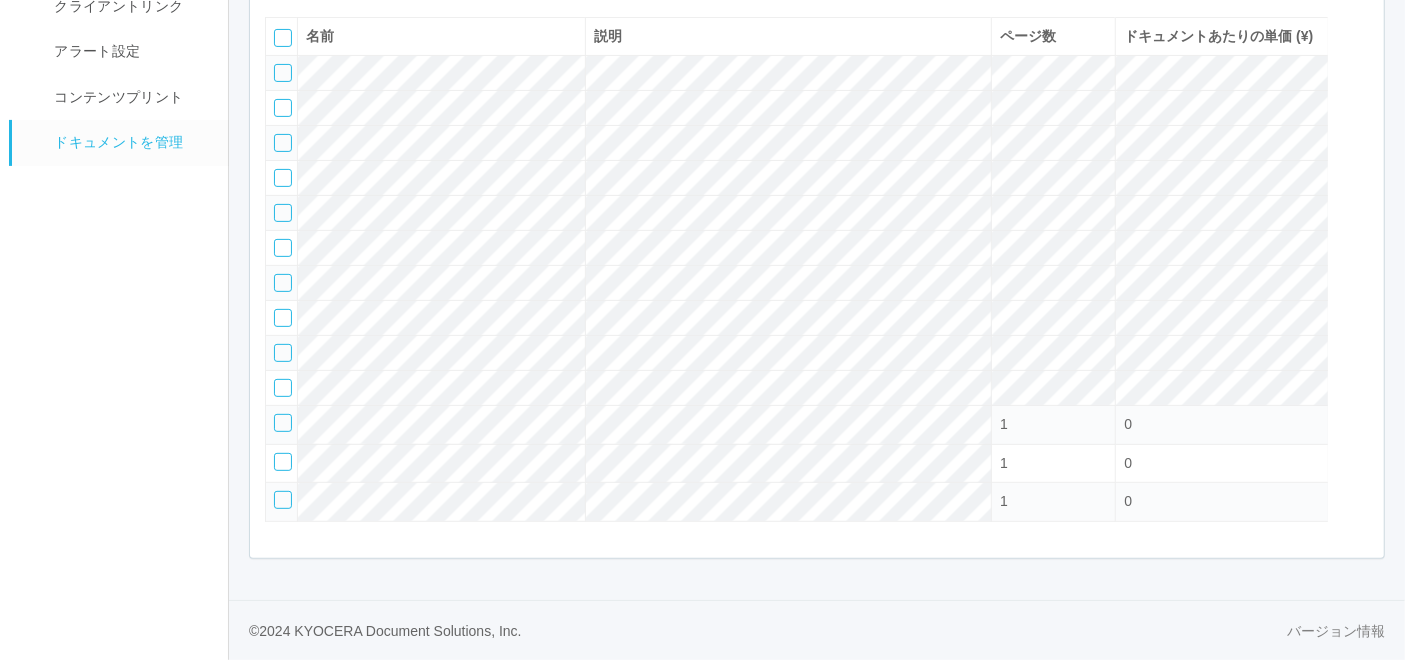 scroll, scrollTop: 287, scrollLeft: 0, axis: vertical 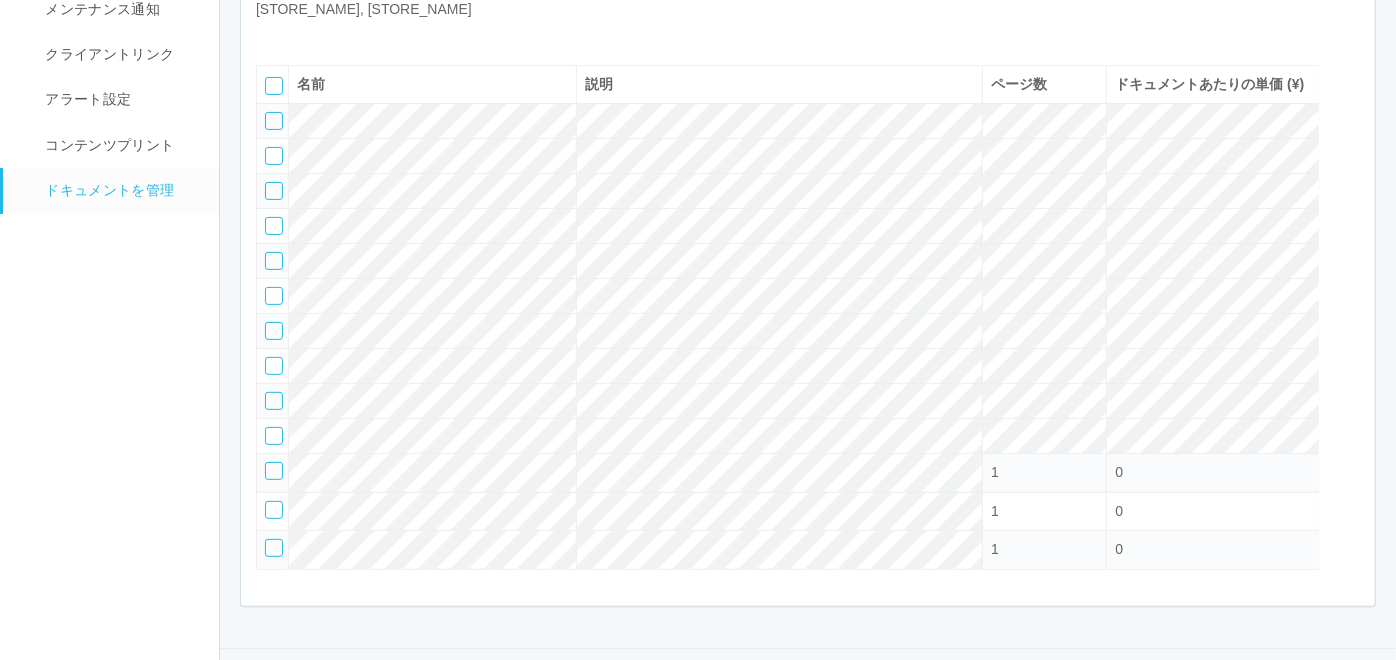 click at bounding box center (271, 35) 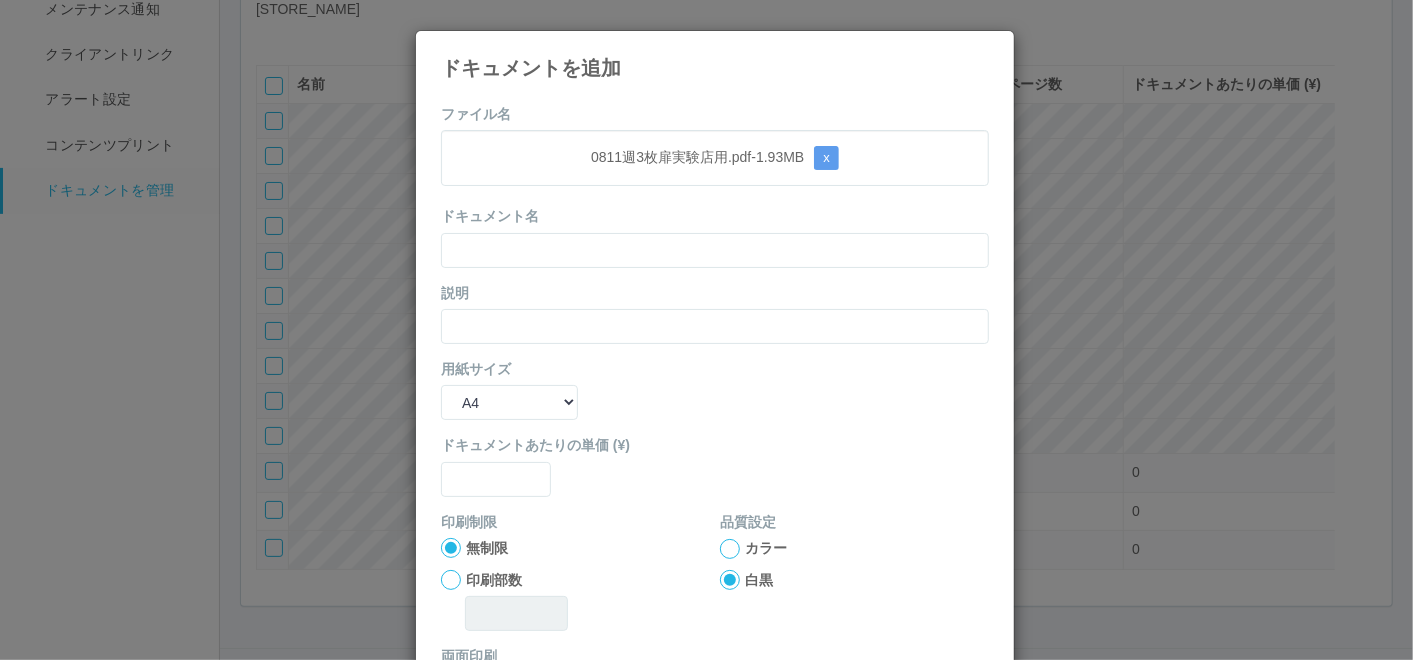 click on "ファイル名 0811週3枚扉実験店用.pdf  -  1.93  MB x ドキュメント名 説明 用紙サイズ B5 A4 B4 A3 ドキュメントあたりの単価 (¥) 印刷制限 無制限 印刷部数 品質設定 カラー 白黒 両面印刷 片面に印刷 両面に印刷 (長辺とじ) 両面に印刷 (短辺とじ) ファイル追加 キャンセル" at bounding box center [715, 464] 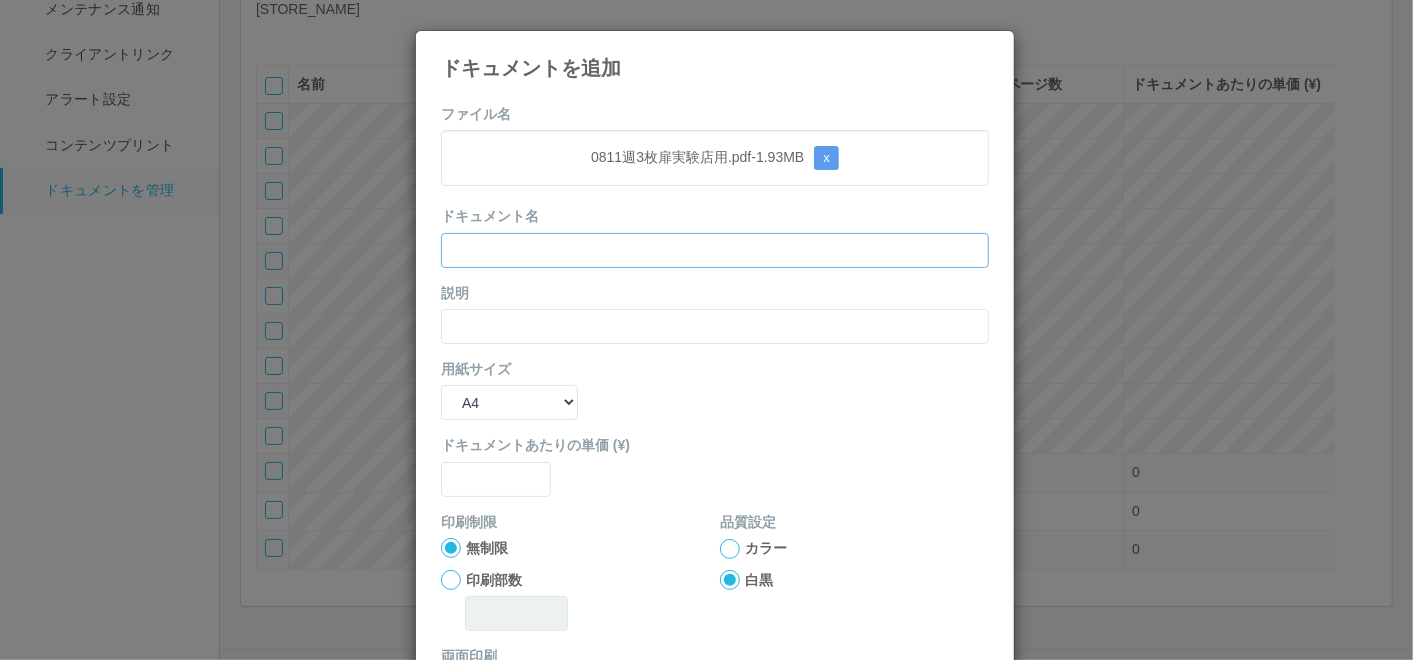 click at bounding box center [715, 250] 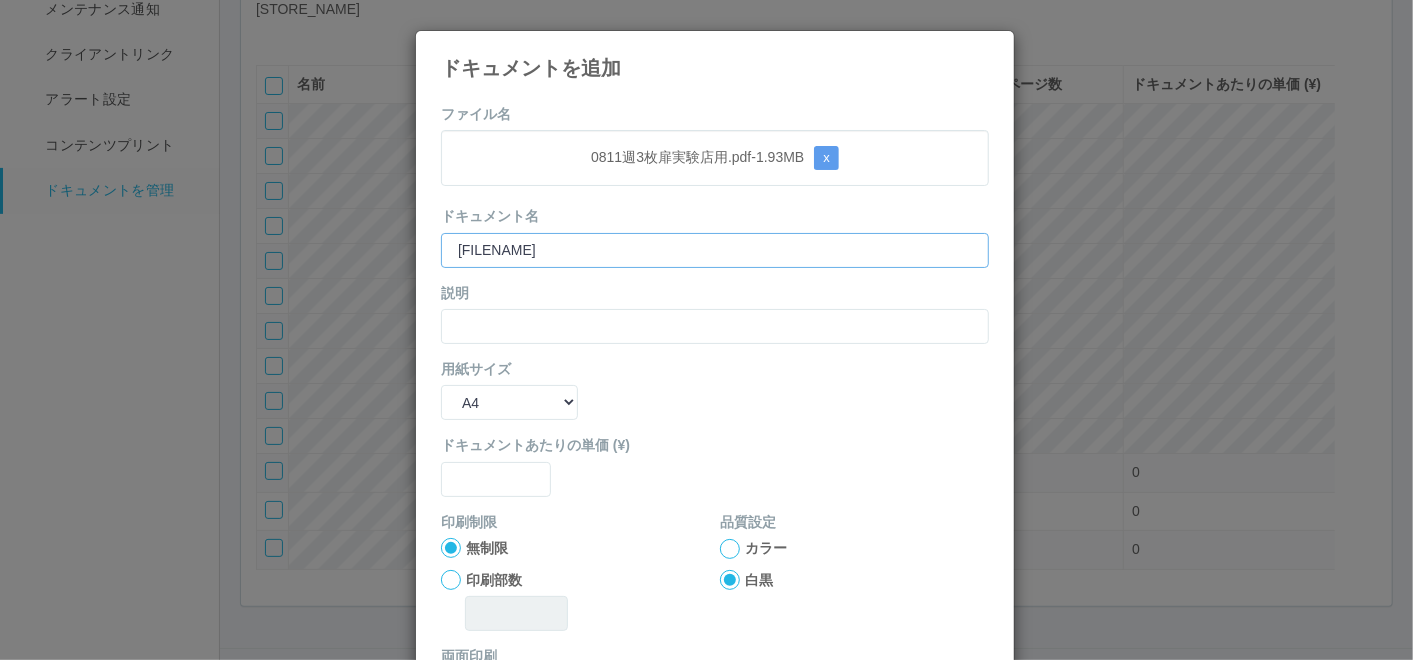 type on "[FILENAME]" 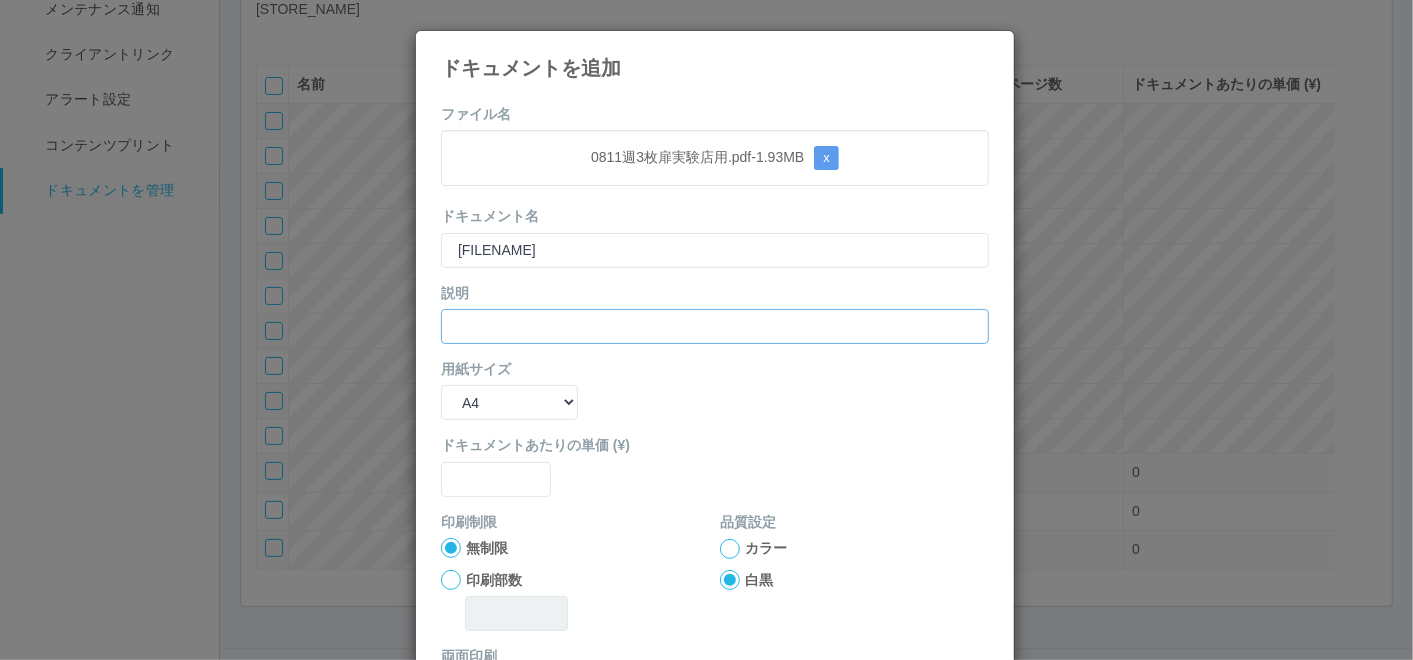 click at bounding box center [715, 326] 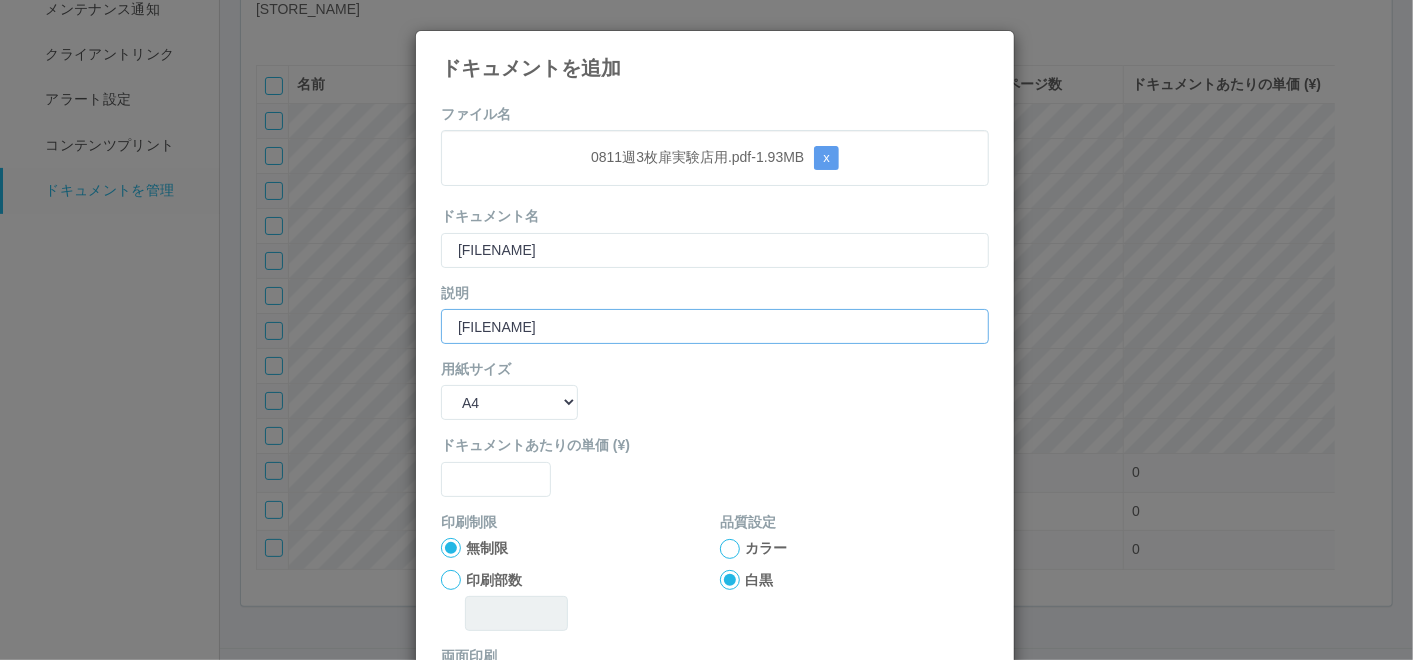 type on "[FILENAME]" 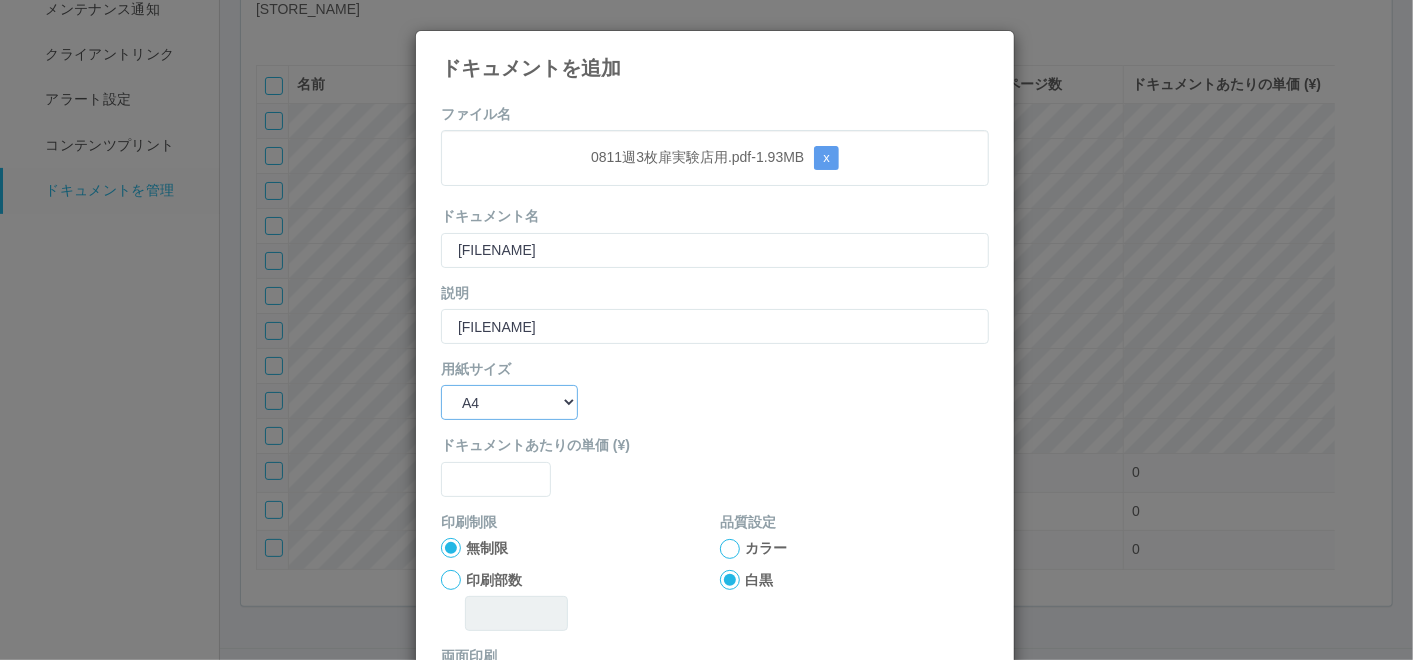 click on "B5 A4 B4 A3" at bounding box center [509, 402] 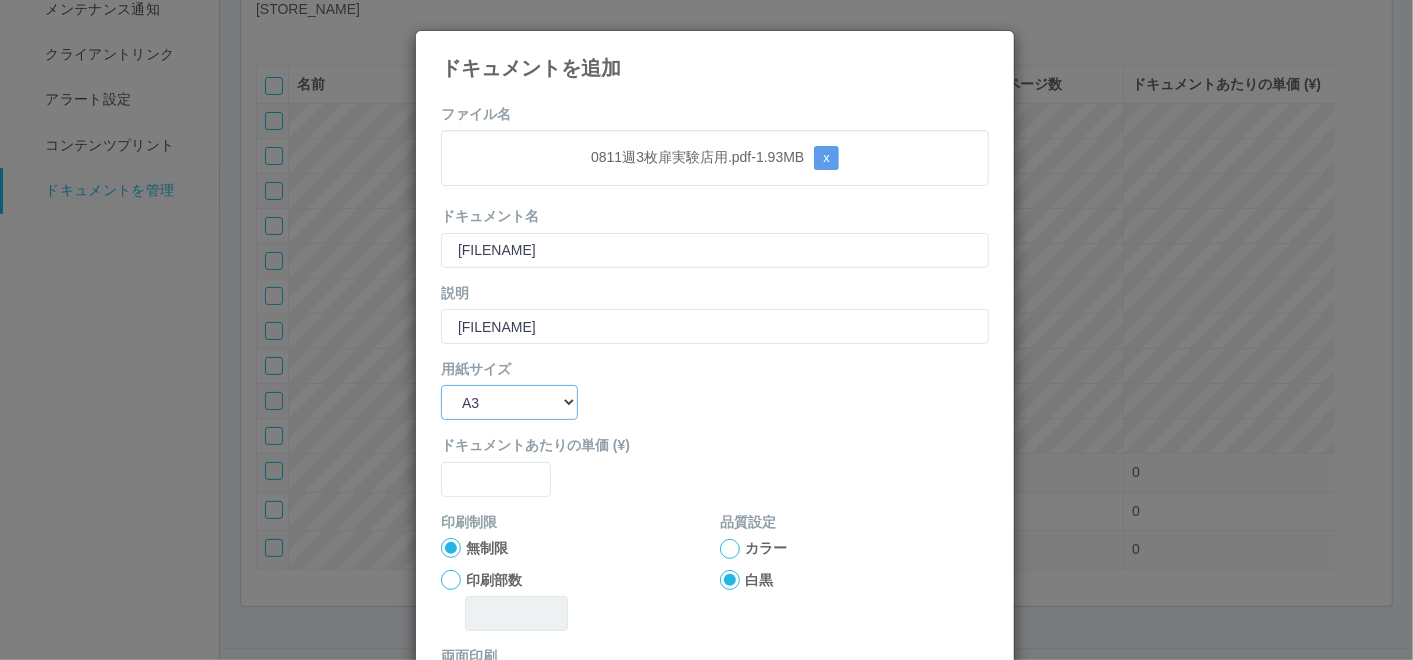 click on "B5 A4 B4 A3" at bounding box center [509, 402] 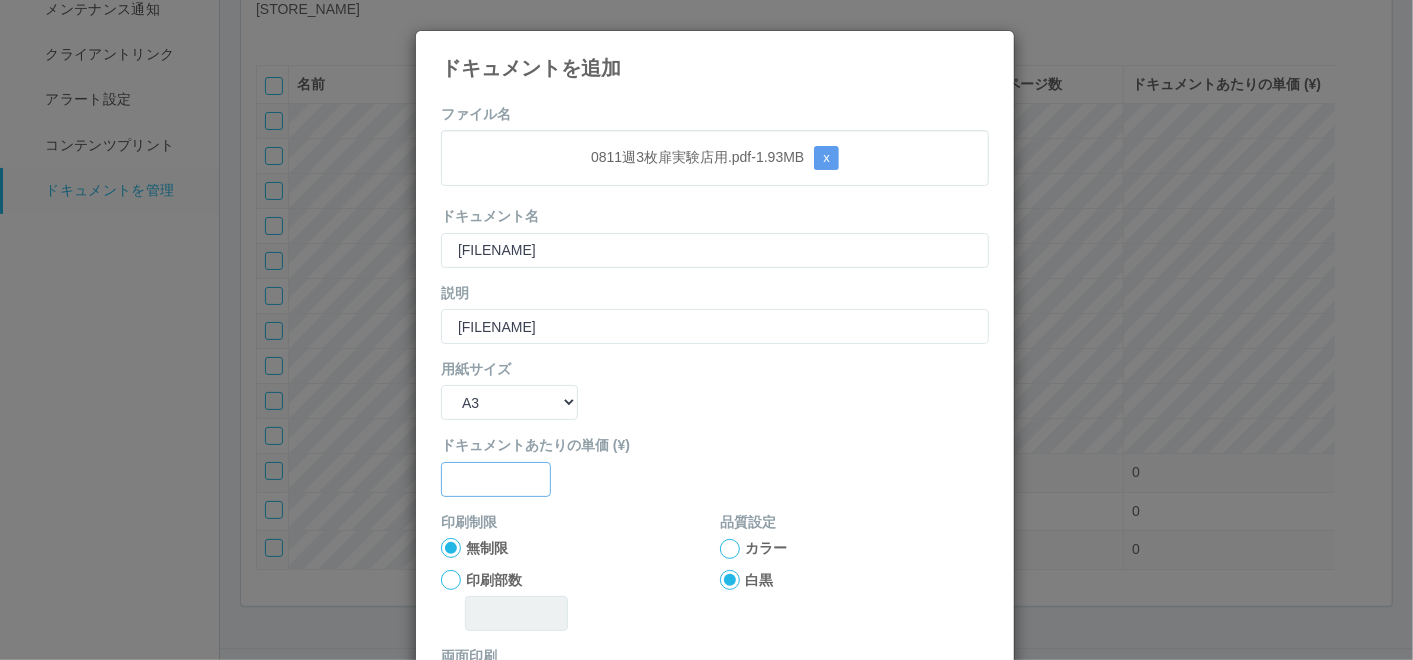 click at bounding box center (496, 479) 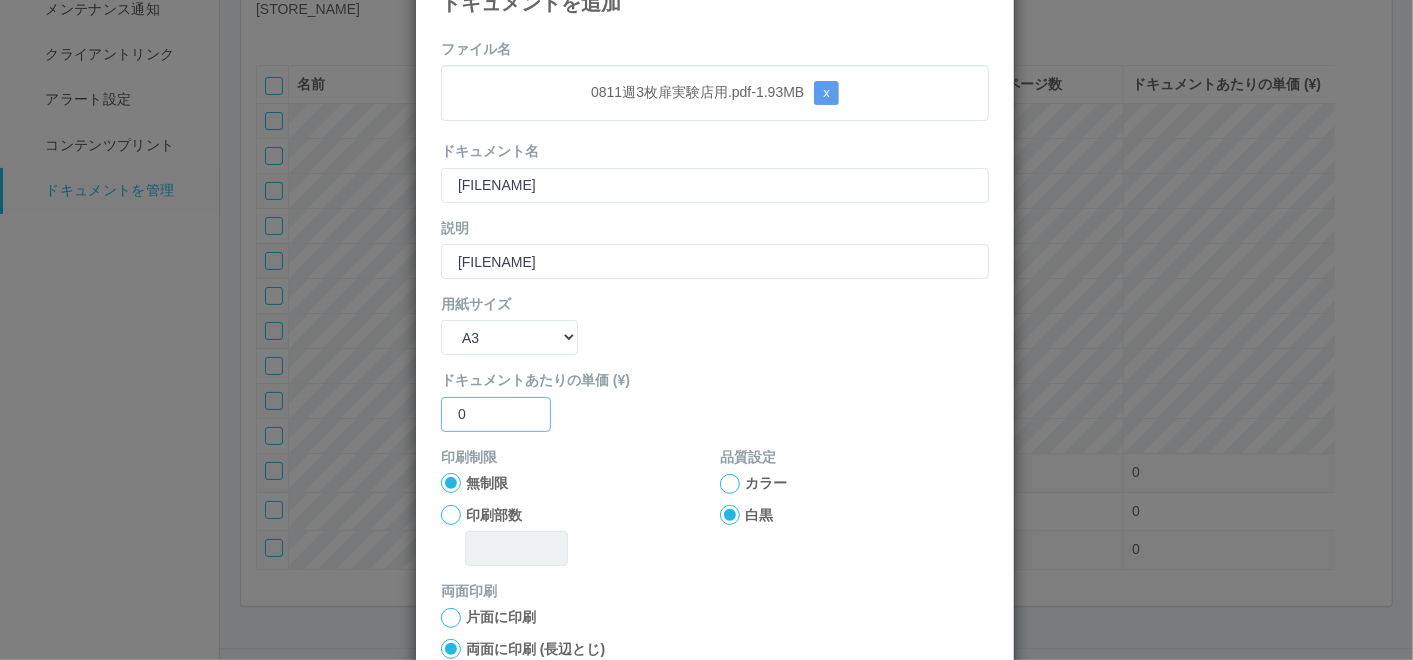 scroll, scrollTop: 111, scrollLeft: 0, axis: vertical 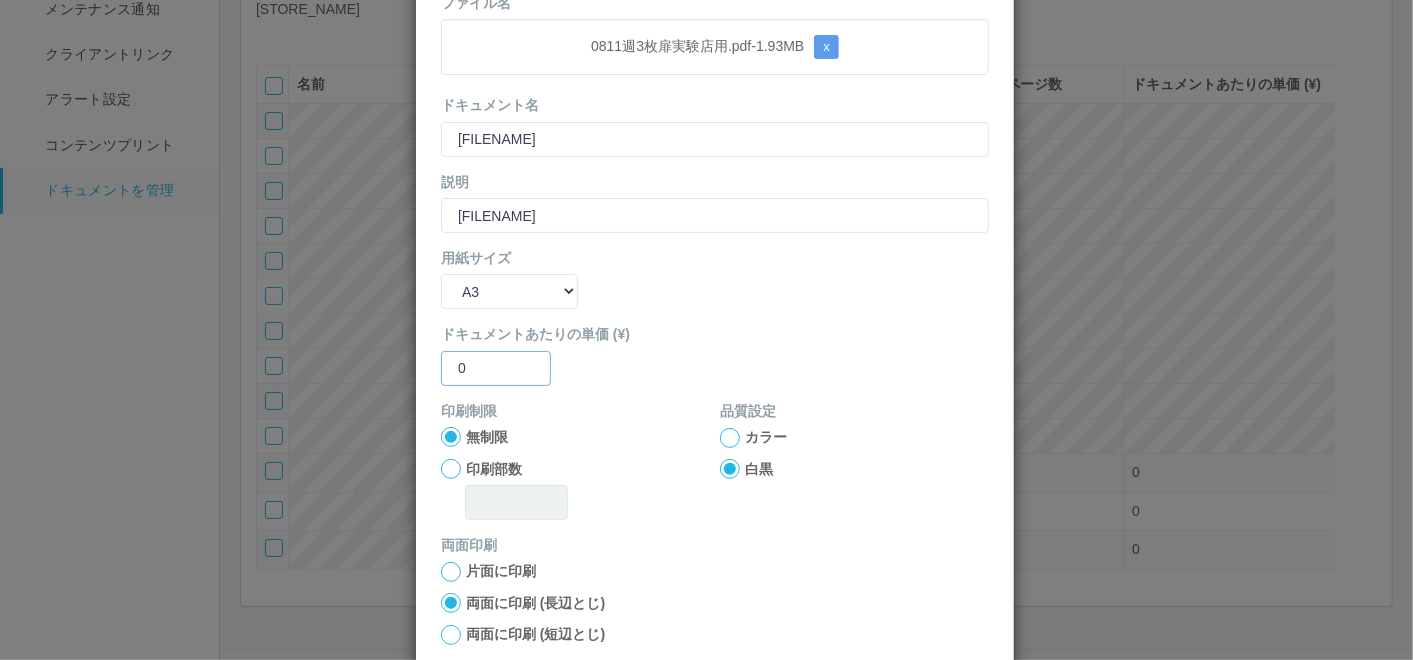 type on "0" 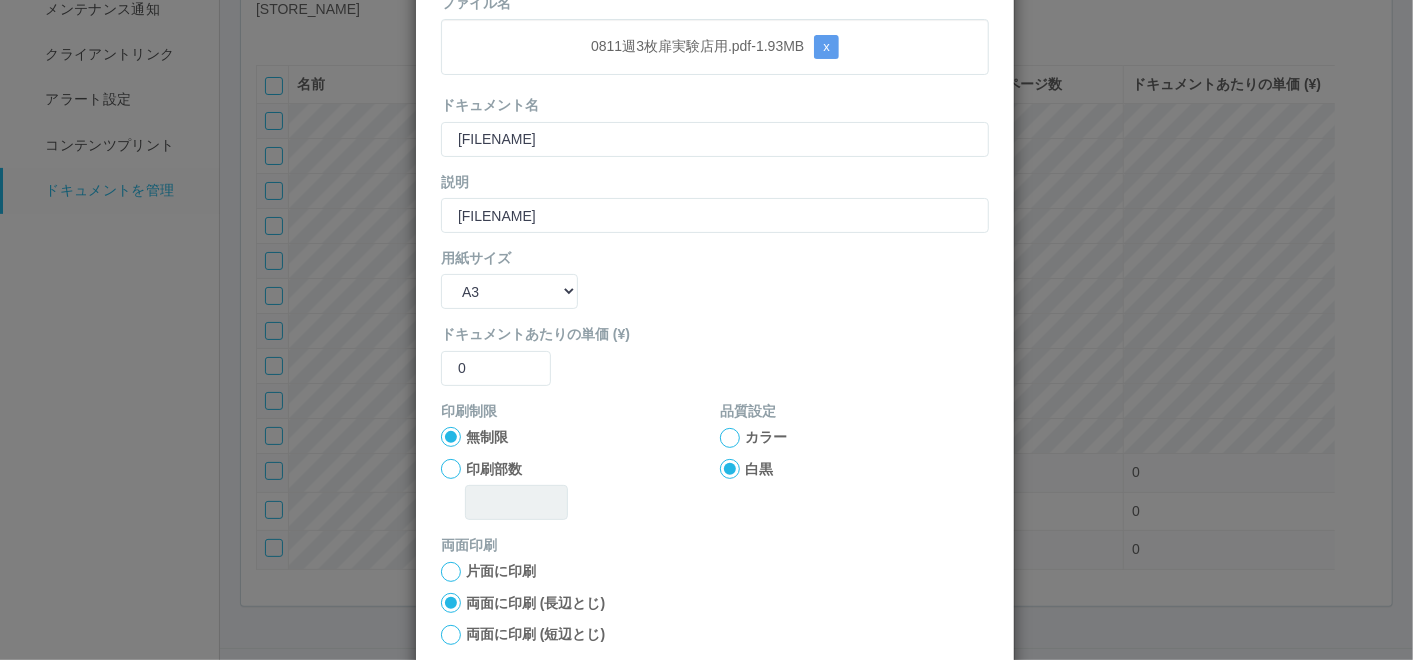 click at bounding box center (730, 438) 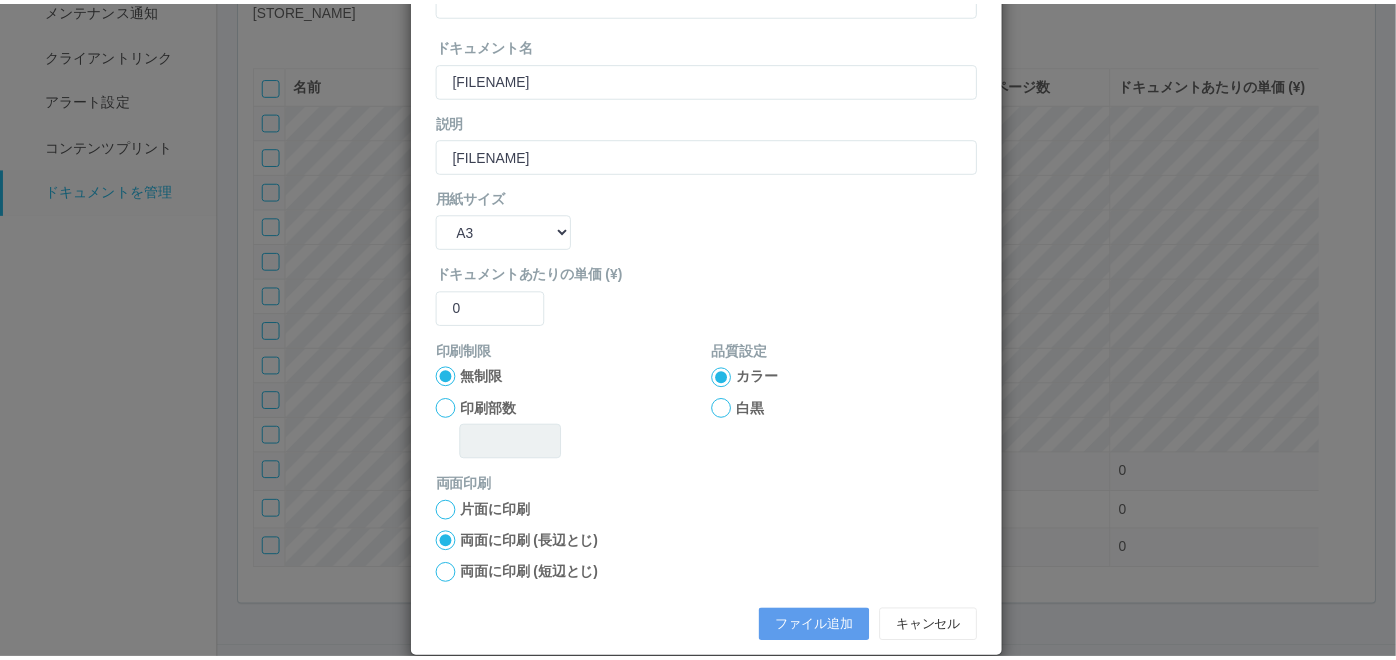 scroll, scrollTop: 199, scrollLeft: 0, axis: vertical 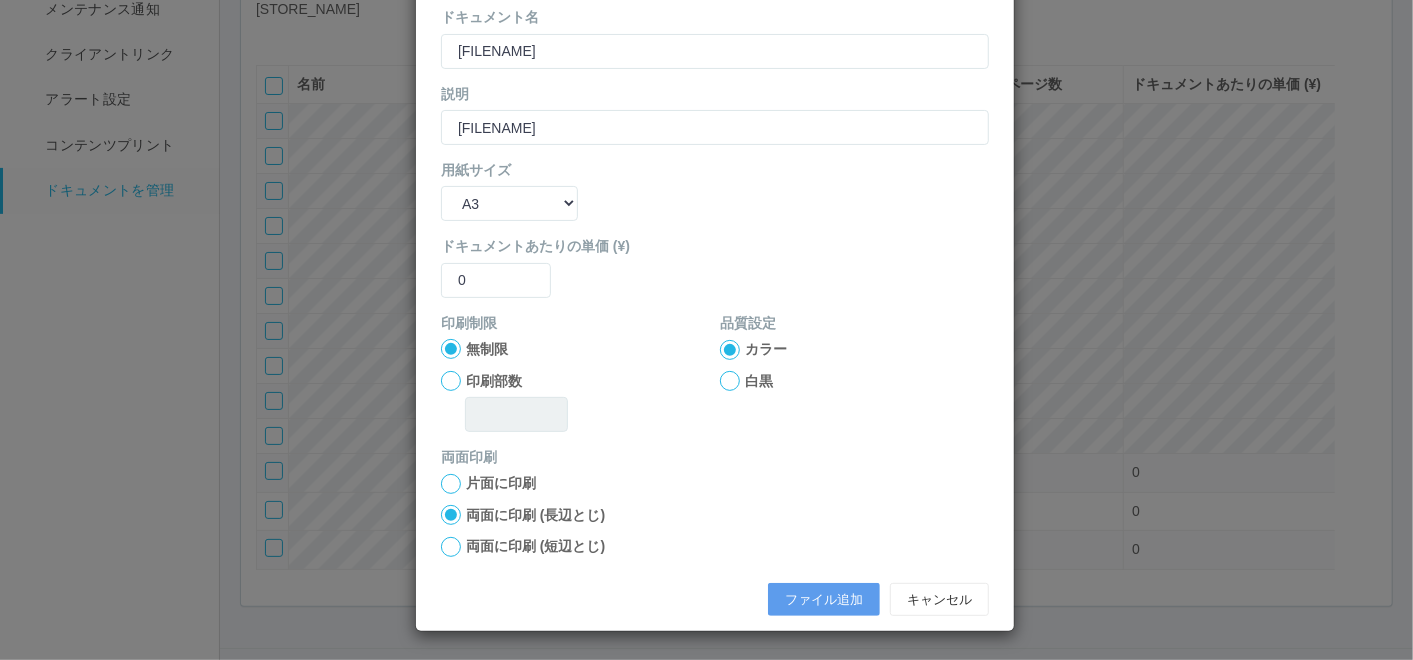 click on "ファイル追加 キャンセル" at bounding box center [715, 600] 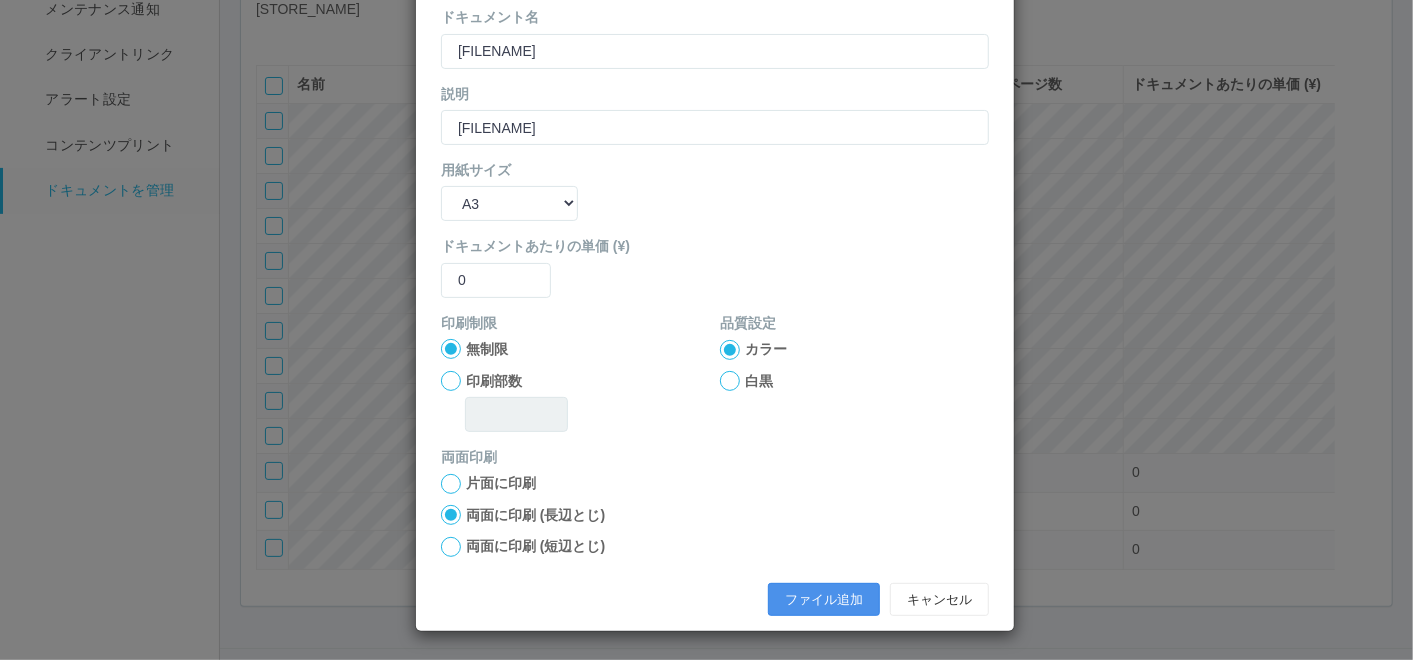 click on "ファイル追加" at bounding box center (824, 600) 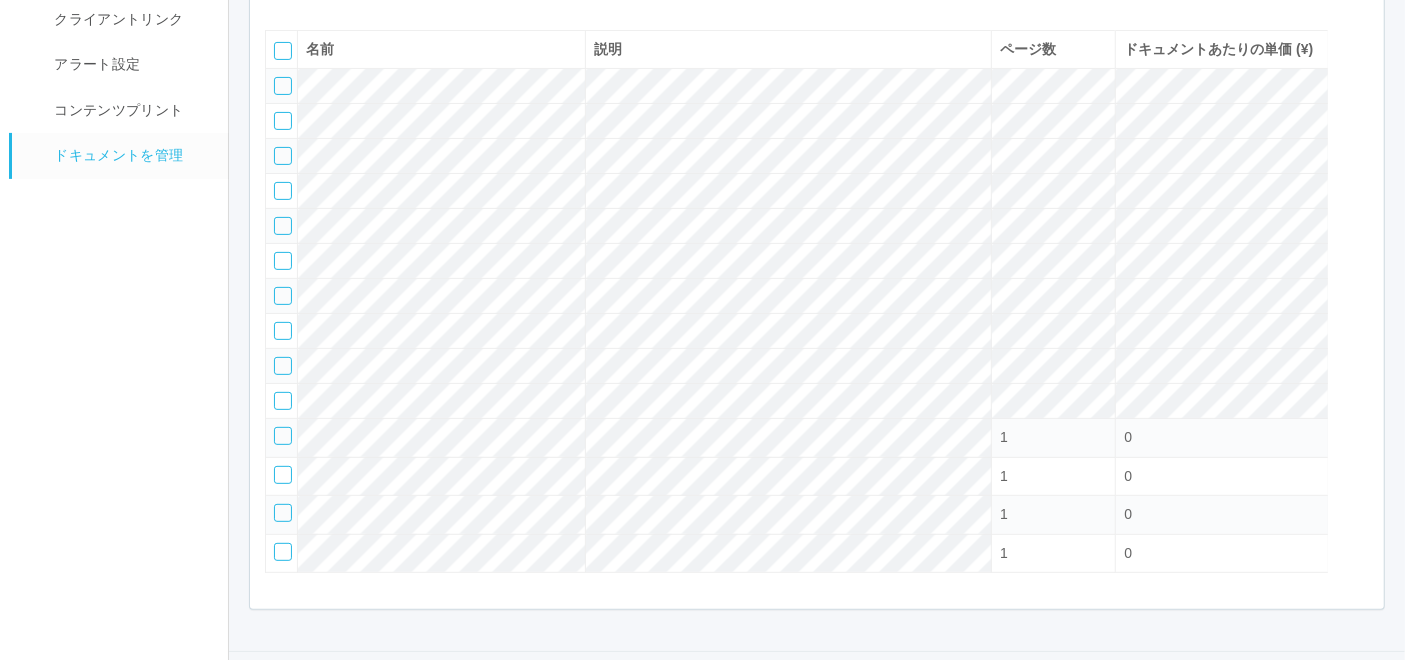 scroll, scrollTop: 214, scrollLeft: 0, axis: vertical 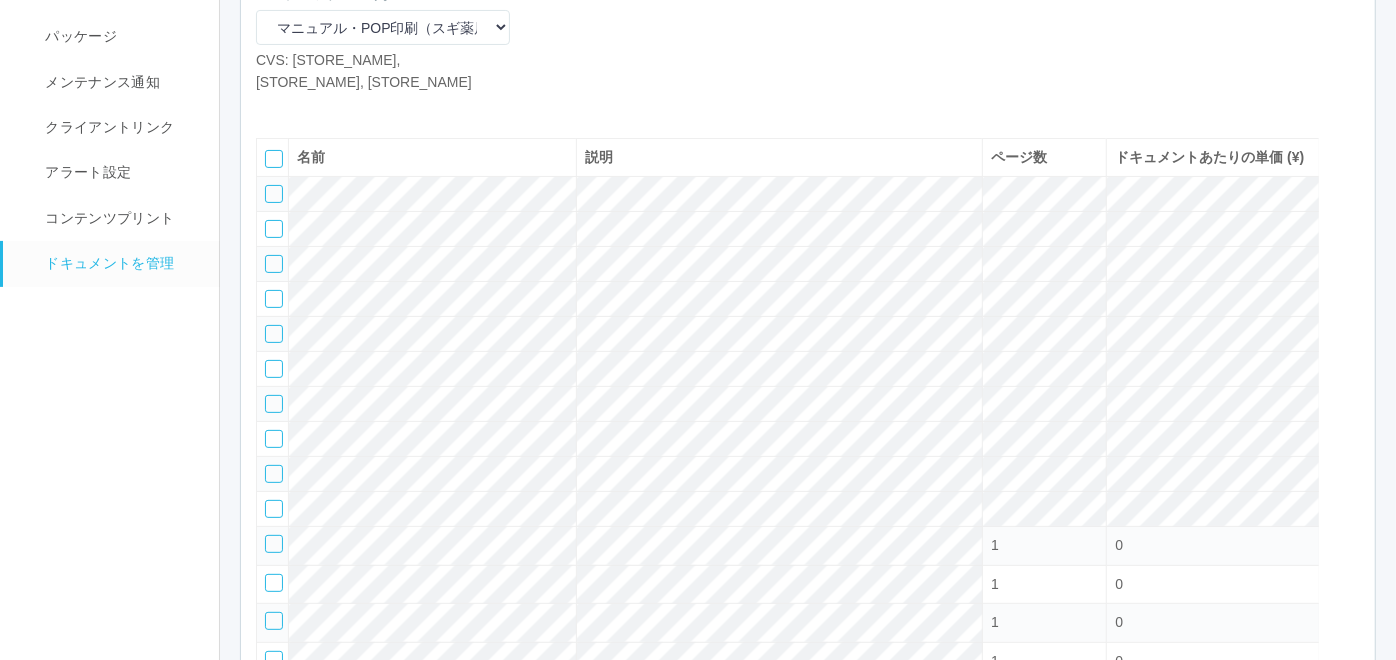 click at bounding box center (271, 108) 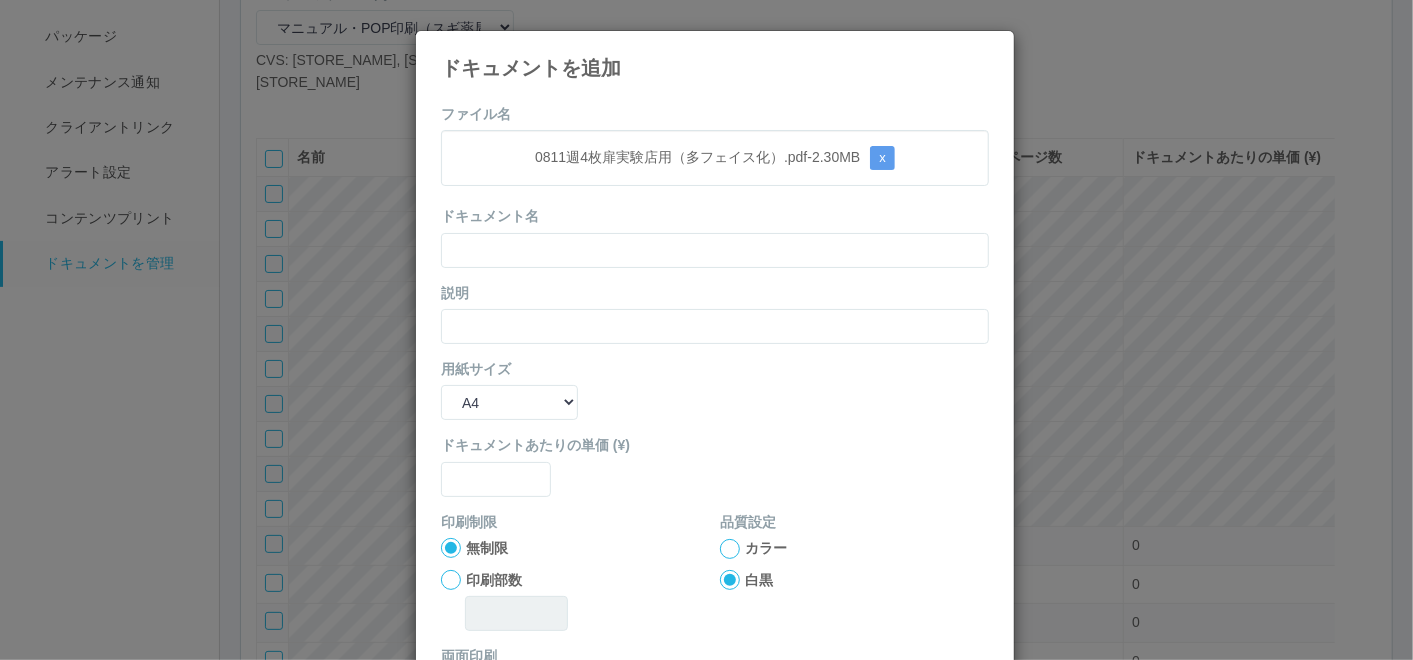 click on "ファイル名 [FILENAME]  -  2.30  MB x ドキュメント名 説明 用紙サイズ B5 A4 B4 A3 ドキュメントあたりの単価 (¥) 印刷制限 無制限 印刷部数 品質設定 カラー 白黒 両面印刷 片面に印刷 両面に印刷 (長辺とじ) 両面に印刷 (短辺とじ) ファイル追加 キャンセル" at bounding box center (715, 464) 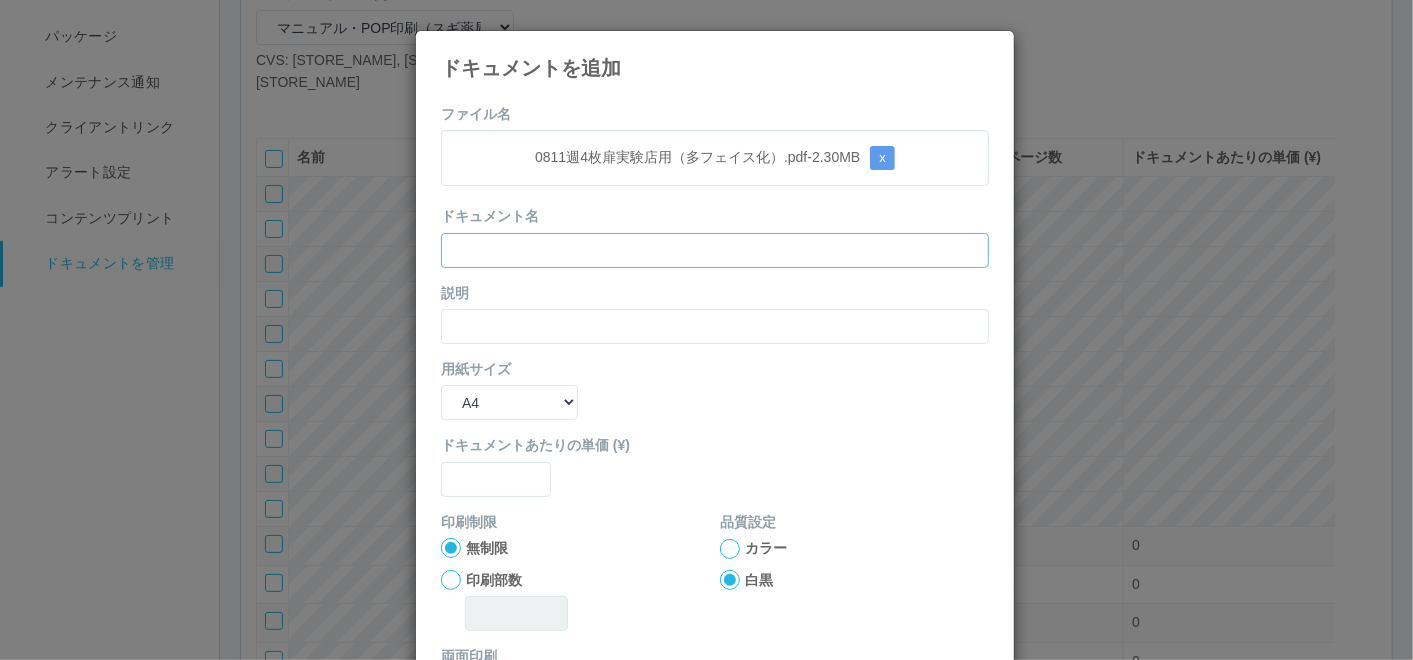 click at bounding box center [715, 250] 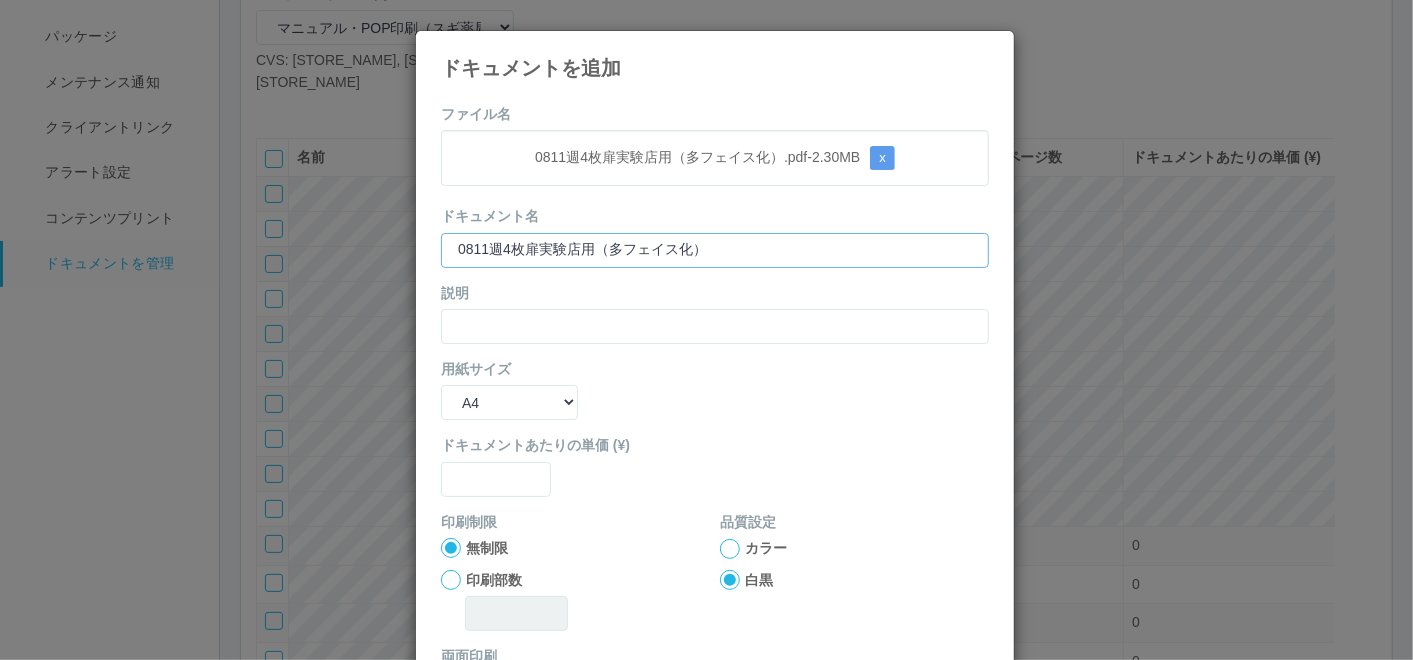type on "0811週4枚扉実験店用（多フェイス化）" 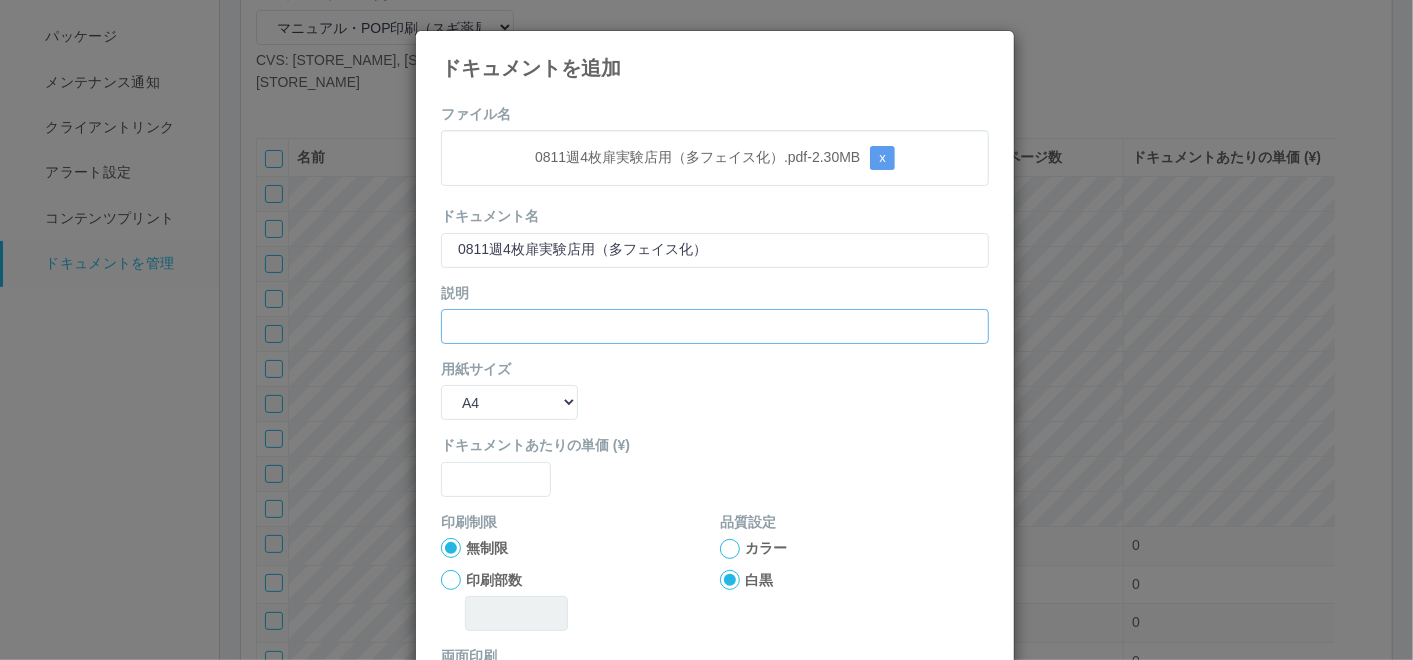 click at bounding box center (715, 326) 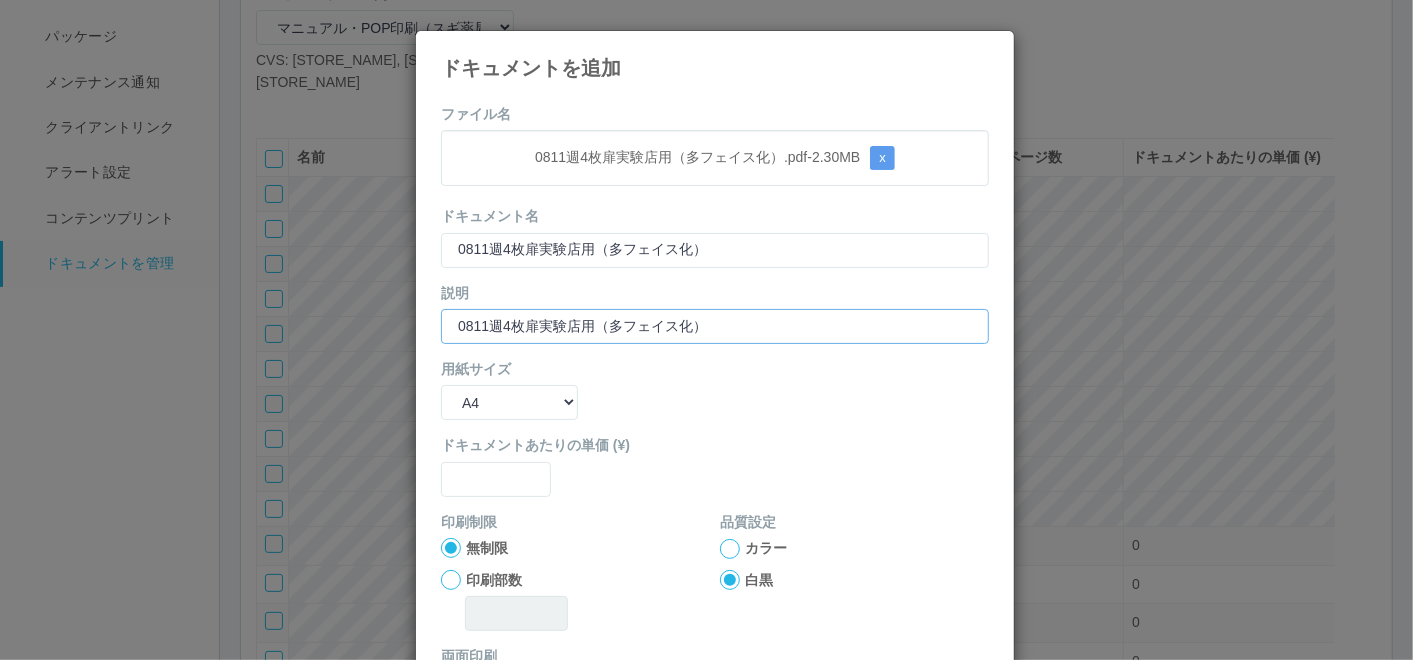 type on "0811週4枚扉実験店用（多フェイス化）" 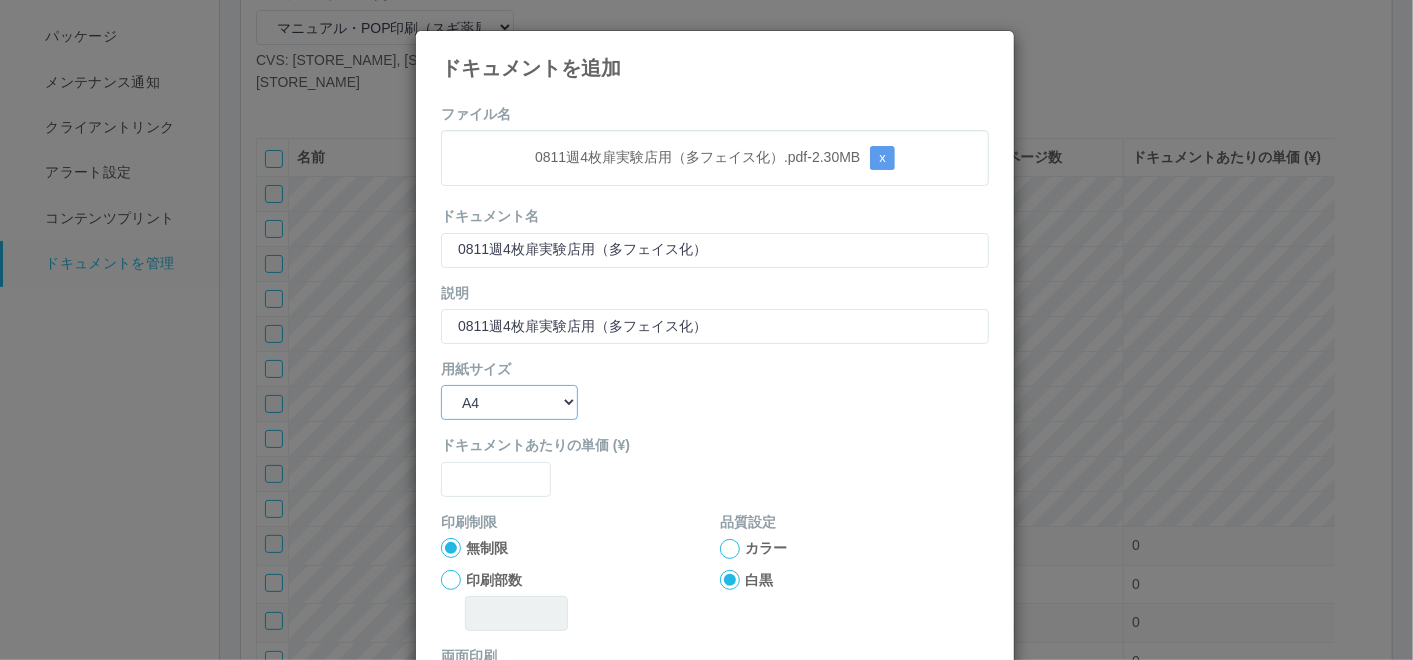 click on "B5 A4 B4 A3" at bounding box center (509, 402) 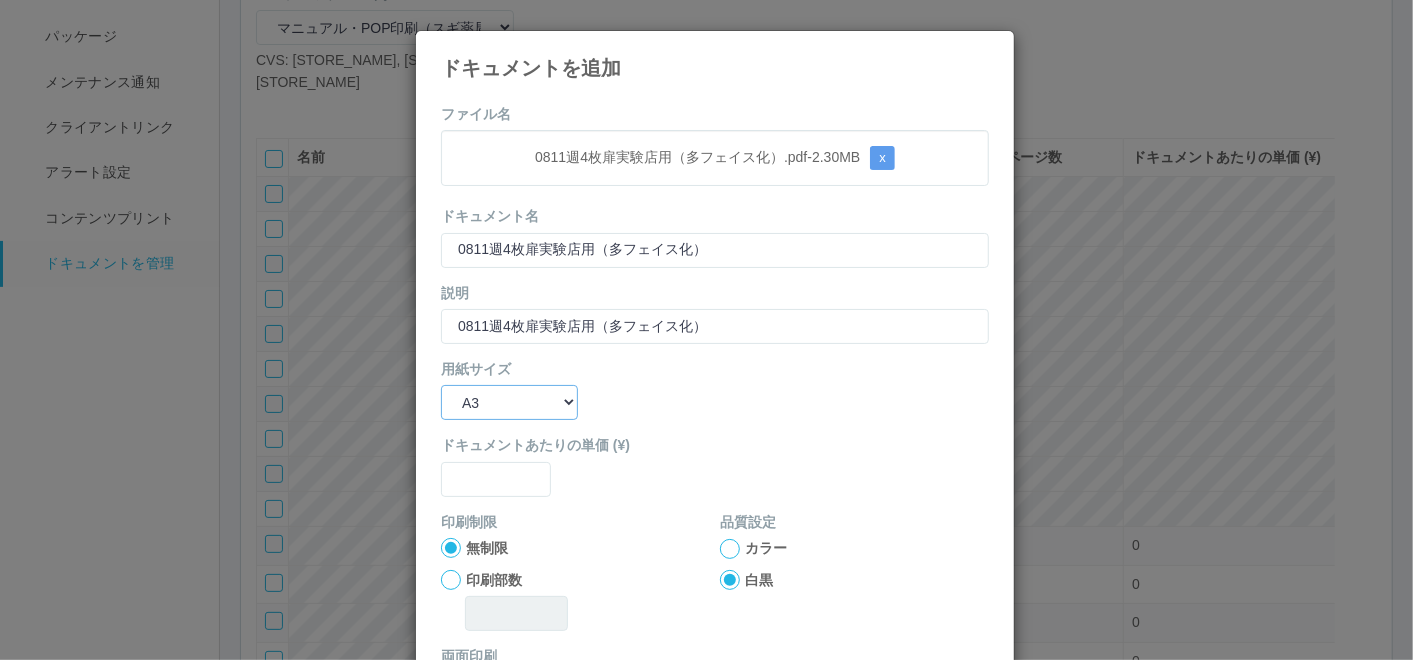click on "B5 A4 B4 A3" at bounding box center (509, 402) 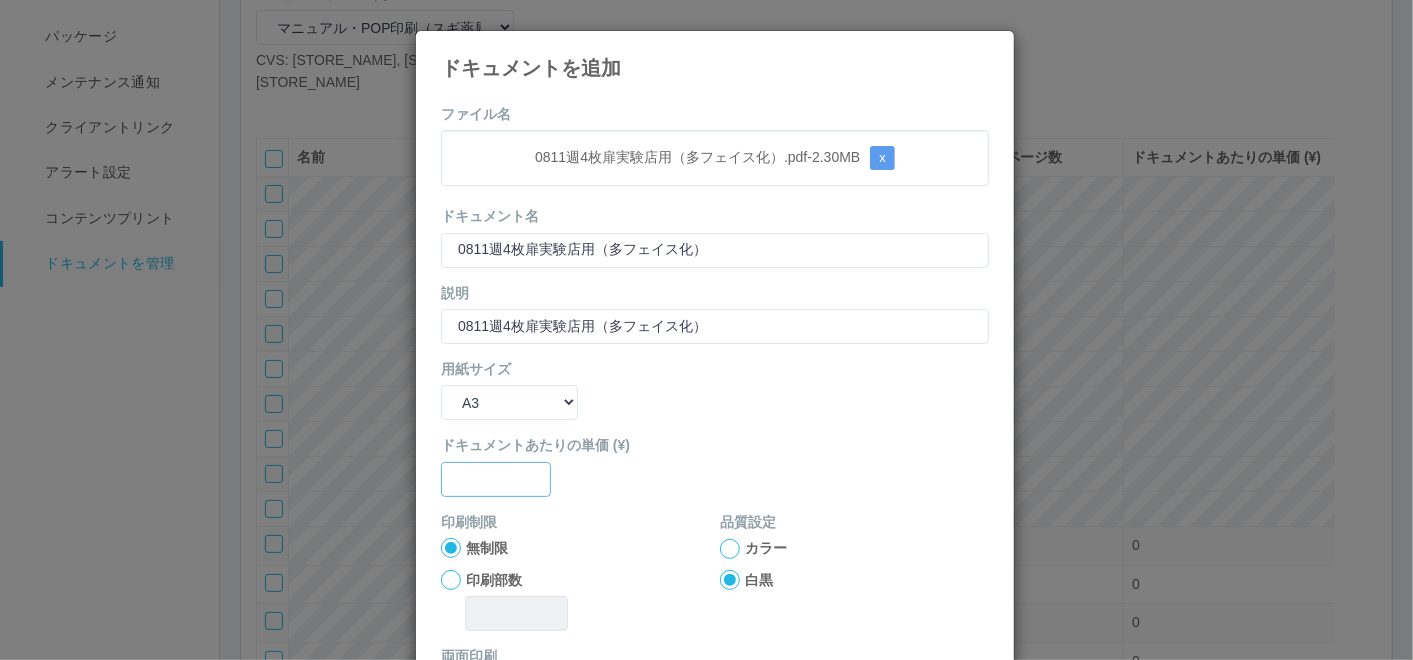 click at bounding box center [496, 479] 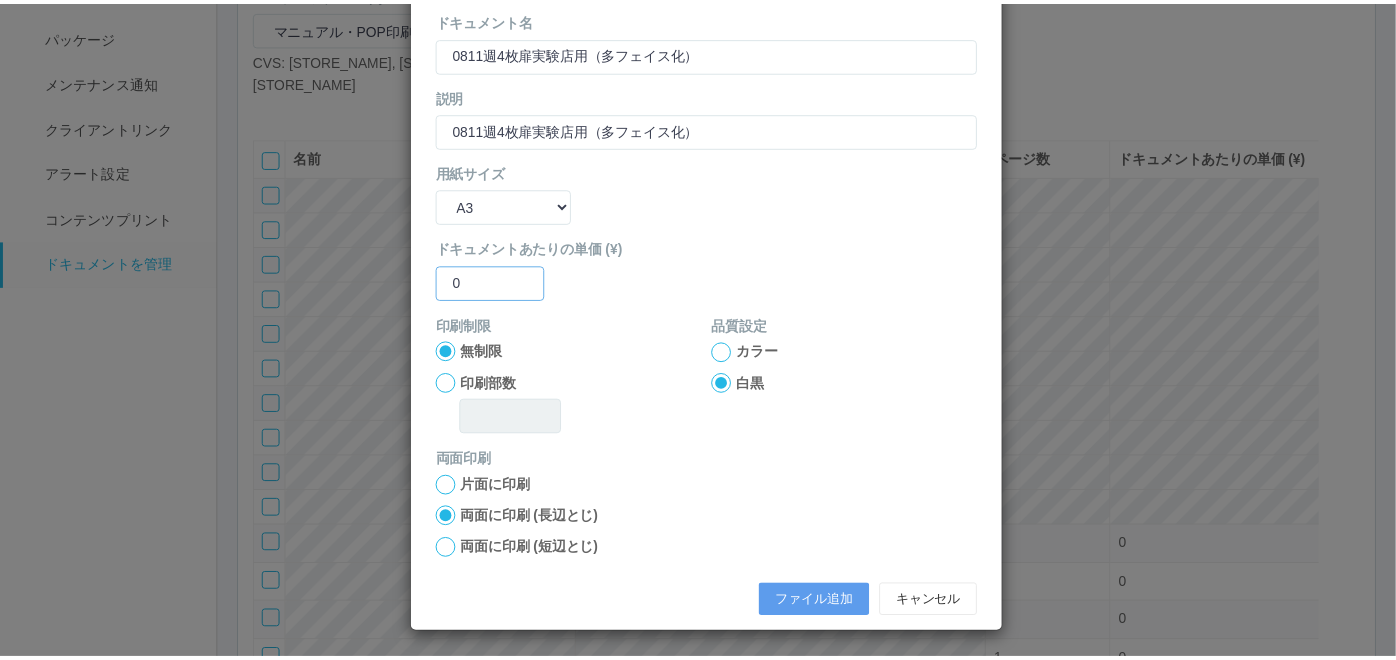 scroll, scrollTop: 199, scrollLeft: 0, axis: vertical 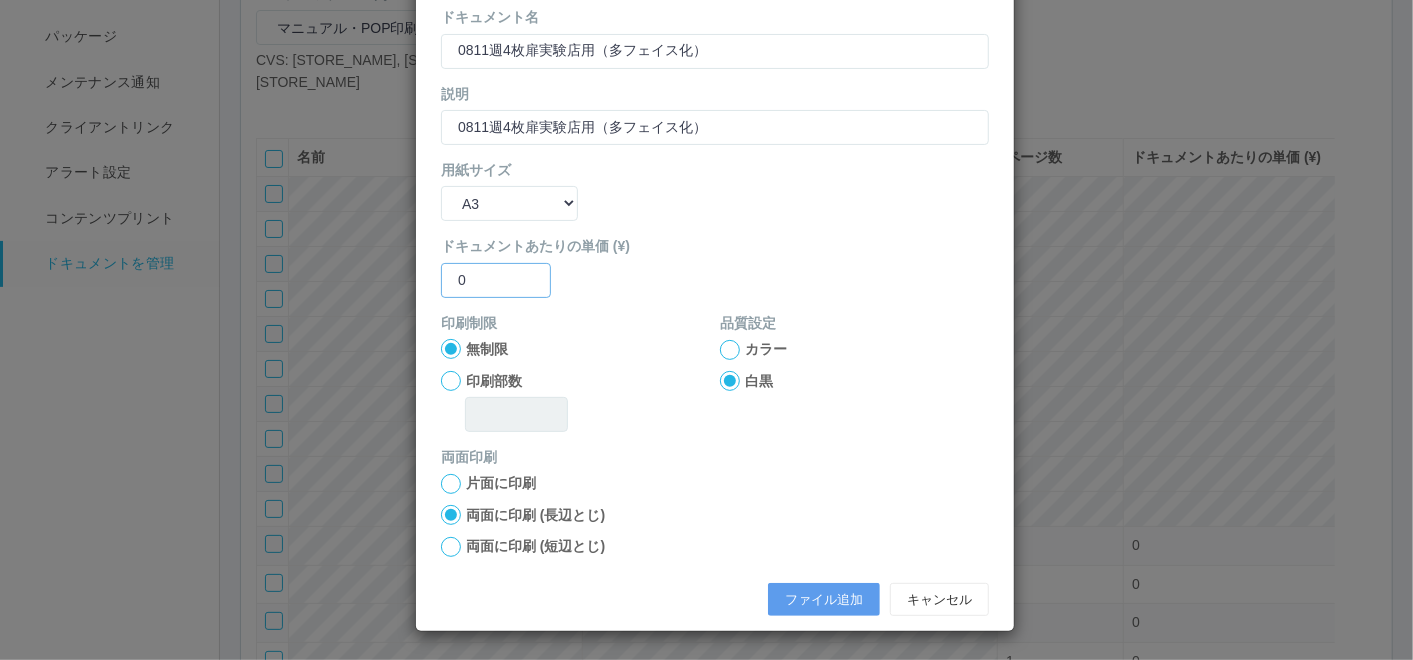 type on "0" 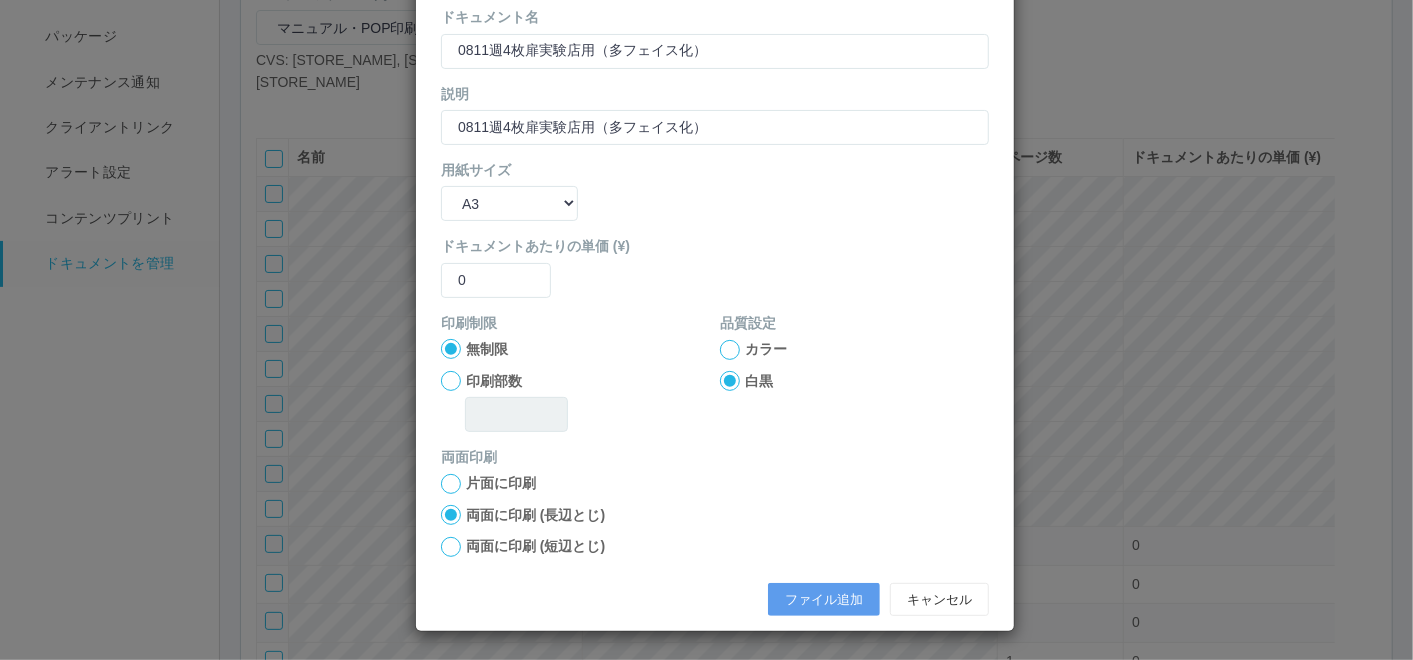 click at bounding box center [730, 350] 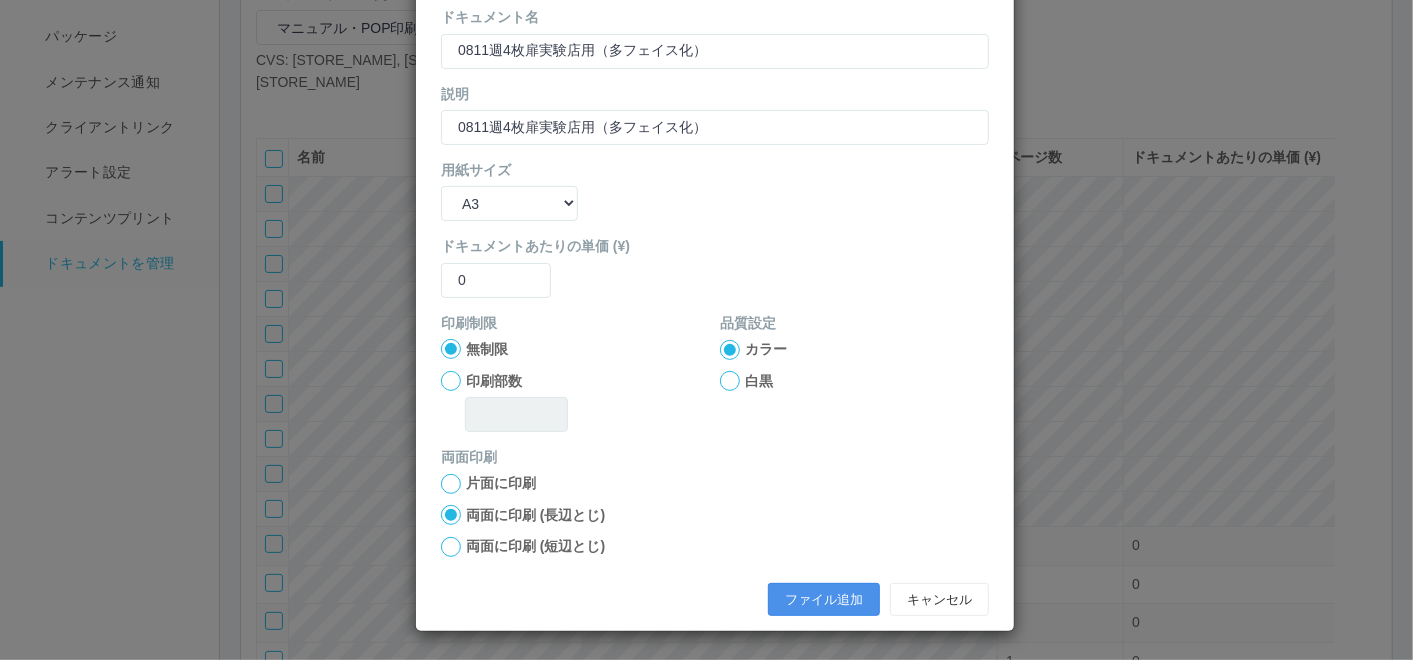 click on "ファイル追加" at bounding box center (824, 600) 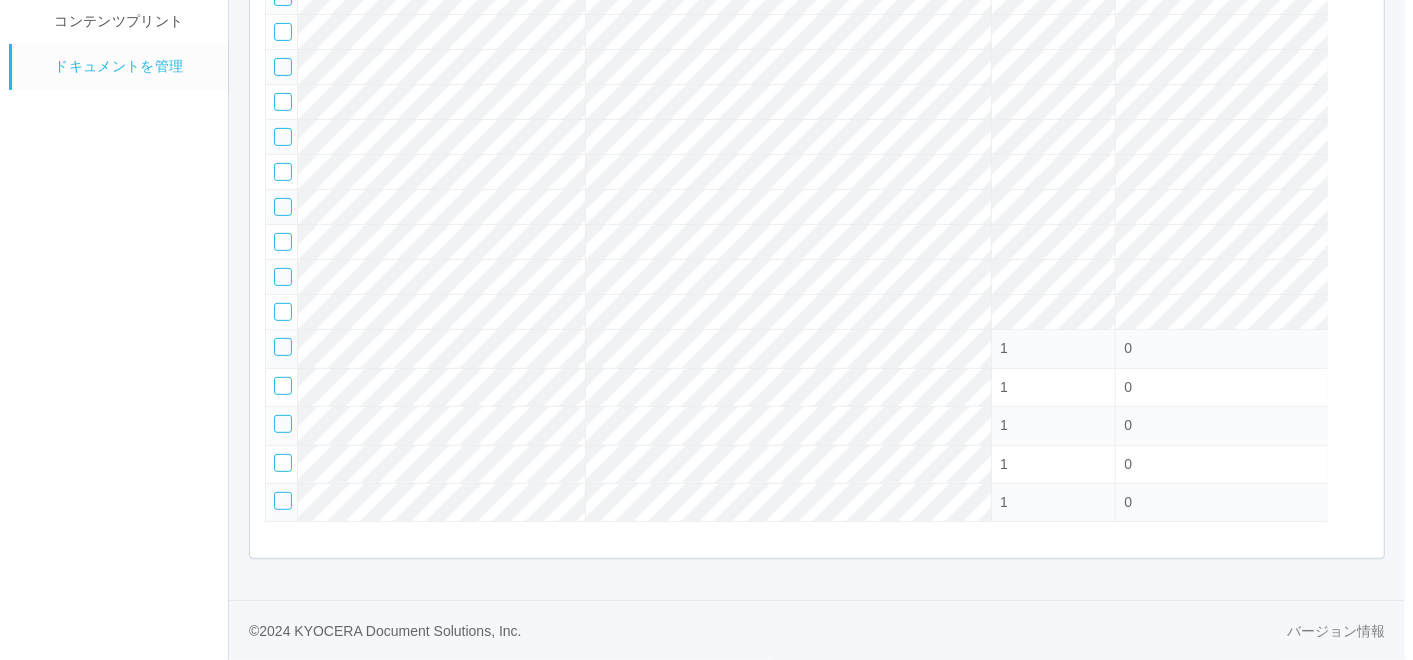 scroll, scrollTop: 214, scrollLeft: 0, axis: vertical 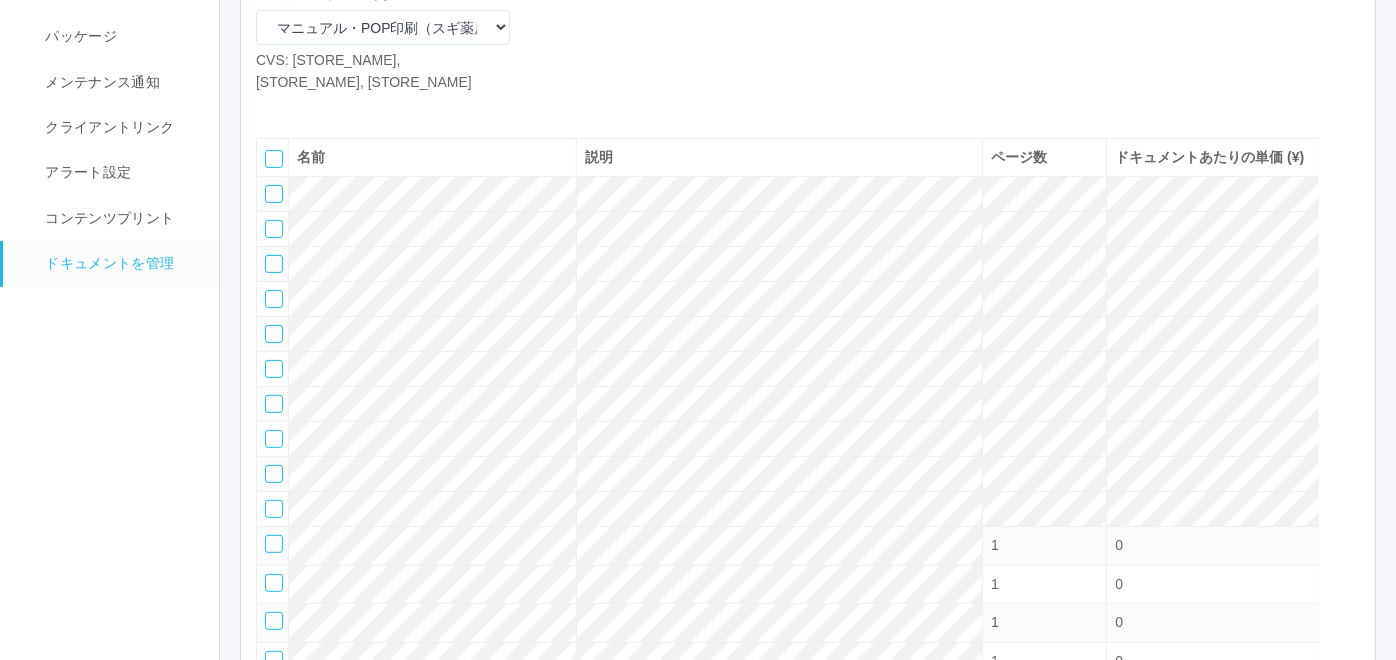 click at bounding box center [271, 108] 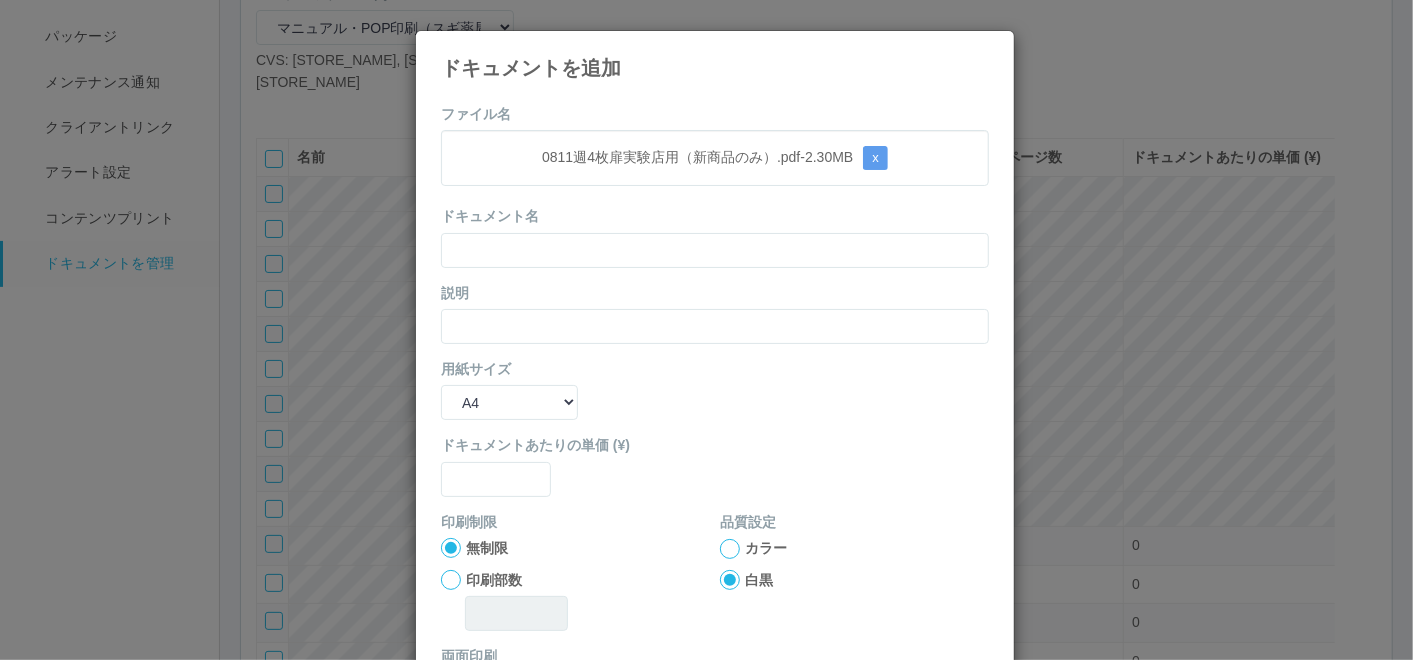 click on "ファイル名 0811週4枚扉実験店用（新商品のみ）.pdf  -  2.30  MB x ドキュメント名 説明 用紙サイズ B5 A4 B4 A3 ドキュメントあたりの単価 (¥) 印刷制限 無制限 印刷部数 品質設定 カラー 白黒 両面印刷 片面に印刷 両面に印刷 (長辺とじ) 両面に印刷 (短辺とじ) ファイル追加 キャンセル" at bounding box center (715, 464) 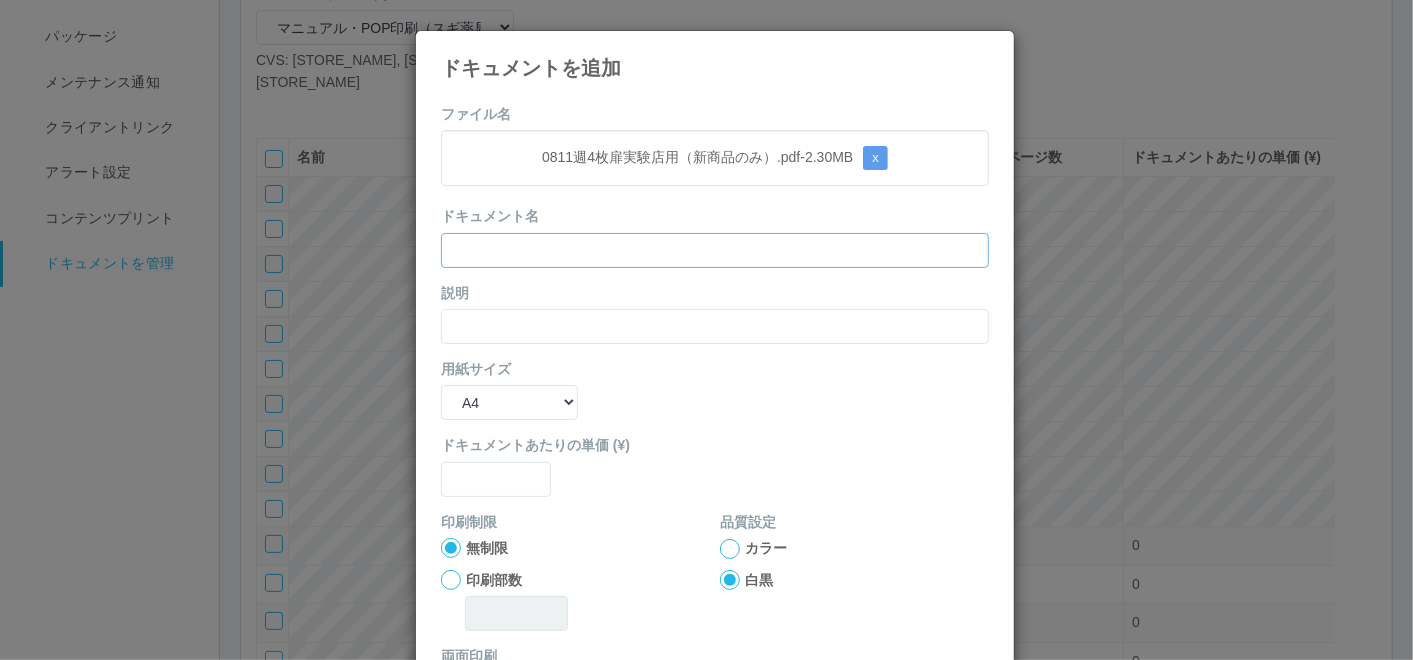 click at bounding box center (715, 250) 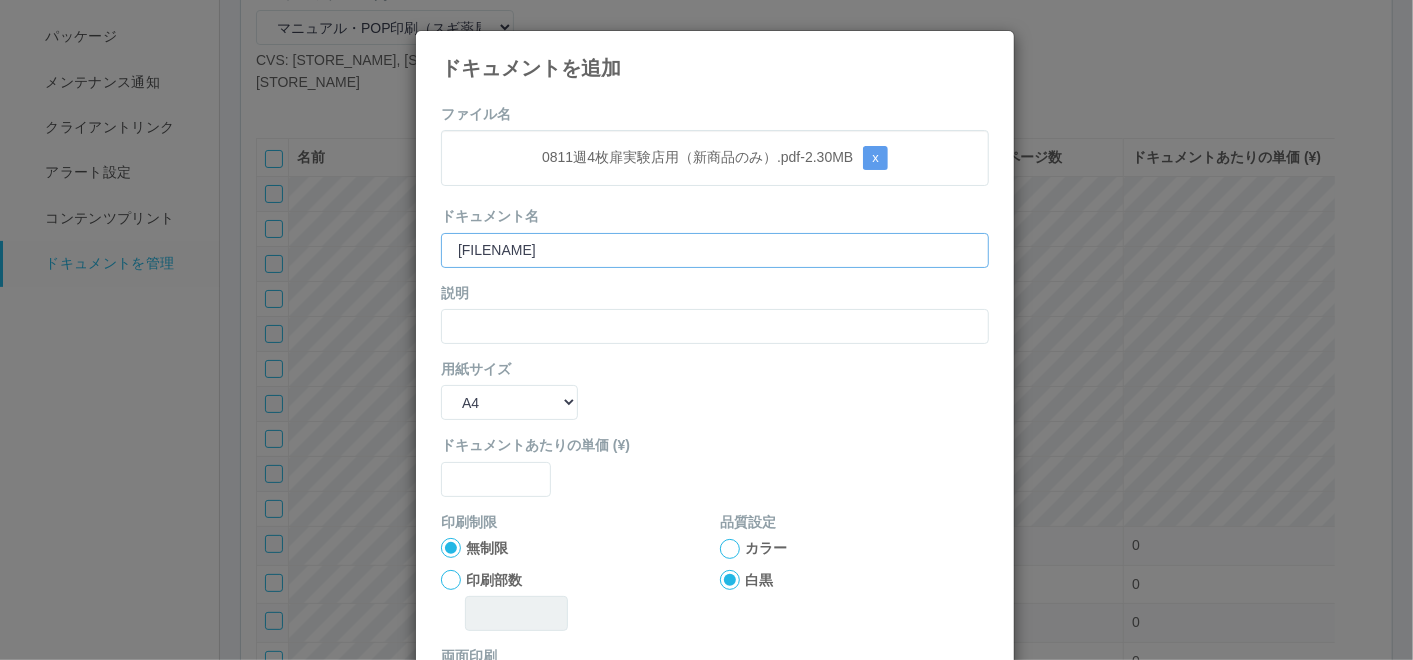 type on "[FILENAME]" 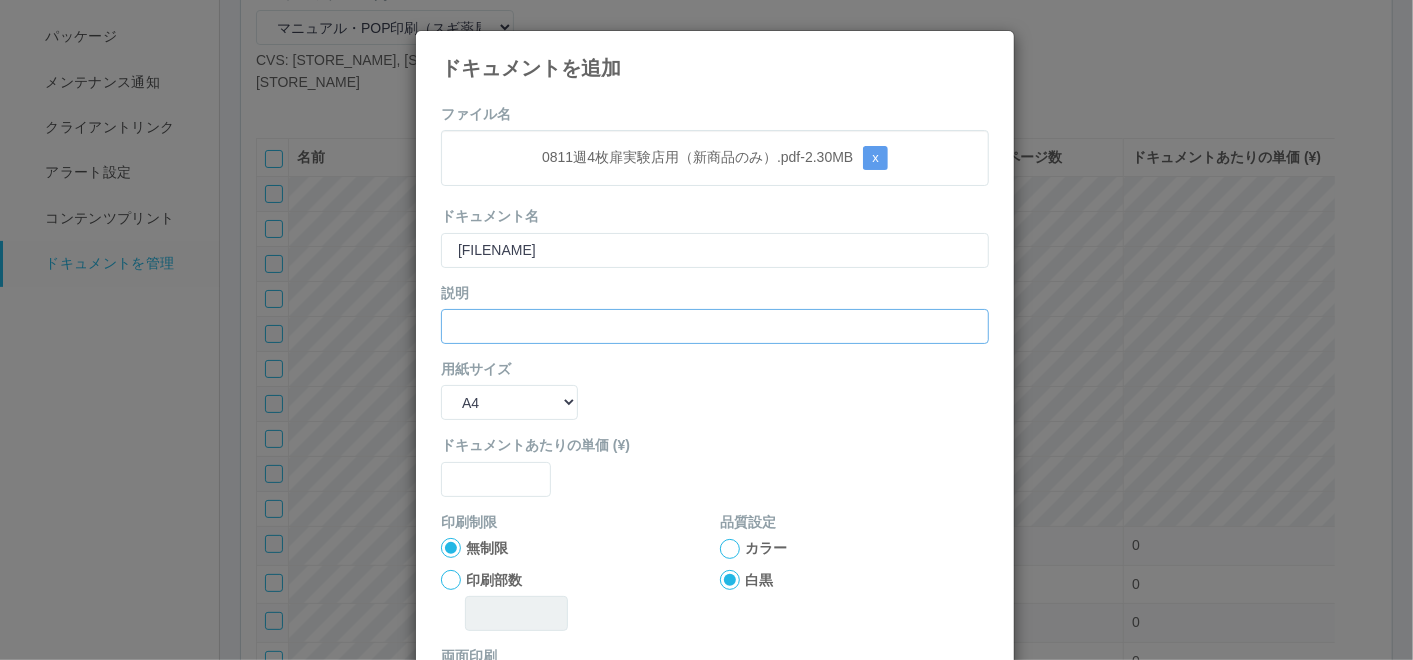 click at bounding box center (715, 326) 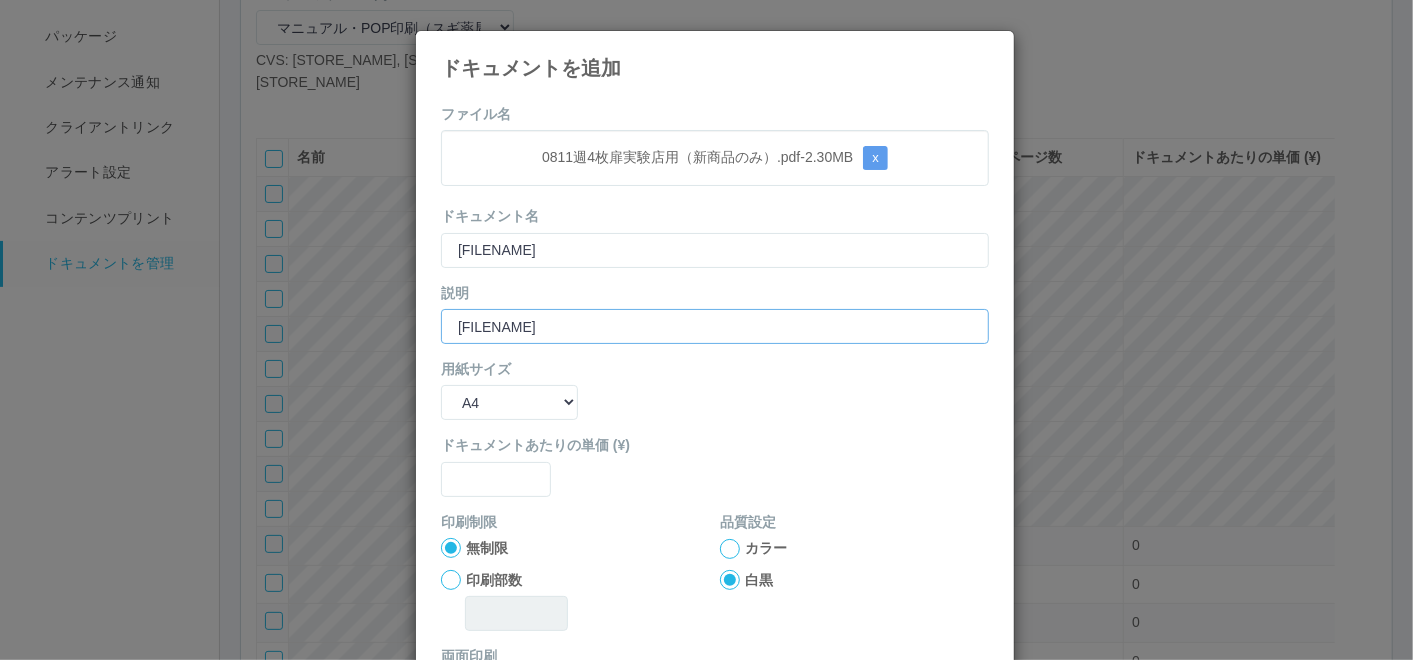 type on "[FILENAME]" 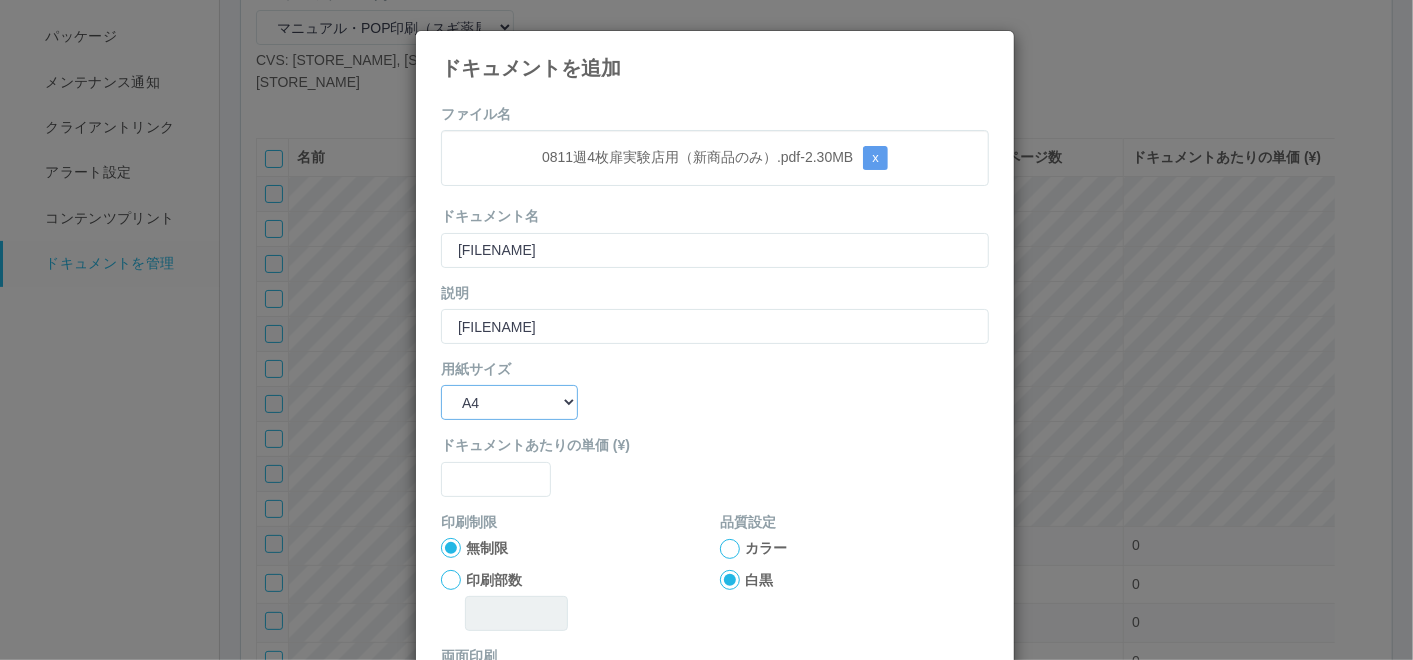 click on "B5 A4 B4 A3" at bounding box center (509, 402) 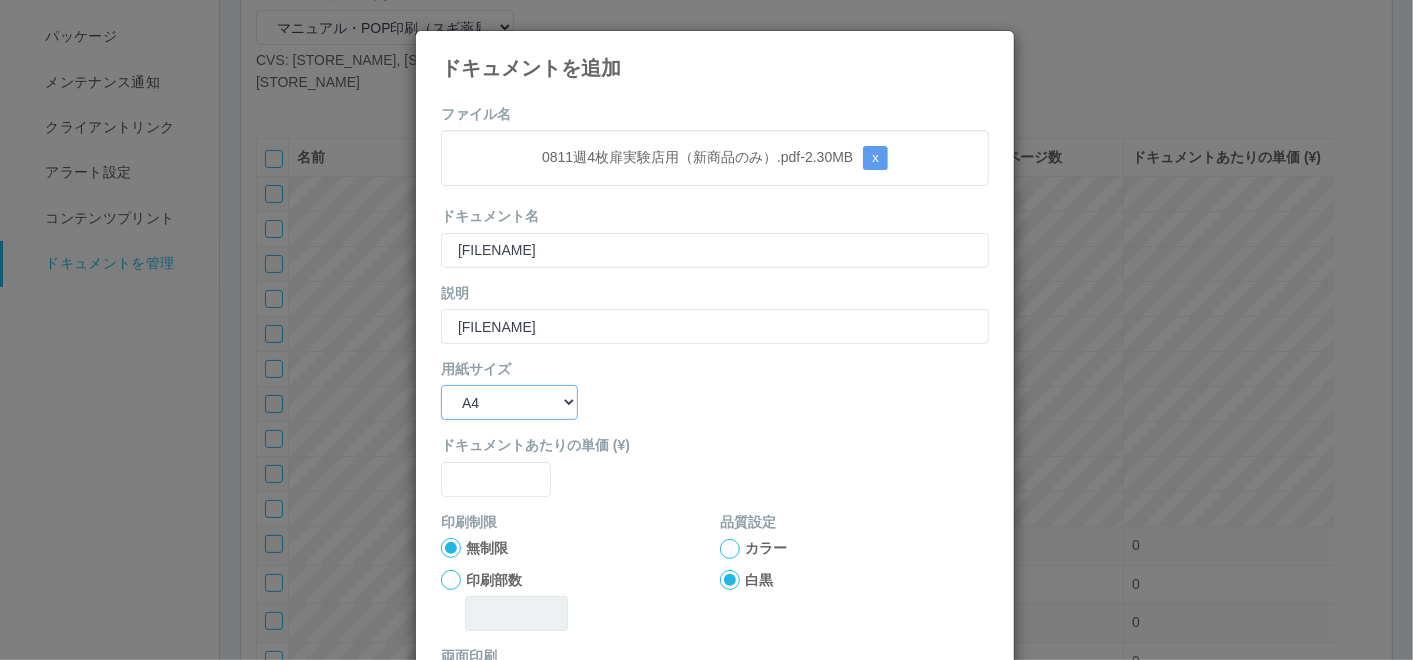 select on "A3" 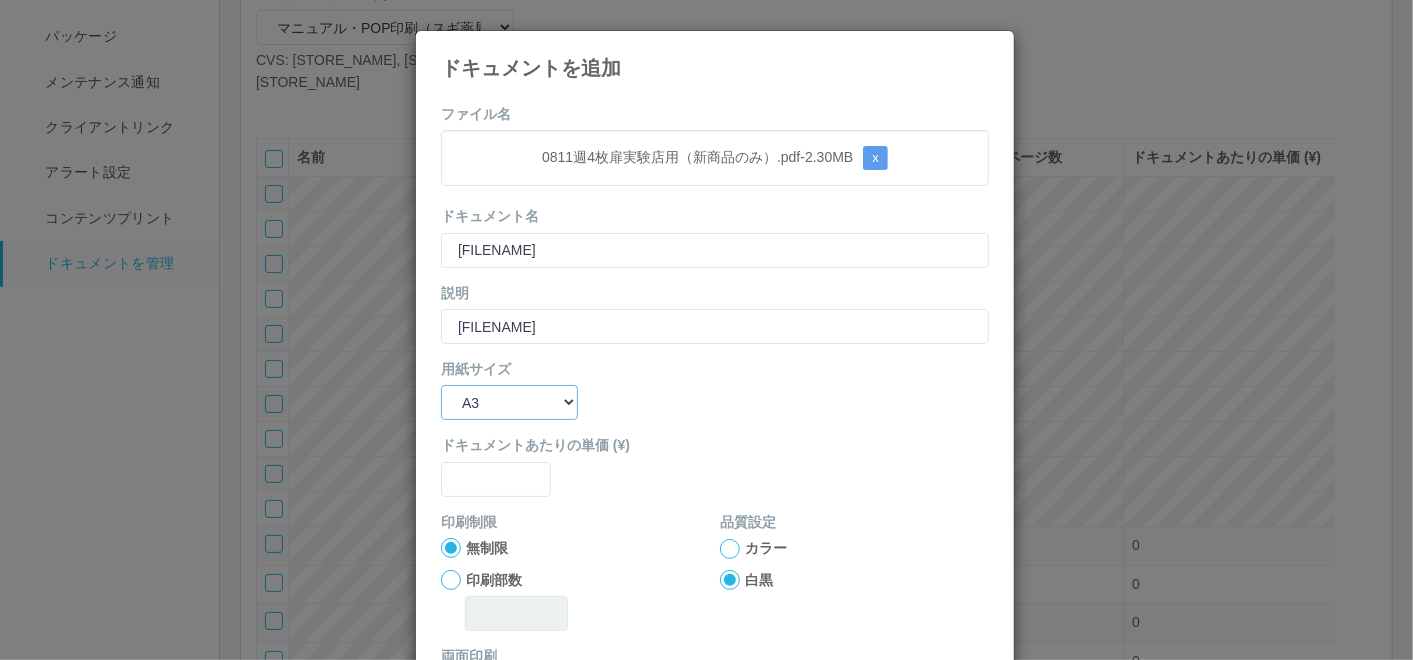 click on "B5 A4 B4 A3" at bounding box center [509, 402] 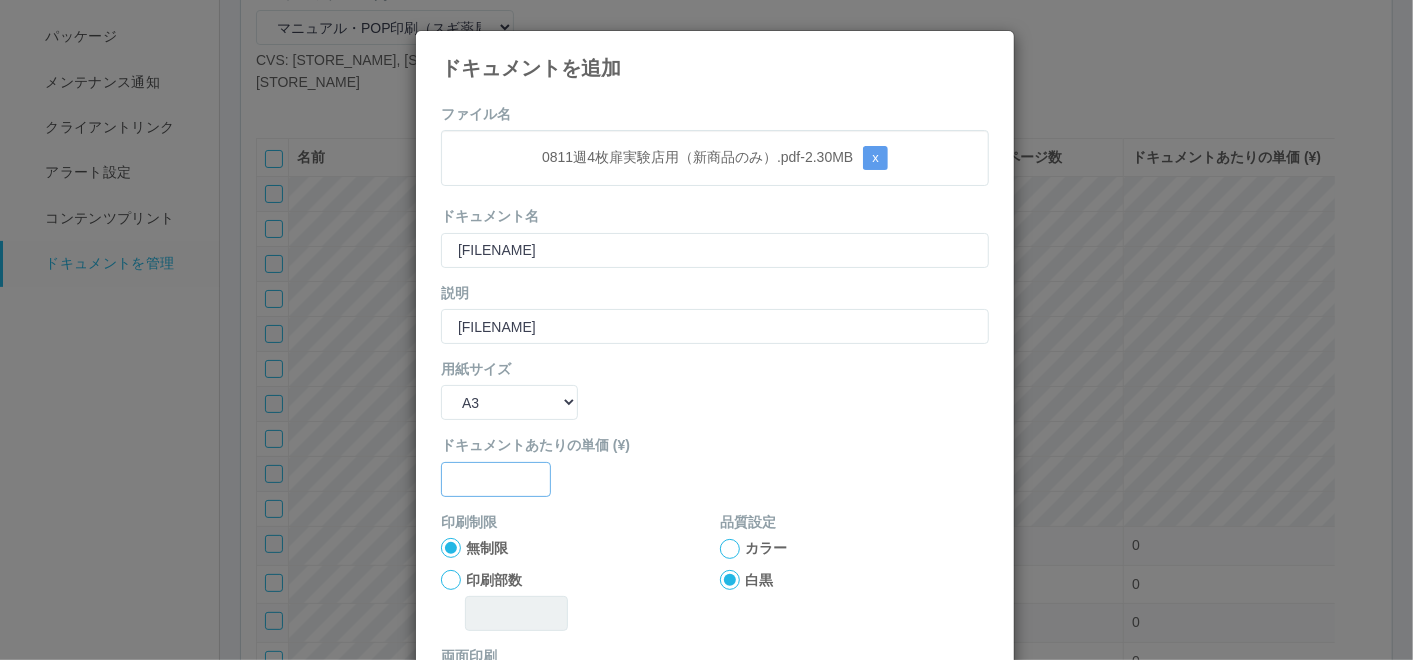 click at bounding box center (496, 479) 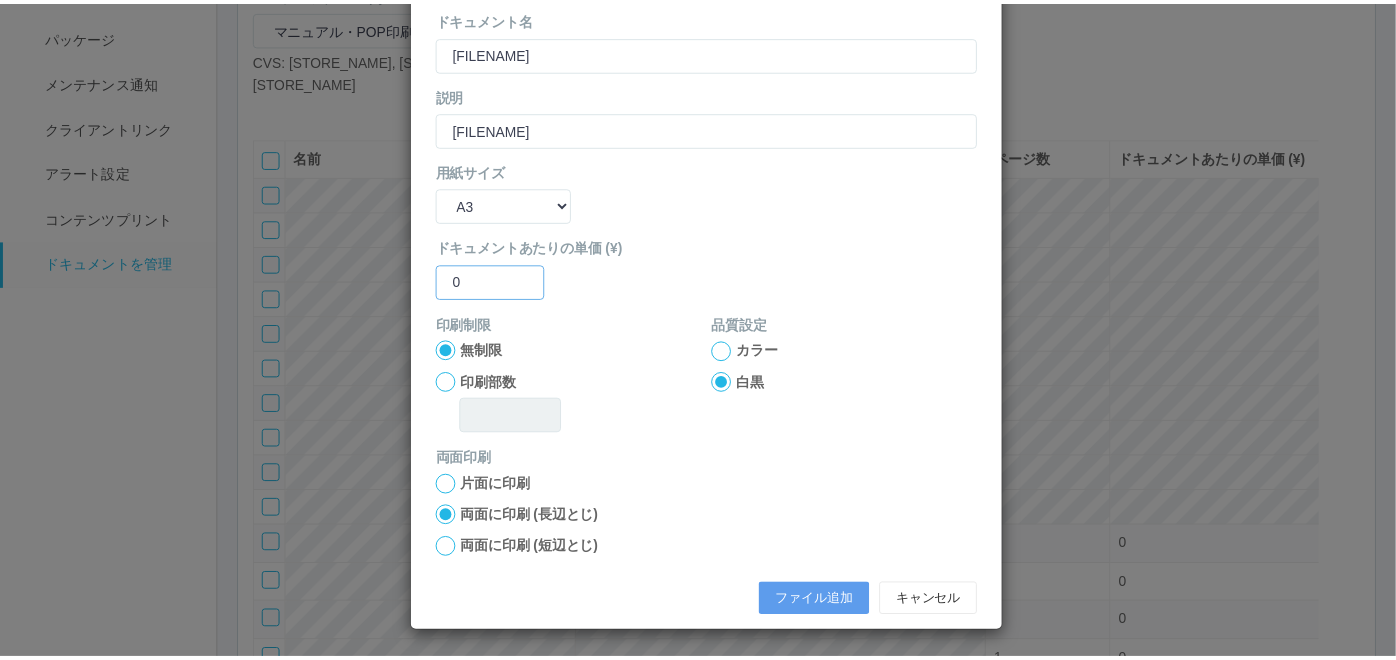 scroll, scrollTop: 199, scrollLeft: 0, axis: vertical 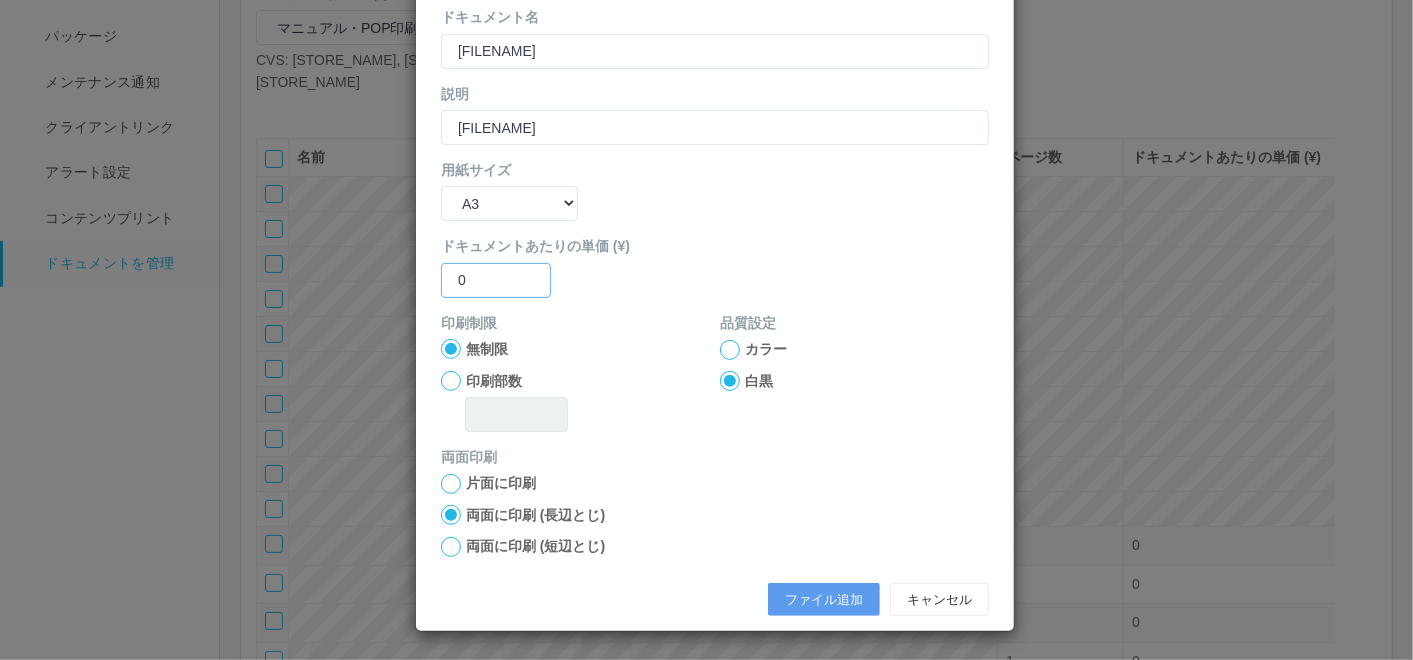 type on "0" 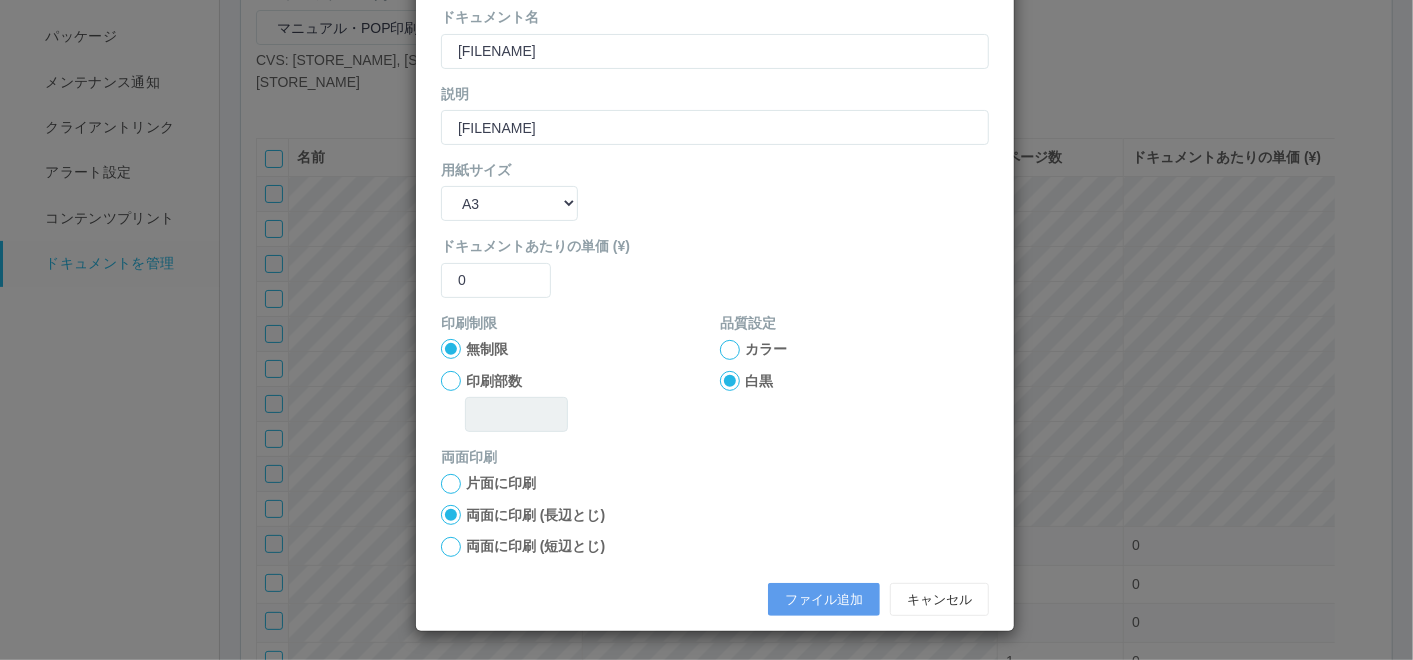 click at bounding box center (730, 350) 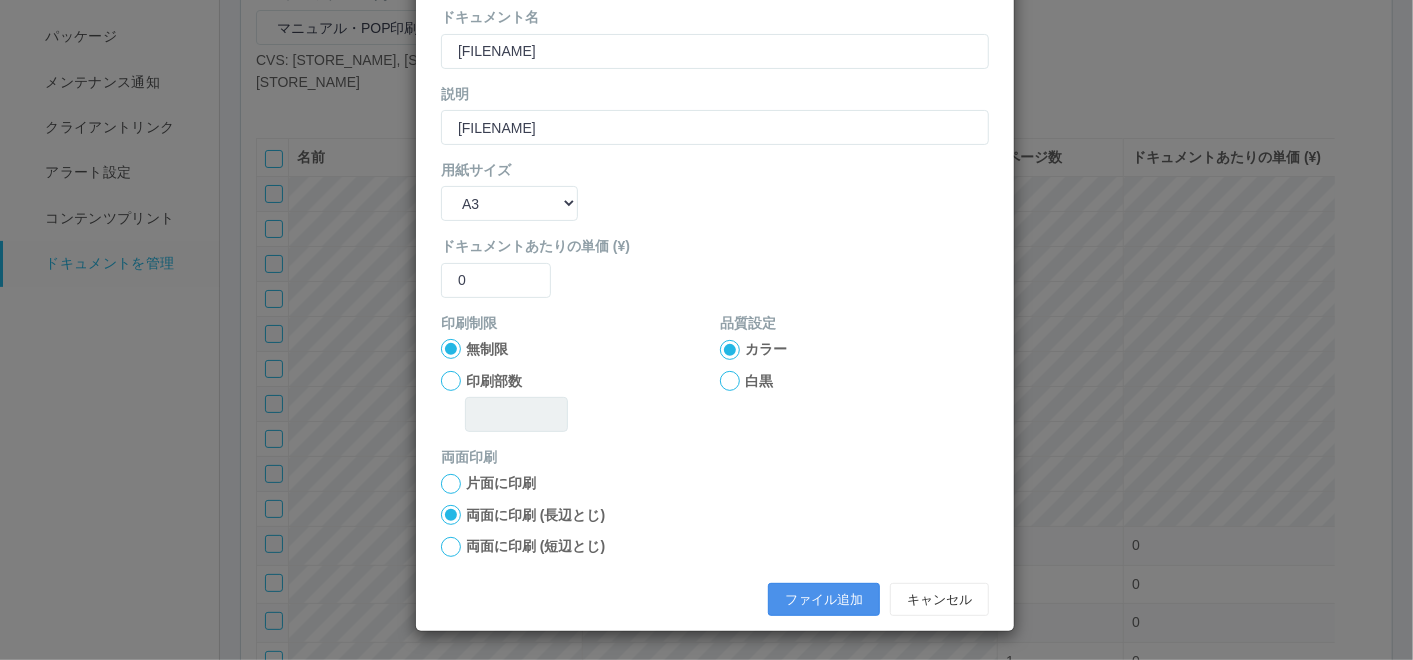 click on "ファイル追加" at bounding box center [824, 600] 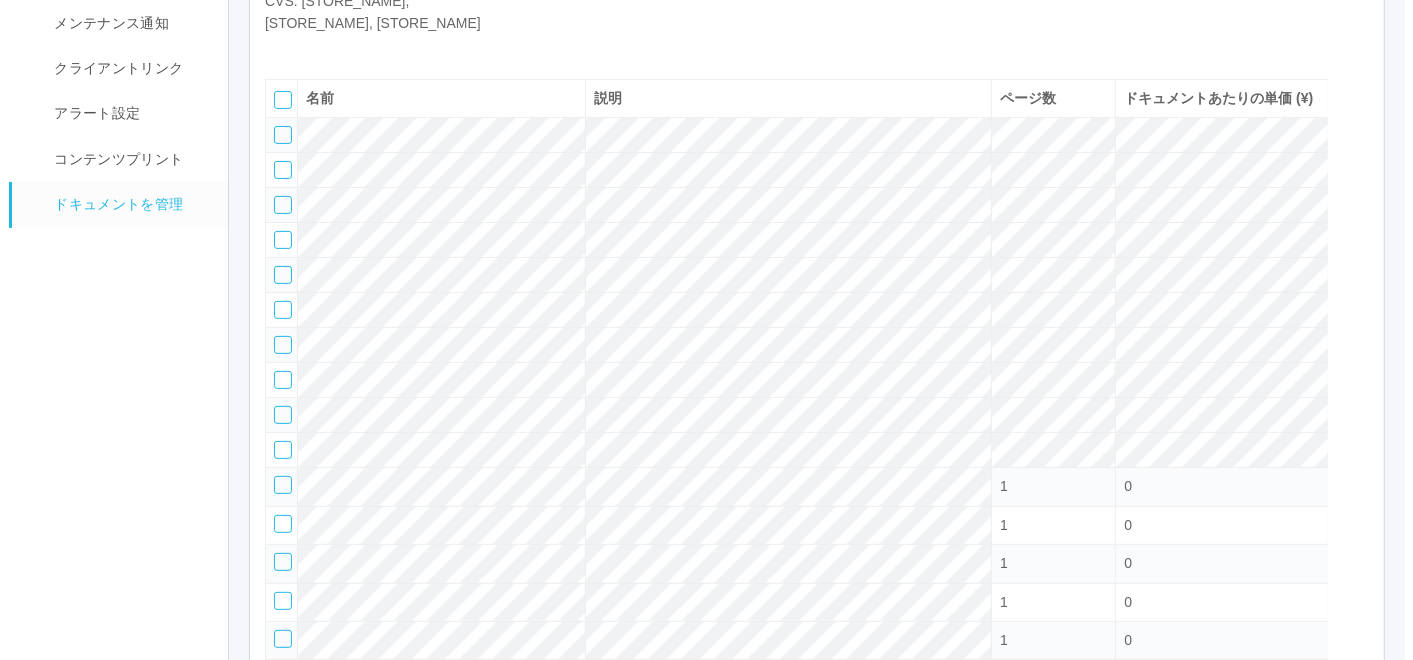 scroll, scrollTop: 68, scrollLeft: 0, axis: vertical 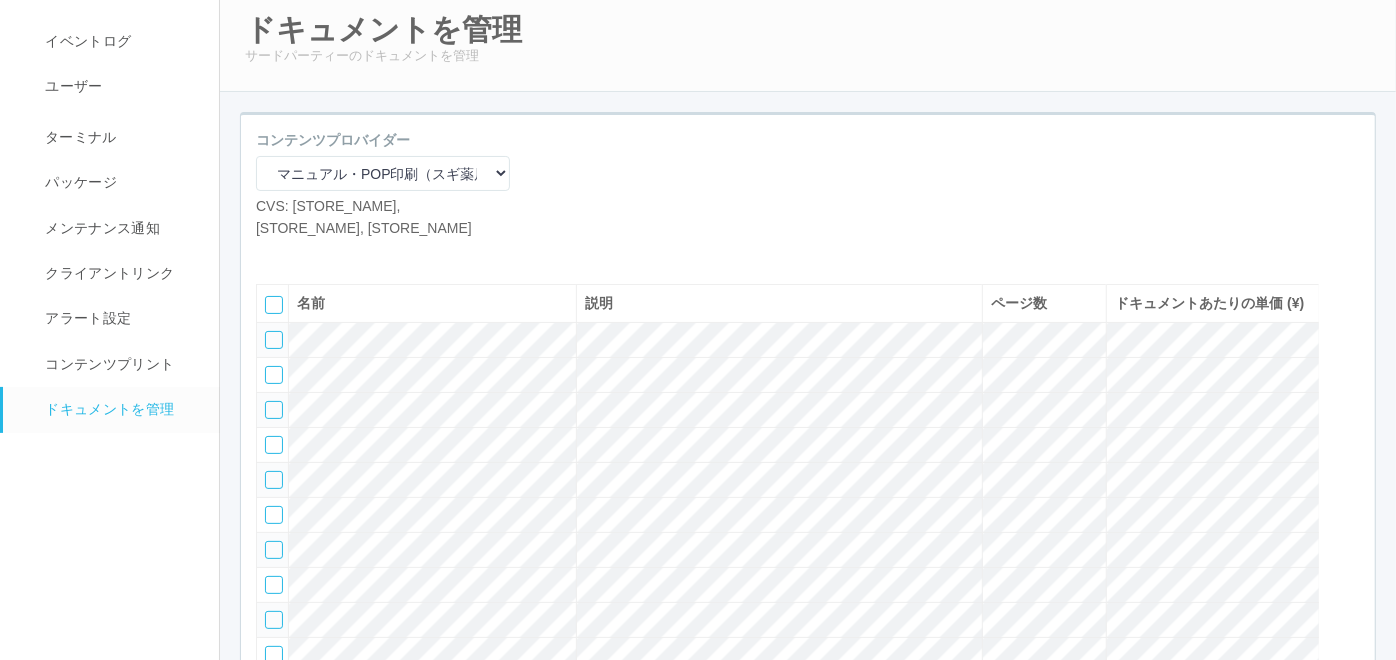 click at bounding box center (271, 254) 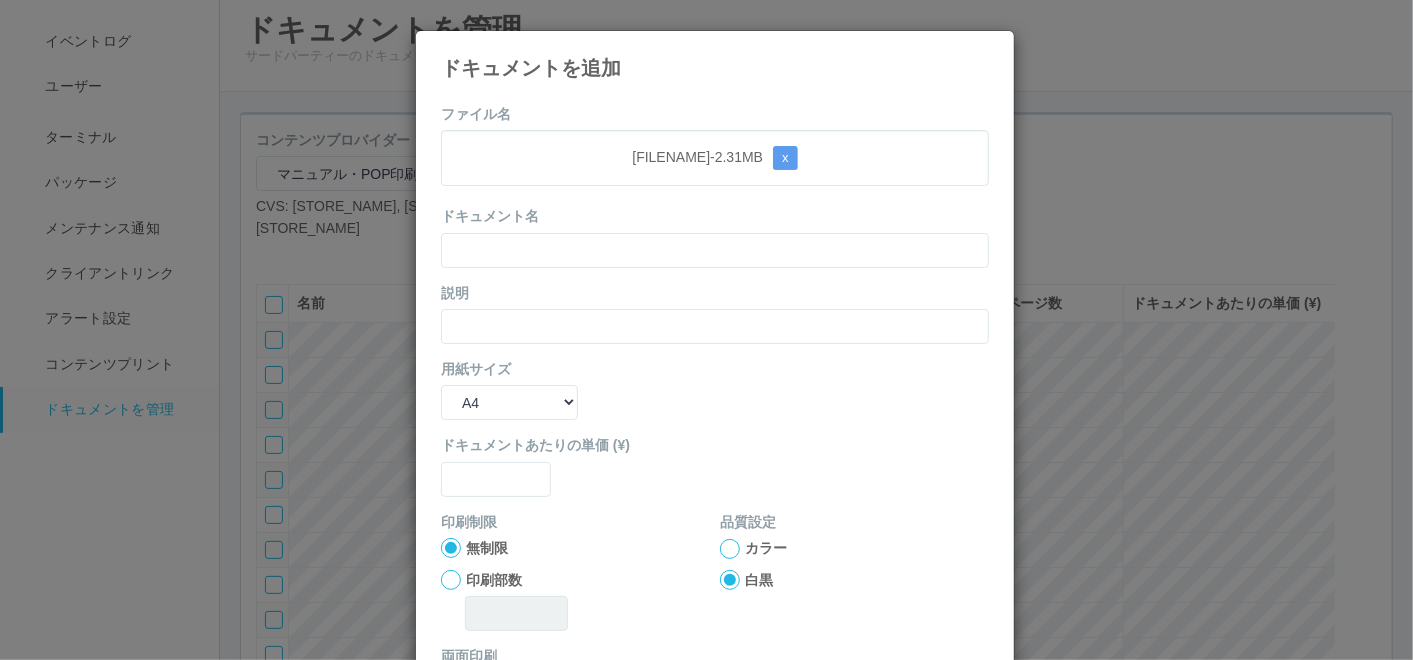 click on "ファイル名 [FILENAME]  -  2.31  MB x ドキュメント名 説明 用紙サイズ B5 A4 B4 A3 ドキュメントあたりの単価 (¥) 印刷制限 無制限 印刷部数 品質設定 カラー 白黒 両面印刷 片面に印刷 両面に印刷 (長辺とじ) 両面に印刷 (短辺とじ) ファイル追加 キャンセル" at bounding box center (715, 464) 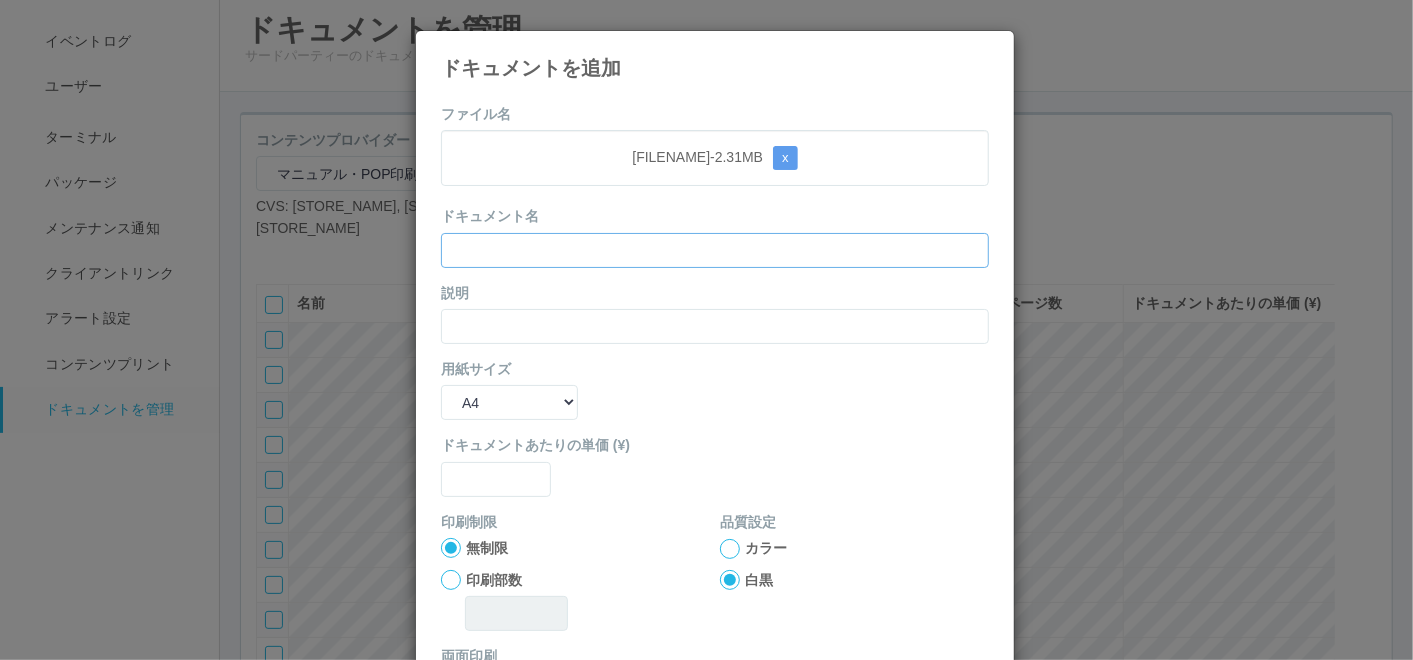click at bounding box center [715, 250] 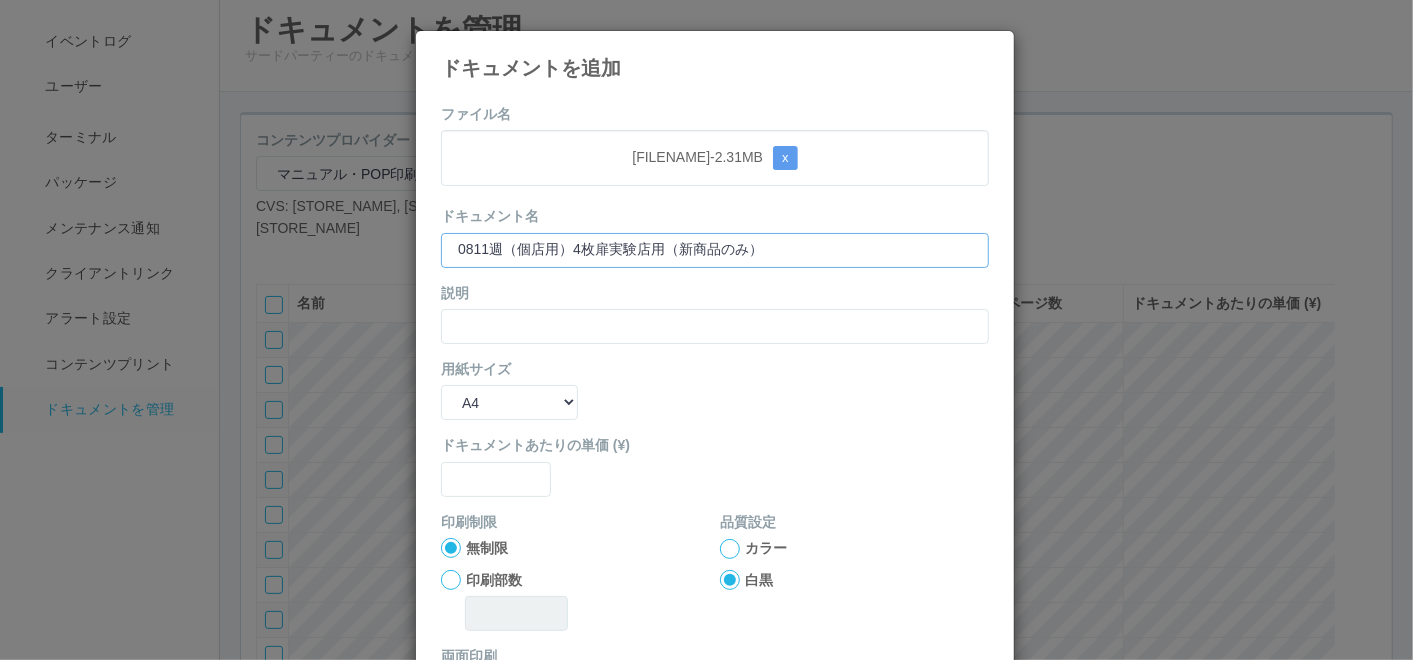 type on "0811週（個店用）4枚扉実験店用（新商品のみ）" 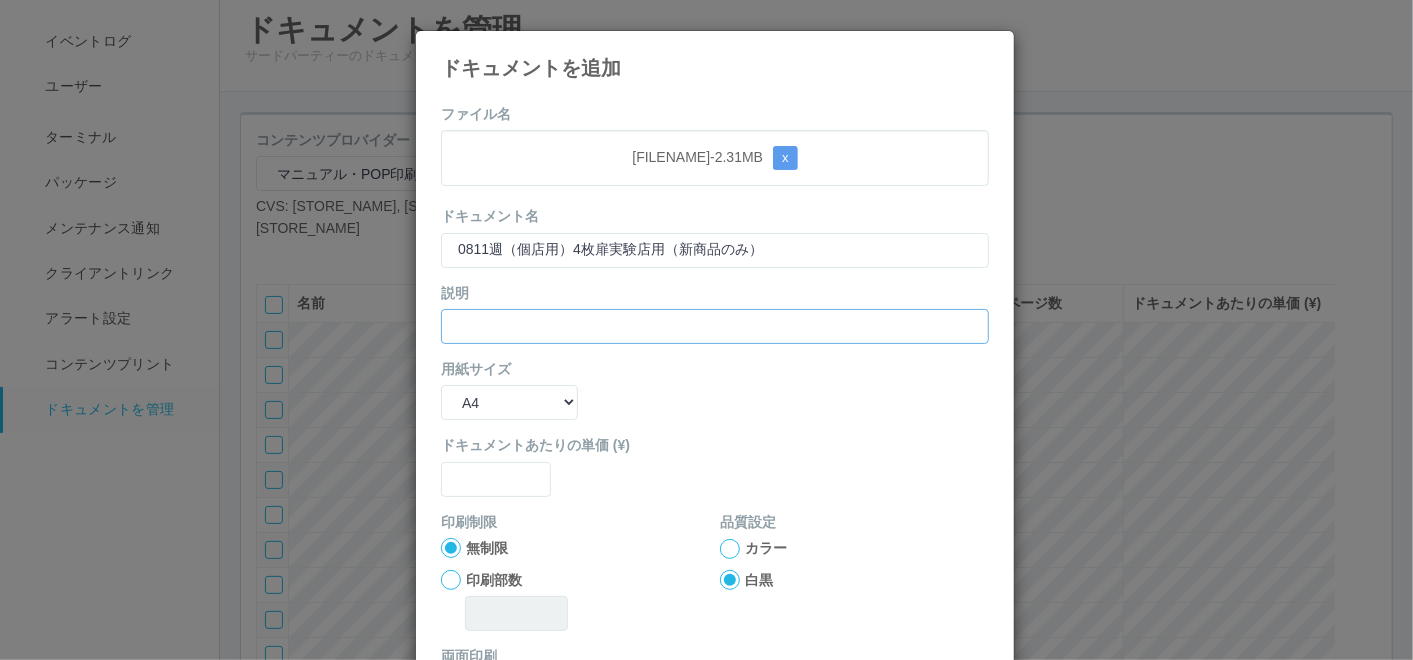 click at bounding box center (715, 326) 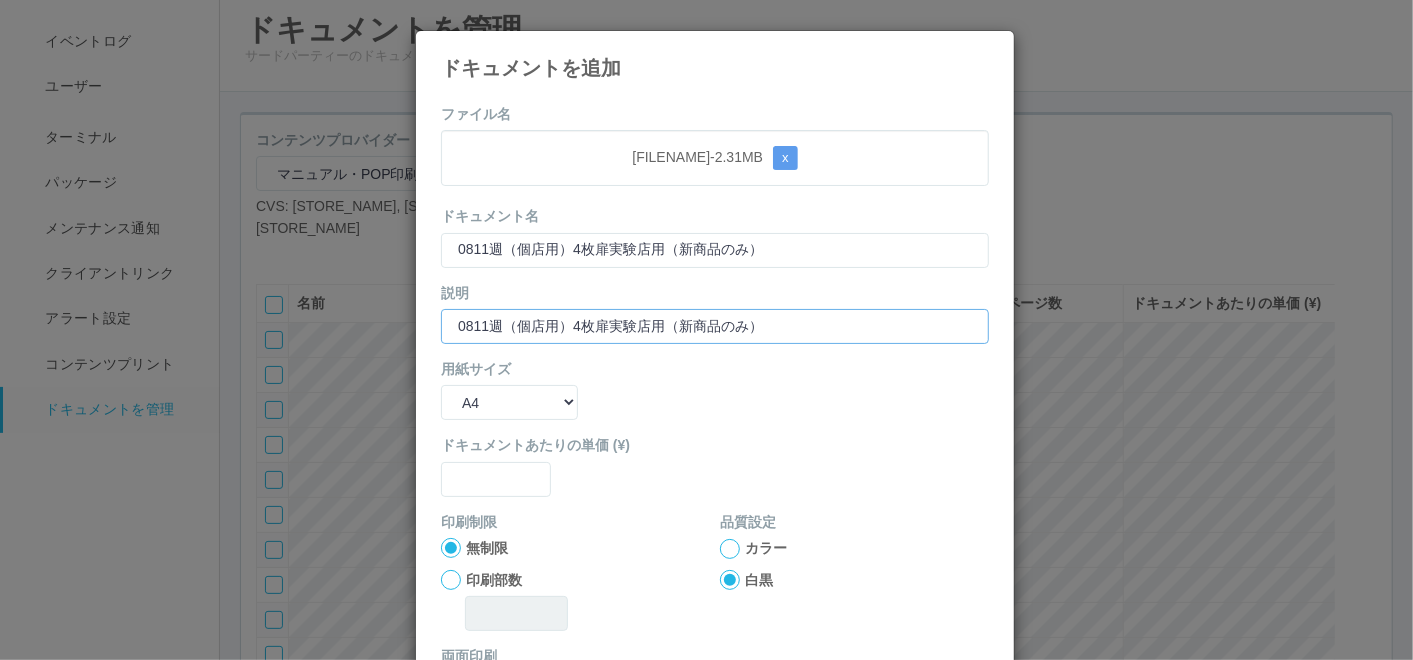 type on "0811週（個店用）4枚扉実験店用（新商品のみ）" 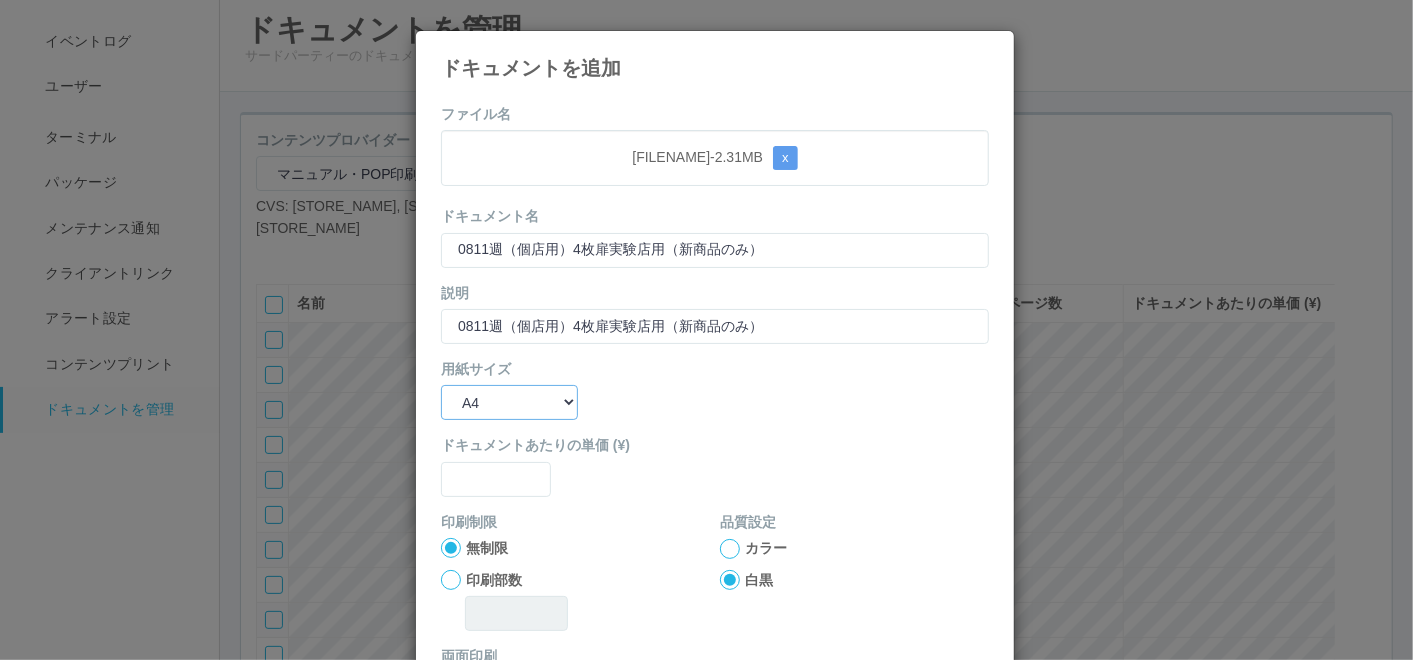 click on "B5 A4 B4 A3" at bounding box center (509, 402) 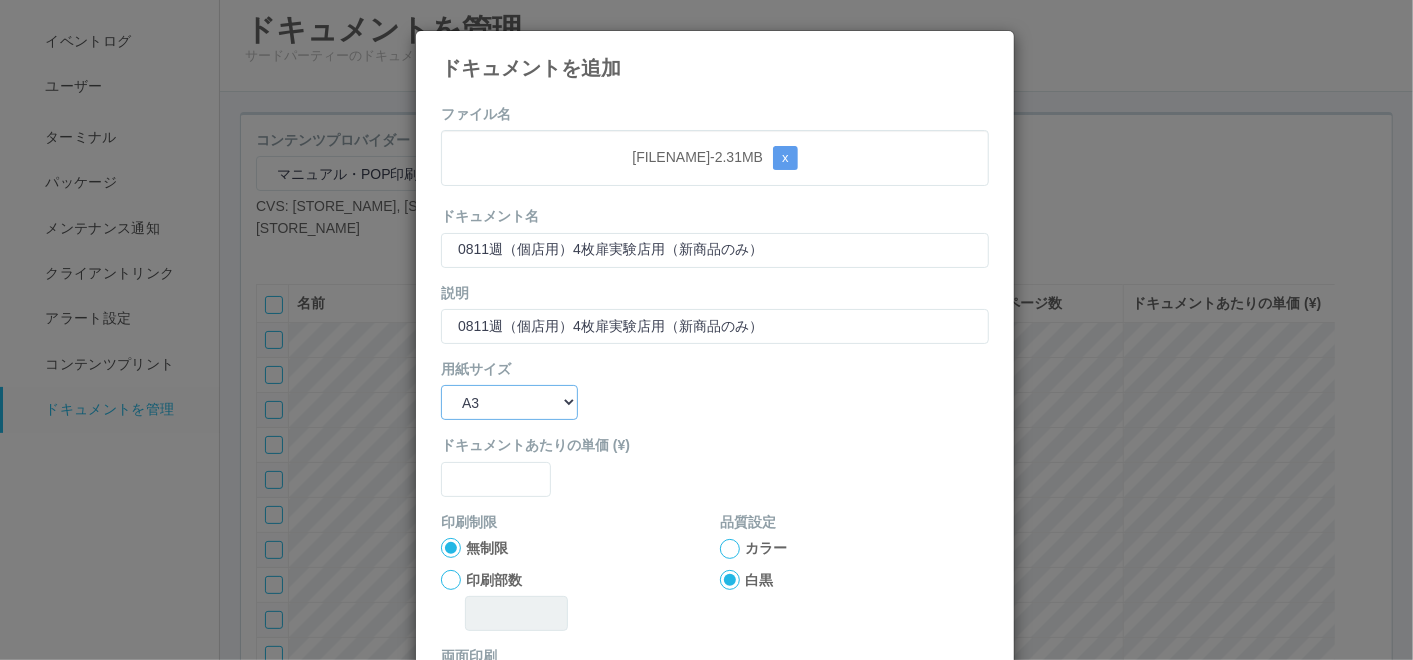 click on "B5 A4 B4 A3" at bounding box center [509, 402] 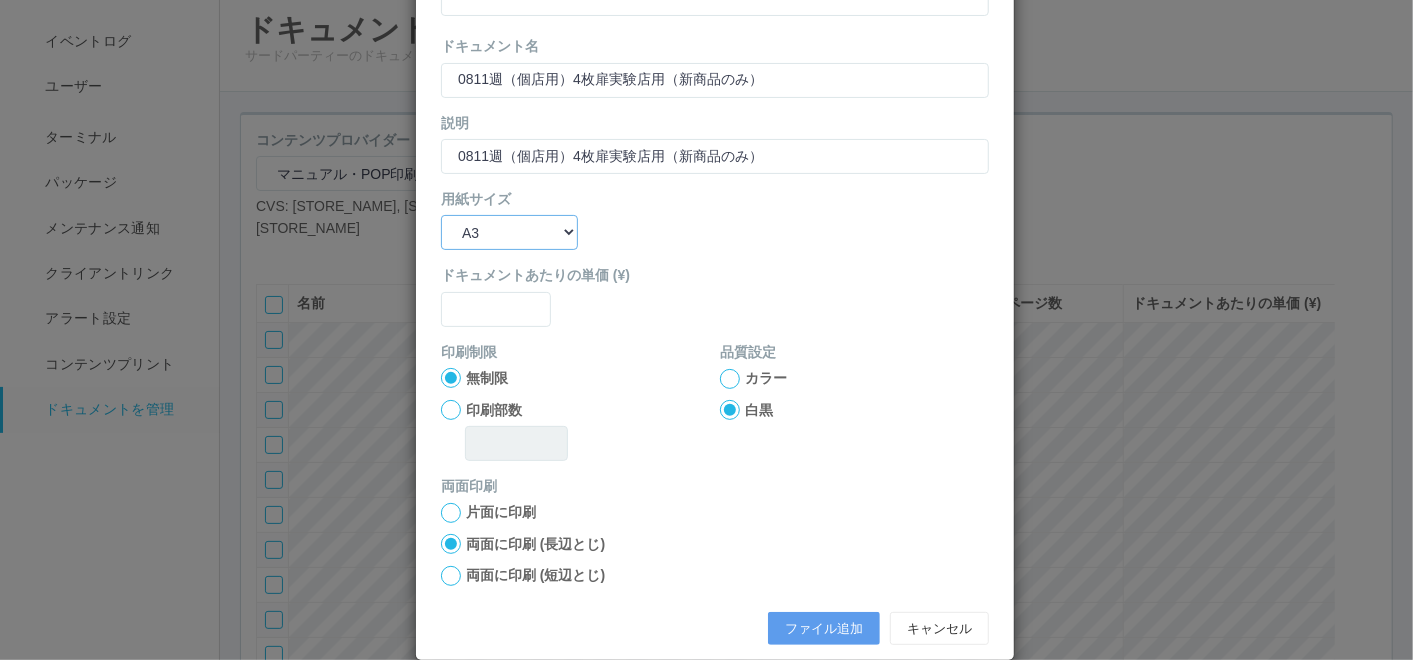 scroll, scrollTop: 199, scrollLeft: 0, axis: vertical 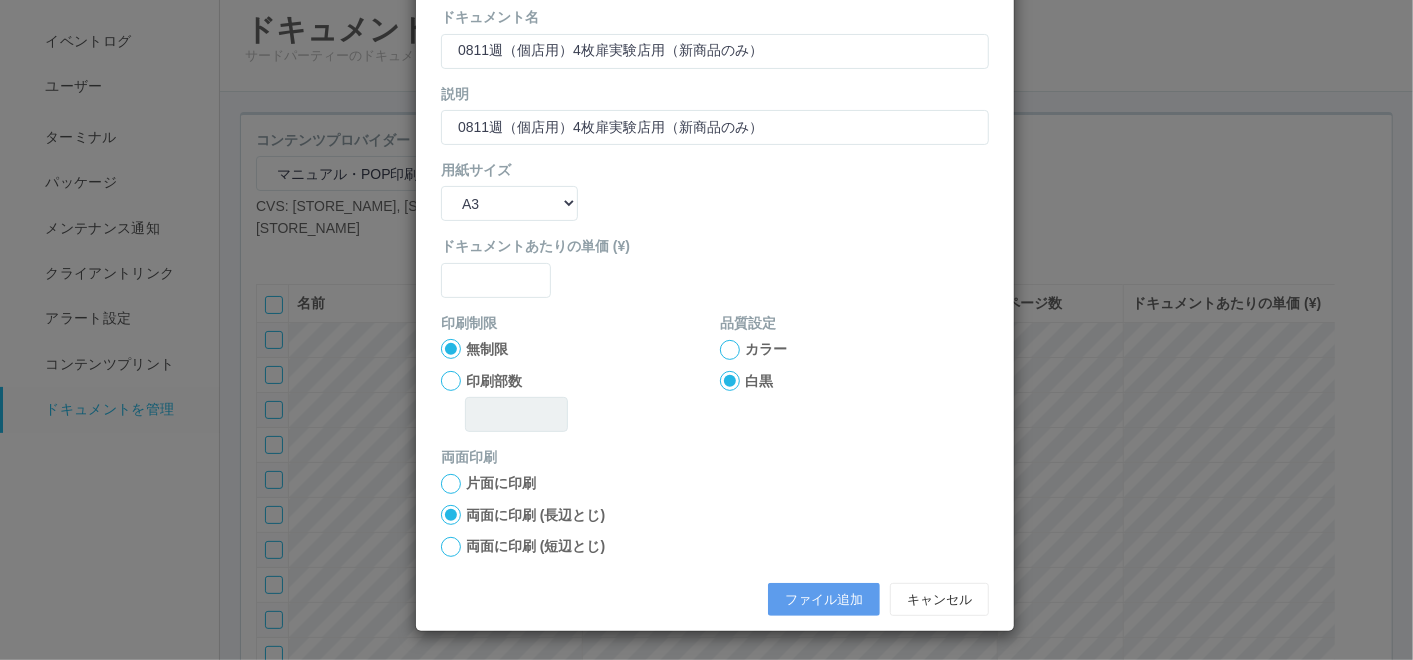 click at bounding box center [730, 350] 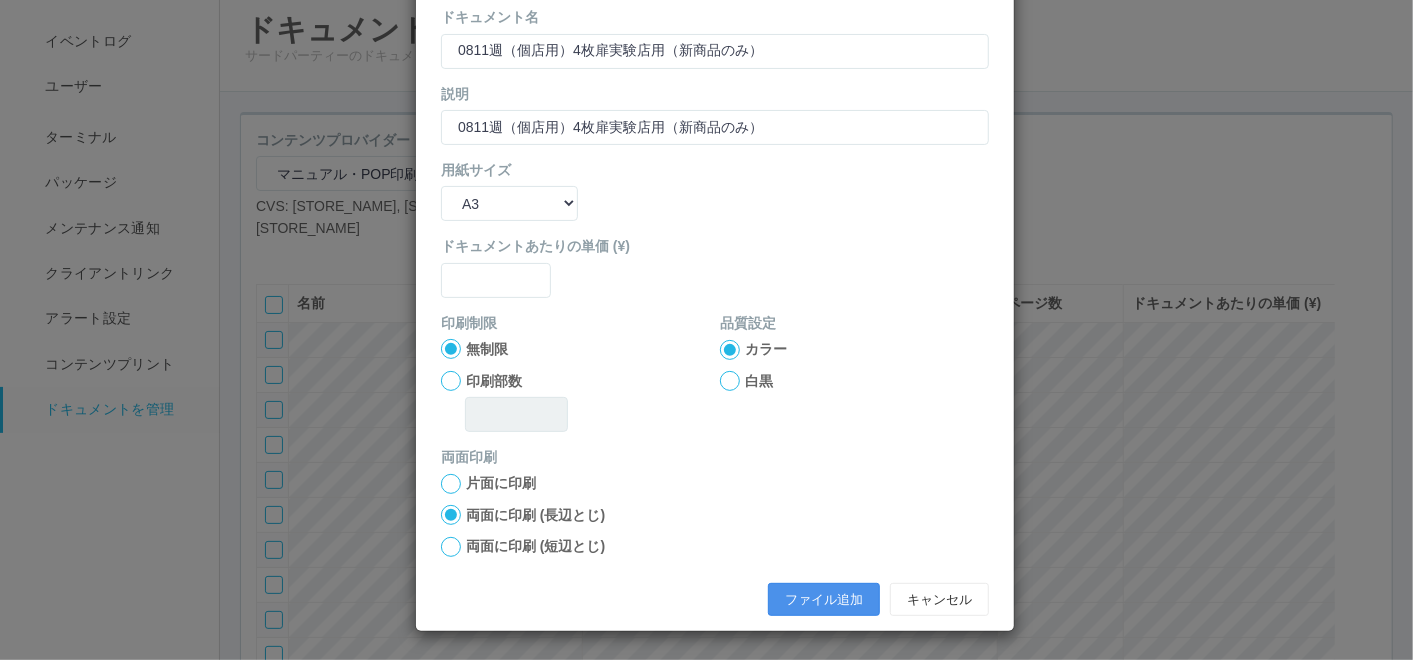 click on "ファイル追加" at bounding box center [824, 600] 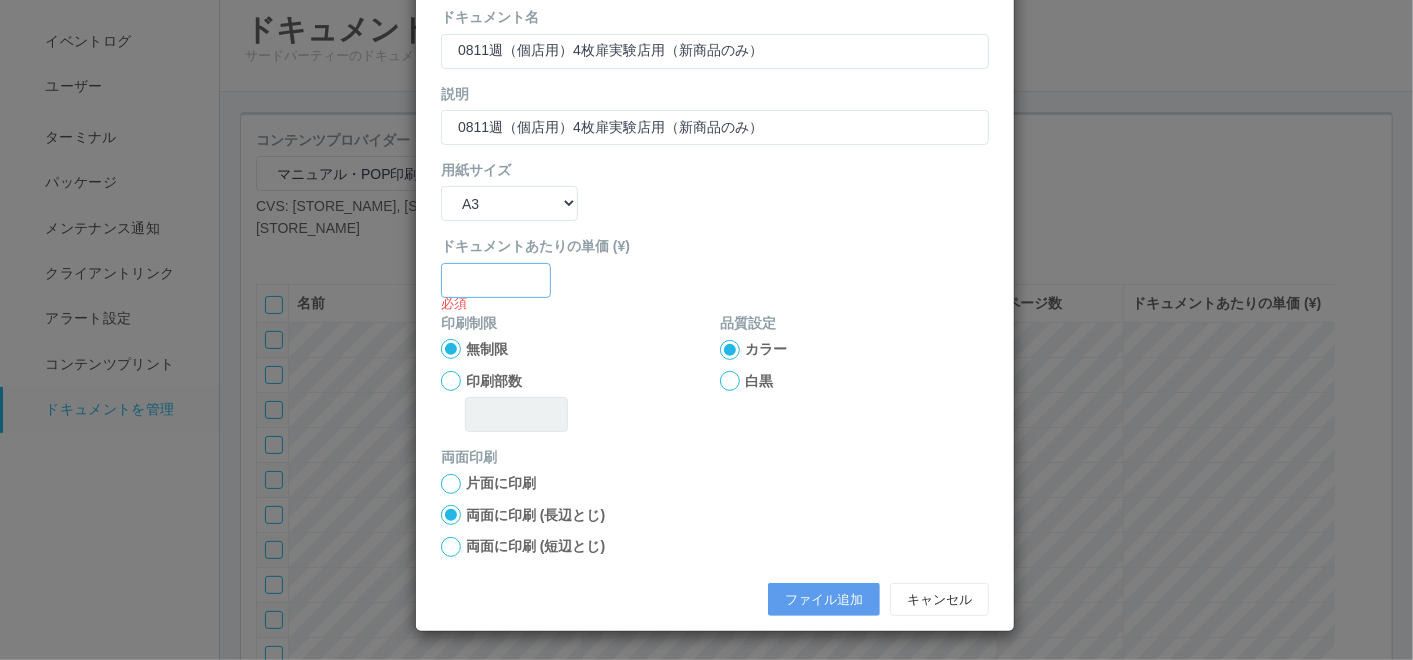 click at bounding box center [496, 280] 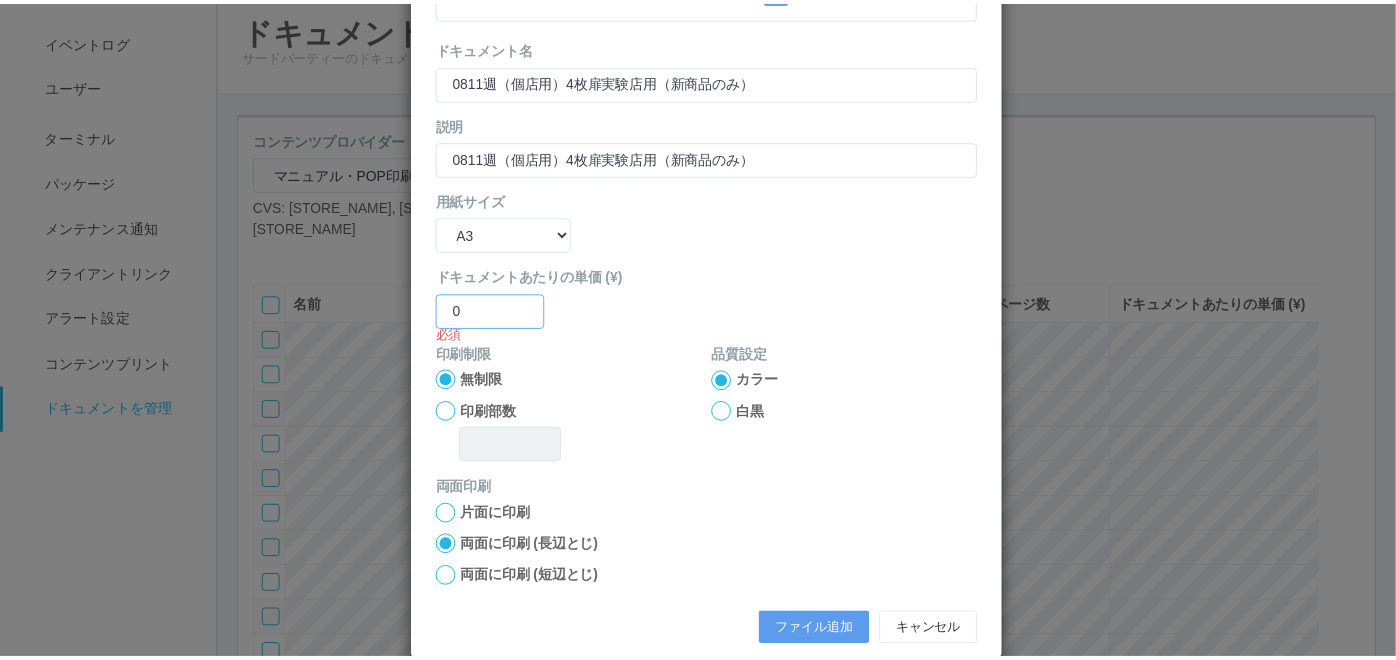 scroll, scrollTop: 199, scrollLeft: 0, axis: vertical 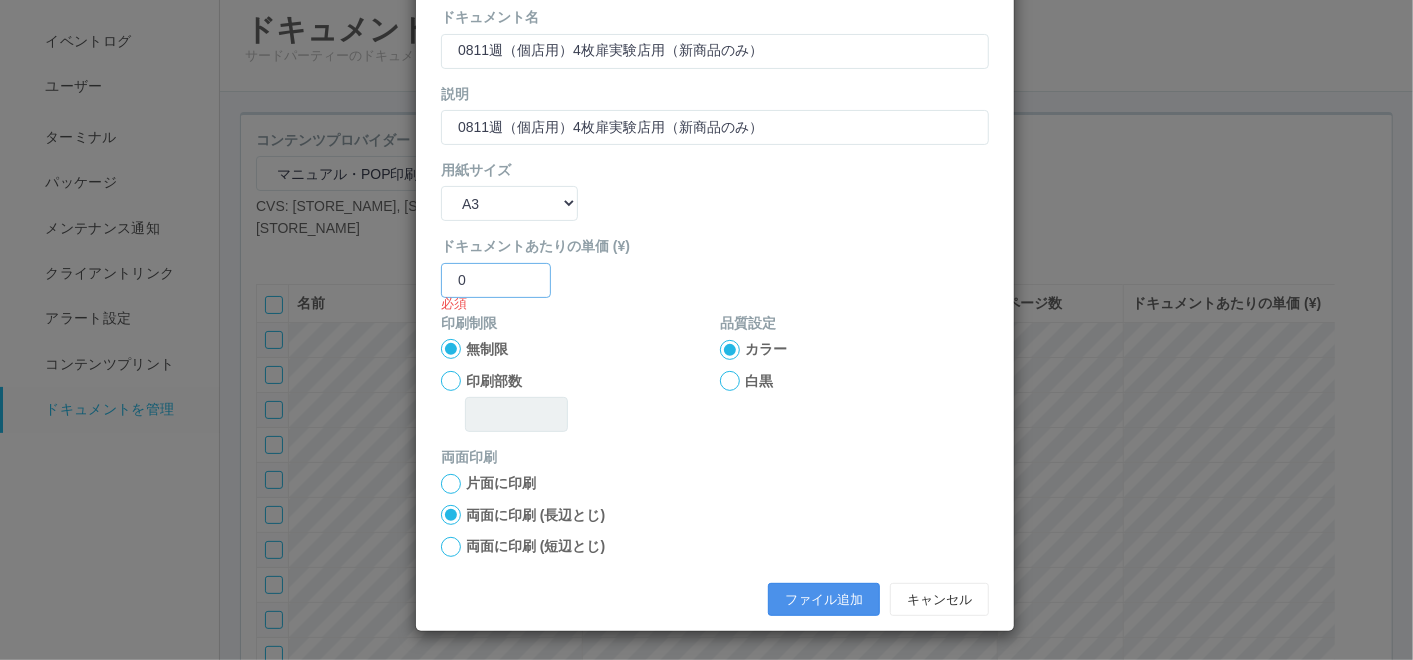 type on "0" 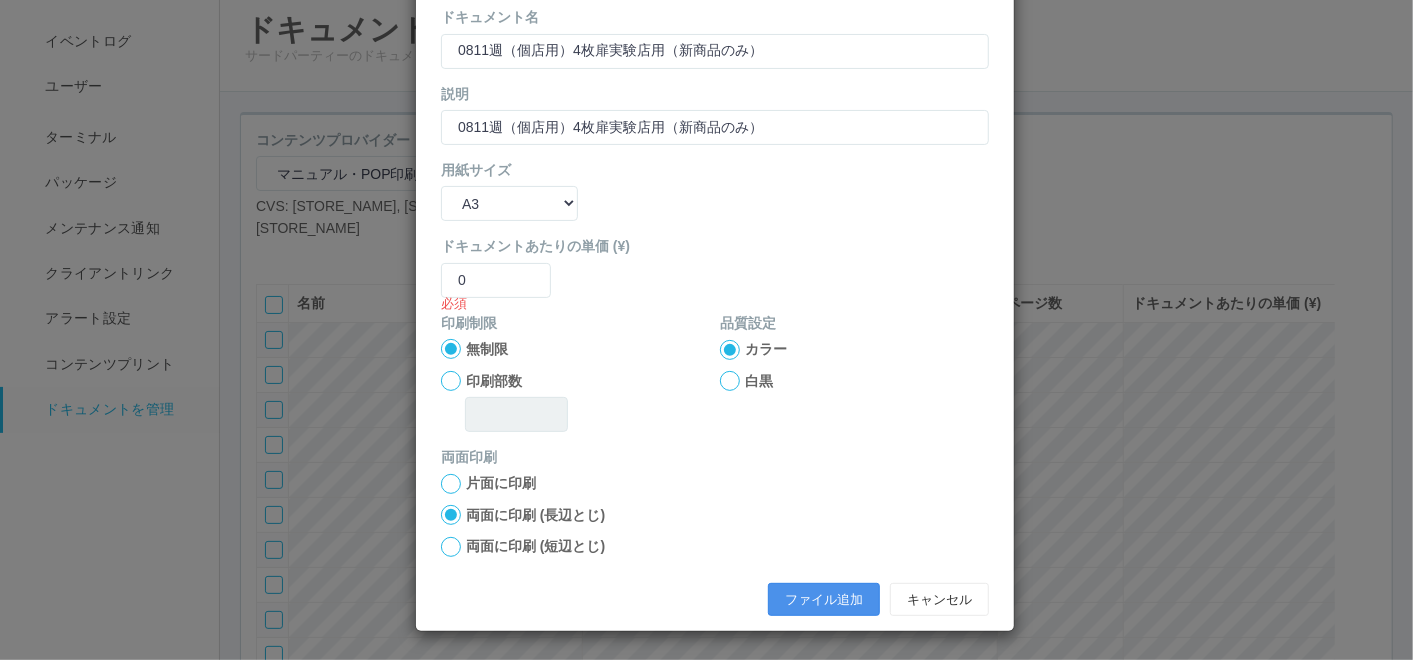 click on "ファイル追加" at bounding box center [824, 600] 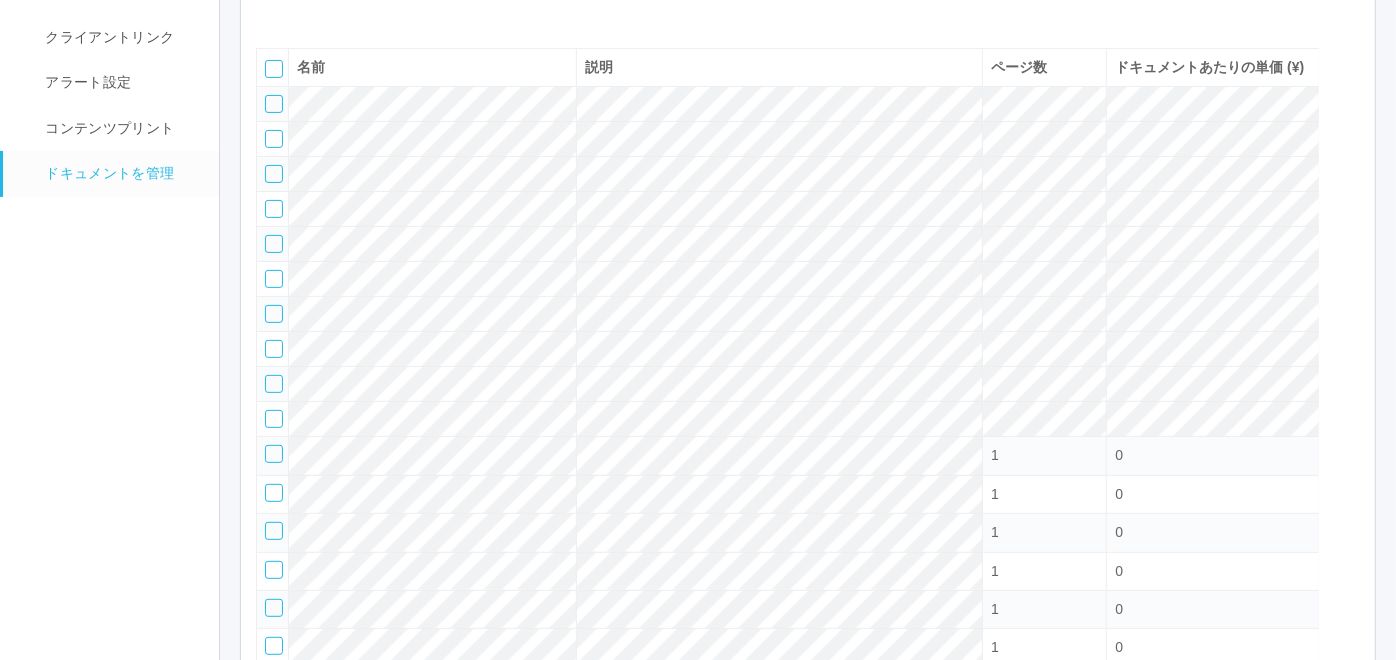 scroll, scrollTop: 0, scrollLeft: 0, axis: both 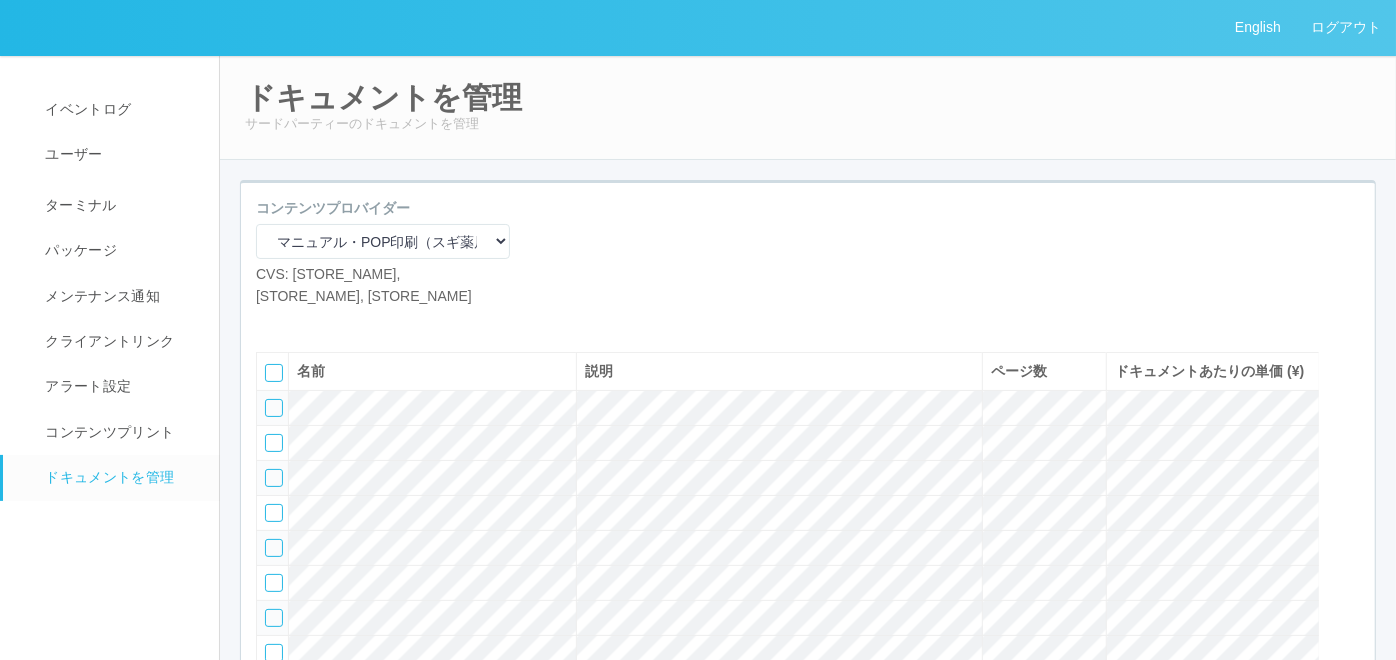 click at bounding box center [301, 322] 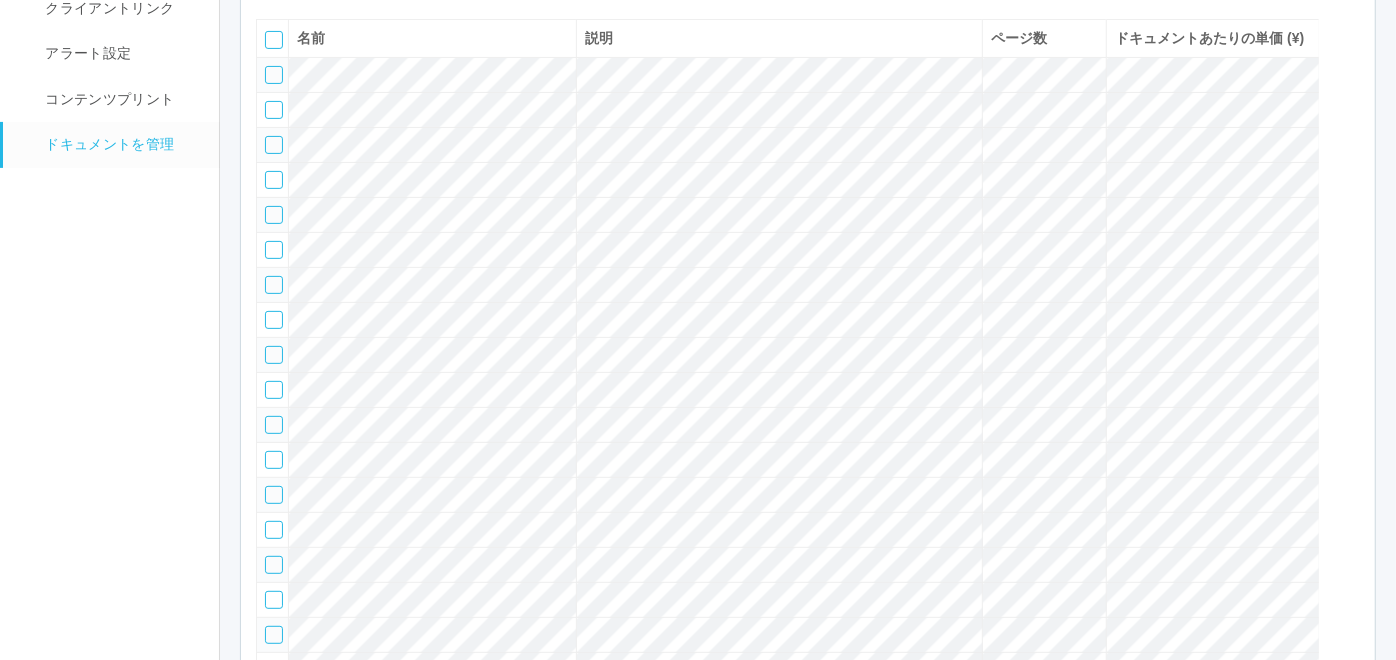 scroll, scrollTop: 54, scrollLeft: 0, axis: vertical 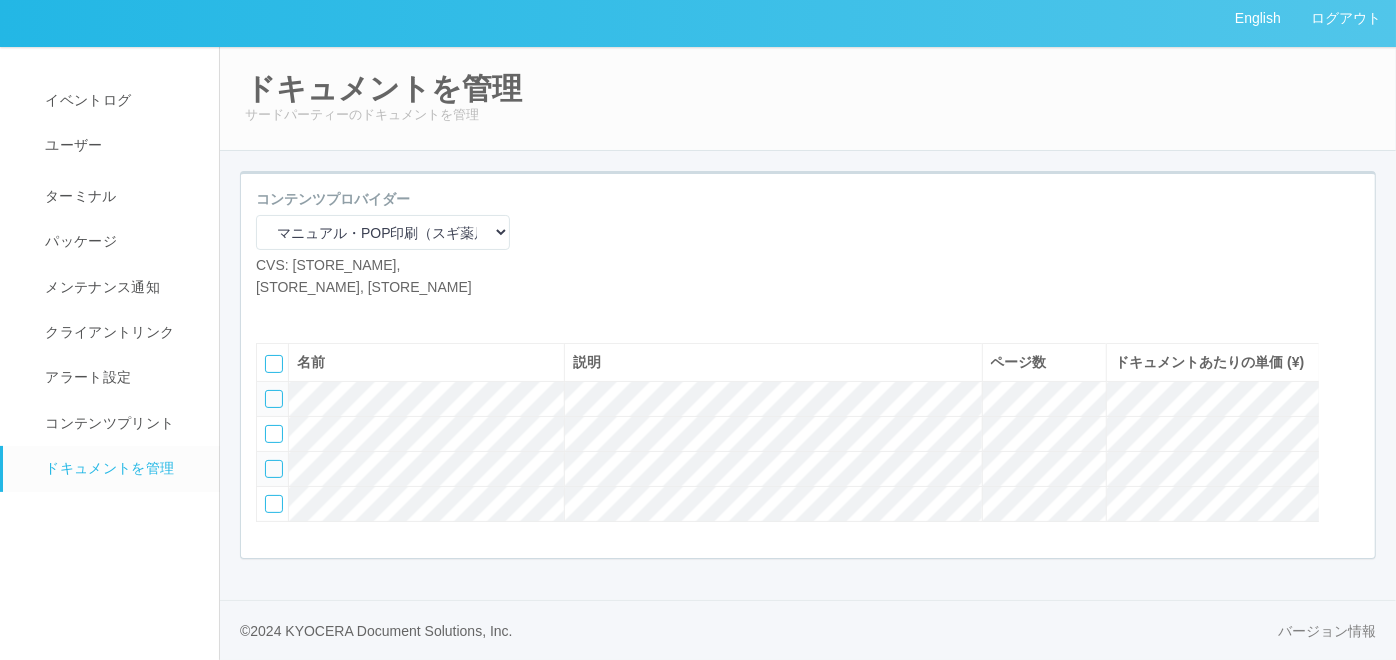 click at bounding box center (271, 313) 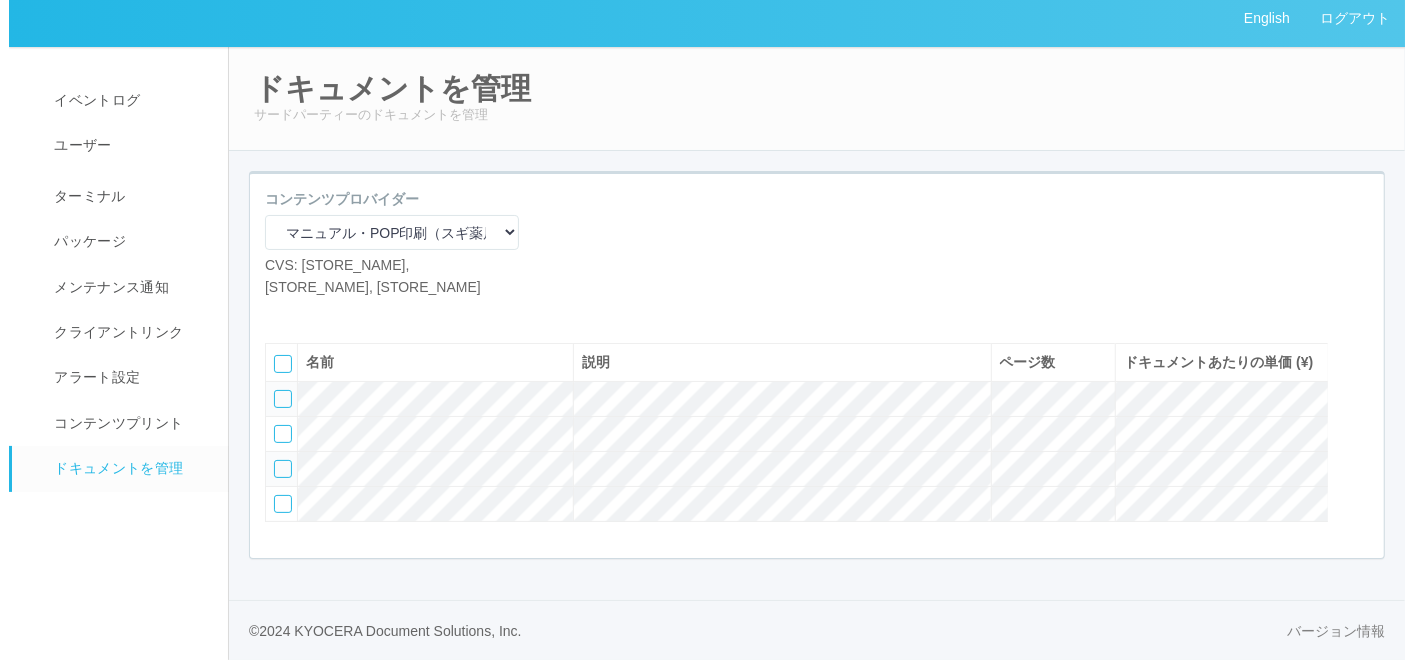 scroll, scrollTop: 33, scrollLeft: 0, axis: vertical 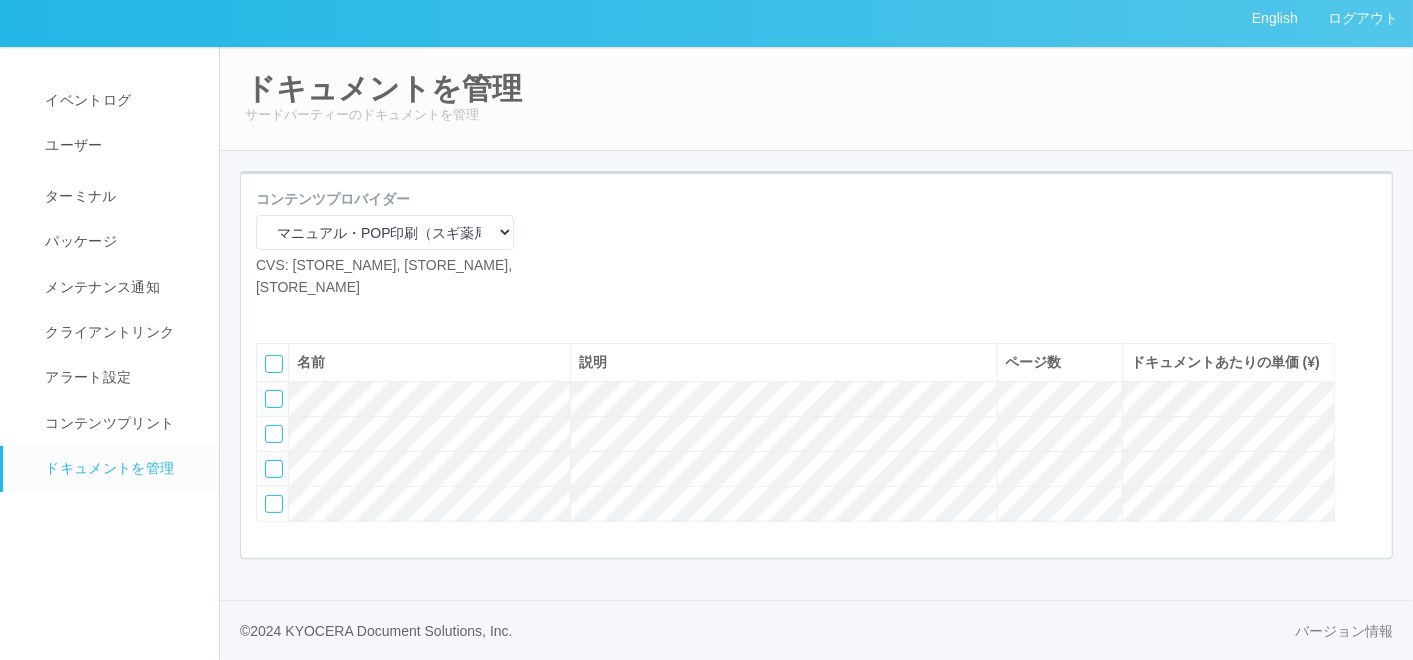 select on "A4" 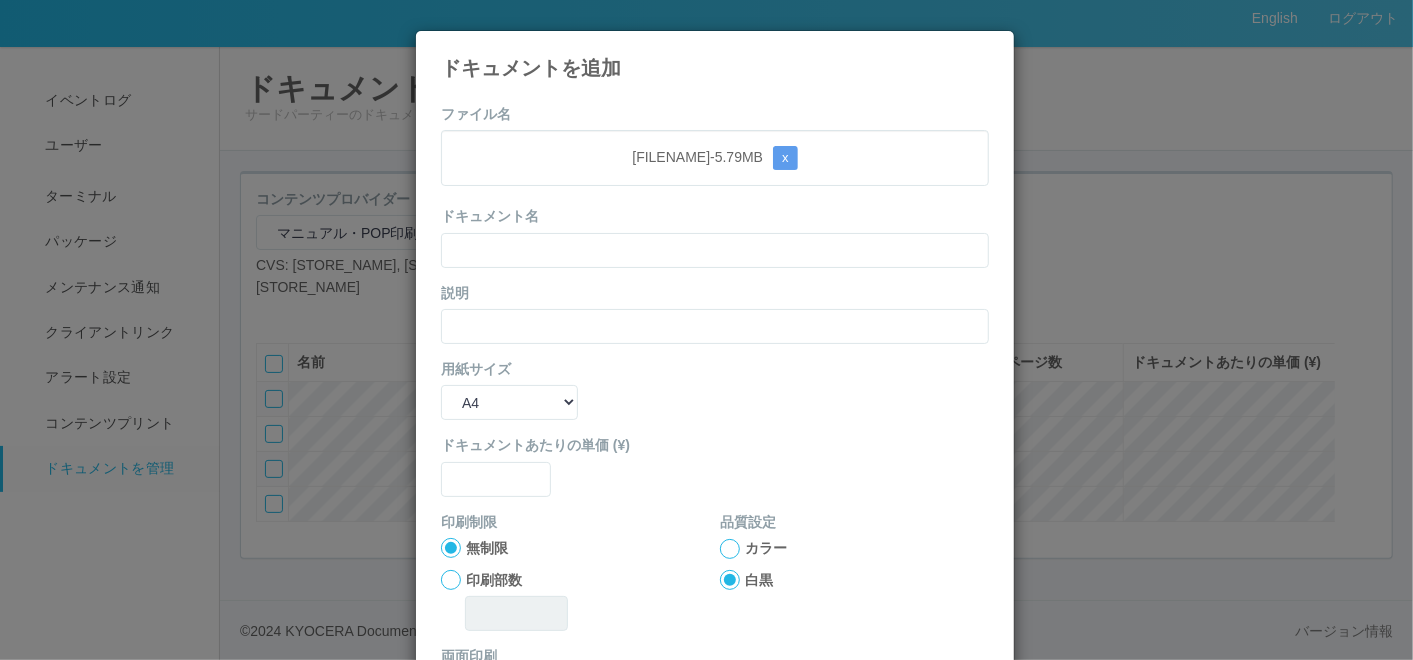 click on "ファイル名 0811週11本.pdf  -  5.79  MB x ドキュメント名 説明 用紙サイズ B5 A4 B4 A3 ドキュメントあたりの単価 (¥) 印刷制限 無制限 印刷部数 品質設定 カラー 白黒 両面印刷 片面に印刷 両面に印刷 (長辺とじ) 両面に印刷 (短辺とじ) ファイル追加 キャンセル" at bounding box center (715, 464) 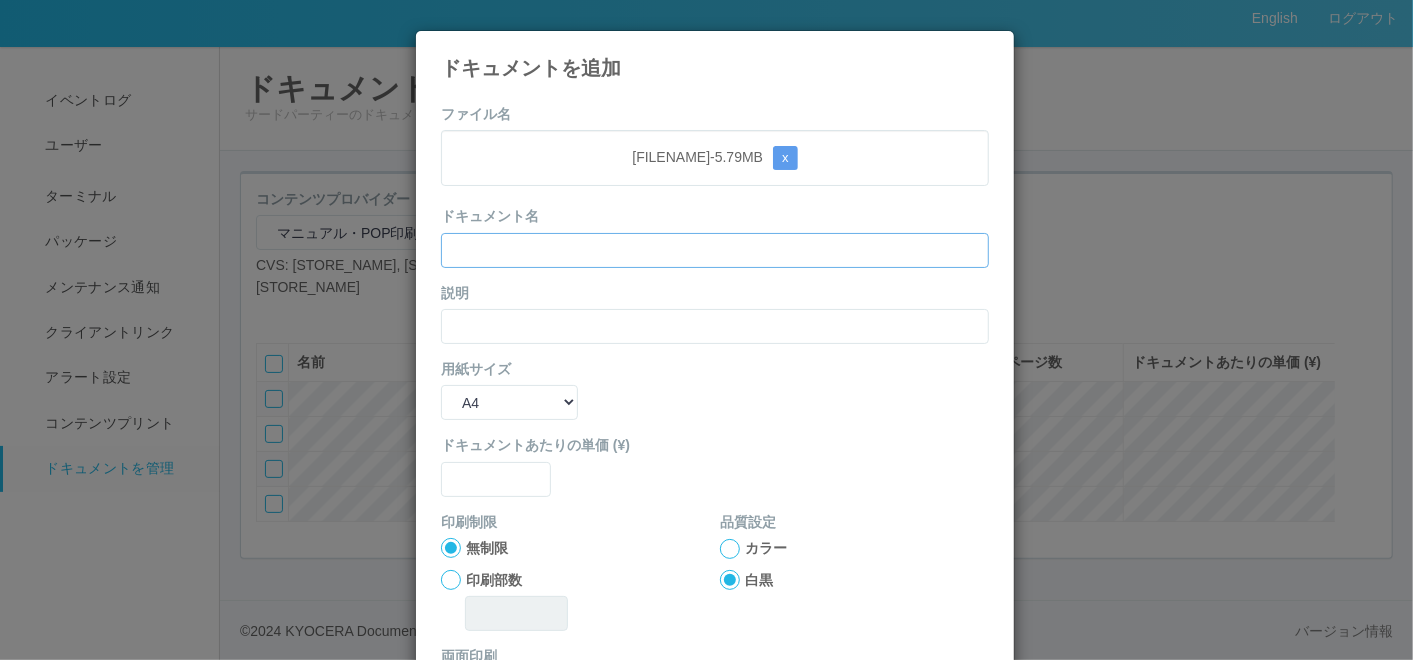 click at bounding box center [715, 250] 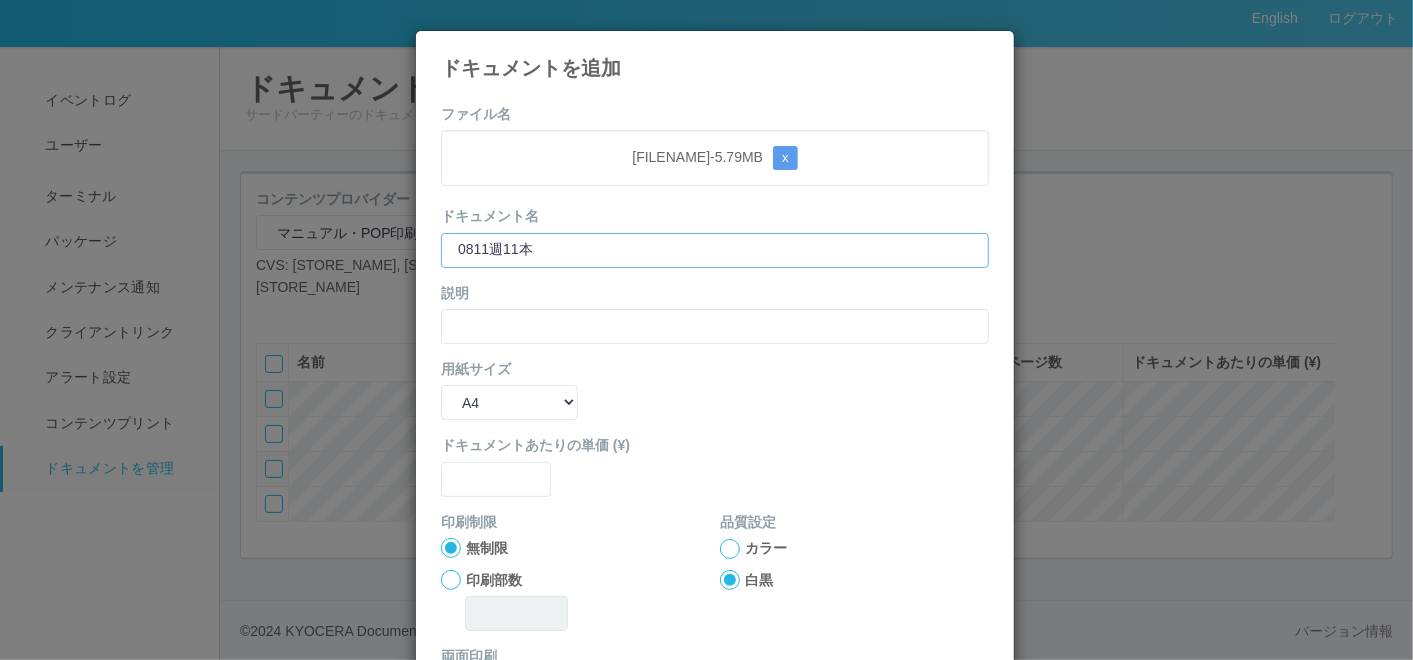 type on "0811週11本" 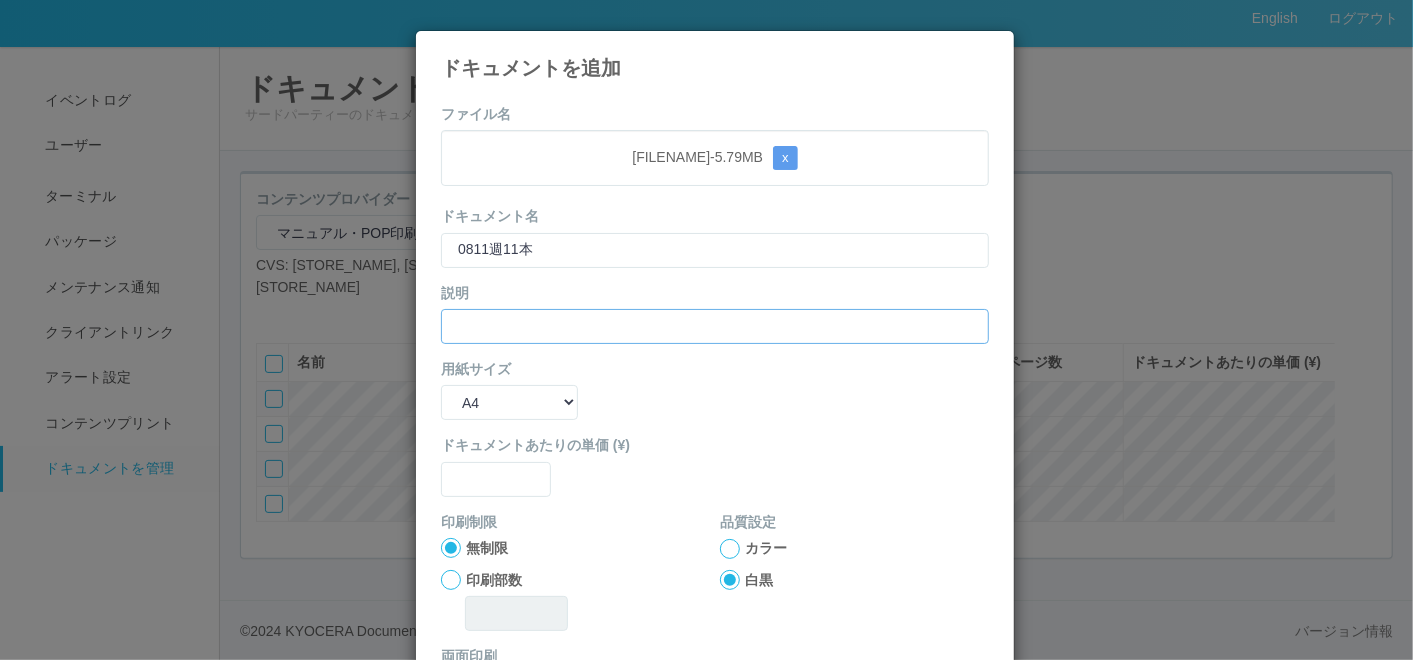 click at bounding box center (715, 326) 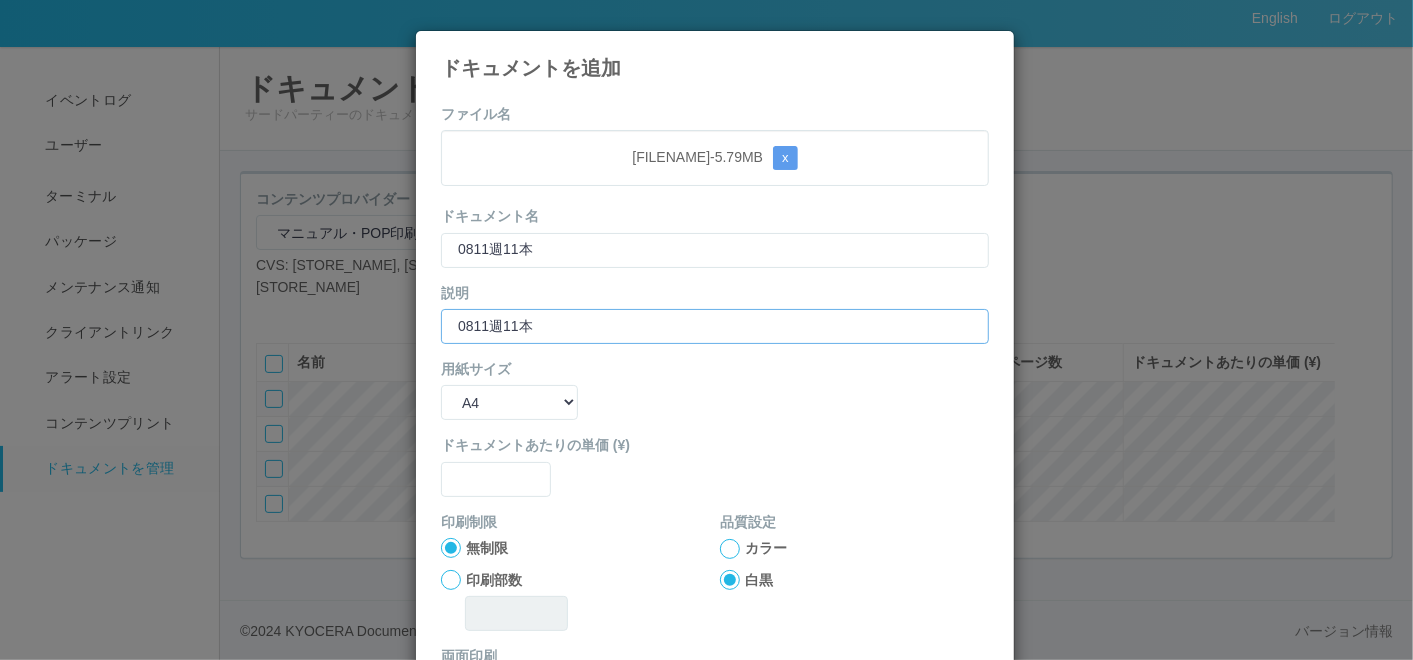 type on "0811週11本" 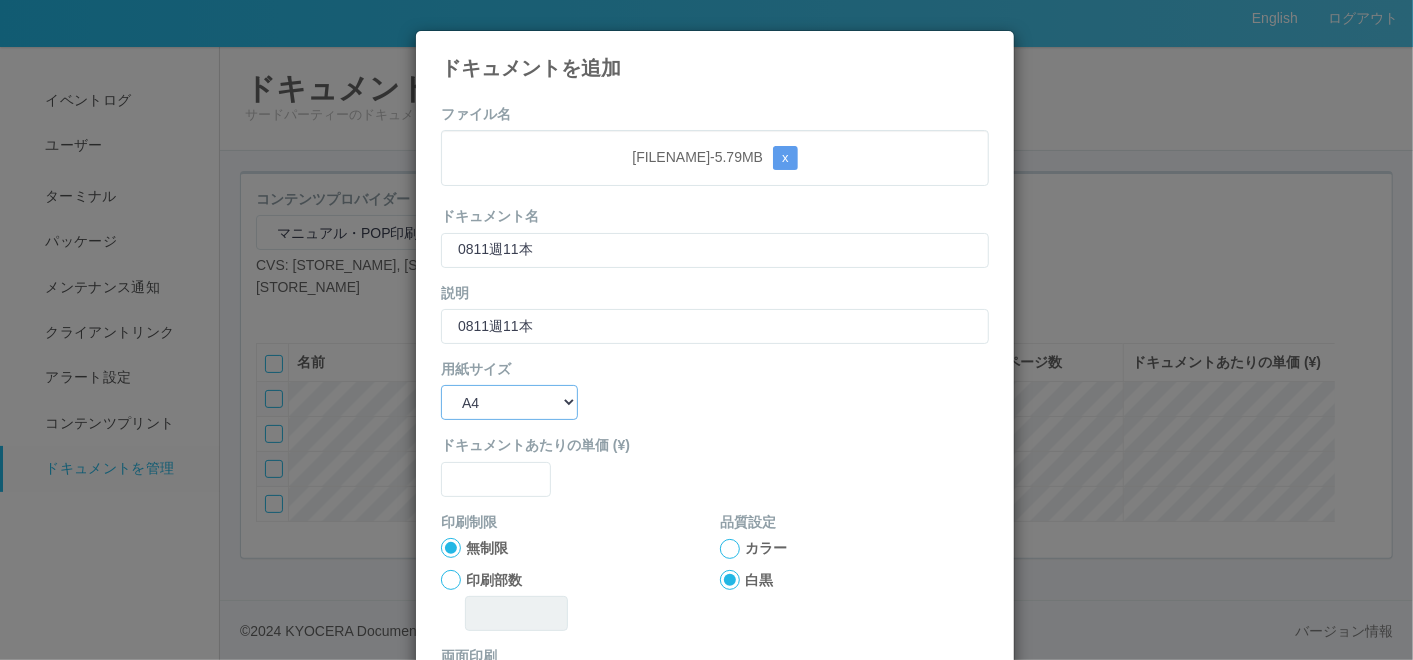 click on "B5 A4 B4 A3" at bounding box center (509, 402) 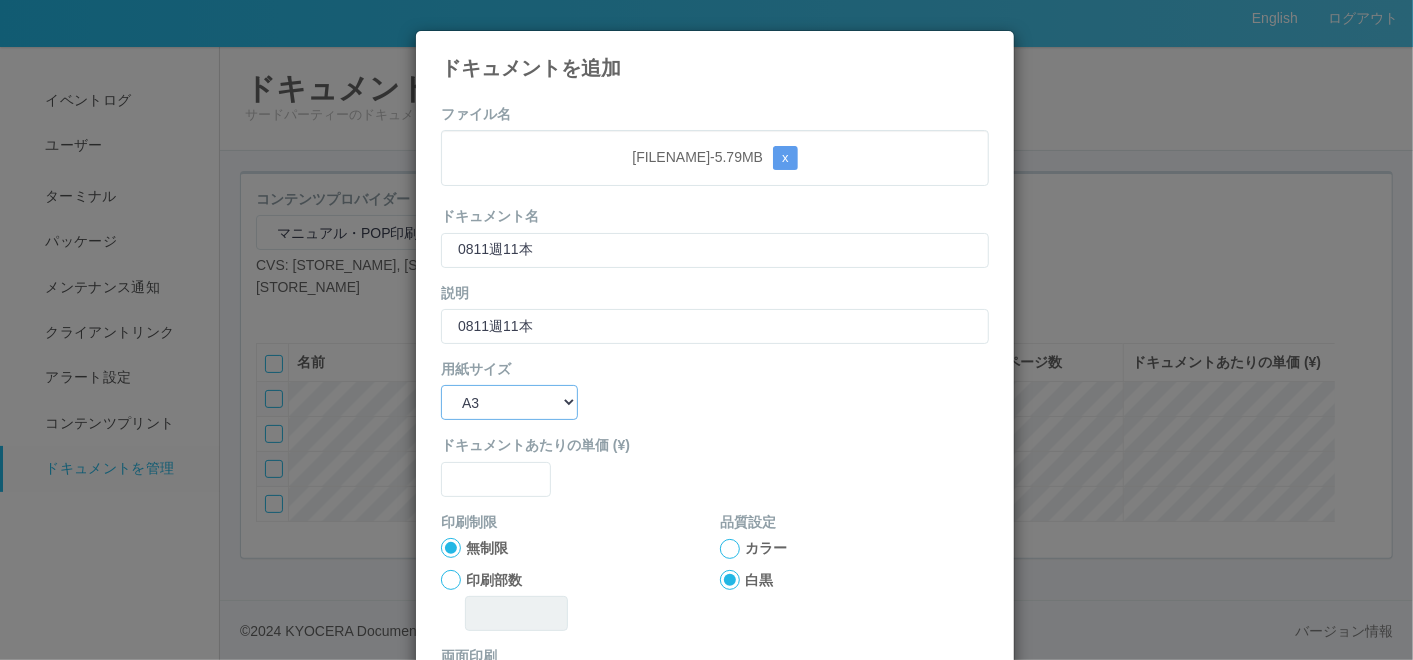 click on "B5 A4 B4 A3" at bounding box center [509, 402] 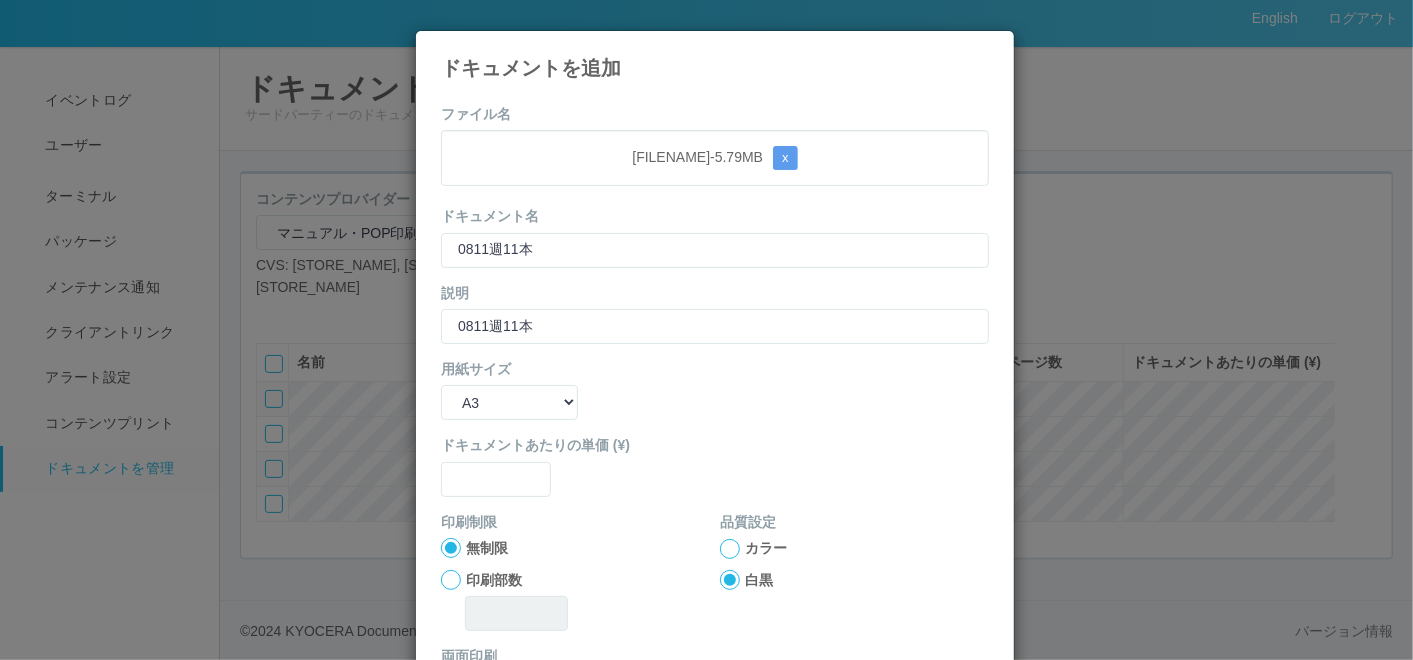 click on "ファイル名 0811週11本.pdf  -  5.79  MB x ドキュメント名 0811週11本 説明 0811週11本 用紙サイズ B5 A4 B4 A3 ドキュメントあたりの単価 (¥) 印刷制限 無制限 印刷部数 品質設定 カラー 白黒 両面印刷 片面に印刷 両面に印刷 (長辺とじ) 両面に印刷 (短辺とじ) ファイル追加 キャンセル" at bounding box center [715, 464] 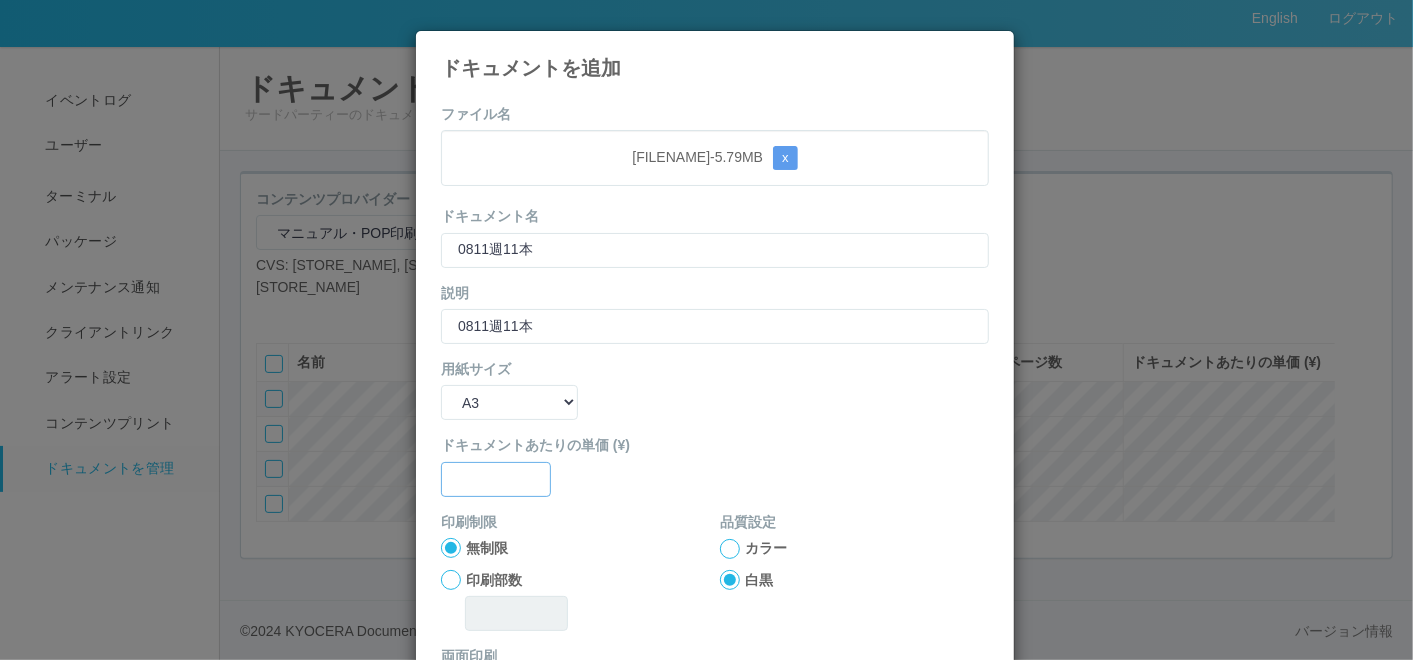 click at bounding box center (496, 479) 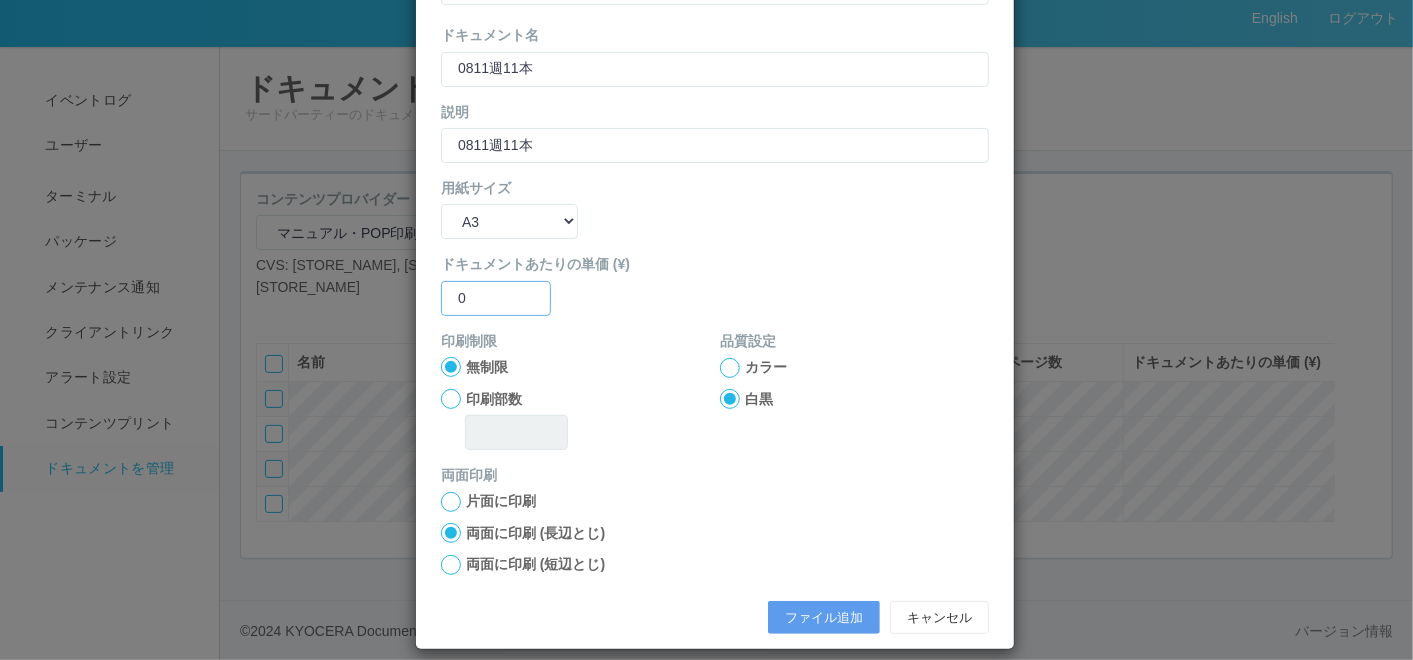 scroll, scrollTop: 199, scrollLeft: 0, axis: vertical 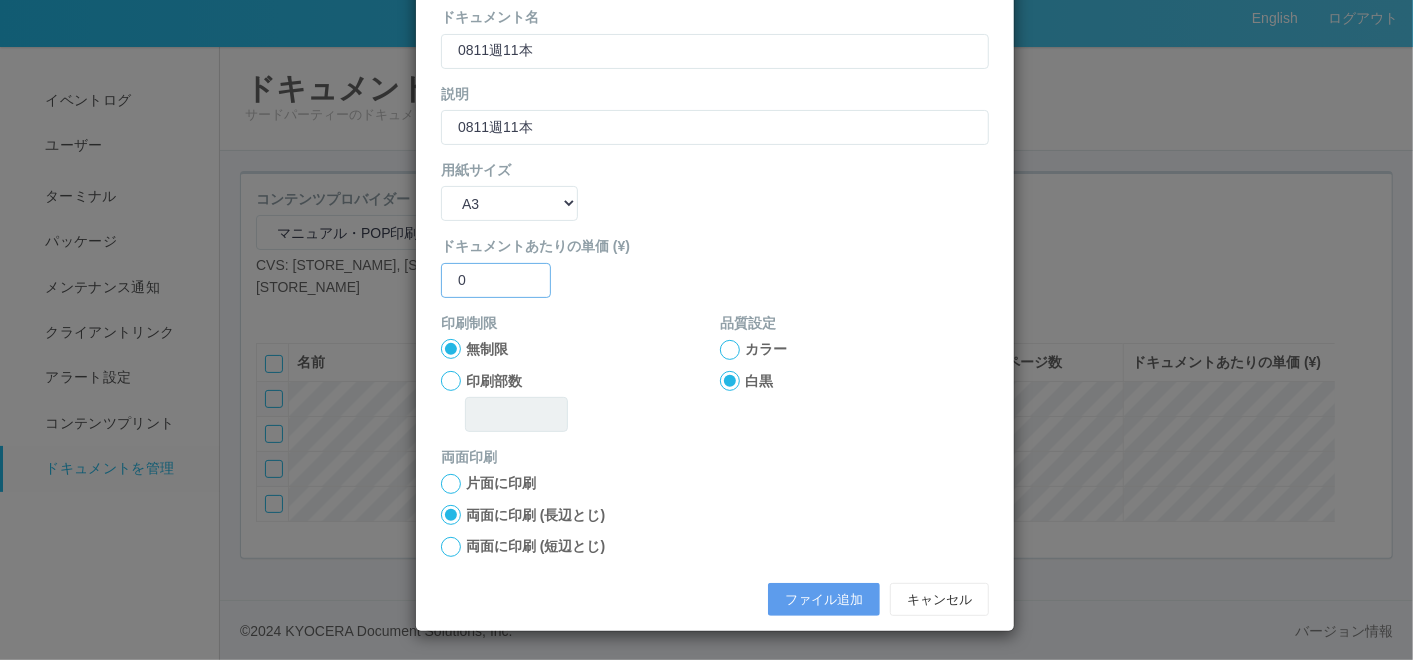 type on "0" 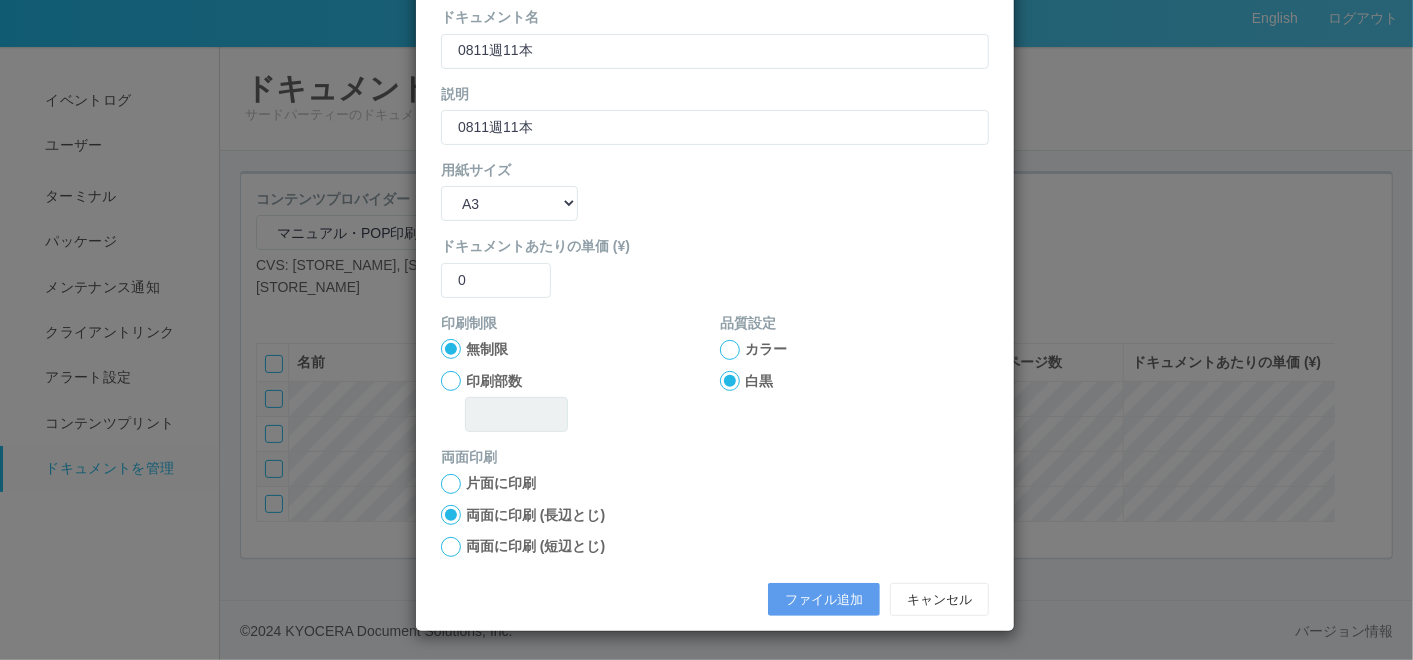 click at bounding box center (730, 350) 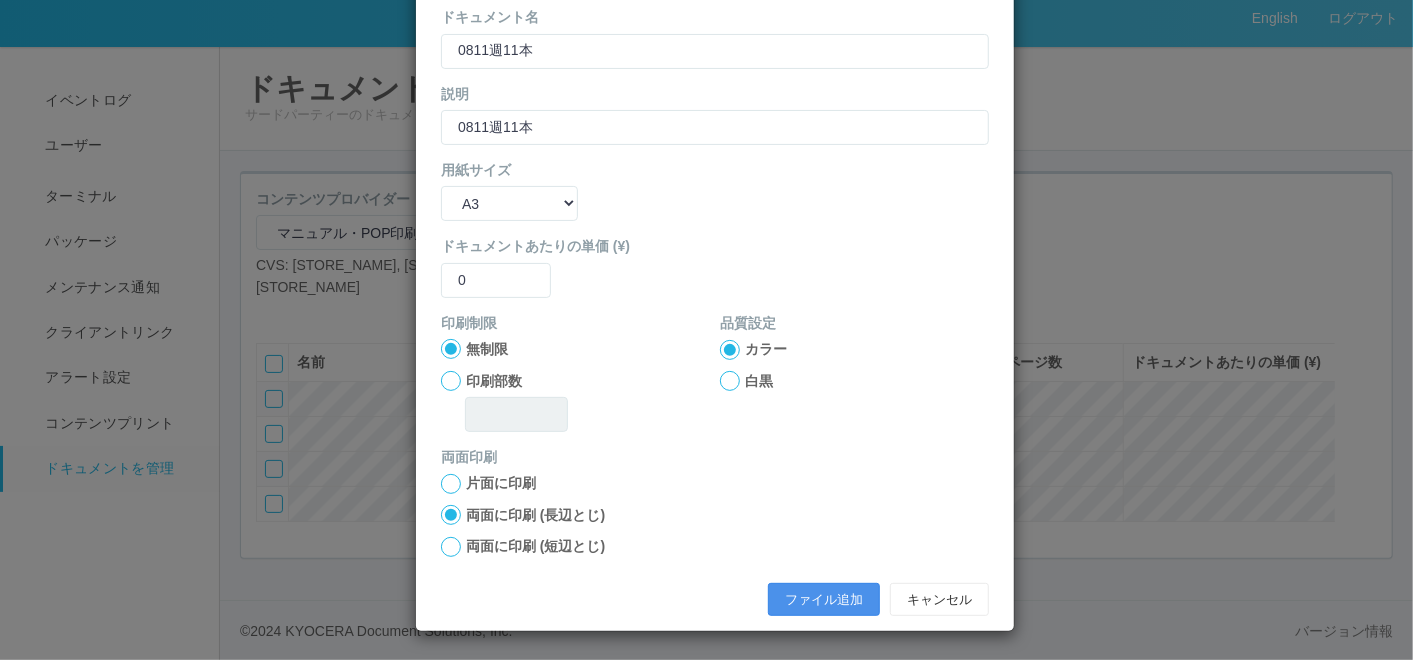 click on "ファイル追加" at bounding box center [824, 600] 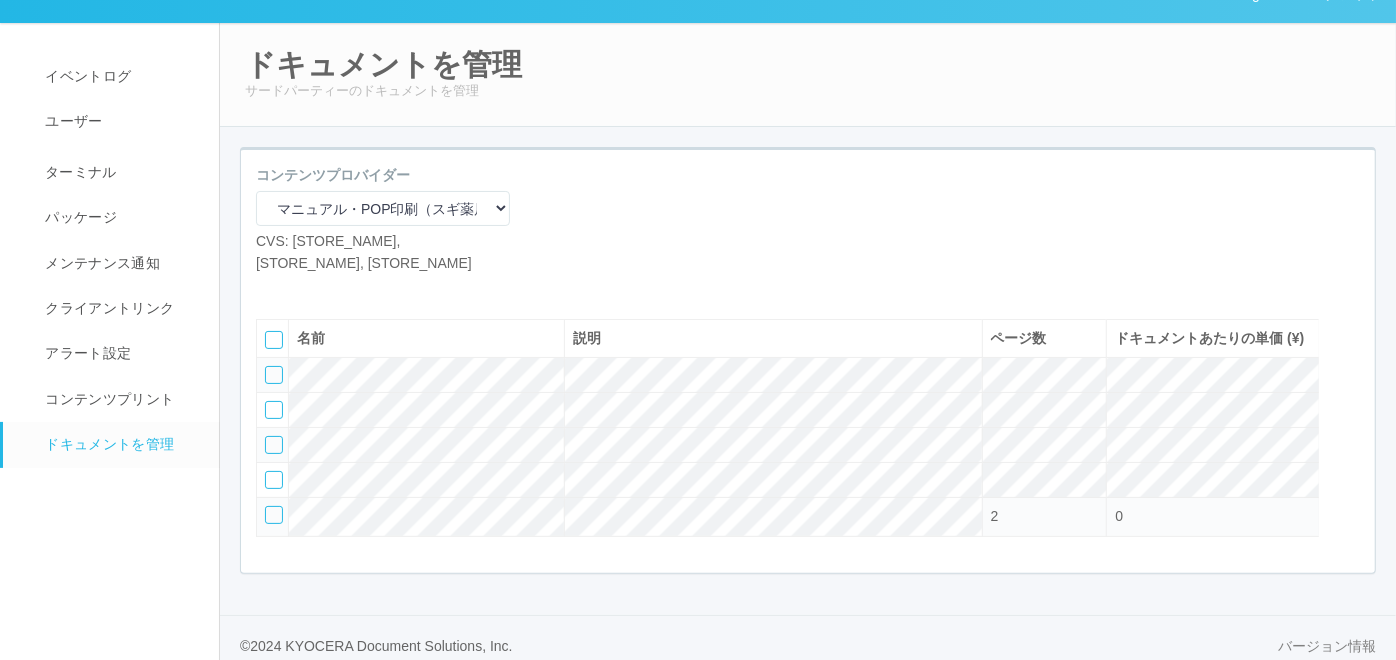 click at bounding box center [271, 289] 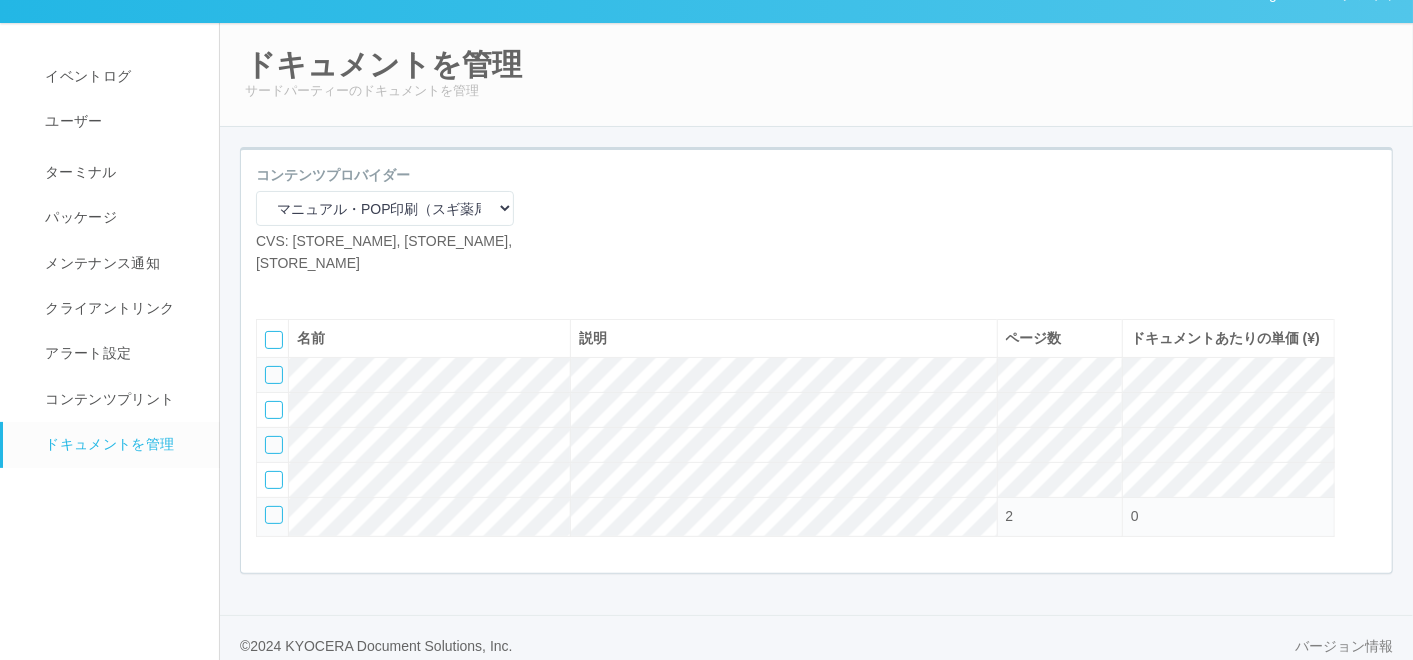 select on "A4" 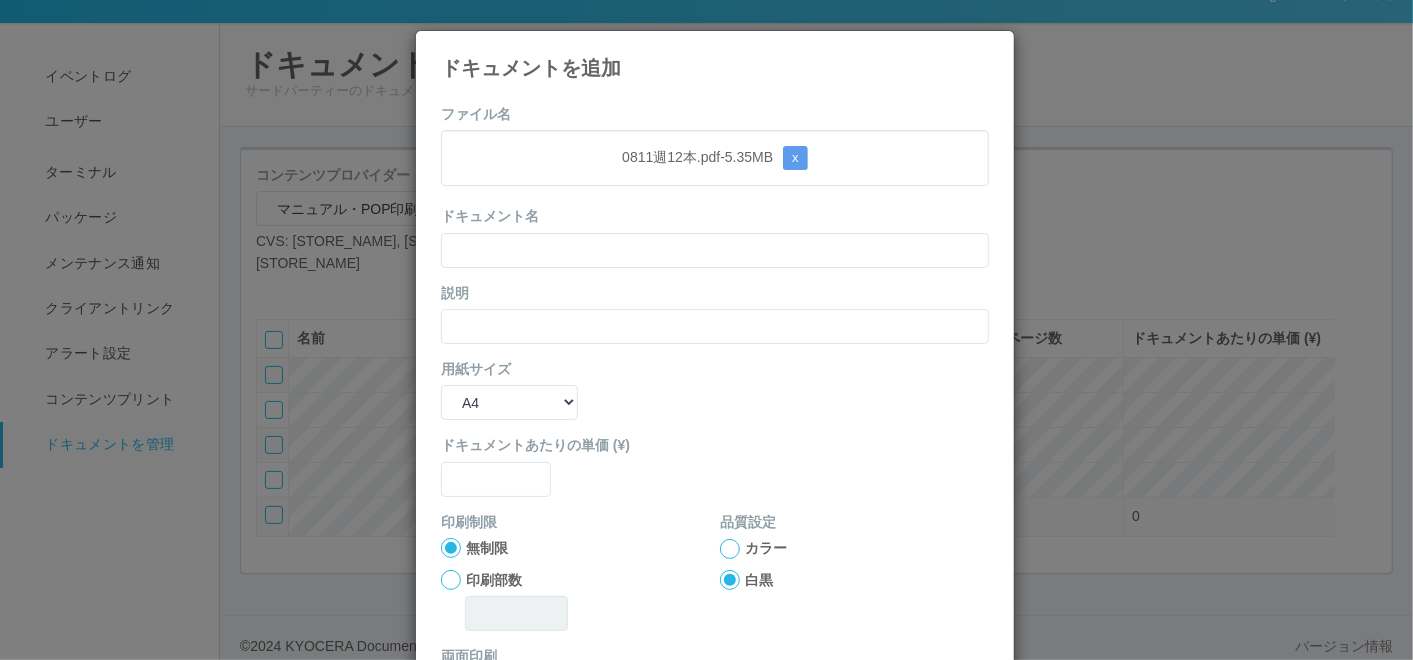 drag, startPoint x: 614, startPoint y: 96, endPoint x: 614, endPoint y: 118, distance: 22 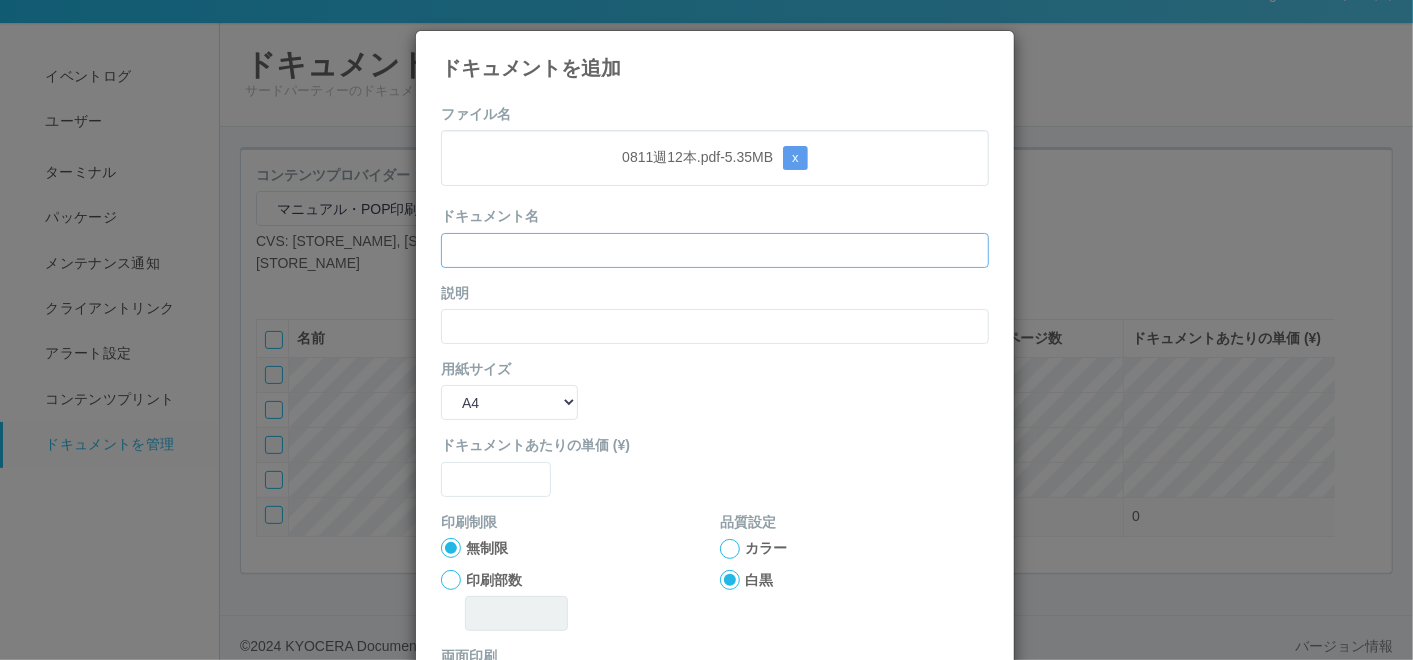 click at bounding box center [715, 250] 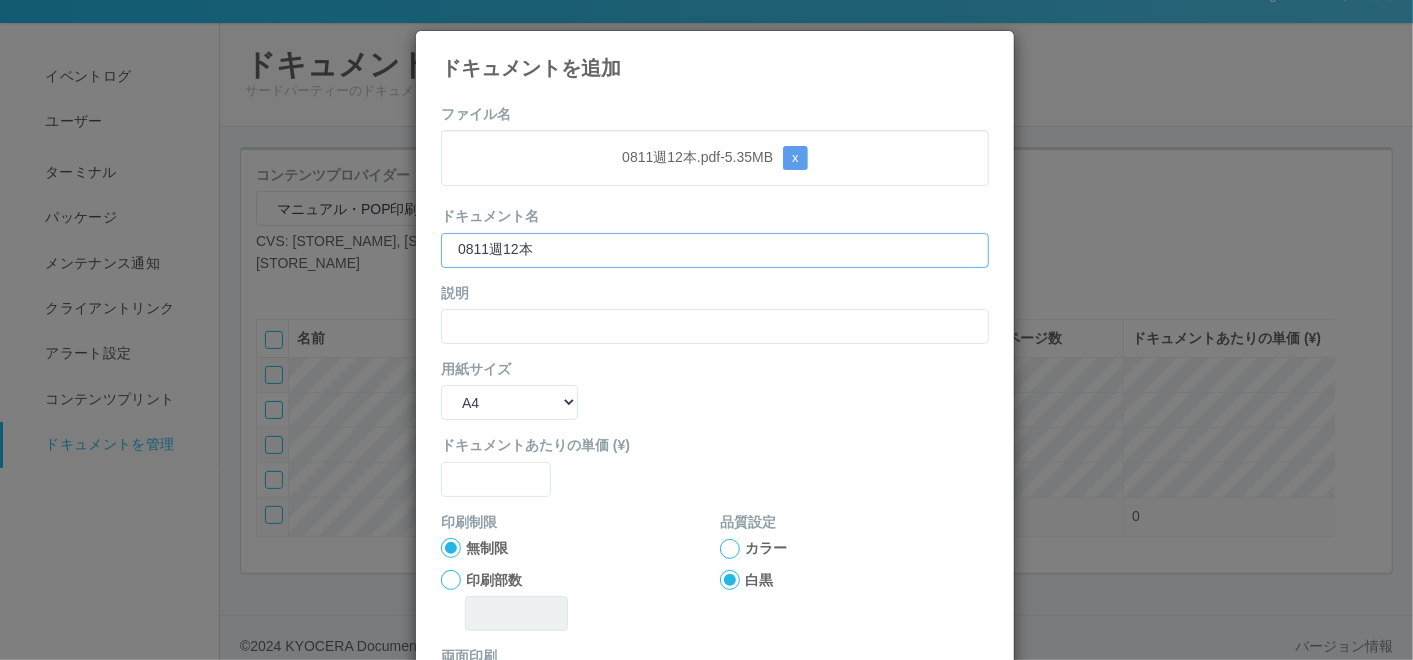 type on "0811週12本" 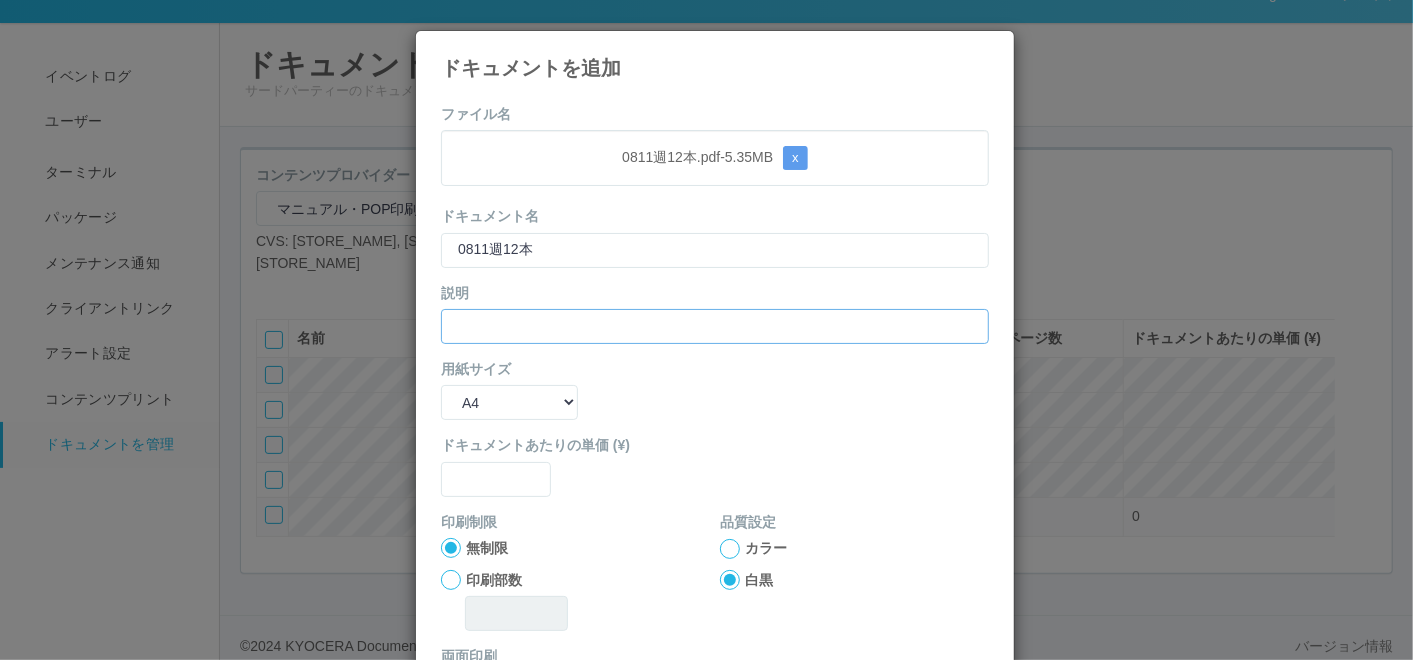 click at bounding box center (715, 326) 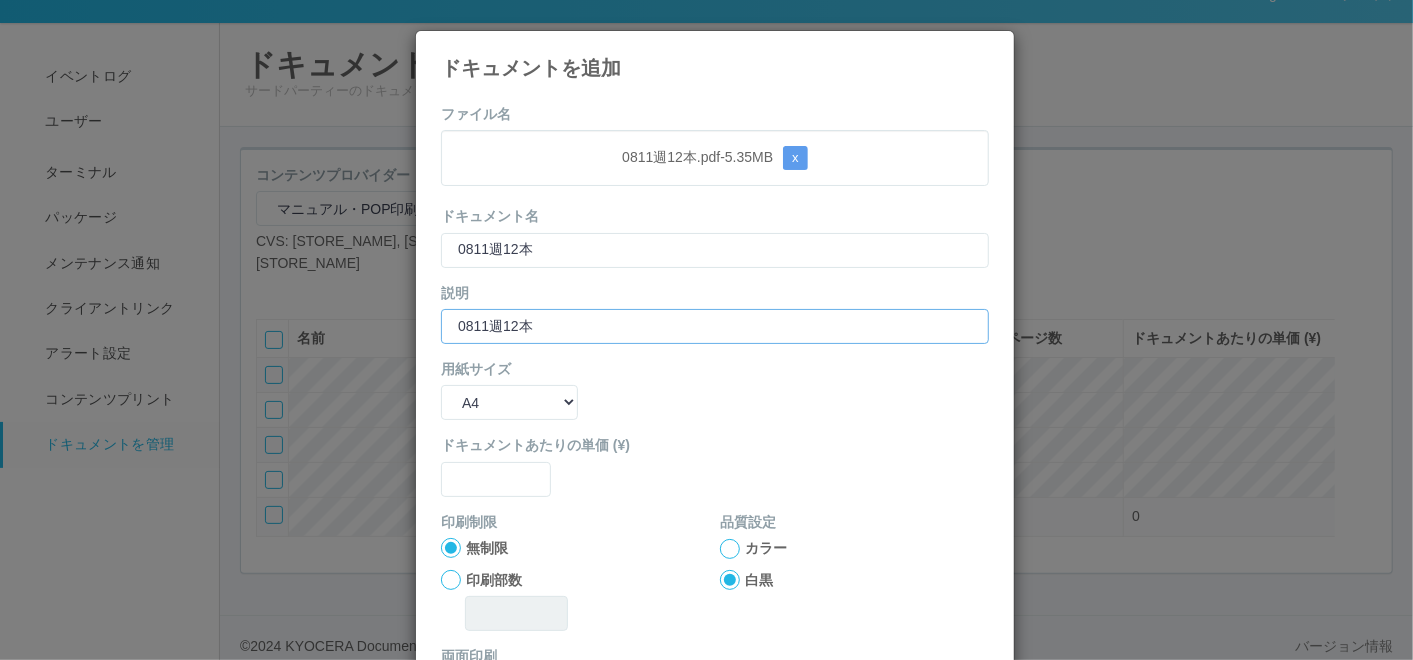 type on "0811週12本" 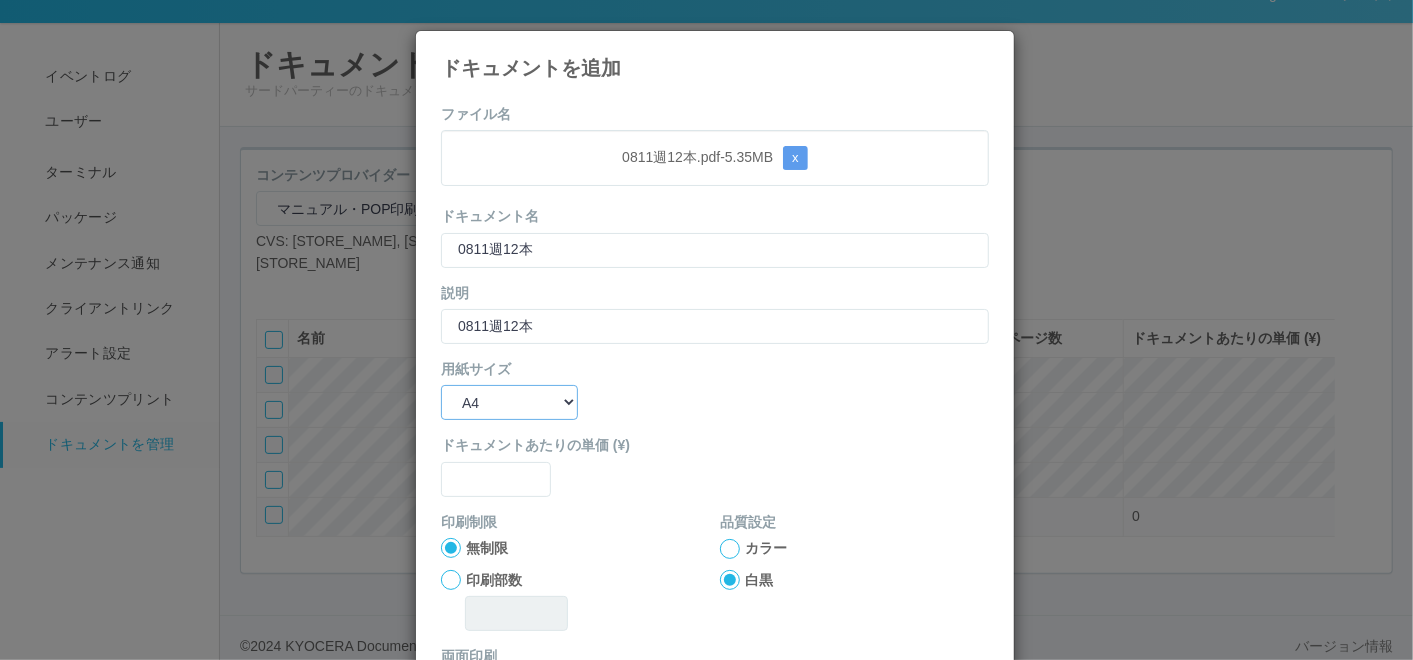 click on "B5 A4 B4 A3" at bounding box center (509, 402) 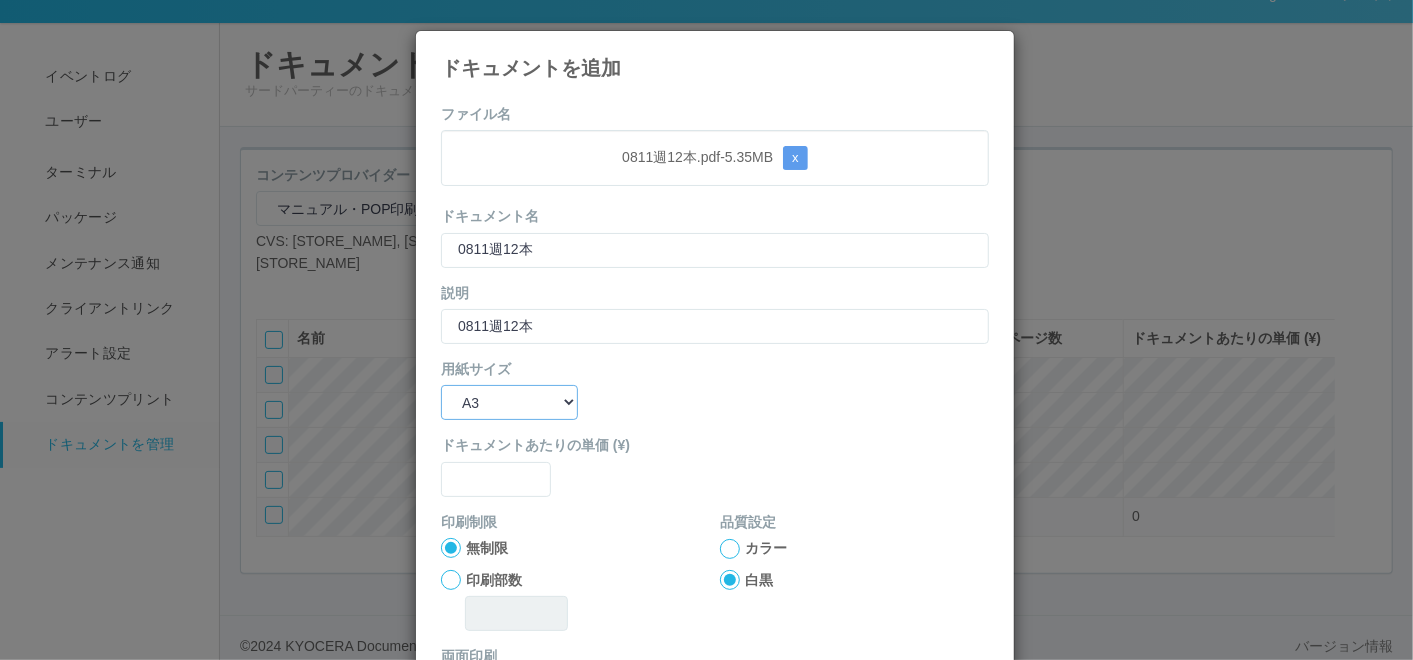 click on "B5 A4 B4 A3" at bounding box center [509, 402] 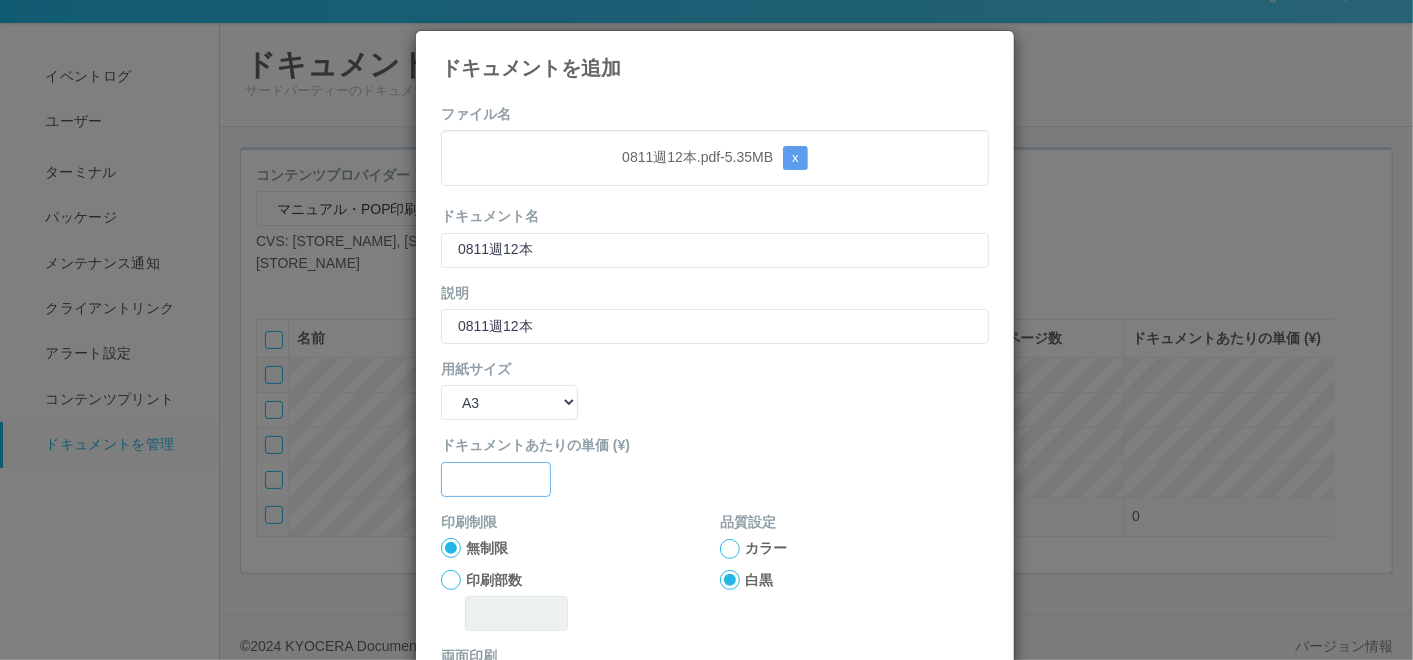 click at bounding box center (496, 479) 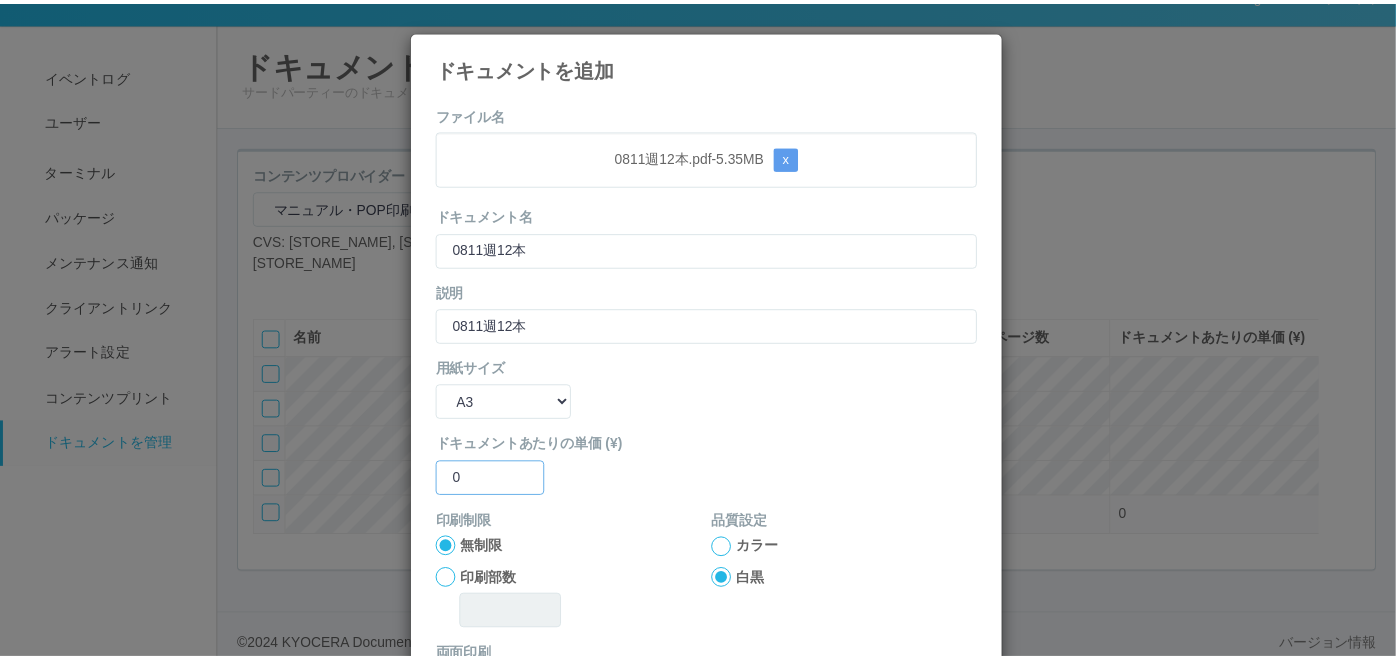 scroll, scrollTop: 199, scrollLeft: 0, axis: vertical 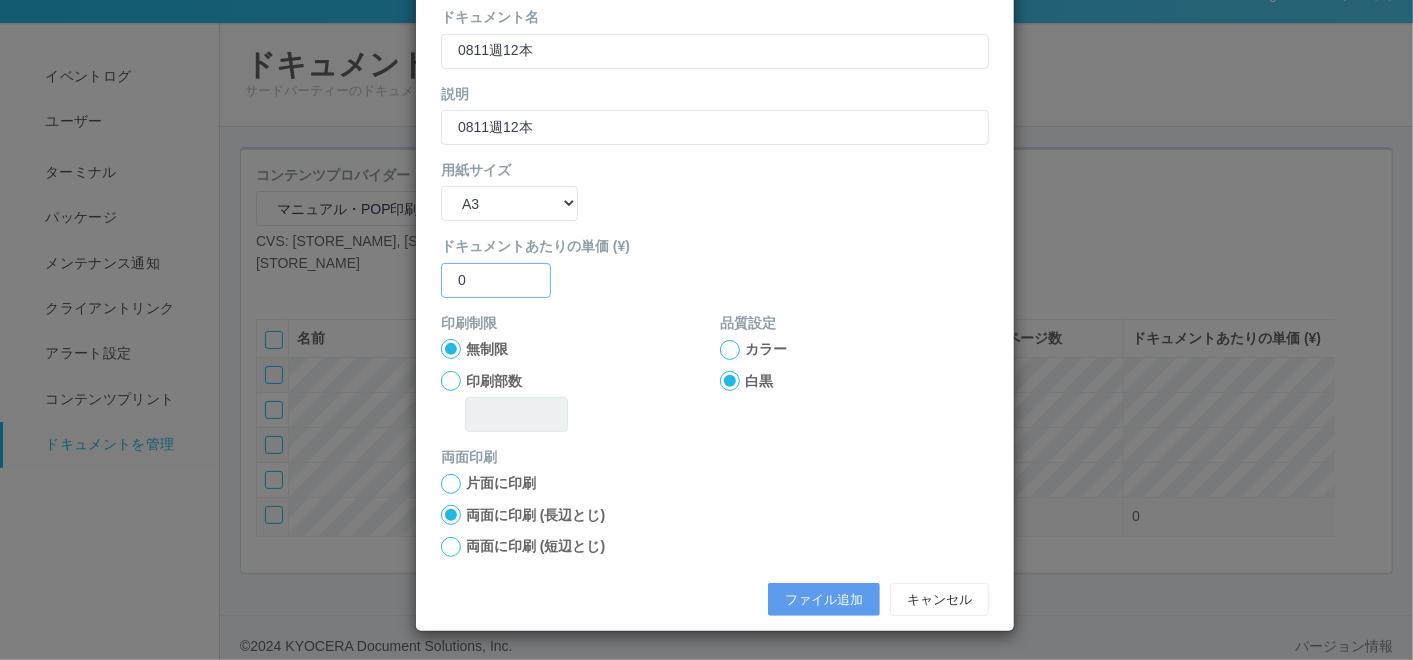 type on "0" 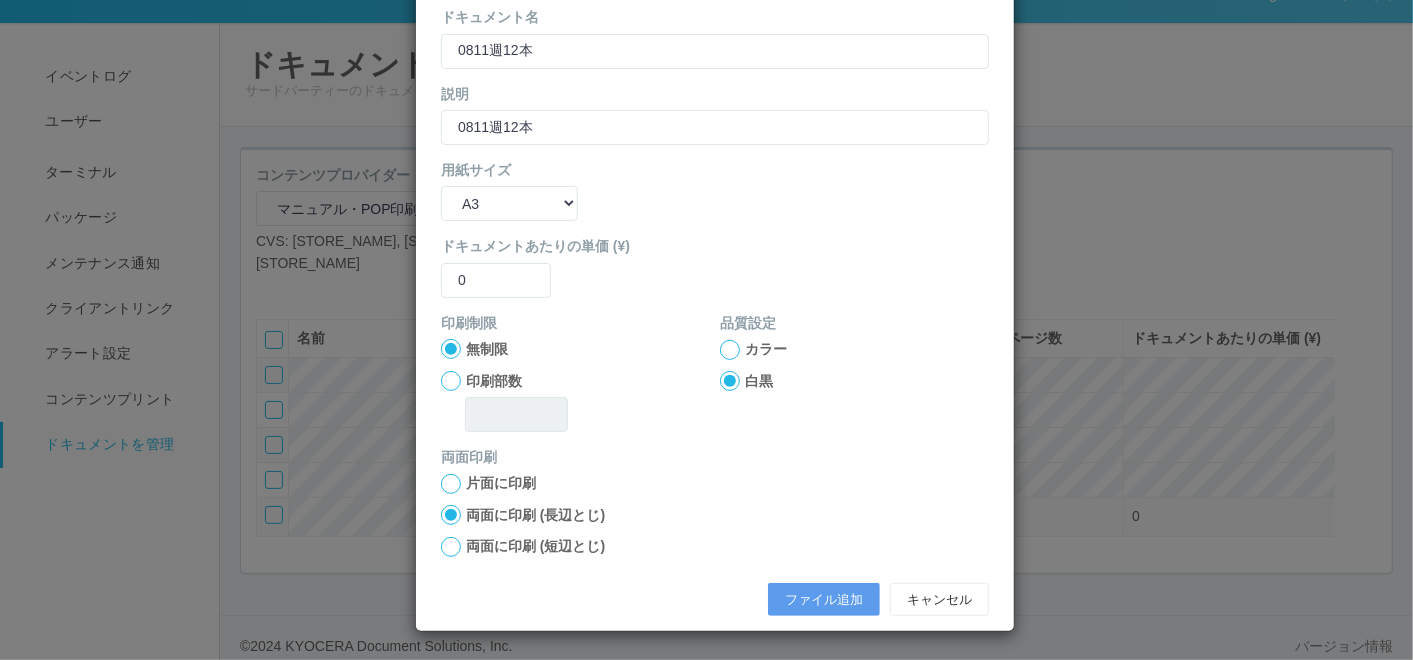 click at bounding box center [730, 350] 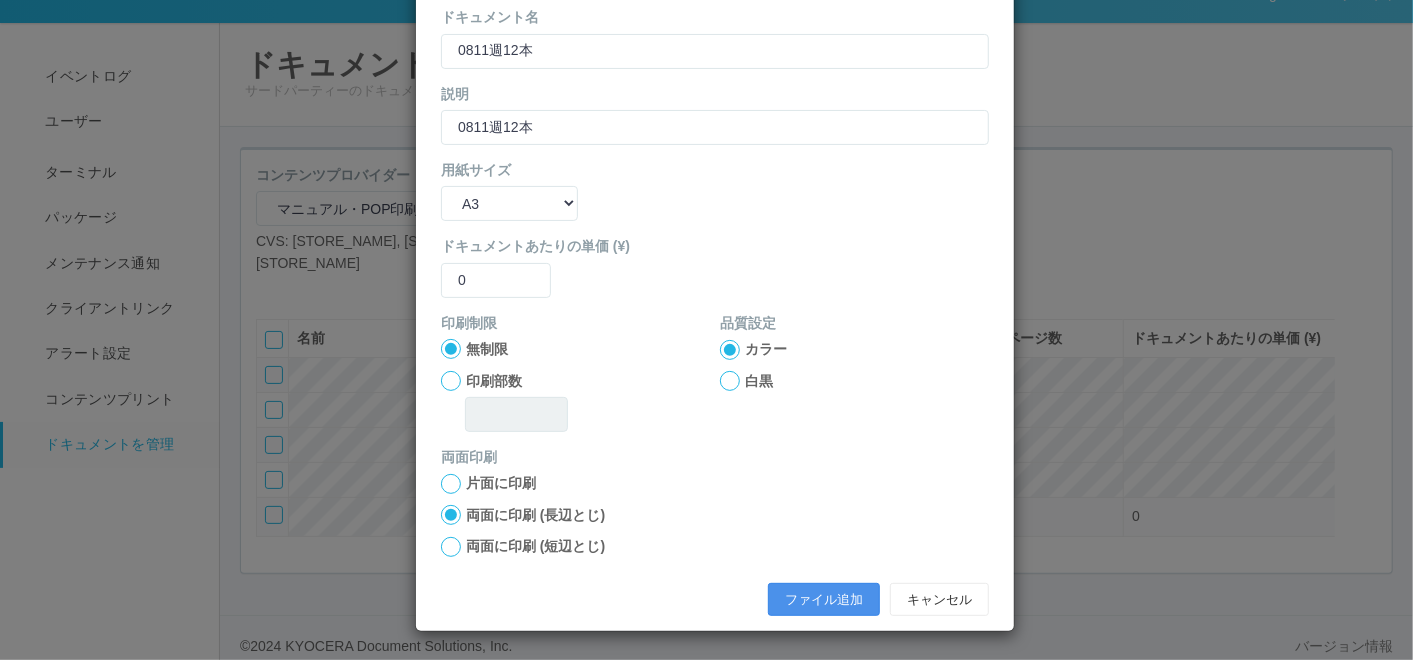 click on "ファイル追加" at bounding box center (824, 600) 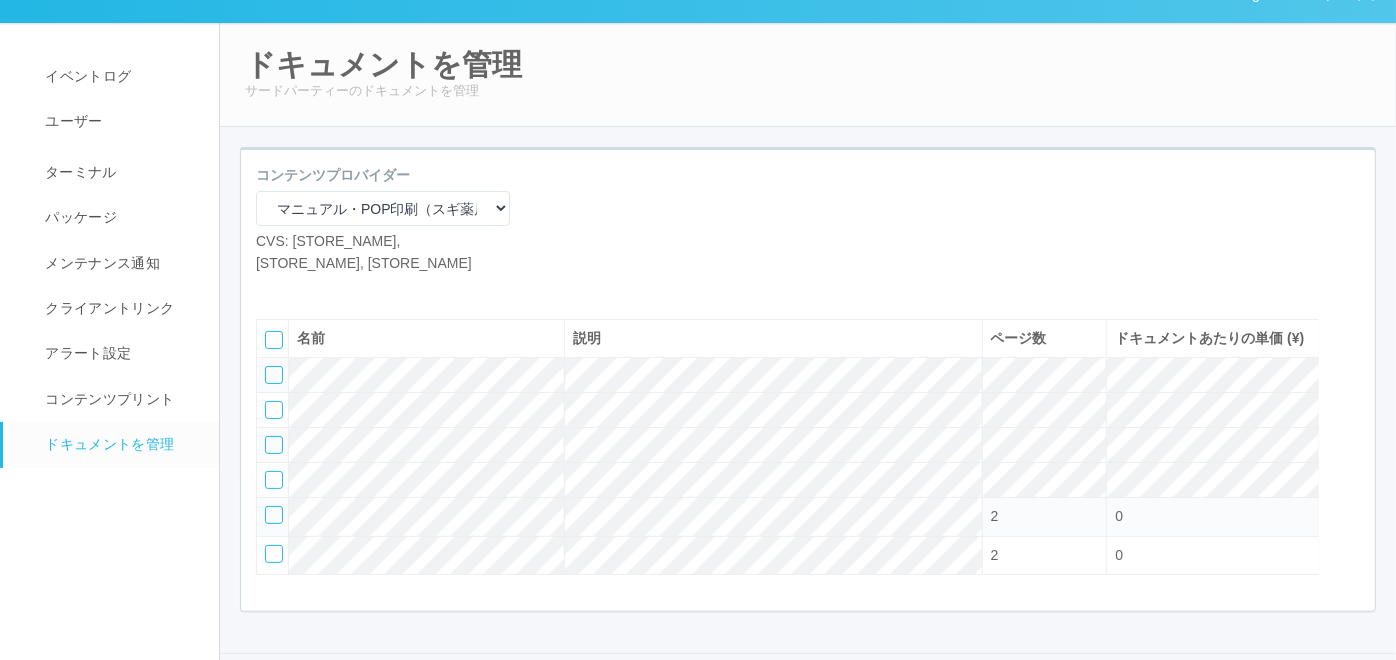 scroll, scrollTop: 131, scrollLeft: 0, axis: vertical 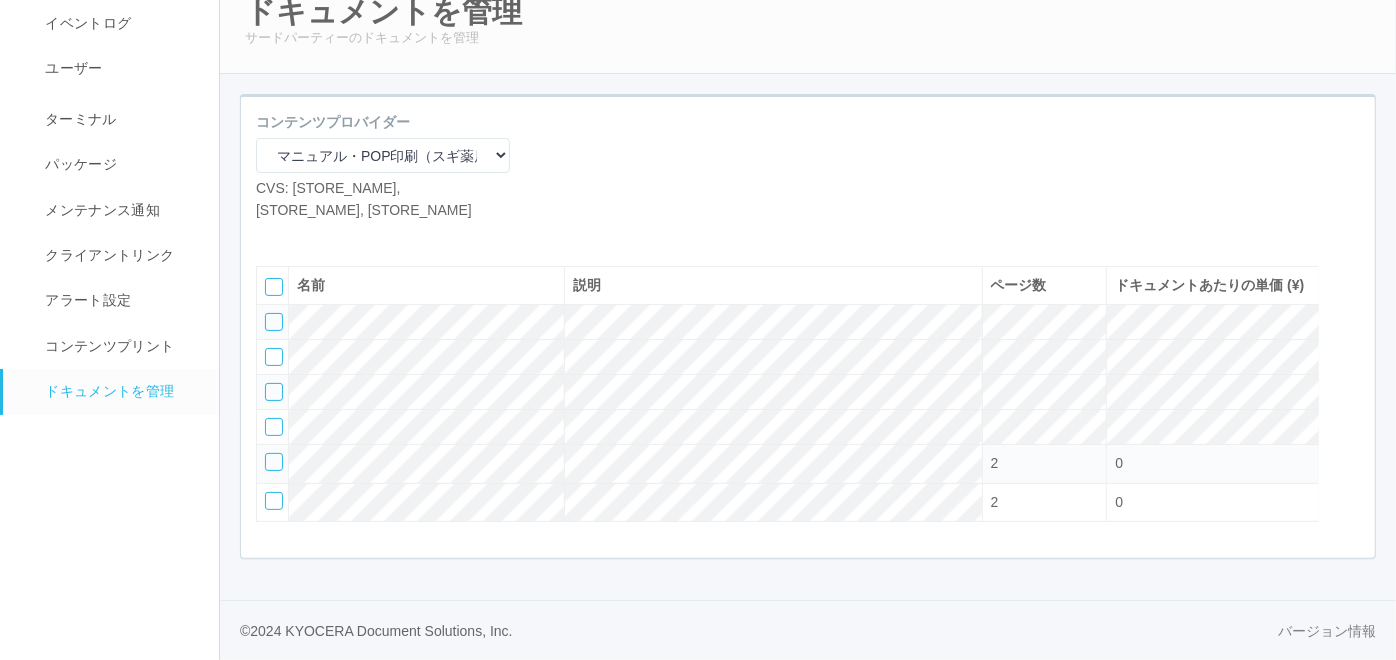 click at bounding box center (271, 236) 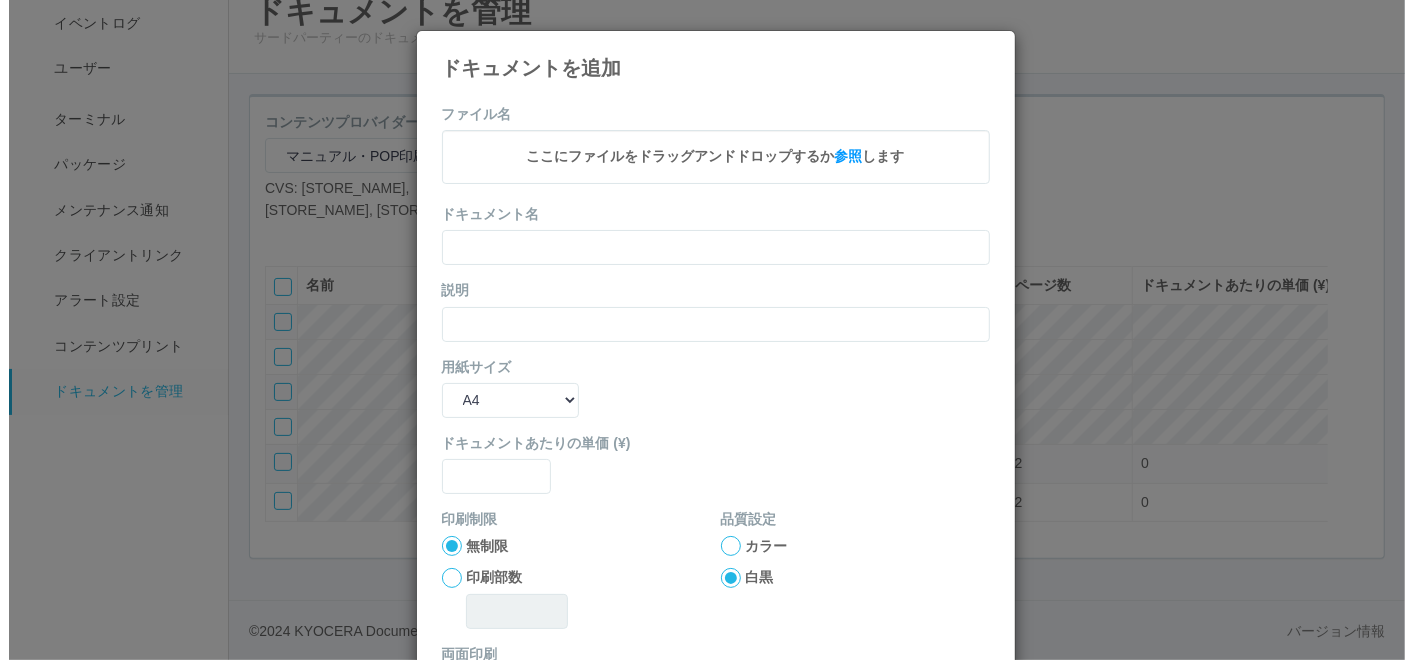 scroll, scrollTop: 109, scrollLeft: 0, axis: vertical 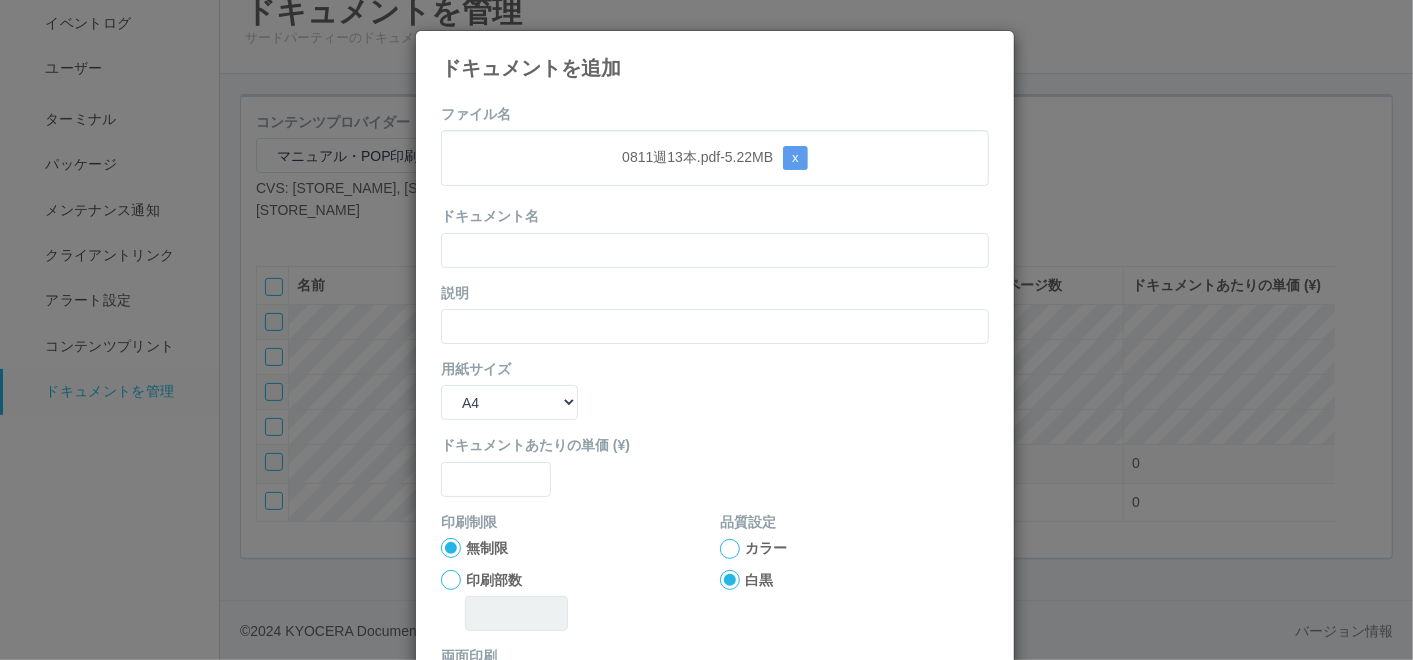 click on "ファイル名 [FILENAME]  -  5.22  MB x ドキュメント名 説明 用紙サイズ B5 A4 B4 A3 ドキュメントあたりの単価 (¥) 印刷制限 無制限 印刷部数 品質設定 カラー 白黒 両面印刷 片面に印刷 両面に印刷 (長辺とじ) 両面に印刷 (短辺とじ) ファイル追加 キャンセル" at bounding box center [715, 459] 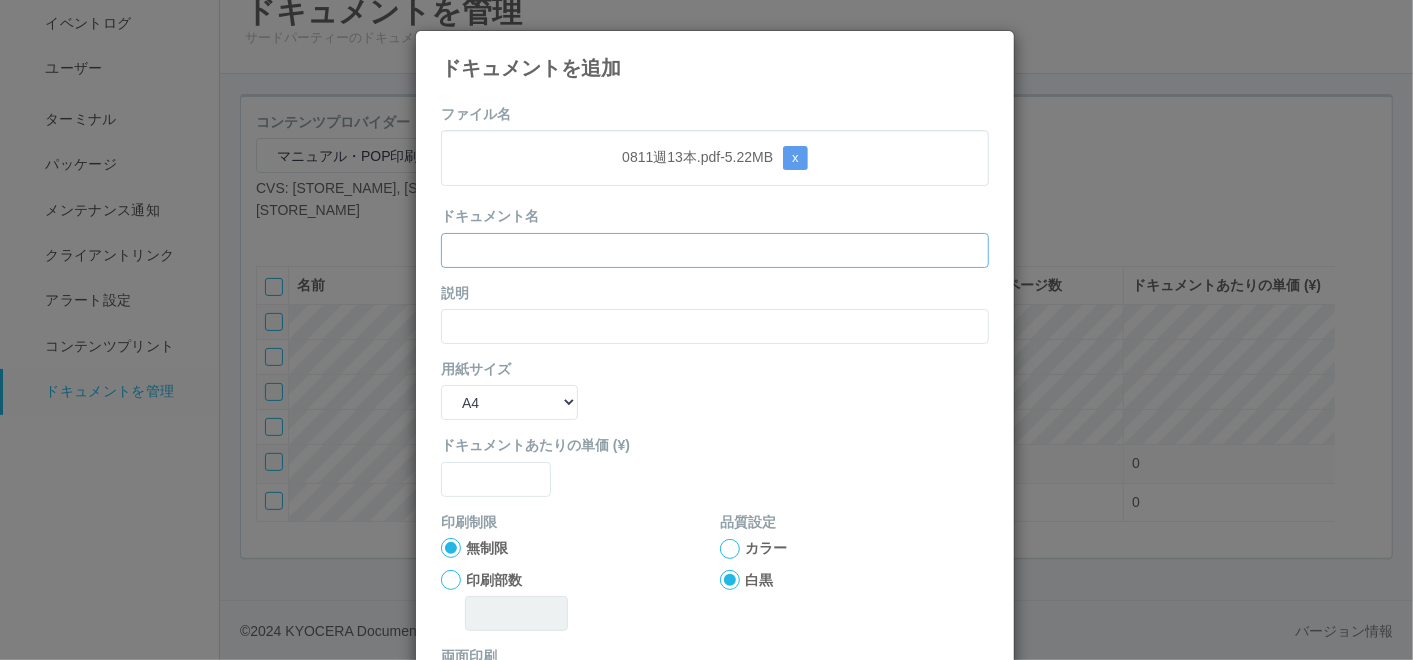 click at bounding box center (715, 250) 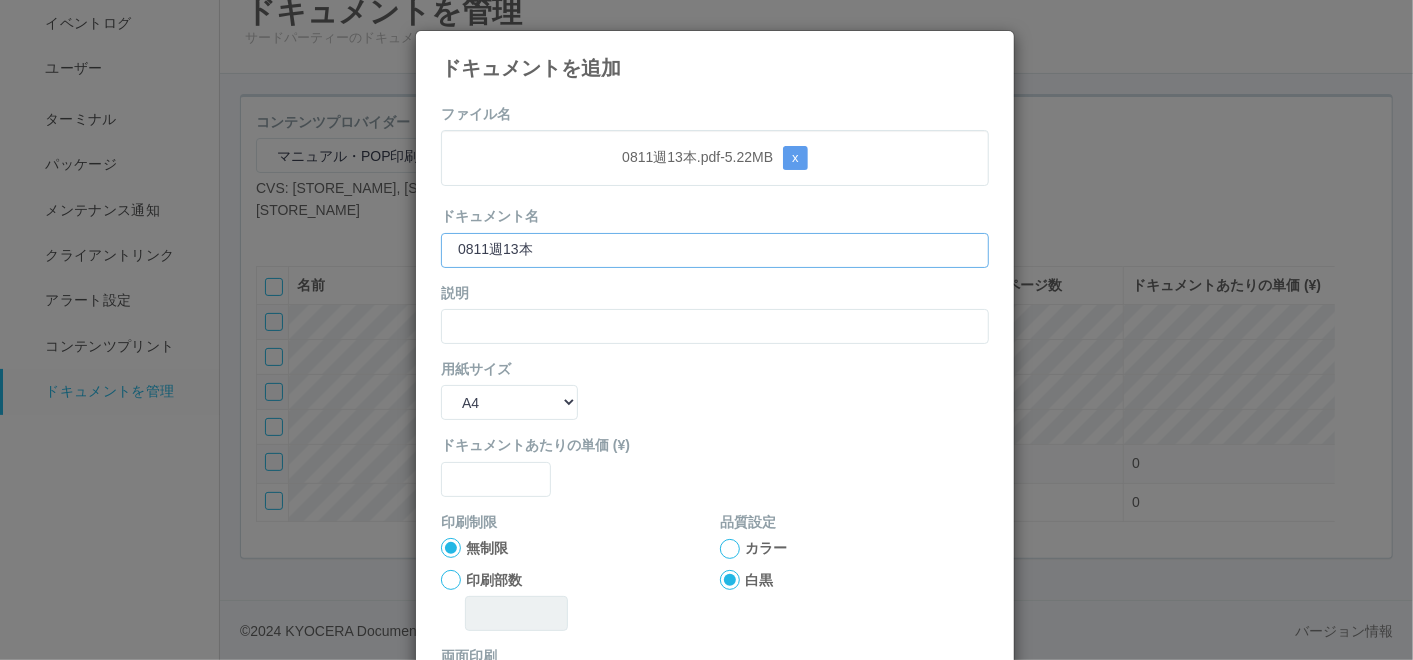 type on "0811週13本" 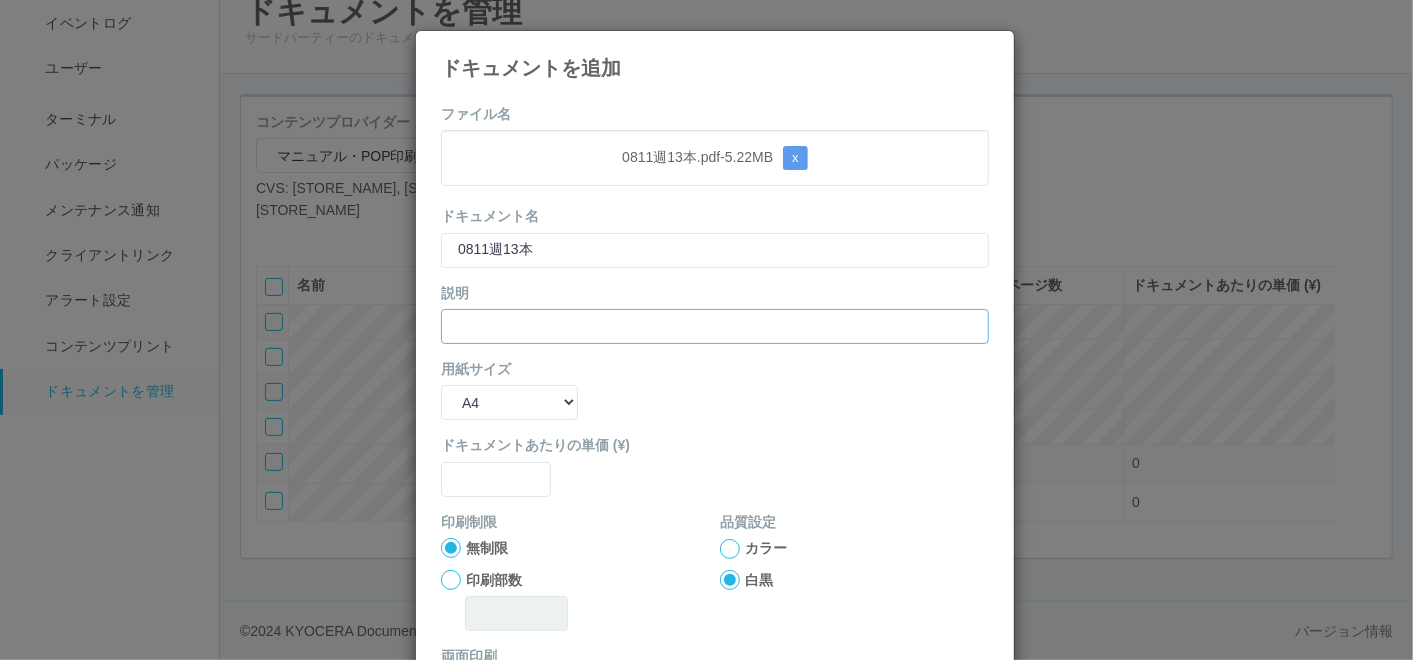 click at bounding box center [715, 326] 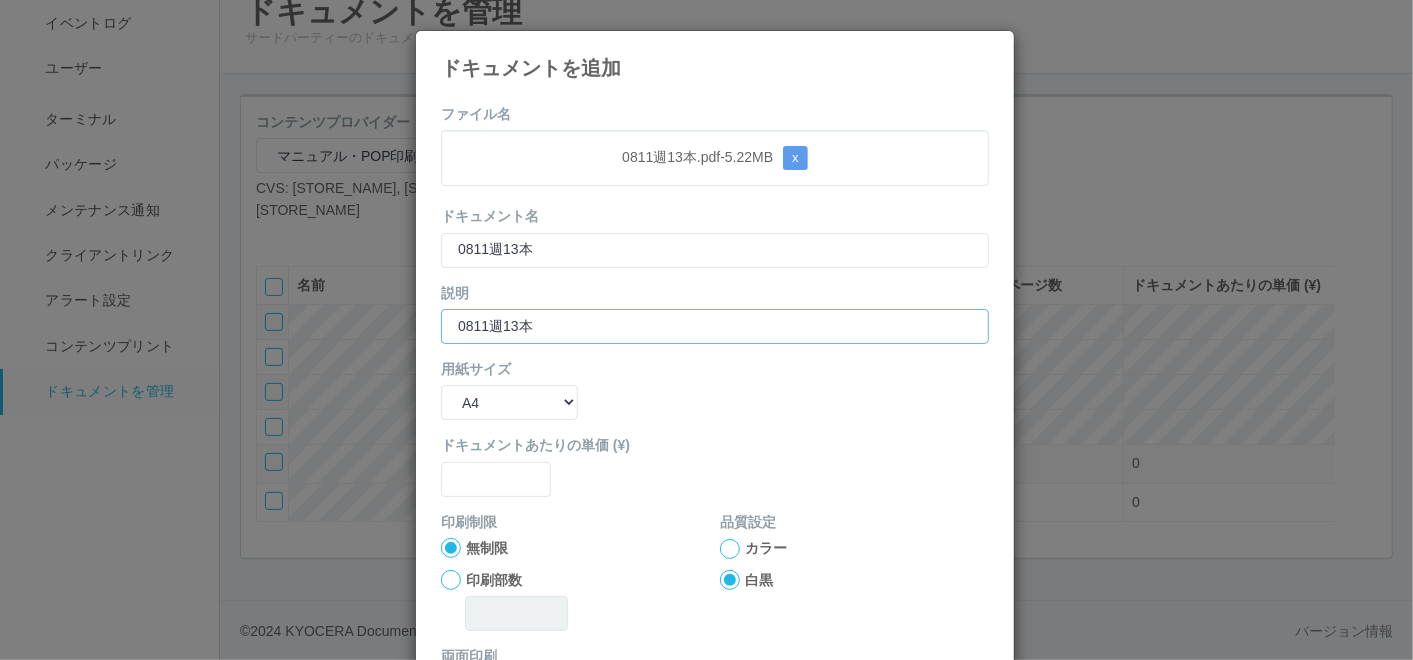 type on "0811週13本" 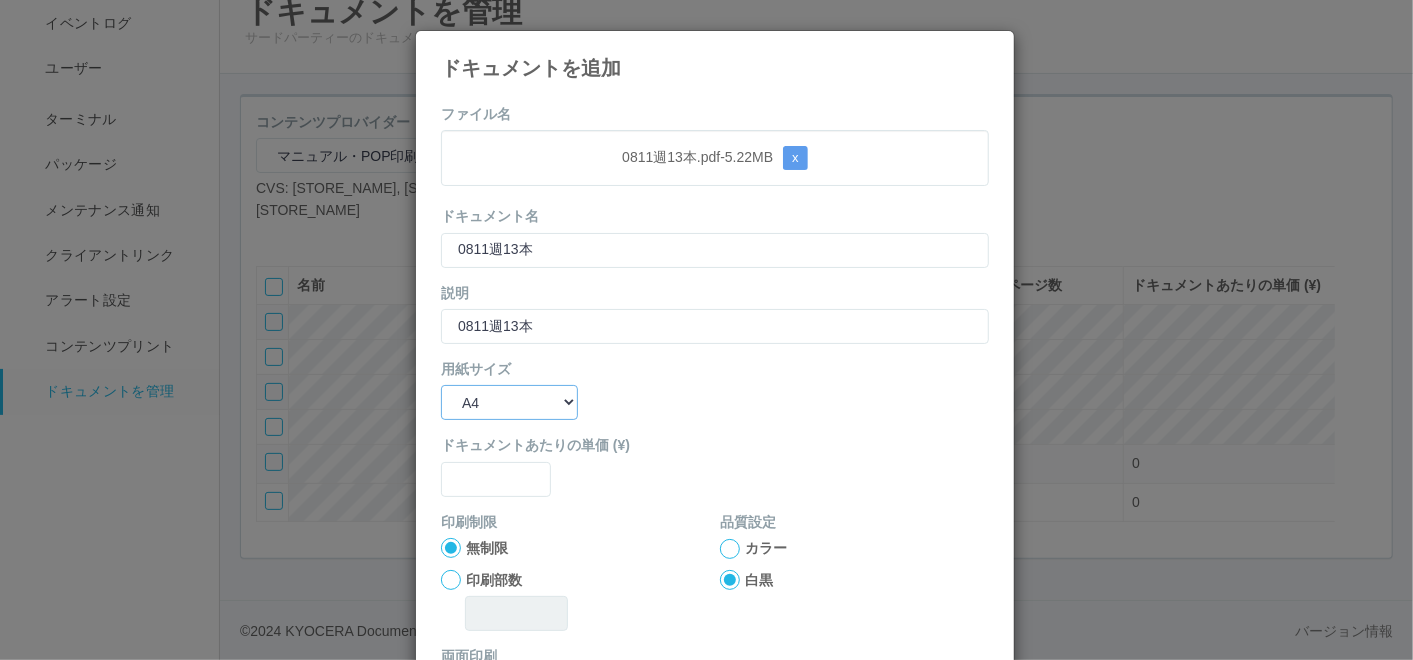 click on "B5 A4 B4 A3" at bounding box center (509, 402) 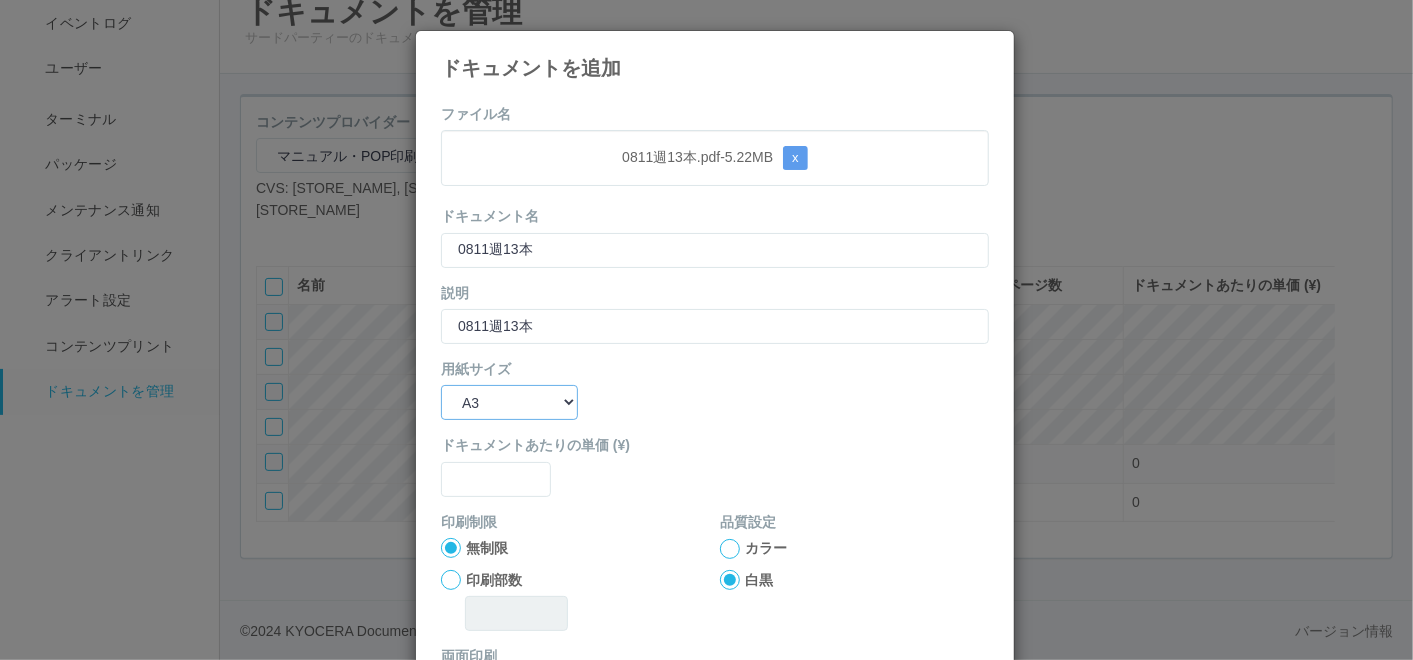 click on "B5 A4 B4 A3" at bounding box center [509, 402] 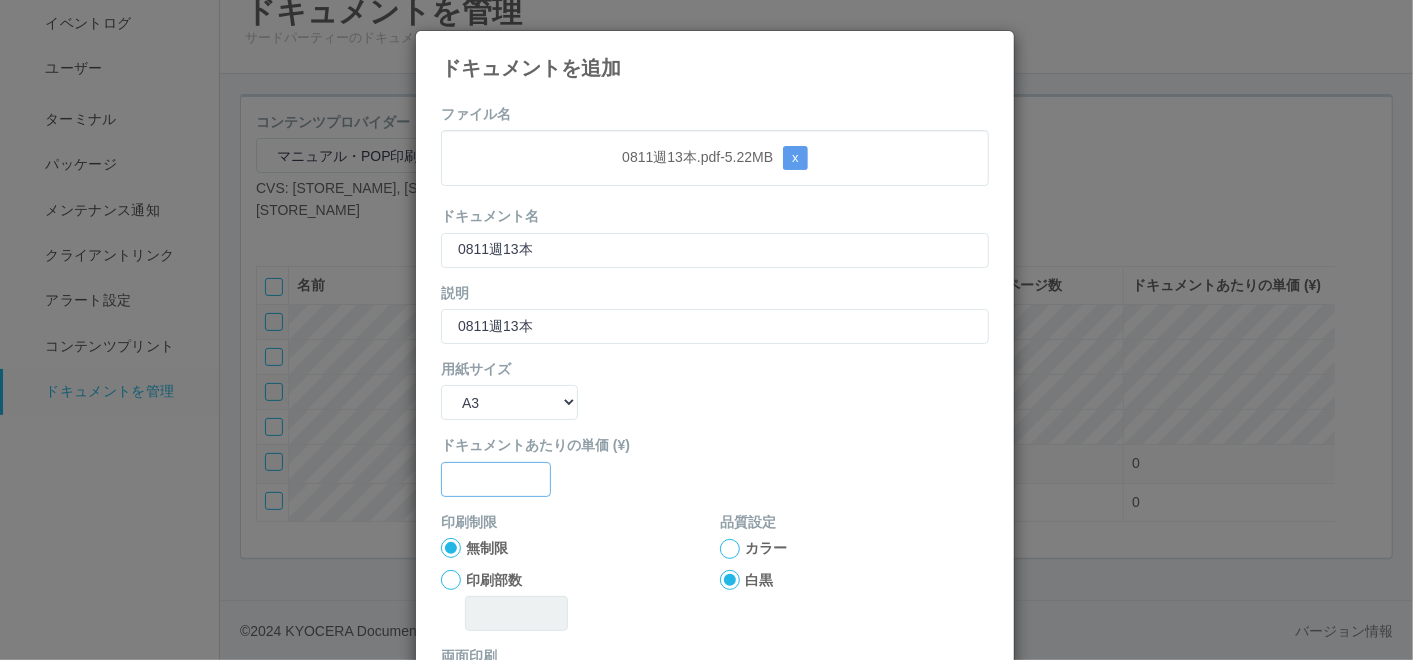 click at bounding box center [496, 479] 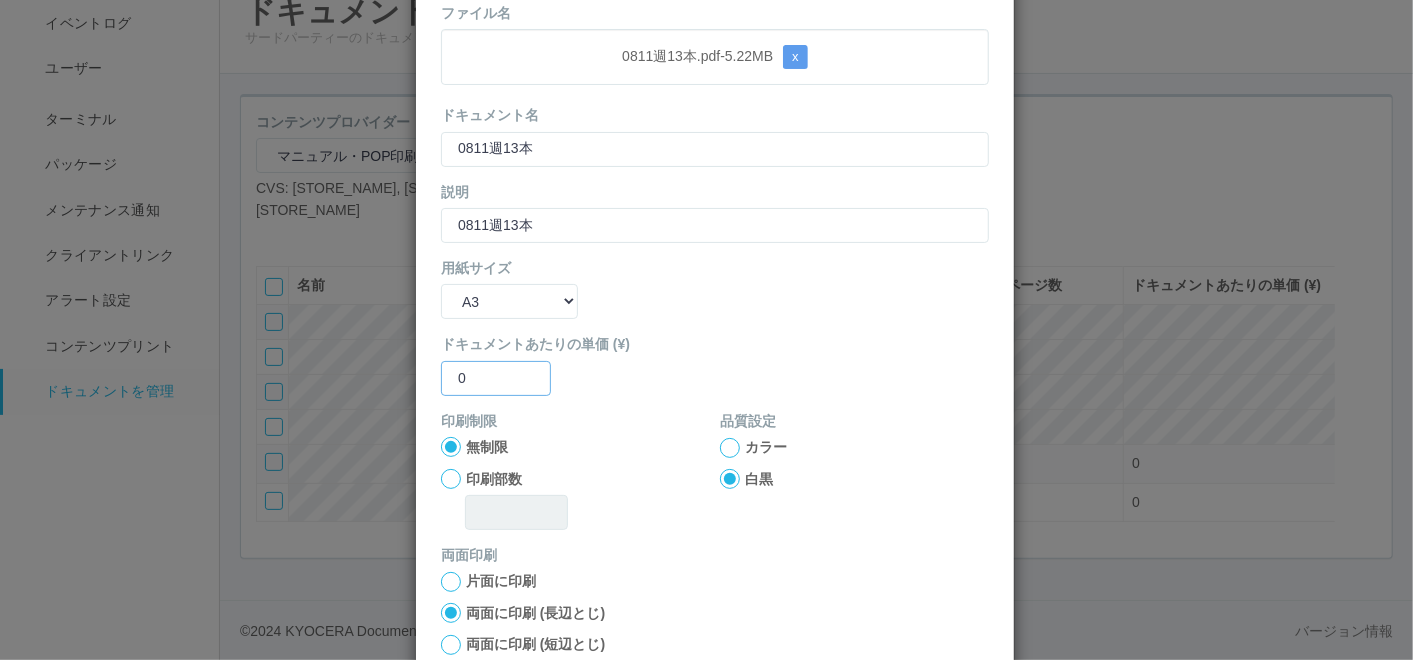 scroll, scrollTop: 199, scrollLeft: 0, axis: vertical 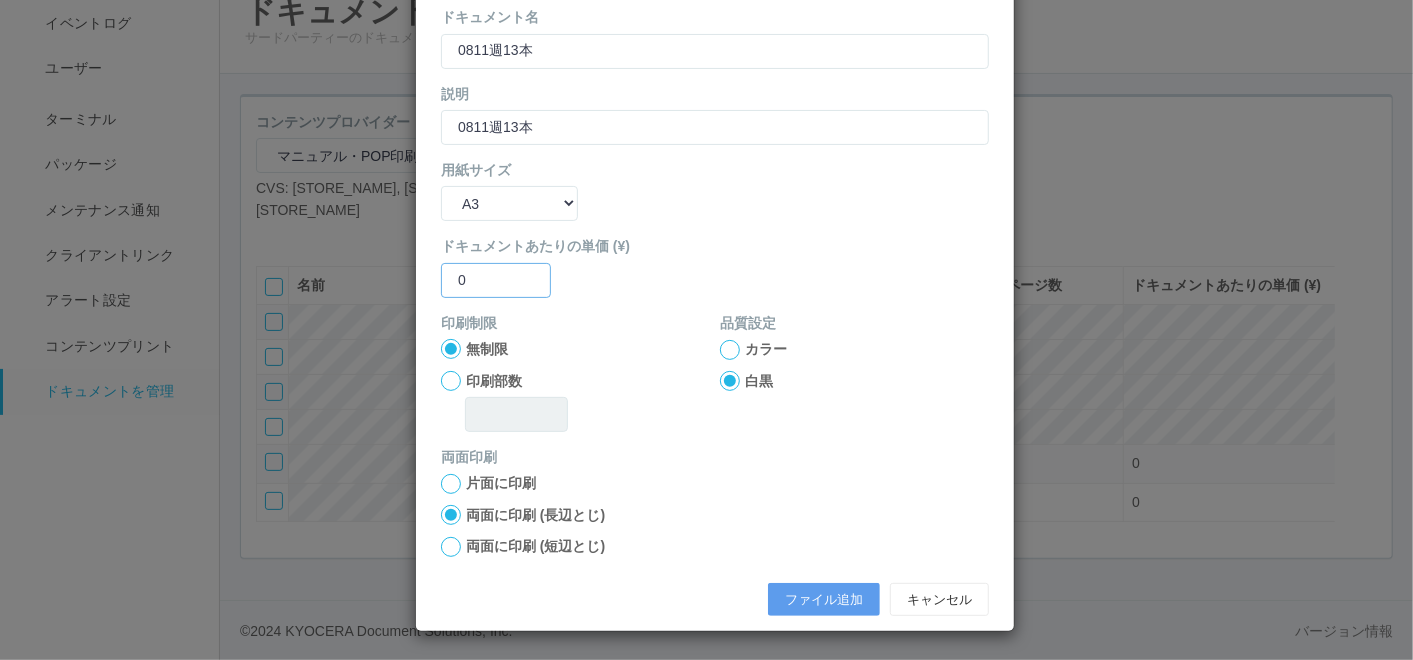 type on "0" 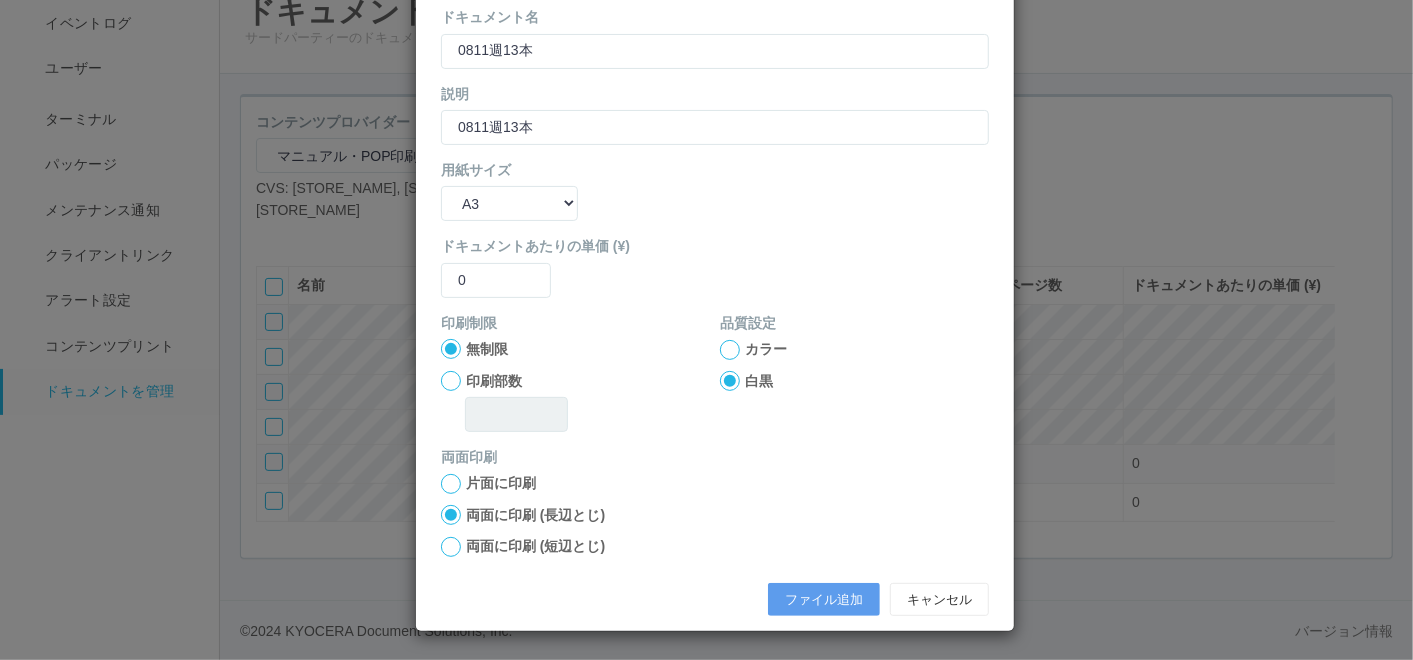 click at bounding box center (730, 350) 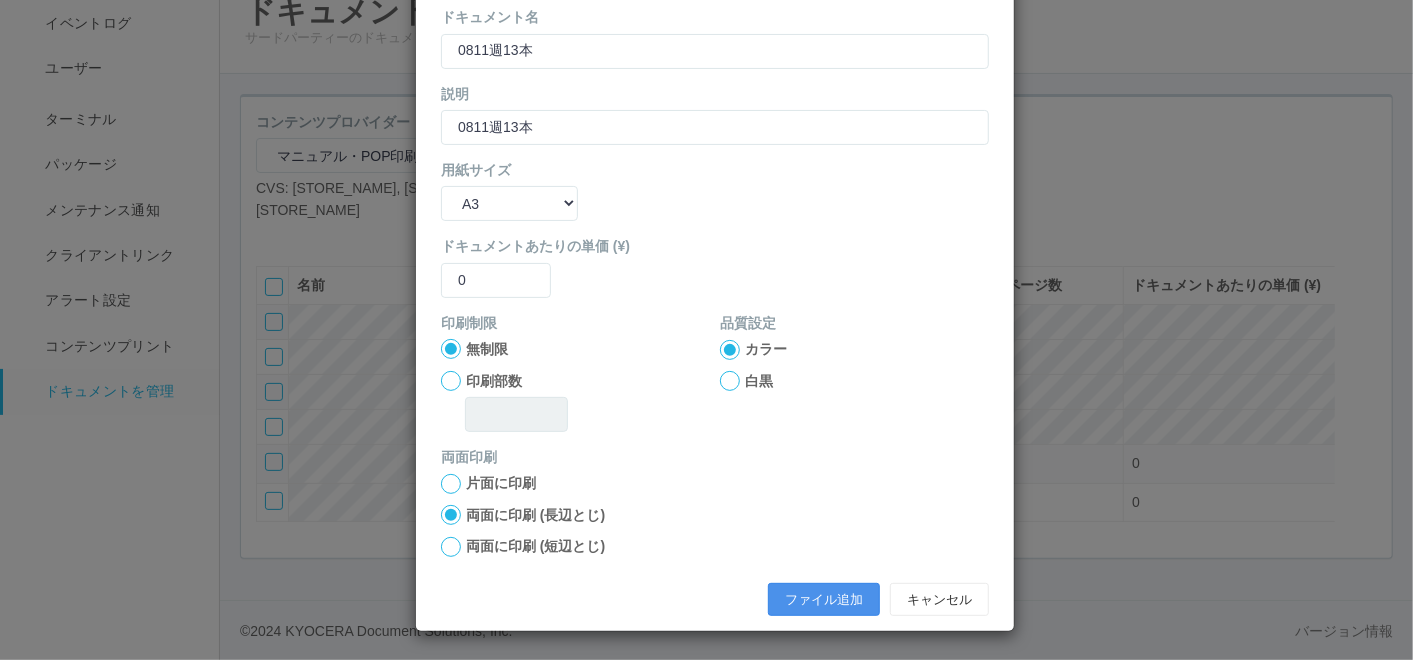 click on "ファイル追加" at bounding box center (824, 600) 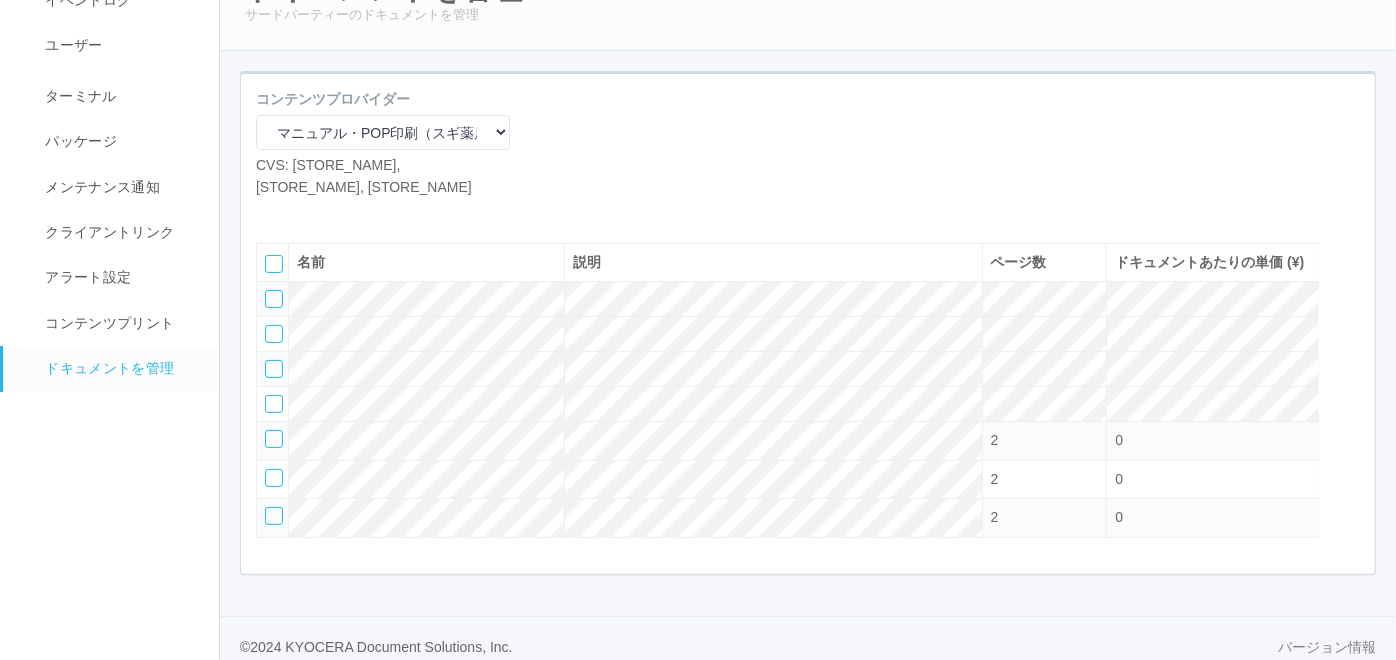 click at bounding box center (271, 213) 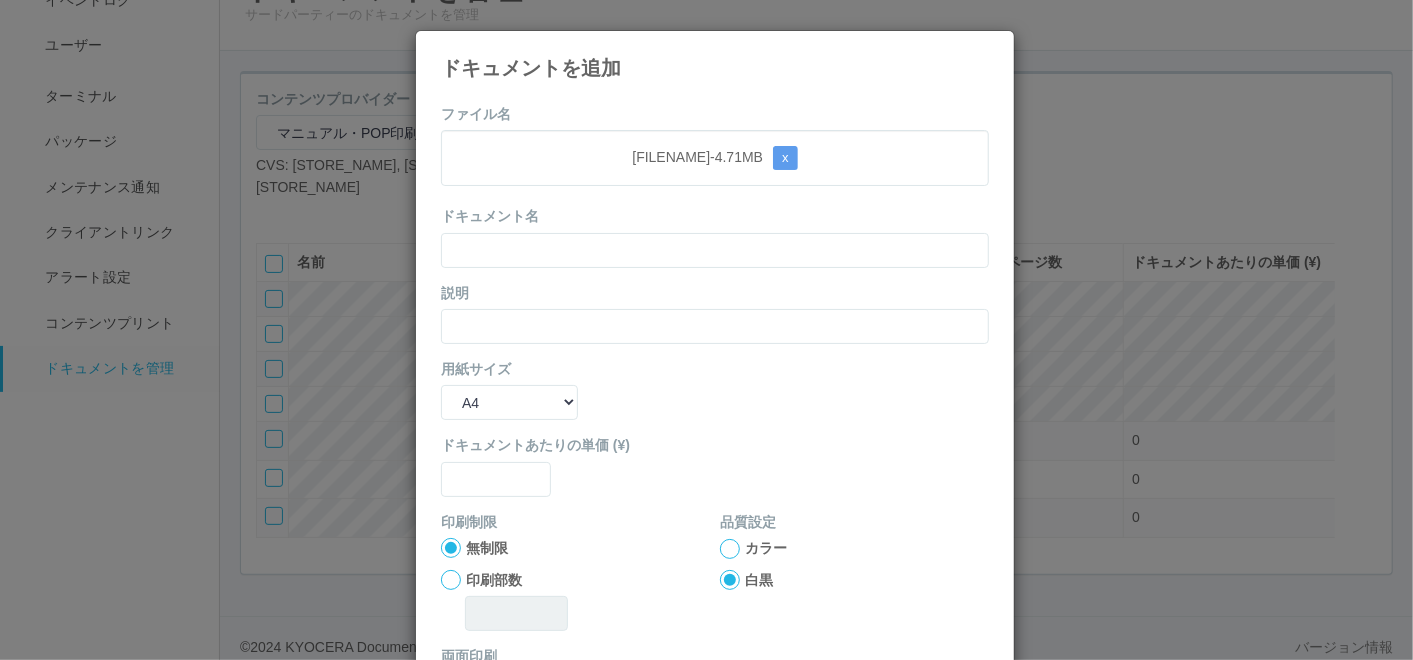 click on "ファイル名 [FILENAME]  -  4.71  MB x ドキュメント名 説明 用紙サイズ B5 A4 B4 A3 ドキュメントあたりの単価 (¥) 印刷制限 無制限 印刷部数 品質設定 カラー 白黒 両面印刷 片面に印刷 両面に印刷 (長辺とじ) 両面に印刷 (短辺とじ) ファイル追加 キャンセル" at bounding box center (715, 459) 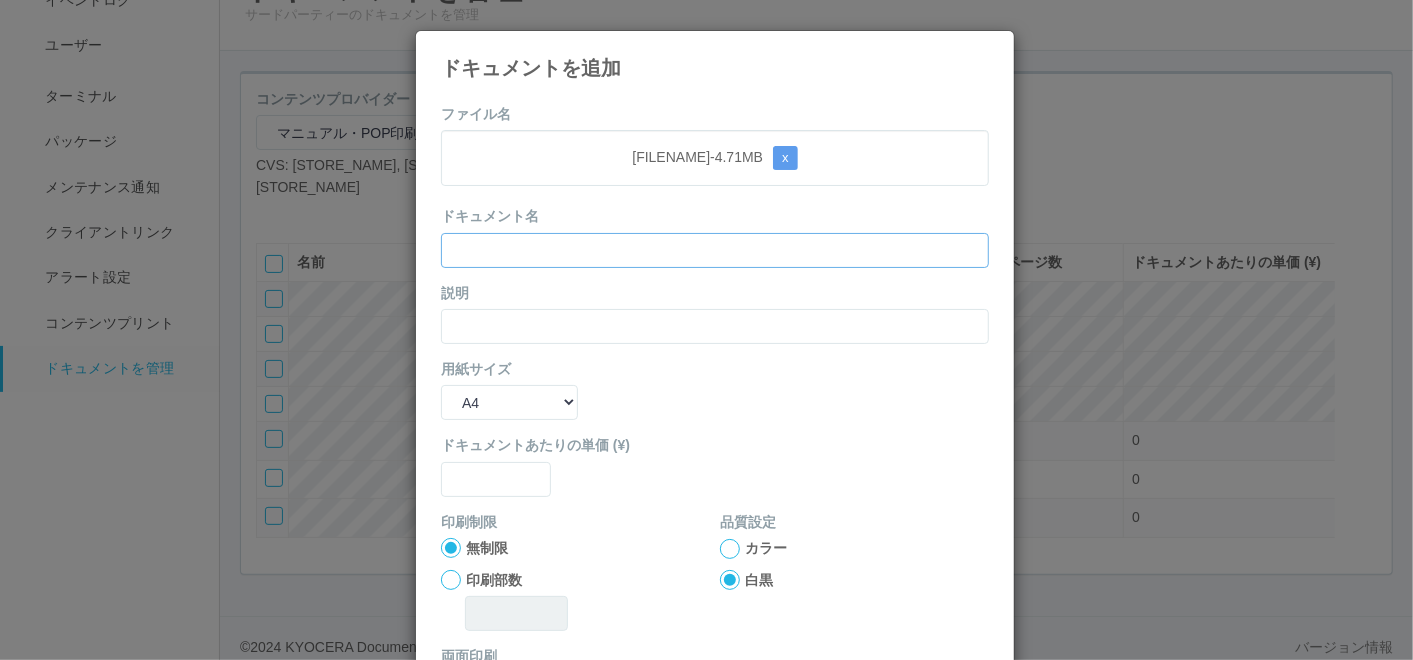 click at bounding box center (715, 250) 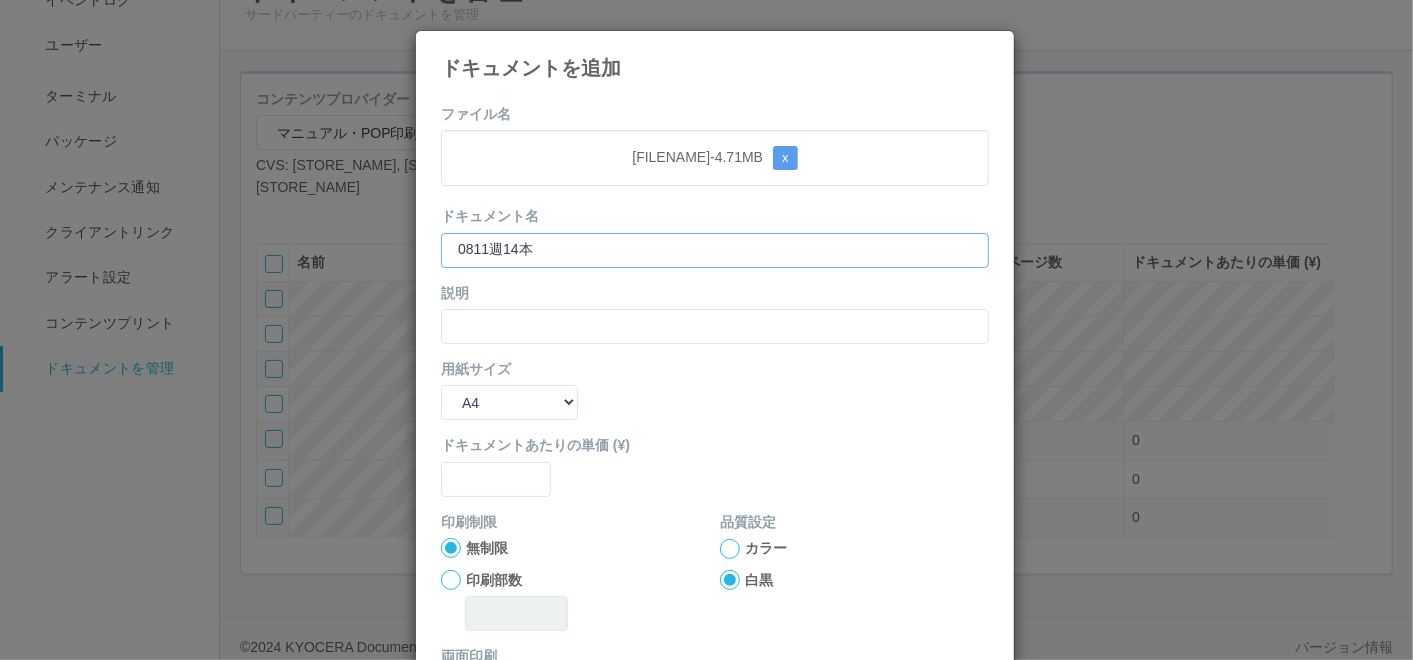 type on "0811週14本" 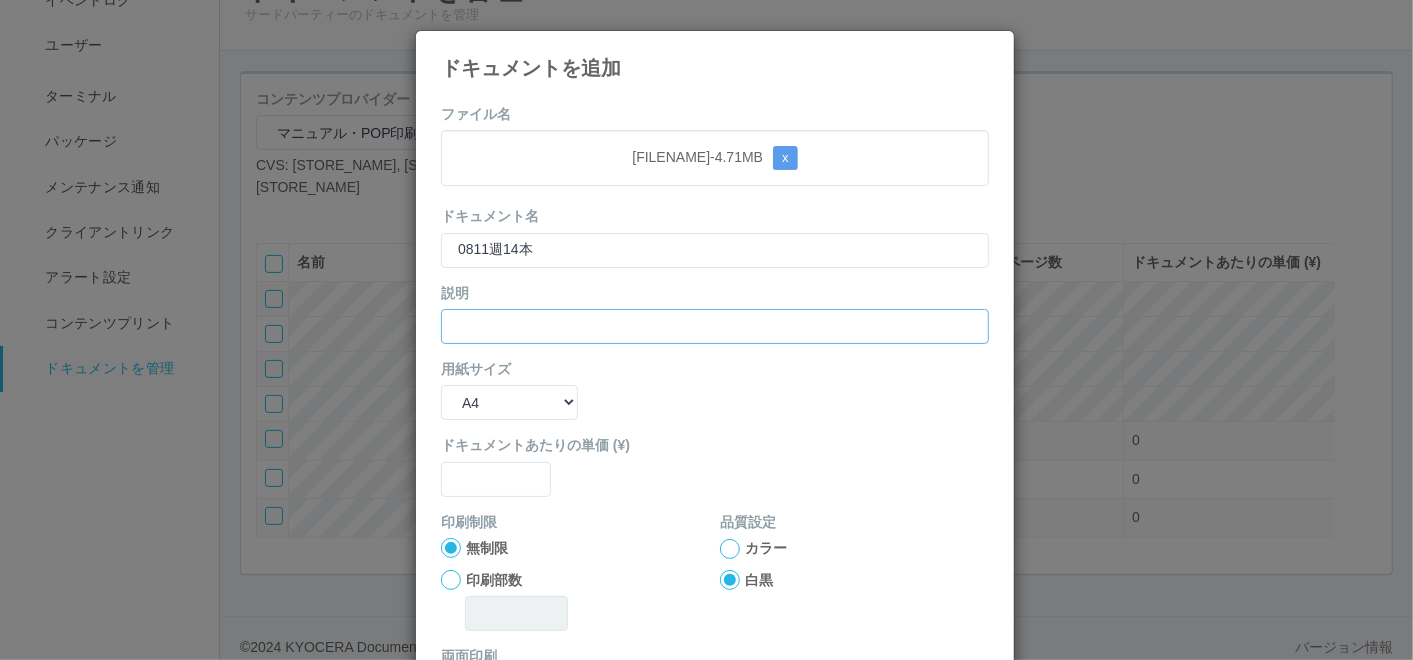 click at bounding box center [715, 326] 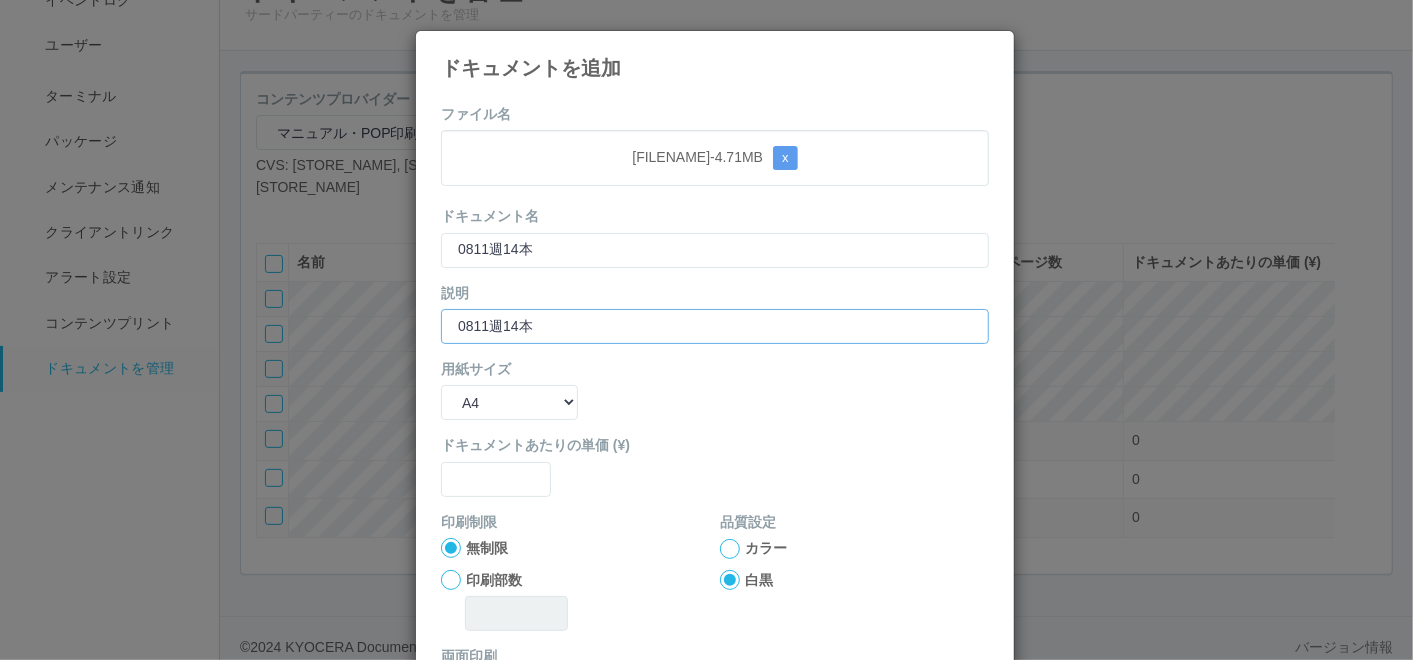 type on "0811週14本" 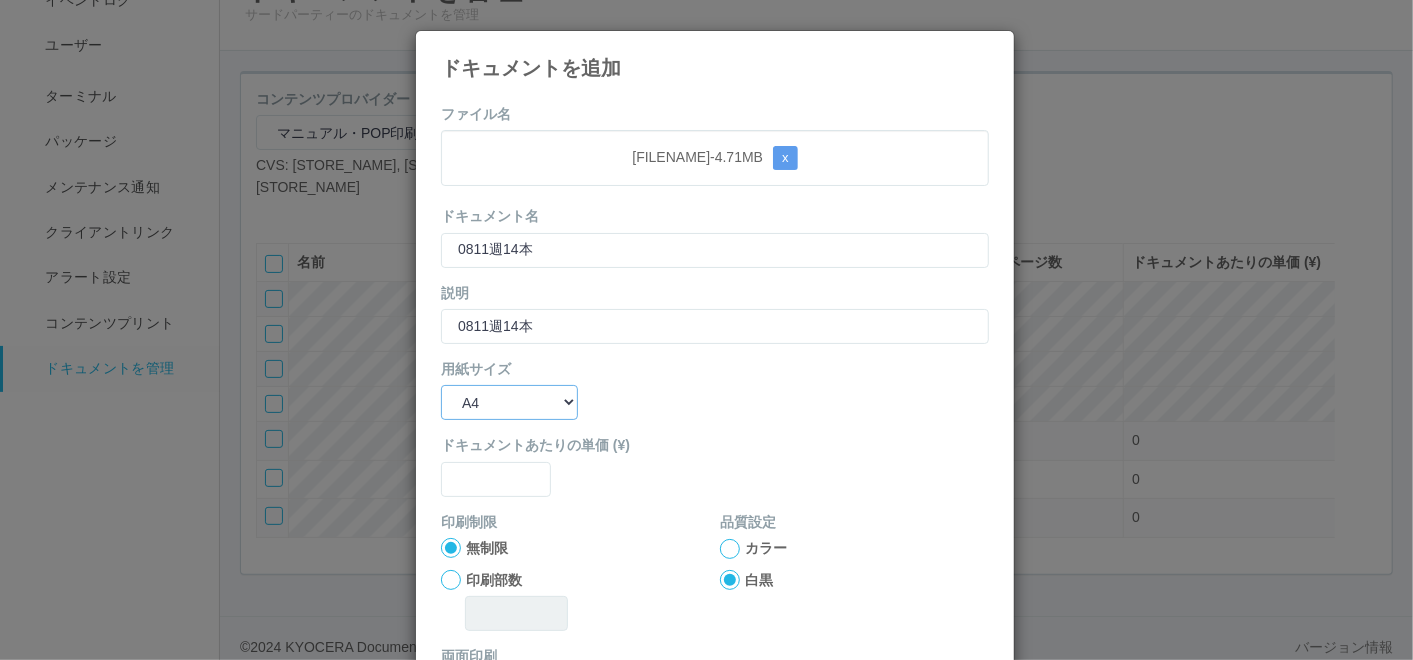 click on "B5 A4 B4 A3" at bounding box center (509, 402) 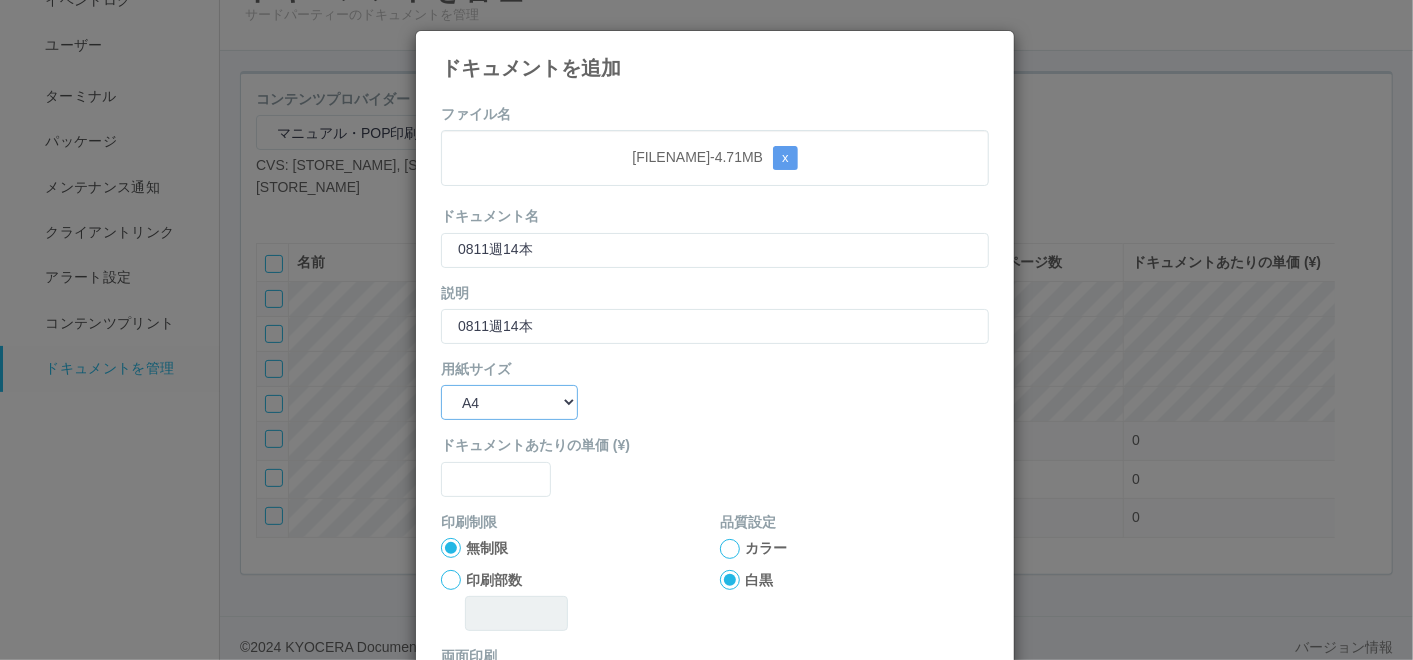 select on "A3" 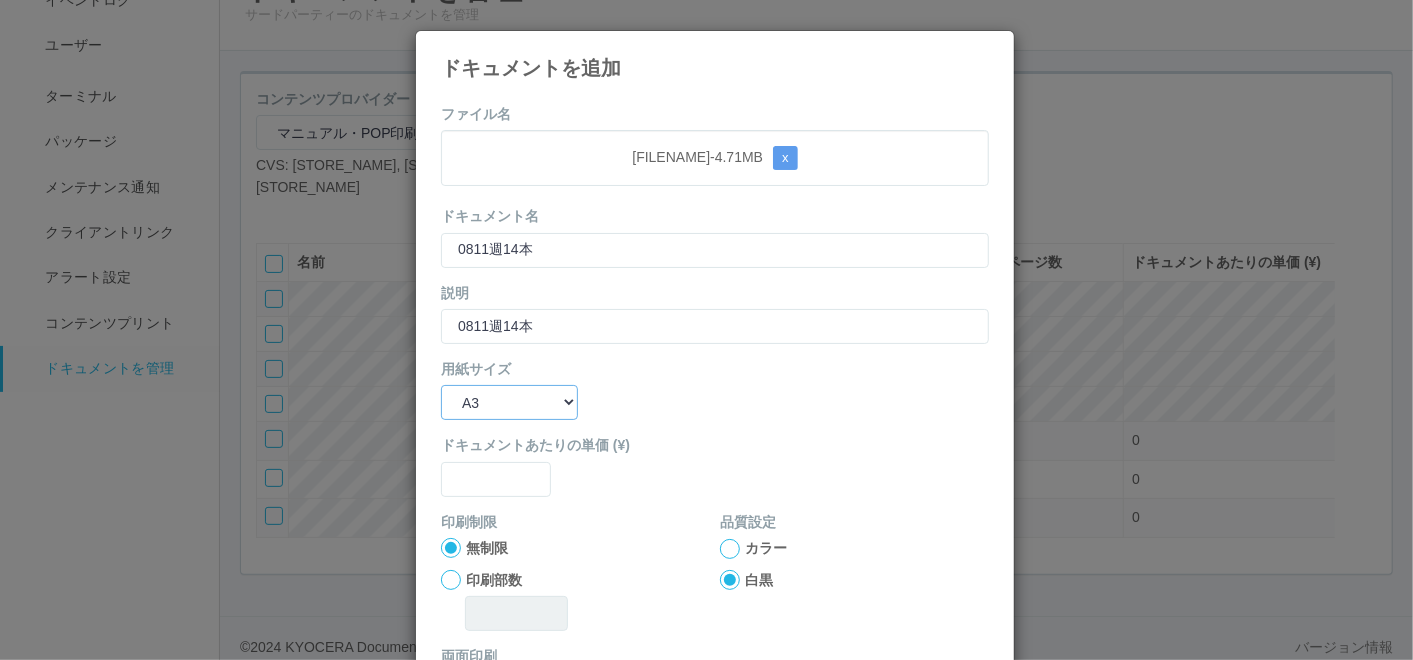 click on "B5 A4 B4 A3" at bounding box center [509, 402] 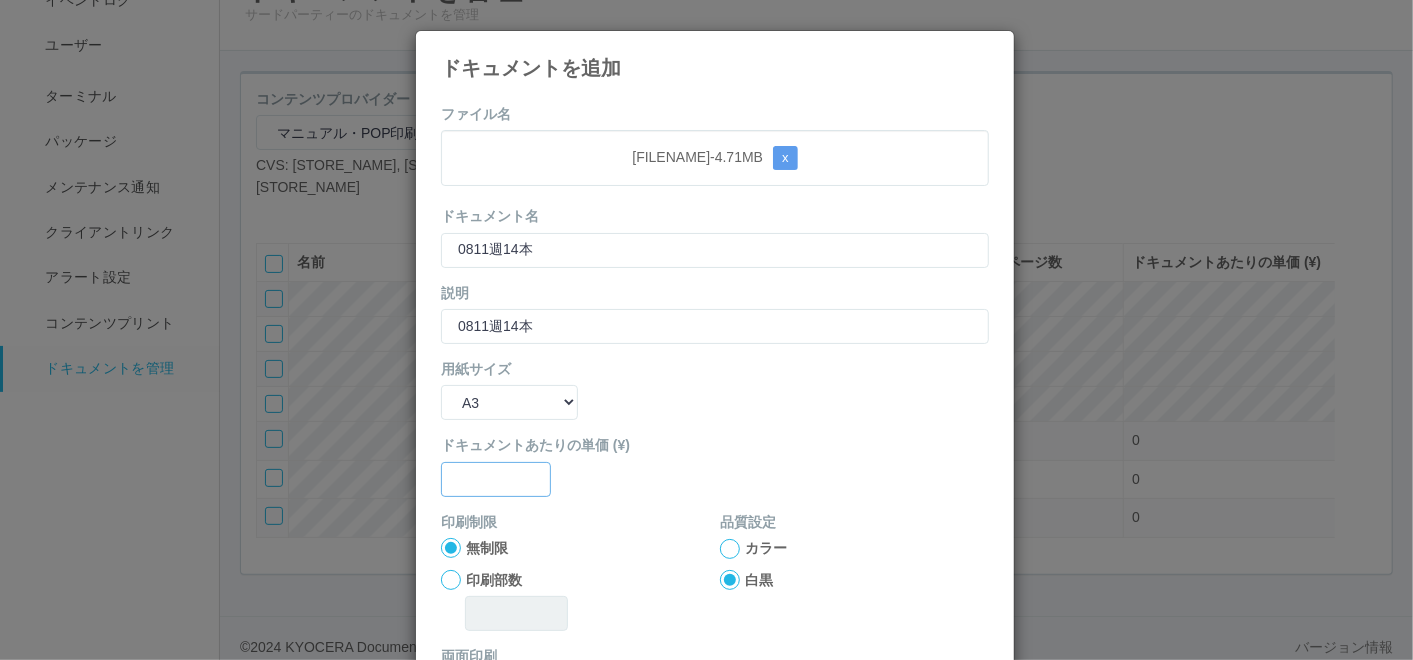 click at bounding box center [496, 479] 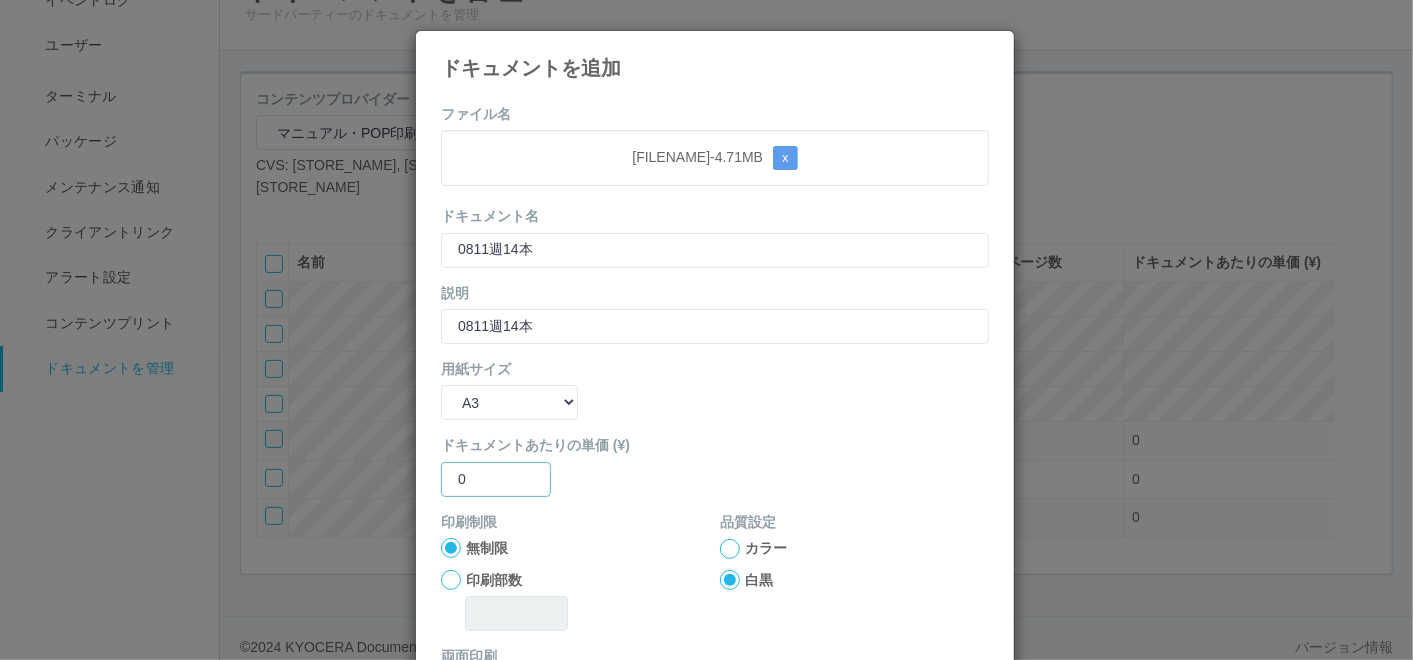 type on "0" 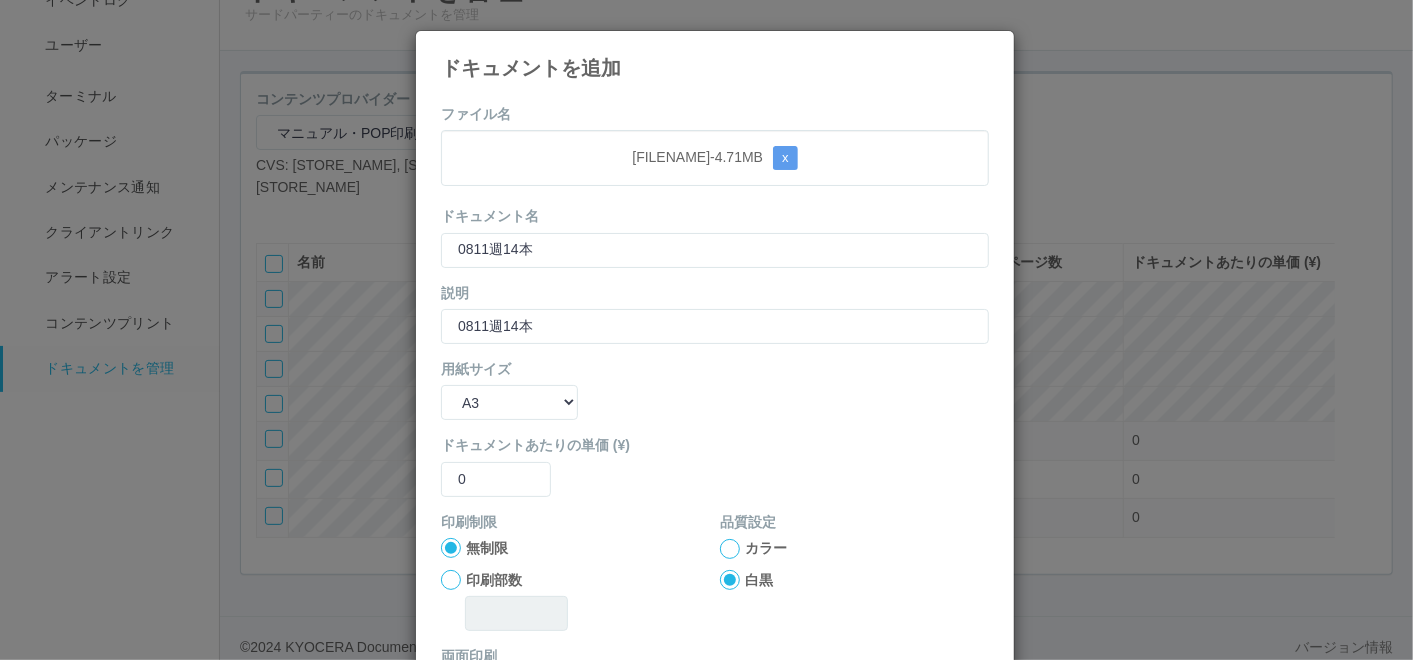 click at bounding box center (730, 549) 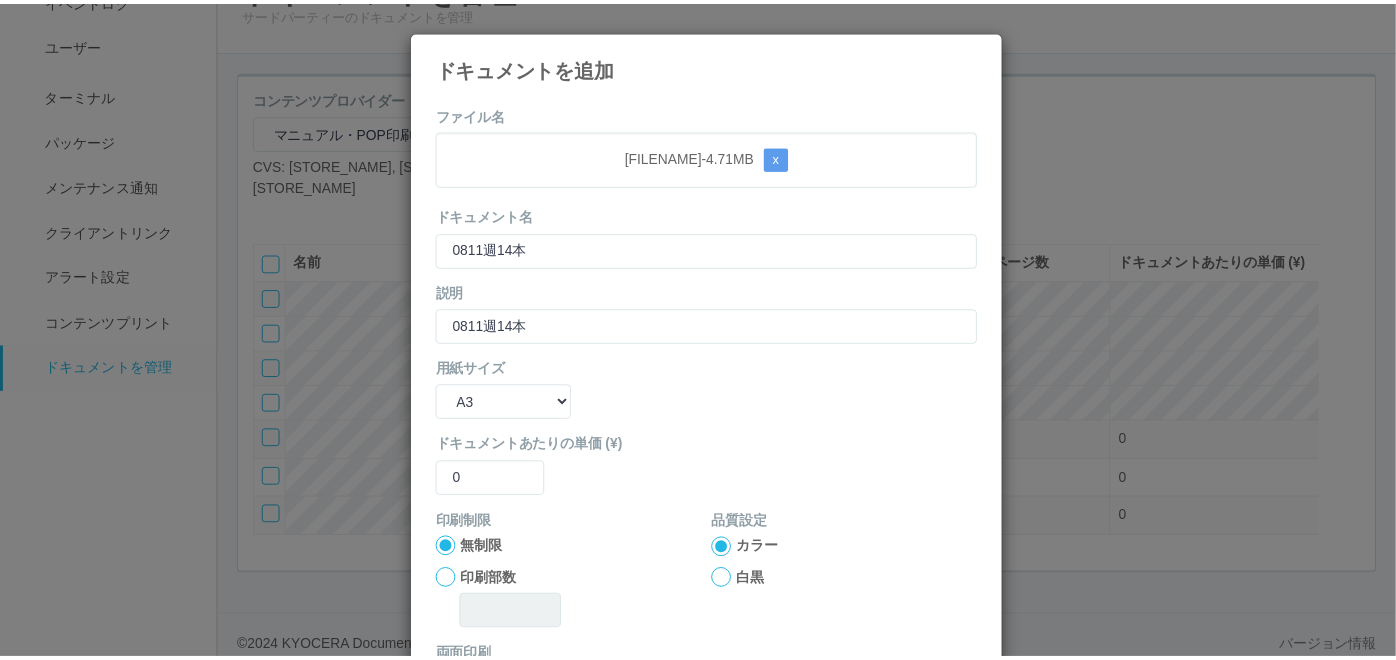 scroll, scrollTop: 199, scrollLeft: 0, axis: vertical 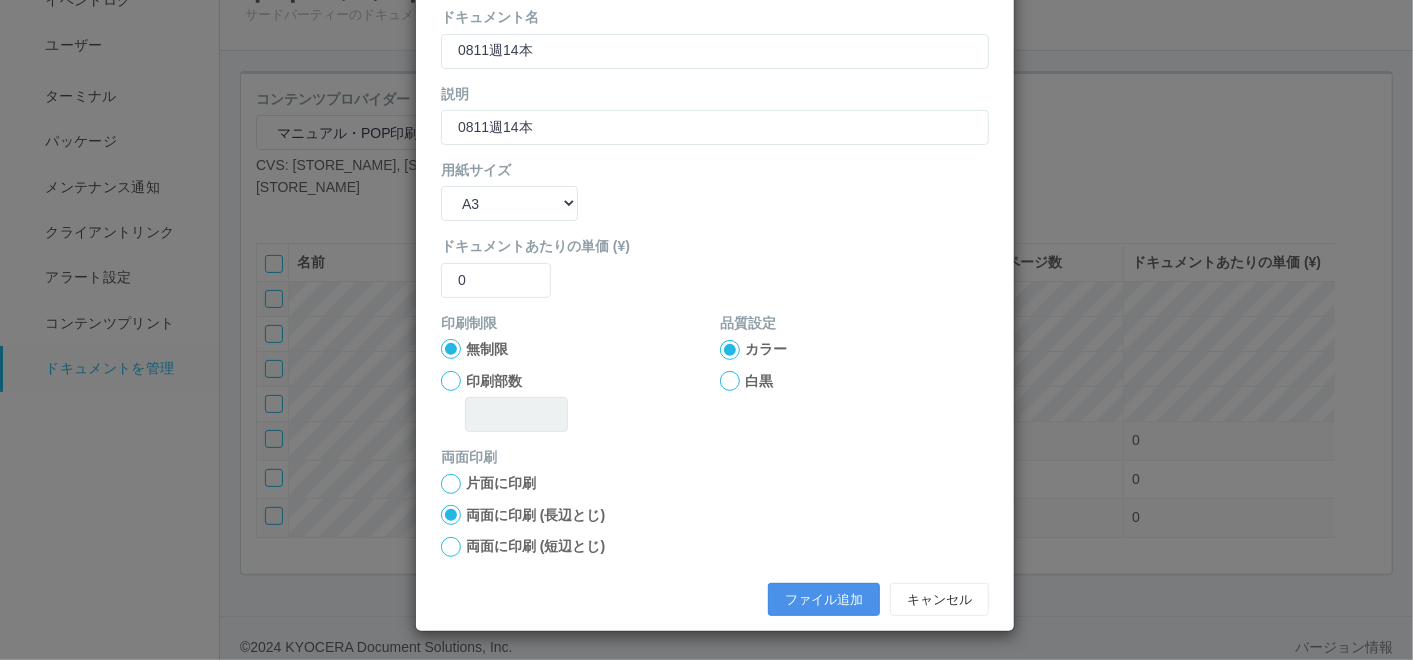 click on "ファイル追加" at bounding box center (824, 600) 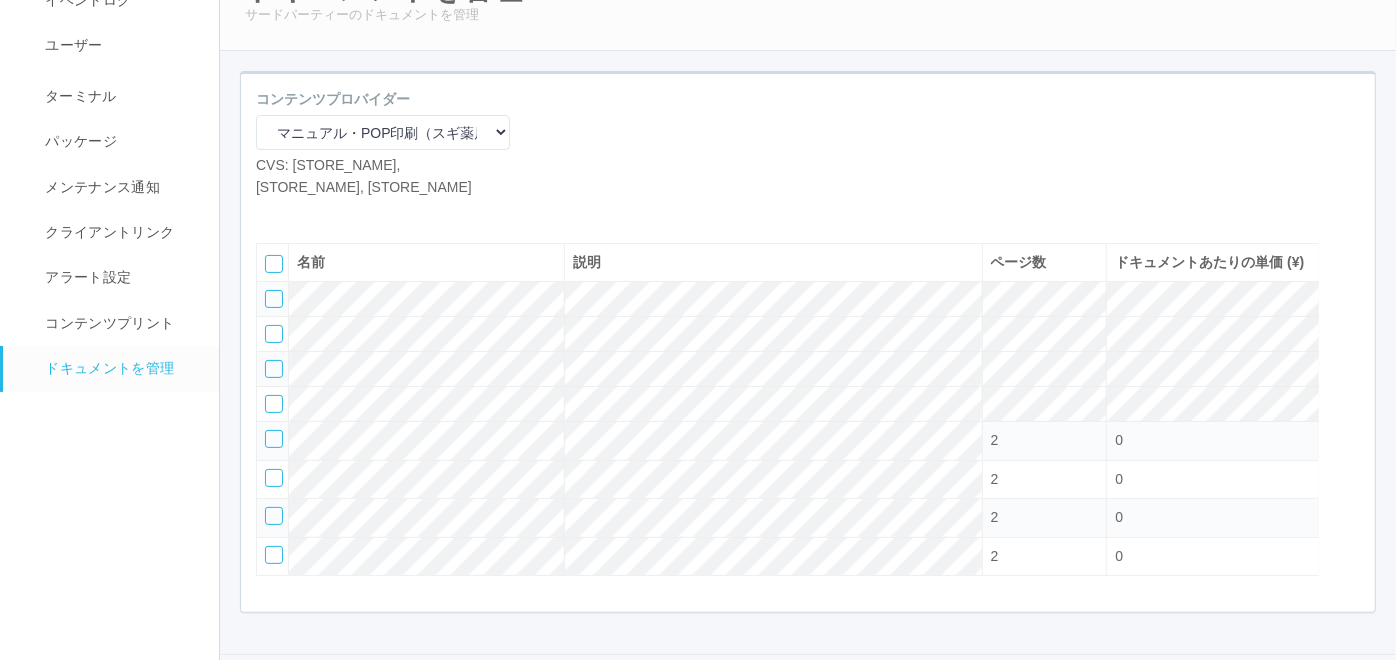 click at bounding box center (301, 213) 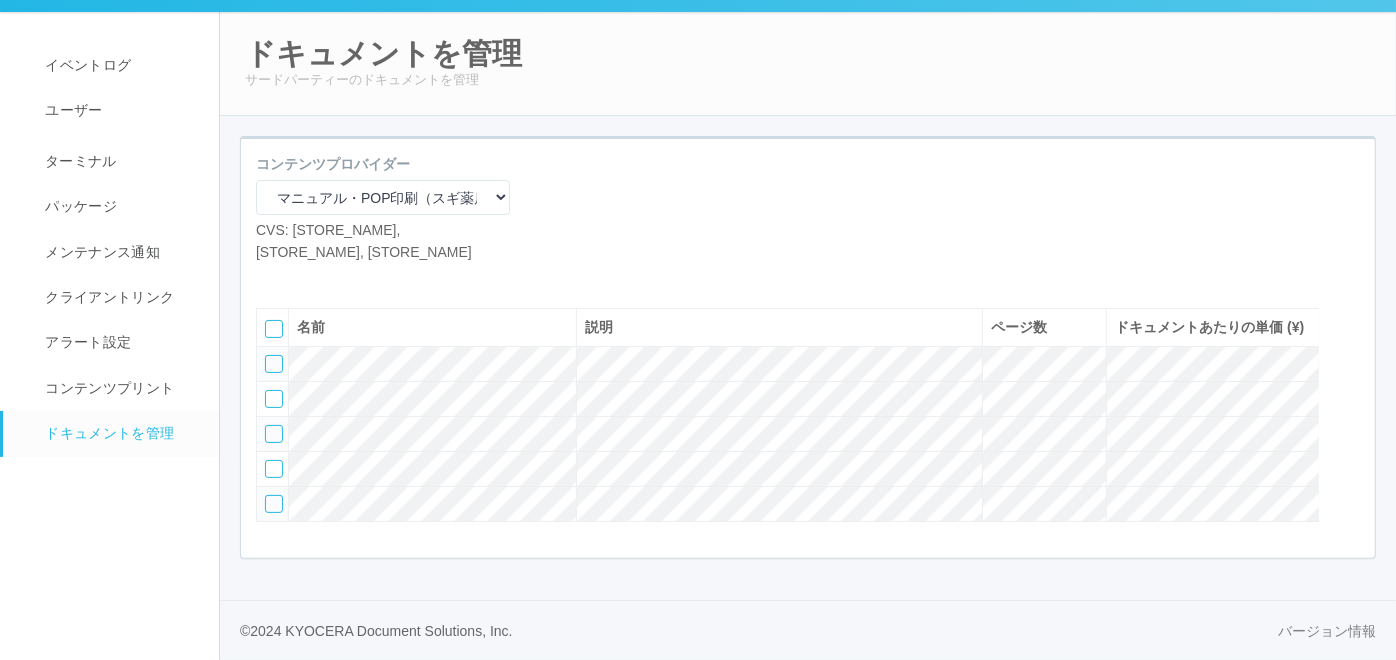 scroll, scrollTop: 93, scrollLeft: 0, axis: vertical 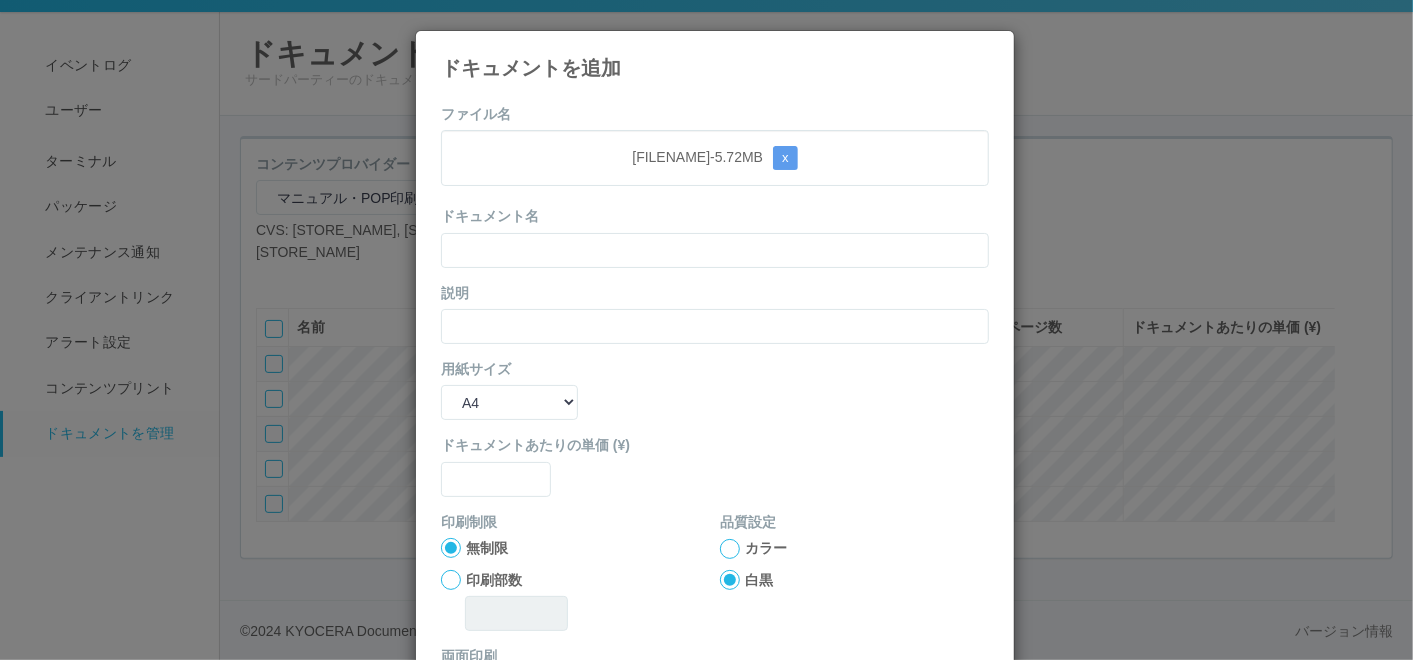 drag, startPoint x: 577, startPoint y: 114, endPoint x: 568, endPoint y: 144, distance: 31.320919 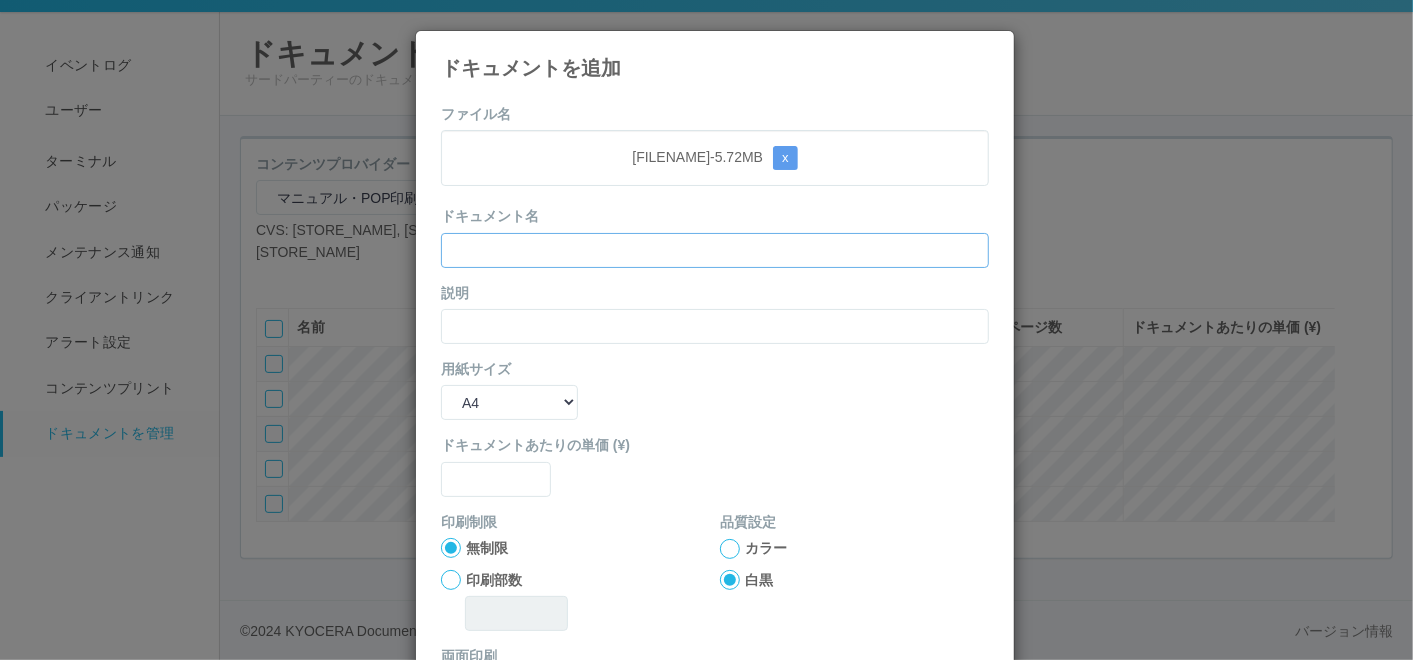 drag, startPoint x: 573, startPoint y: 240, endPoint x: 561, endPoint y: 243, distance: 12.369317 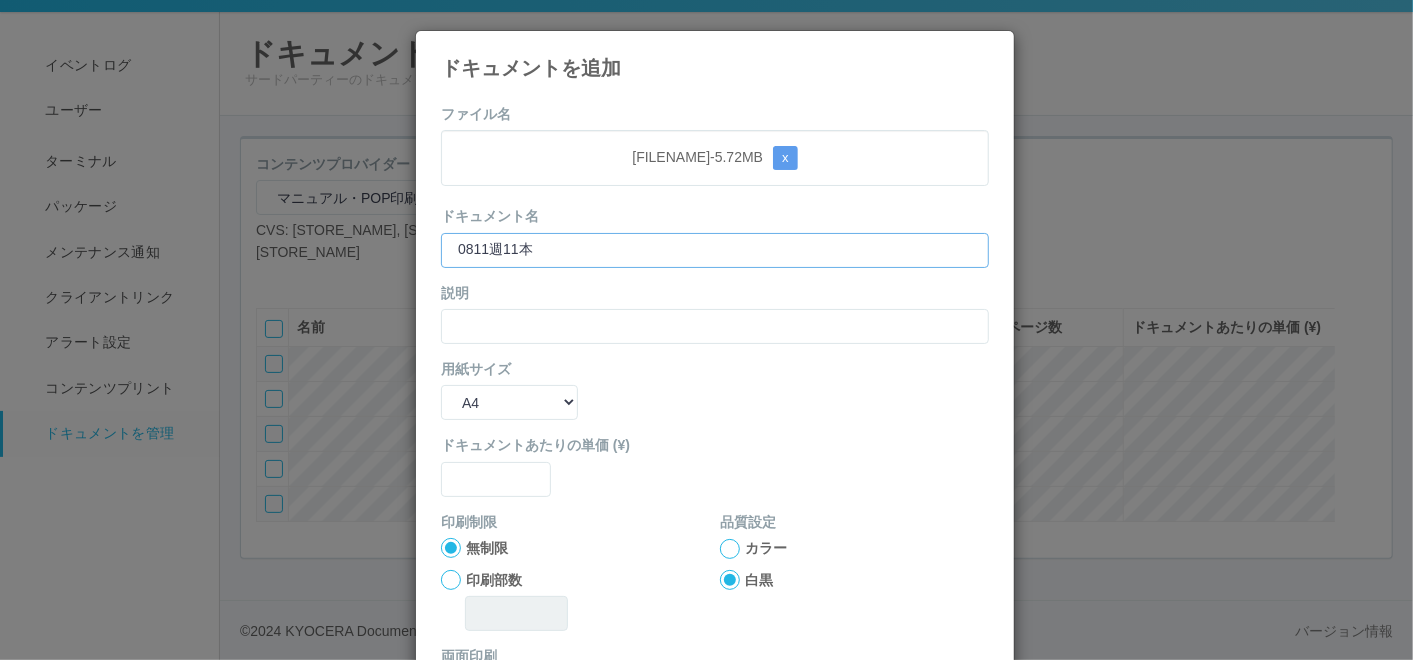 type on "0811週11本" 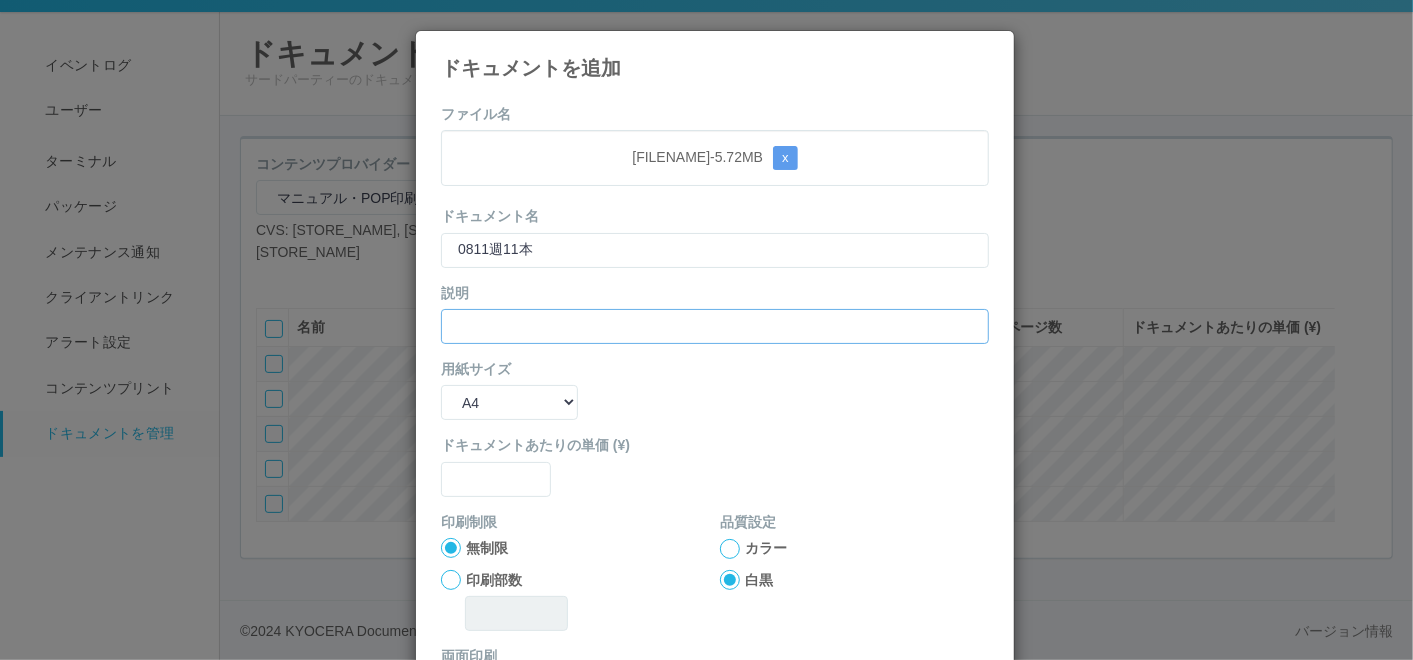 click at bounding box center (715, 326) 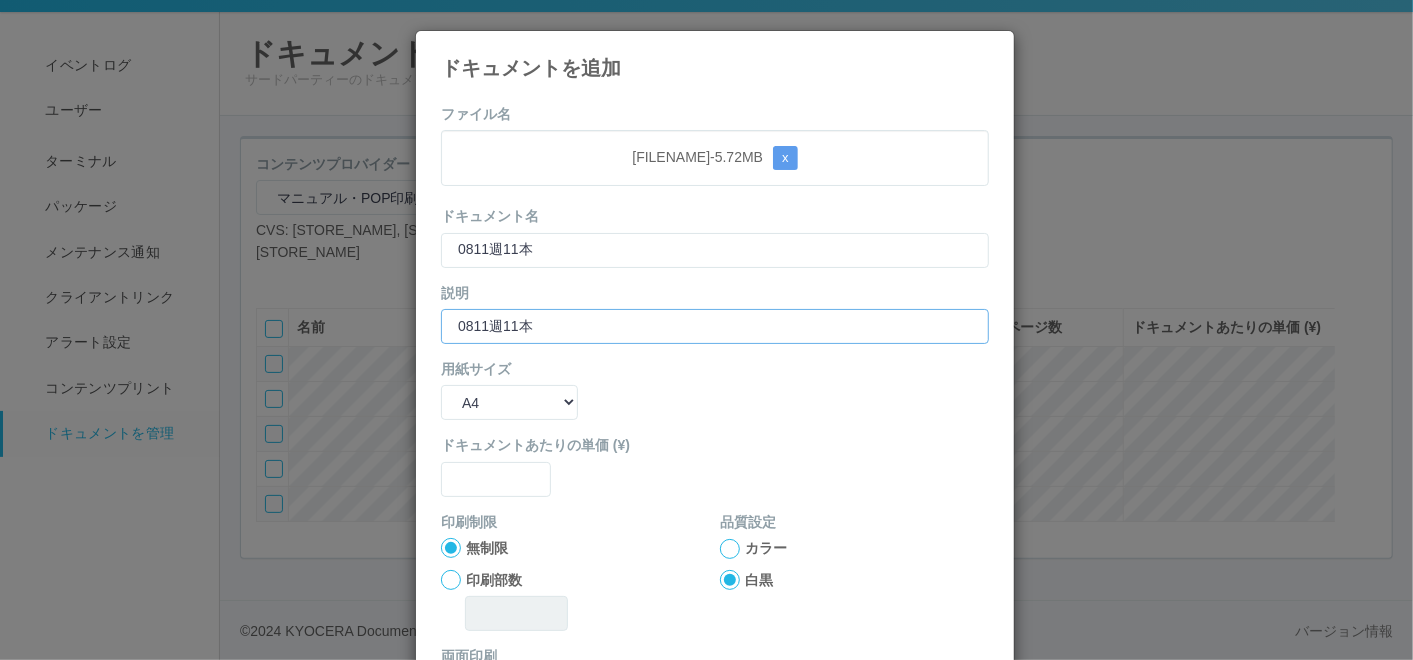 type on "0811週11本" 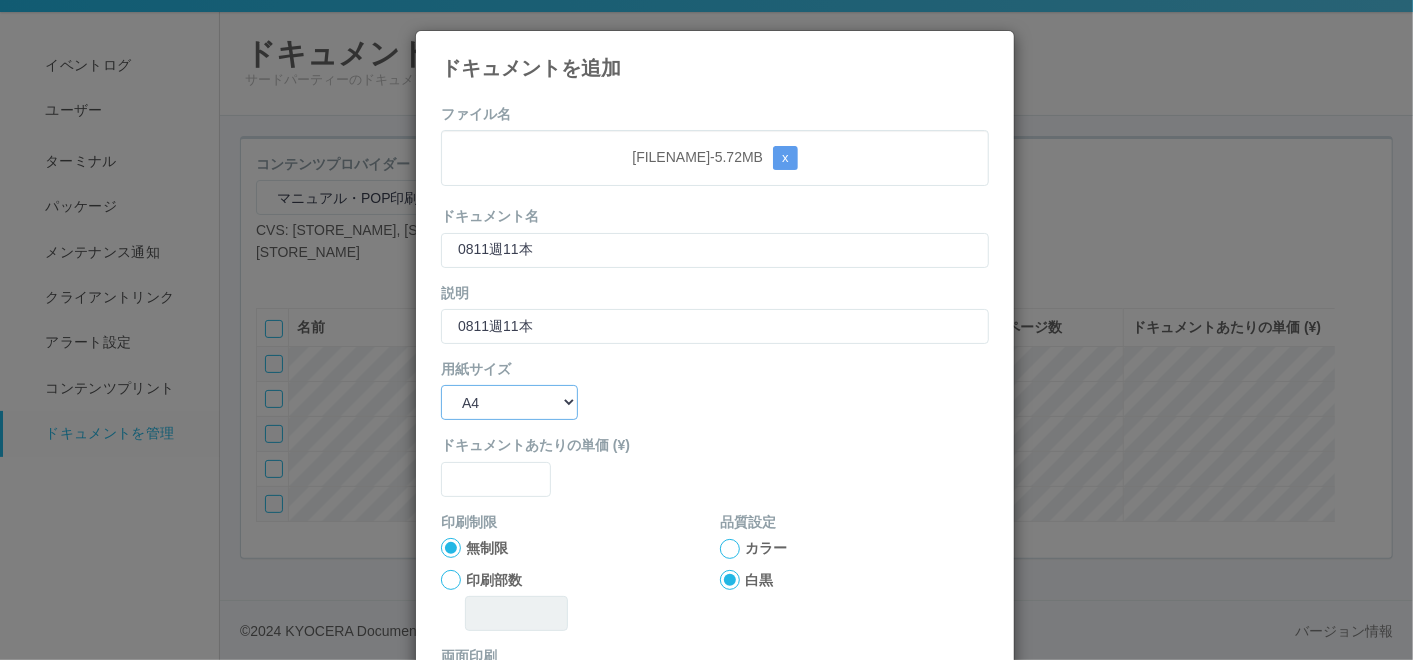 click on "B5 A4 B4 A3" at bounding box center [509, 402] 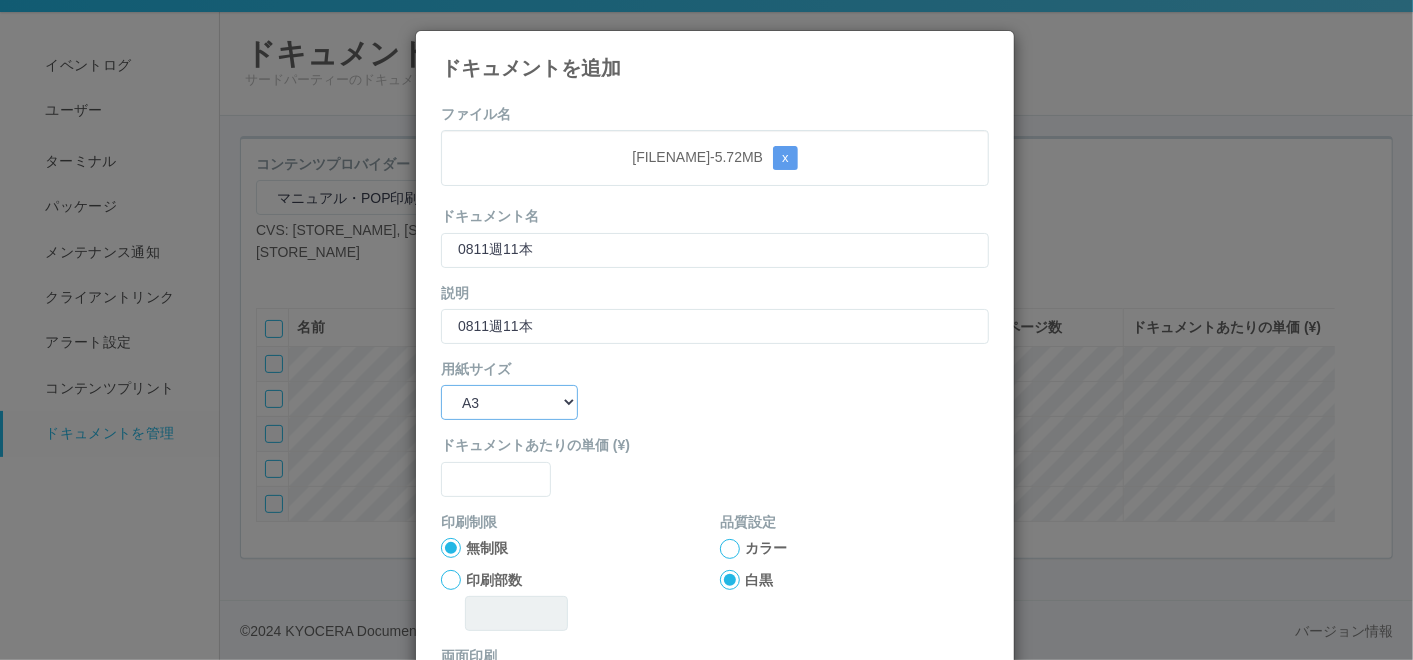 click on "B5 A4 B4 A3" at bounding box center (509, 402) 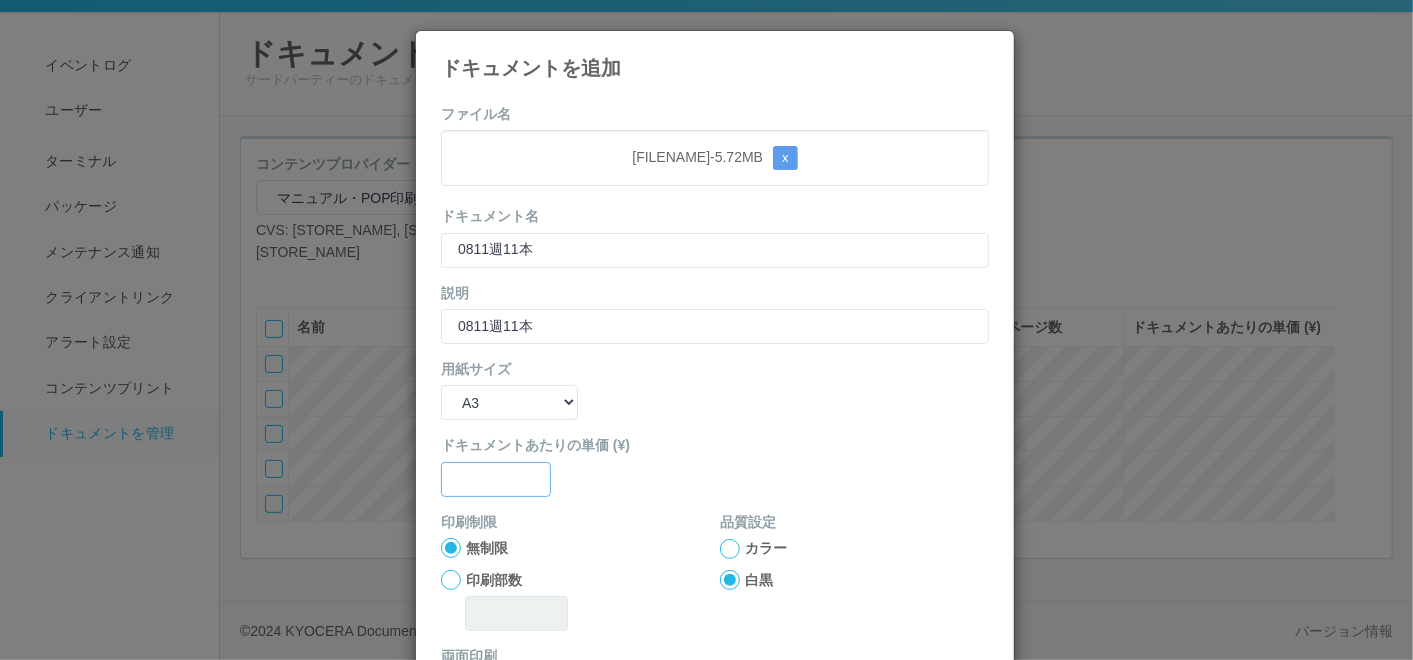 click at bounding box center [496, 479] 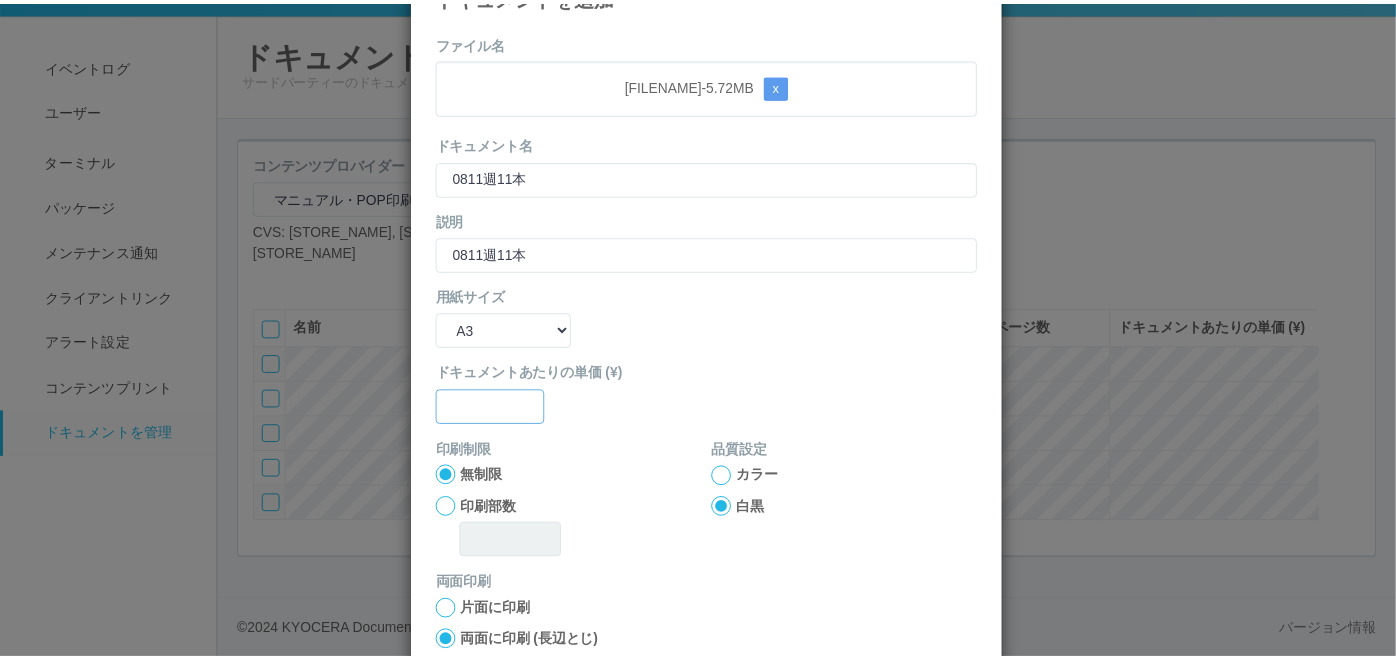 scroll, scrollTop: 199, scrollLeft: 0, axis: vertical 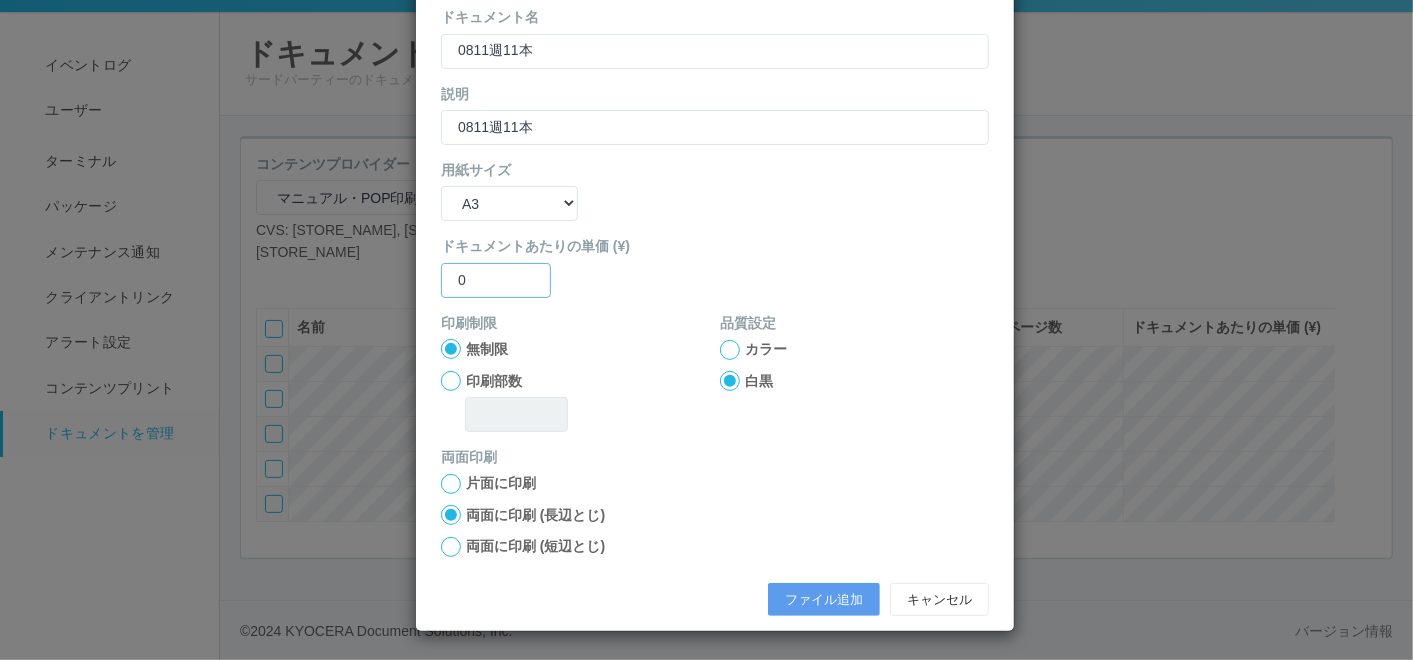 type on "0" 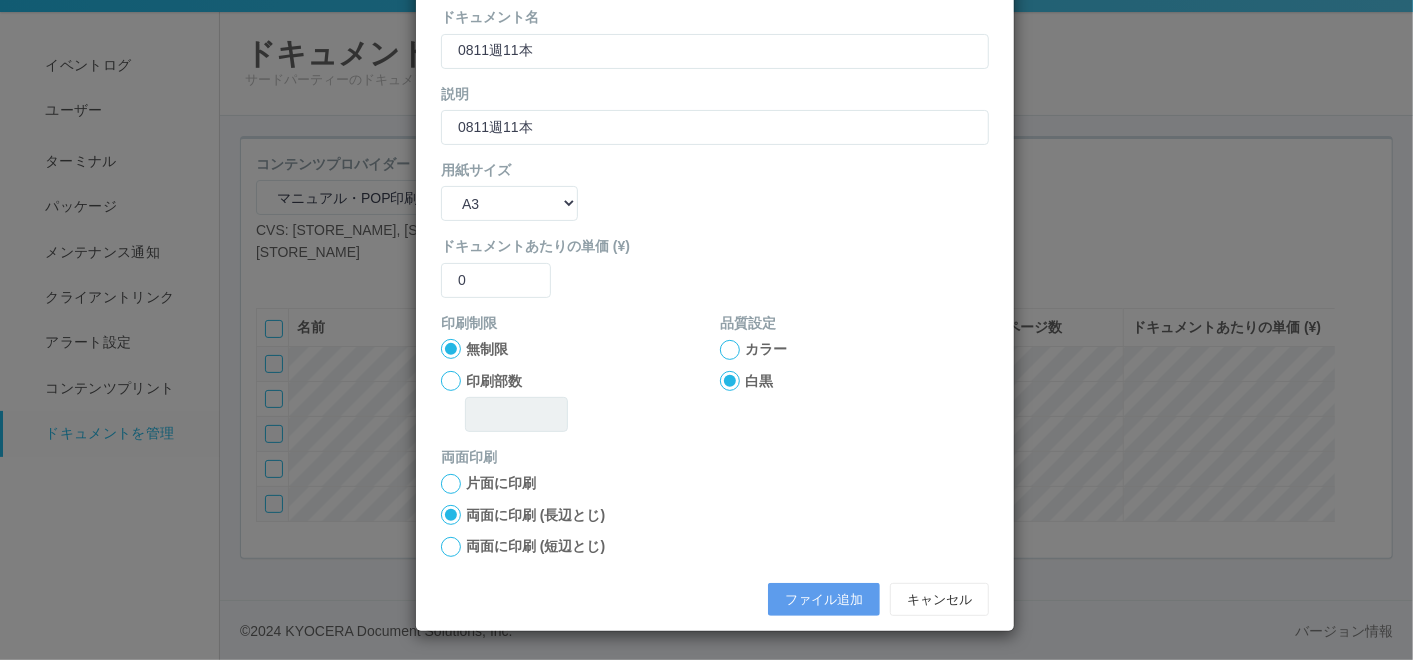 click at bounding box center (730, 350) 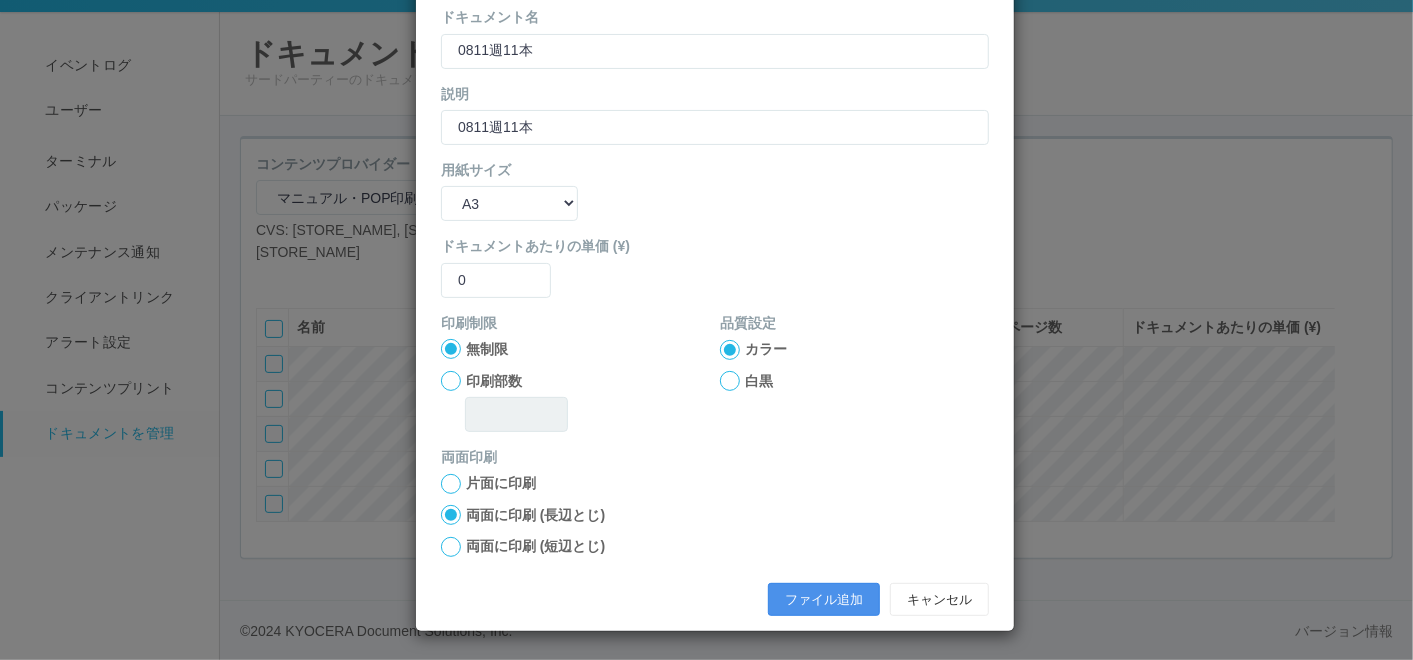 click on "ファイル追加" at bounding box center [824, 600] 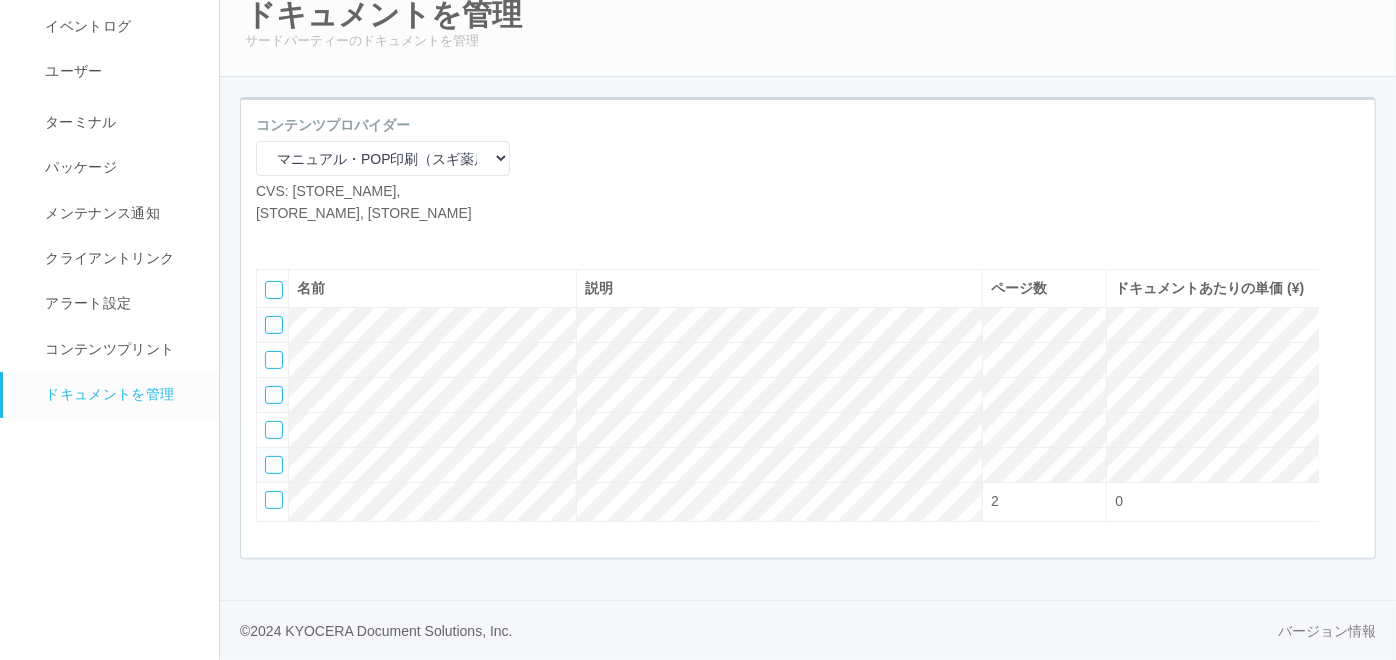 scroll, scrollTop: 131, scrollLeft: 0, axis: vertical 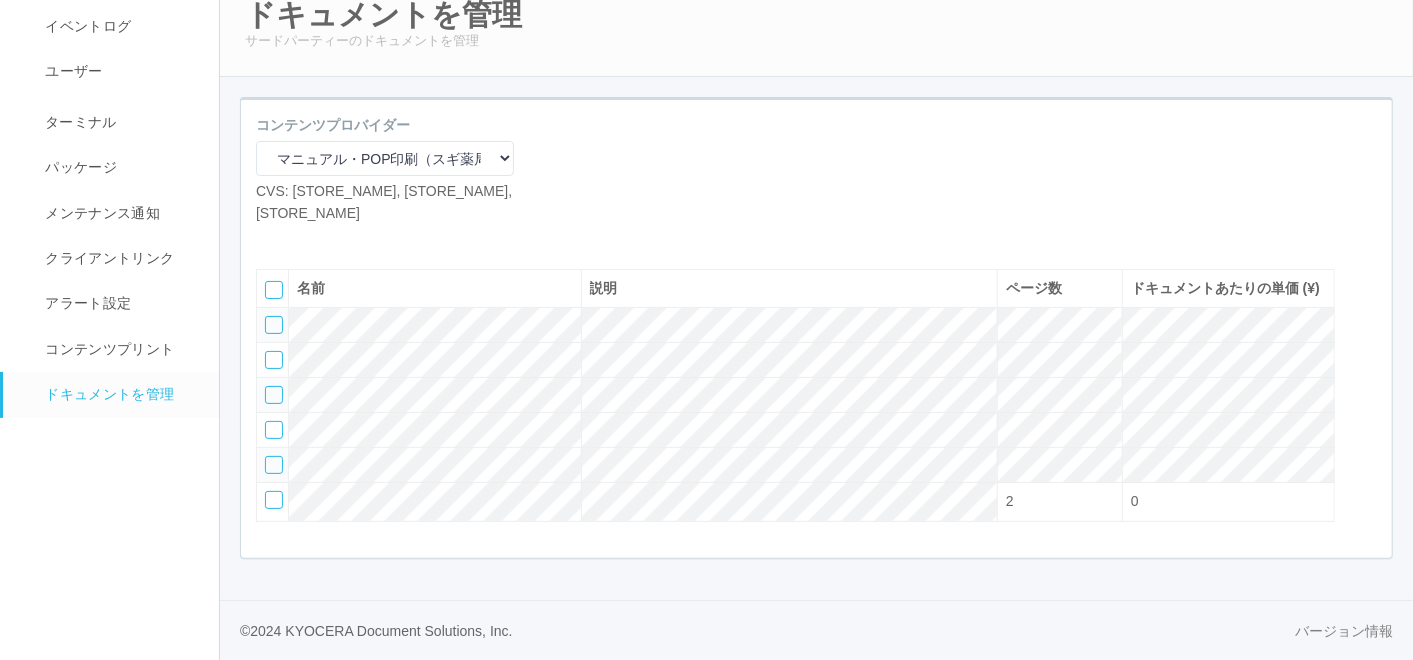 select on "A4" 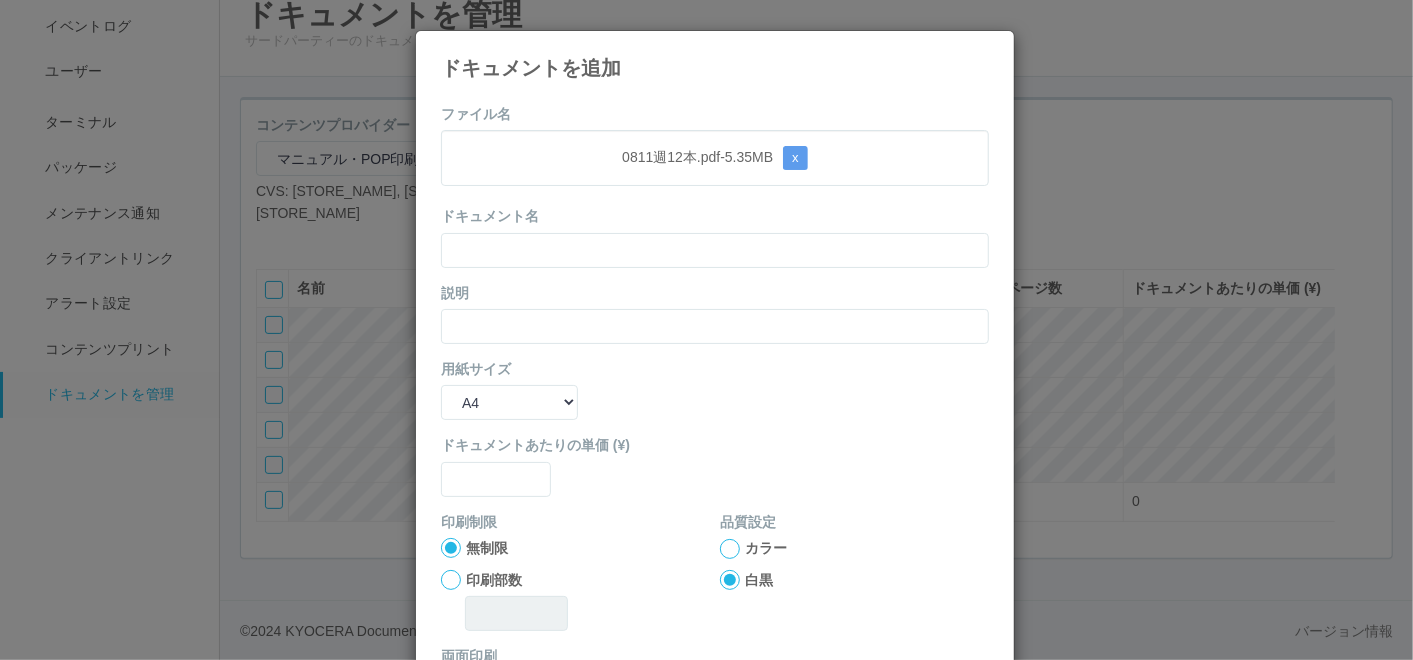 click on "[FILENAME]  -  5.35  MB x" at bounding box center (715, 158) 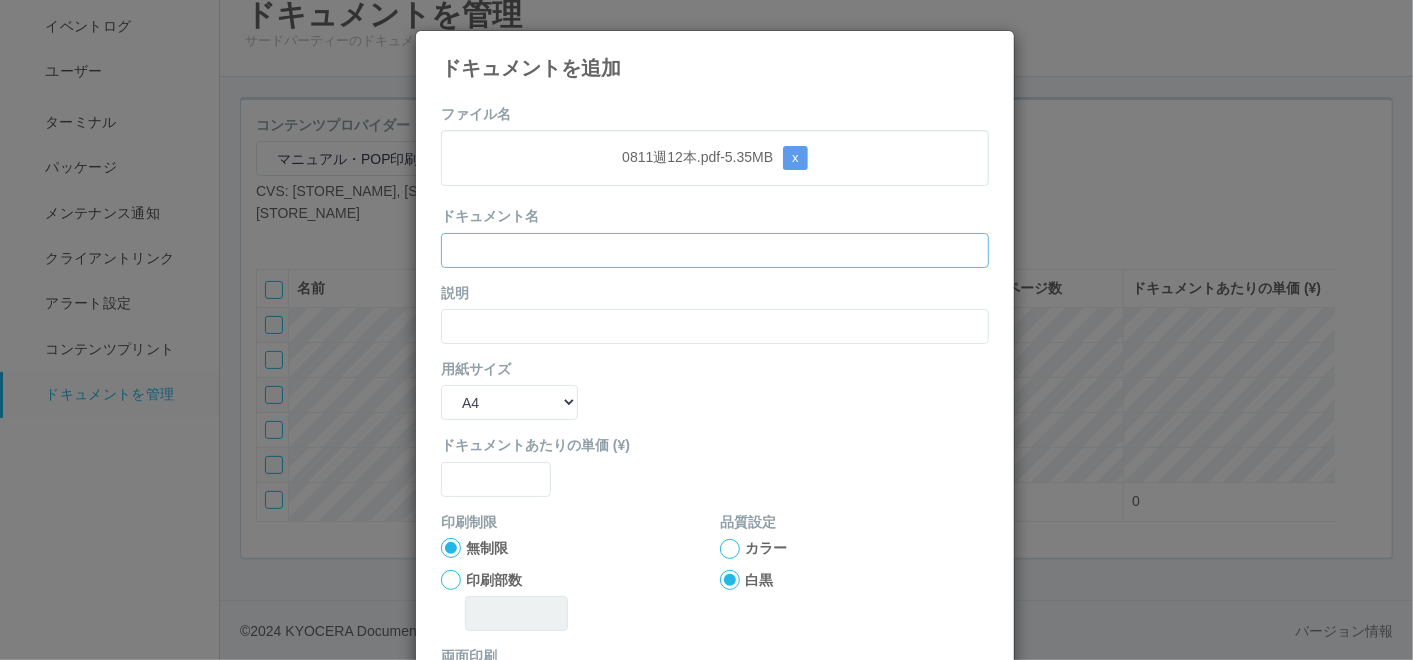 click at bounding box center (715, 250) 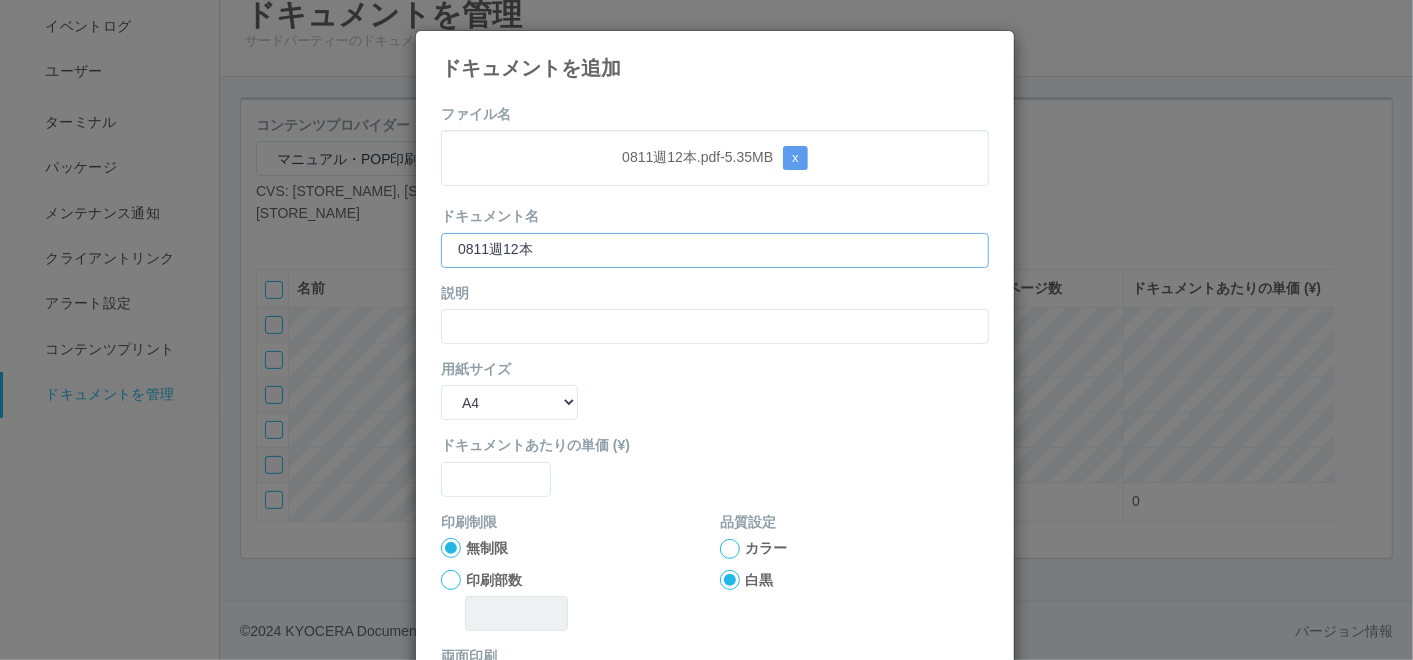 type on "0811週12本" 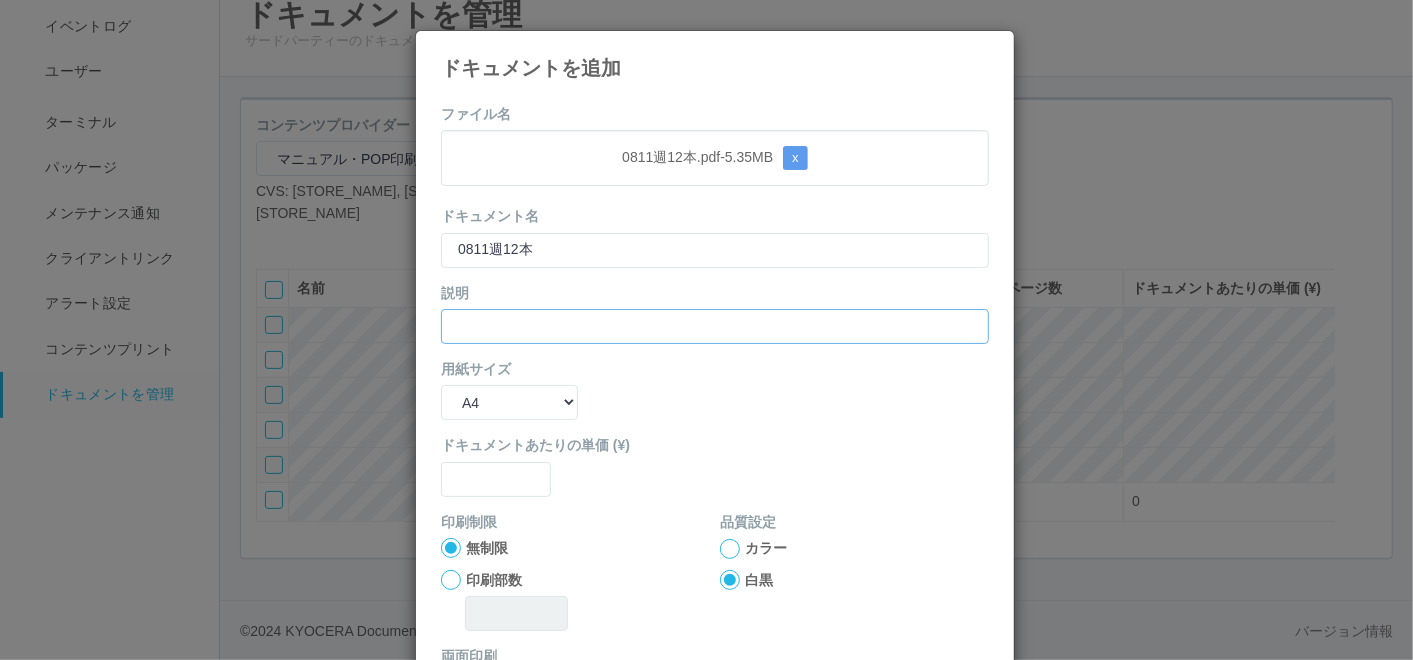 click at bounding box center [715, 326] 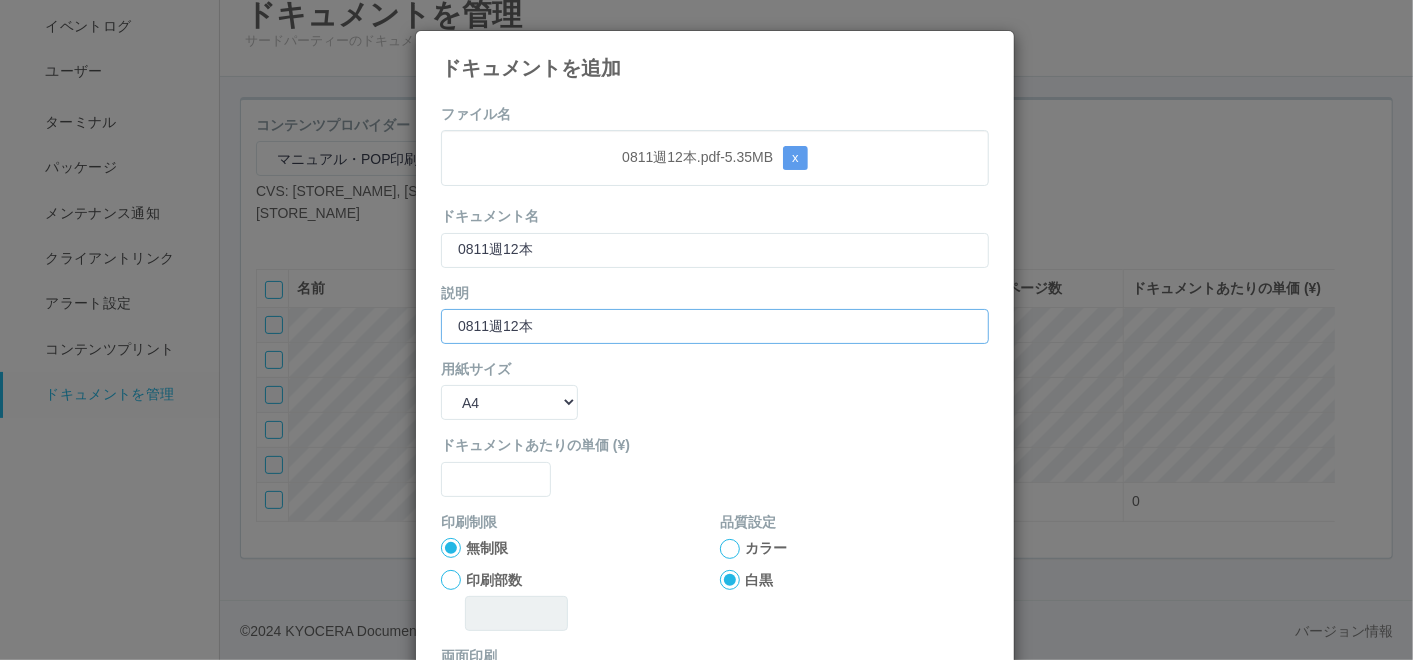 type on "0811週12本" 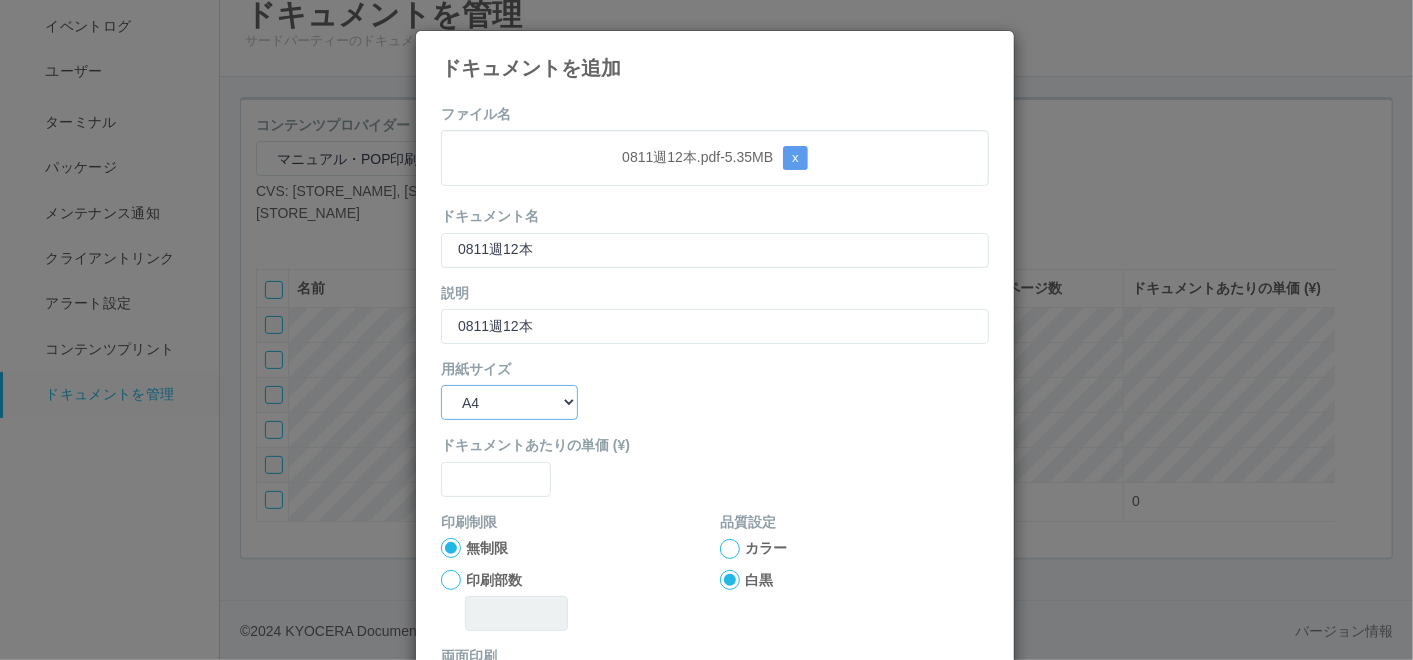 click on "B5 A4 B4 A3" at bounding box center (509, 402) 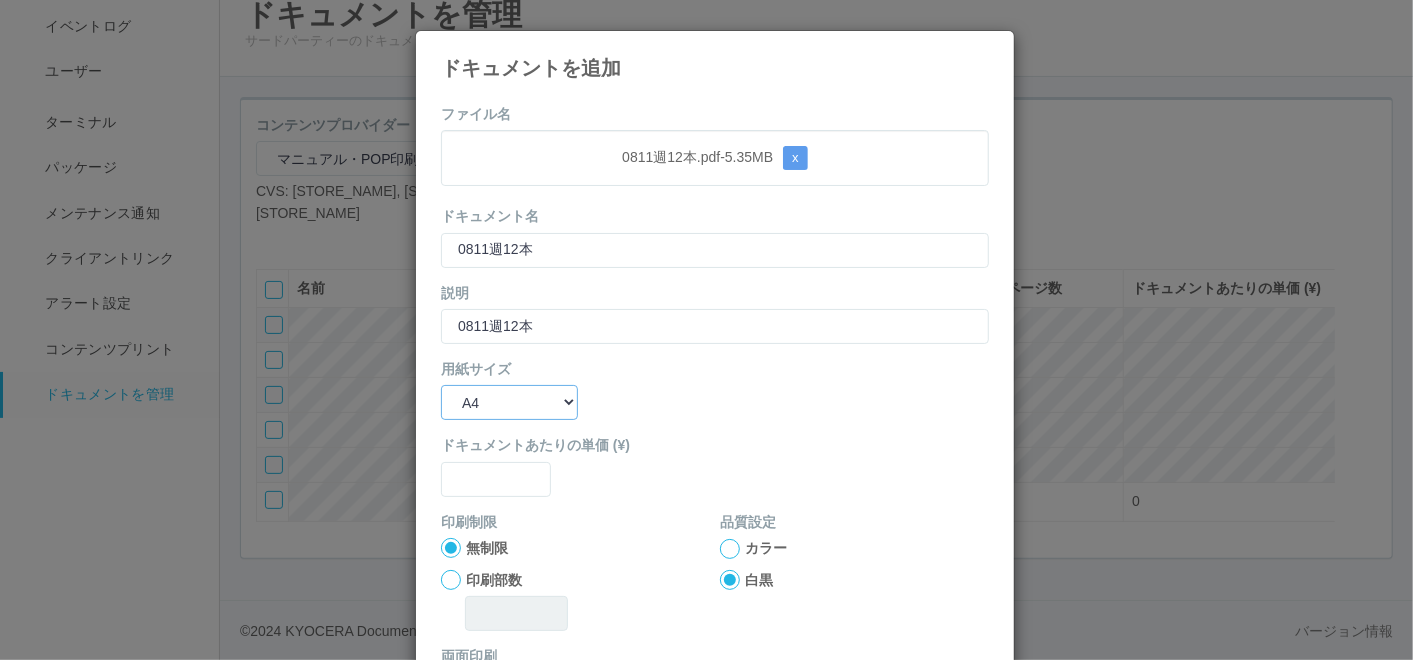 select on "A3" 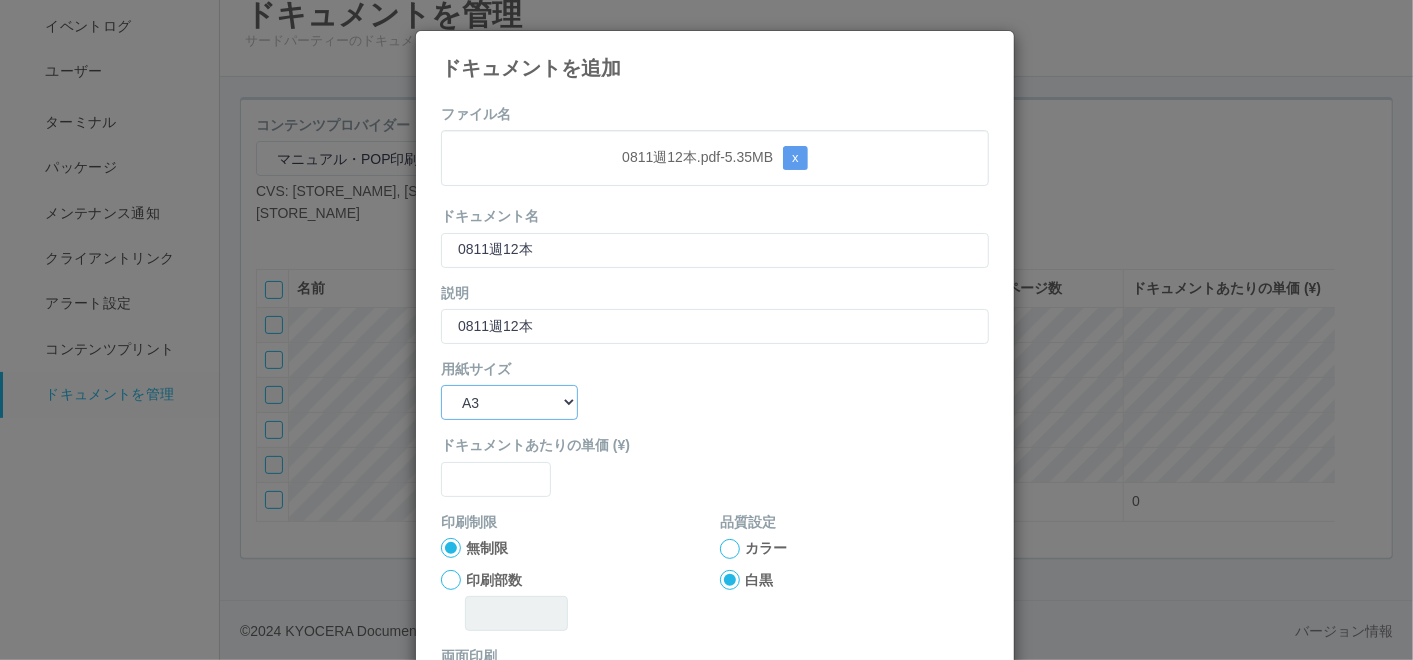 click on "B5 A4 B4 A3" at bounding box center [509, 402] 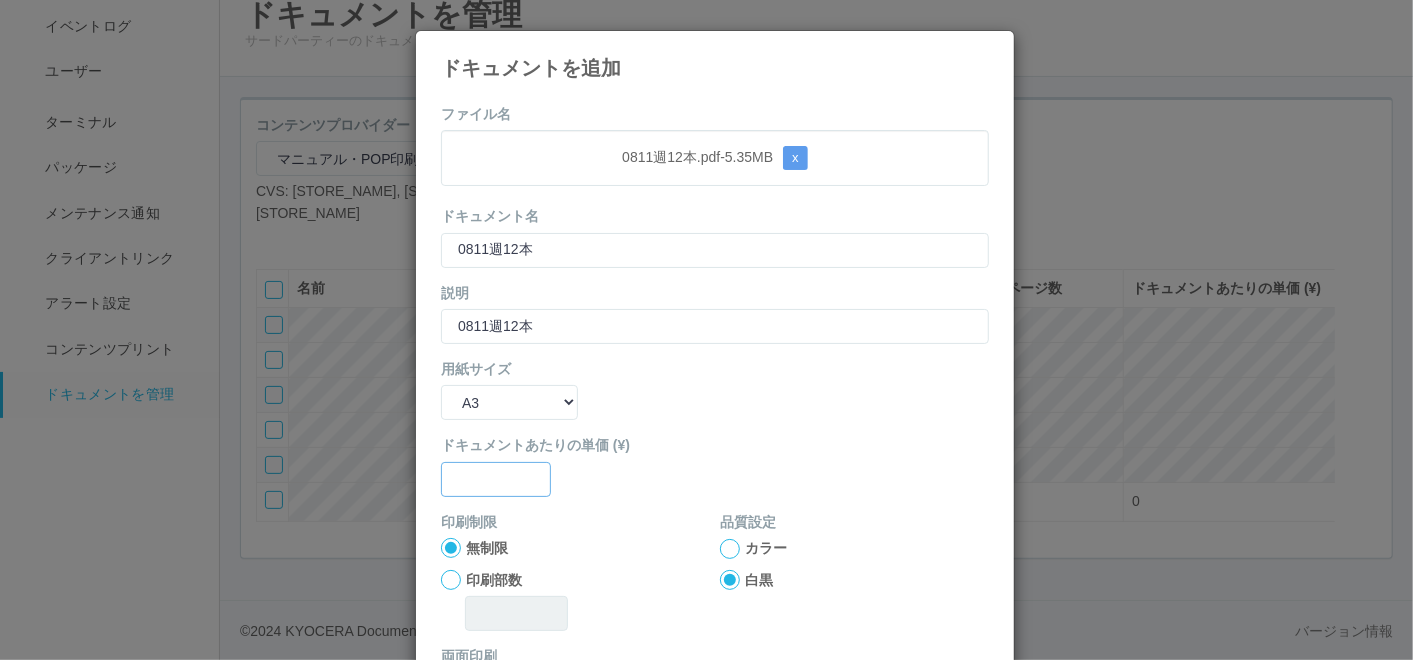 click at bounding box center (496, 479) 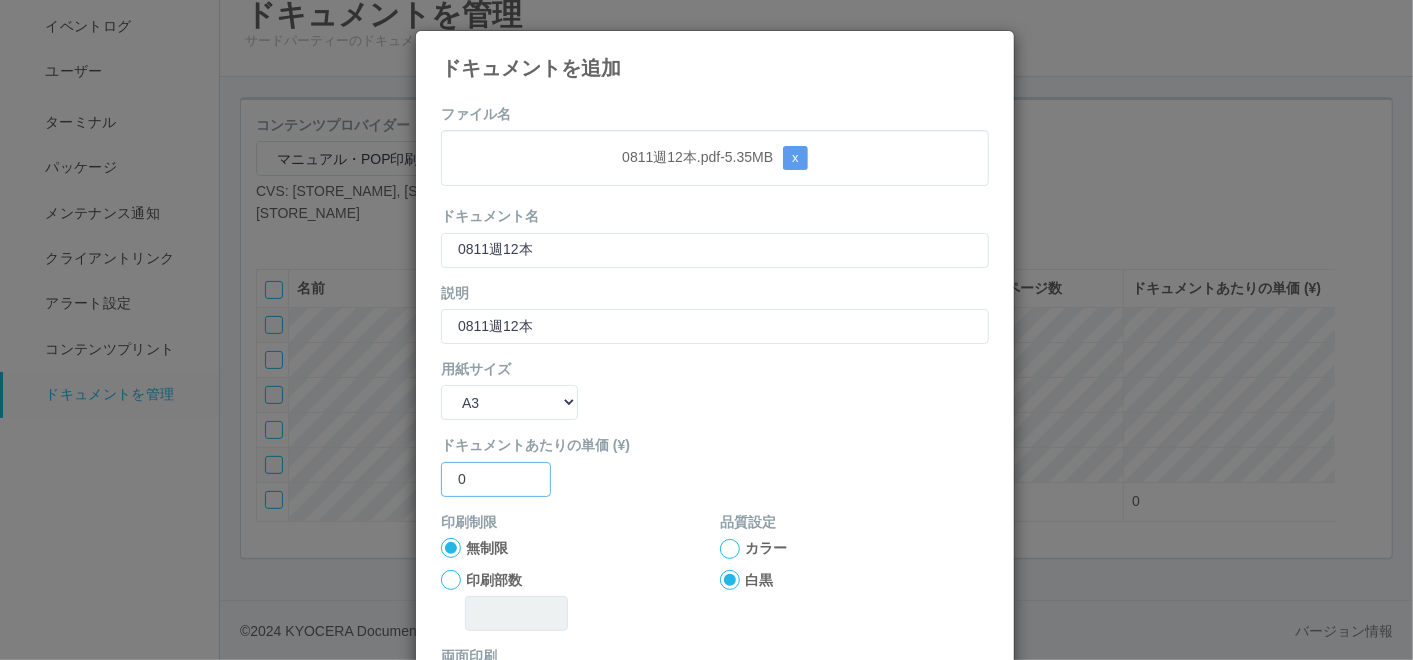 scroll, scrollTop: 111, scrollLeft: 0, axis: vertical 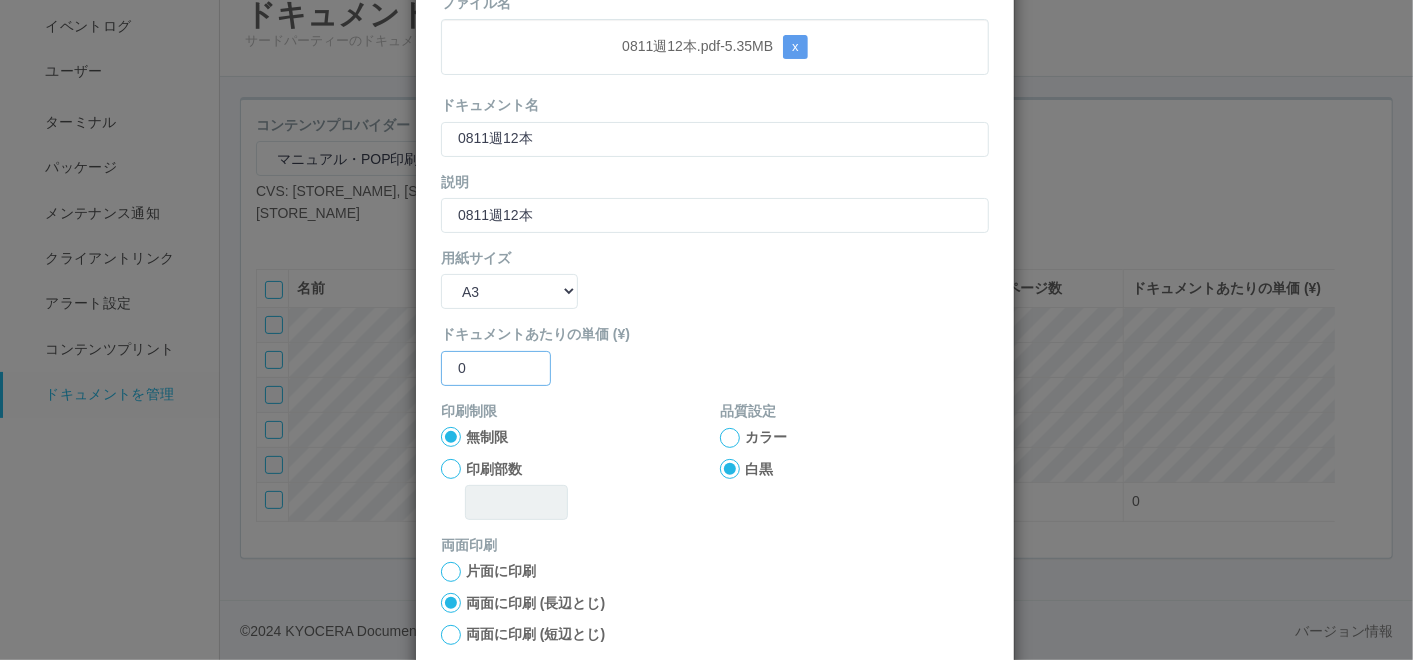 type on "0" 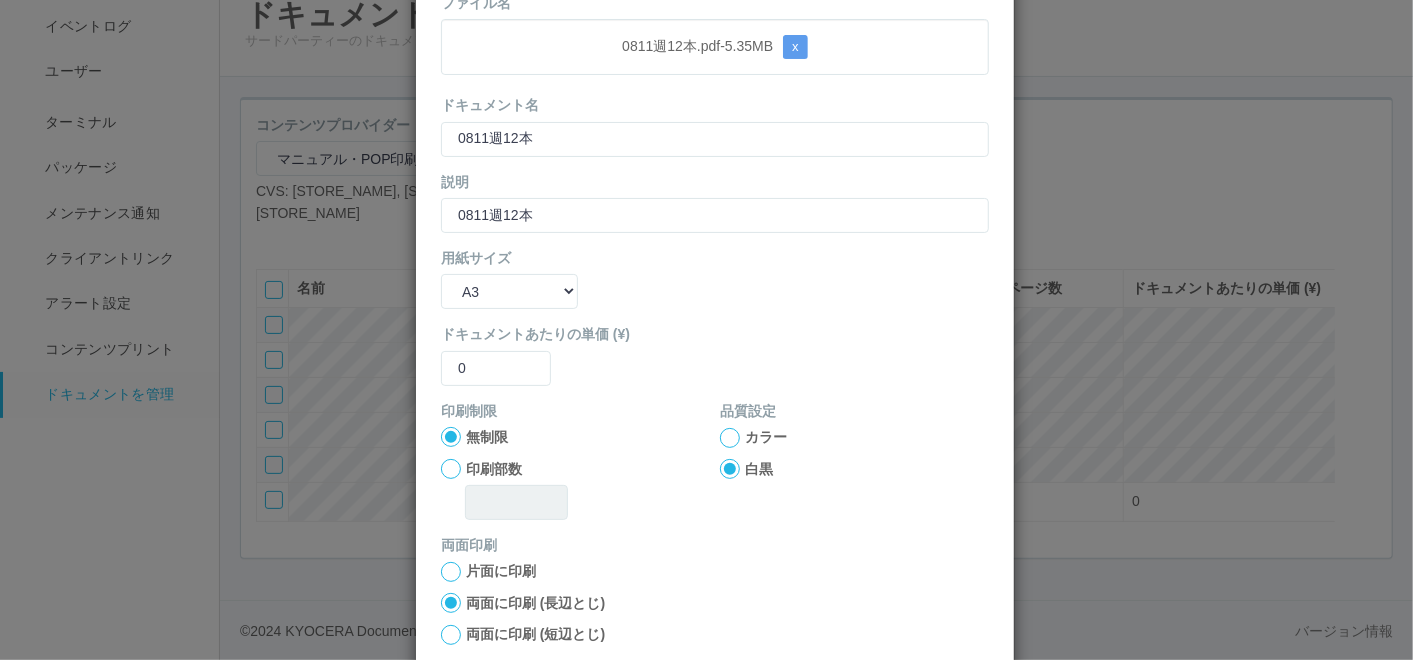 click at bounding box center [730, 438] 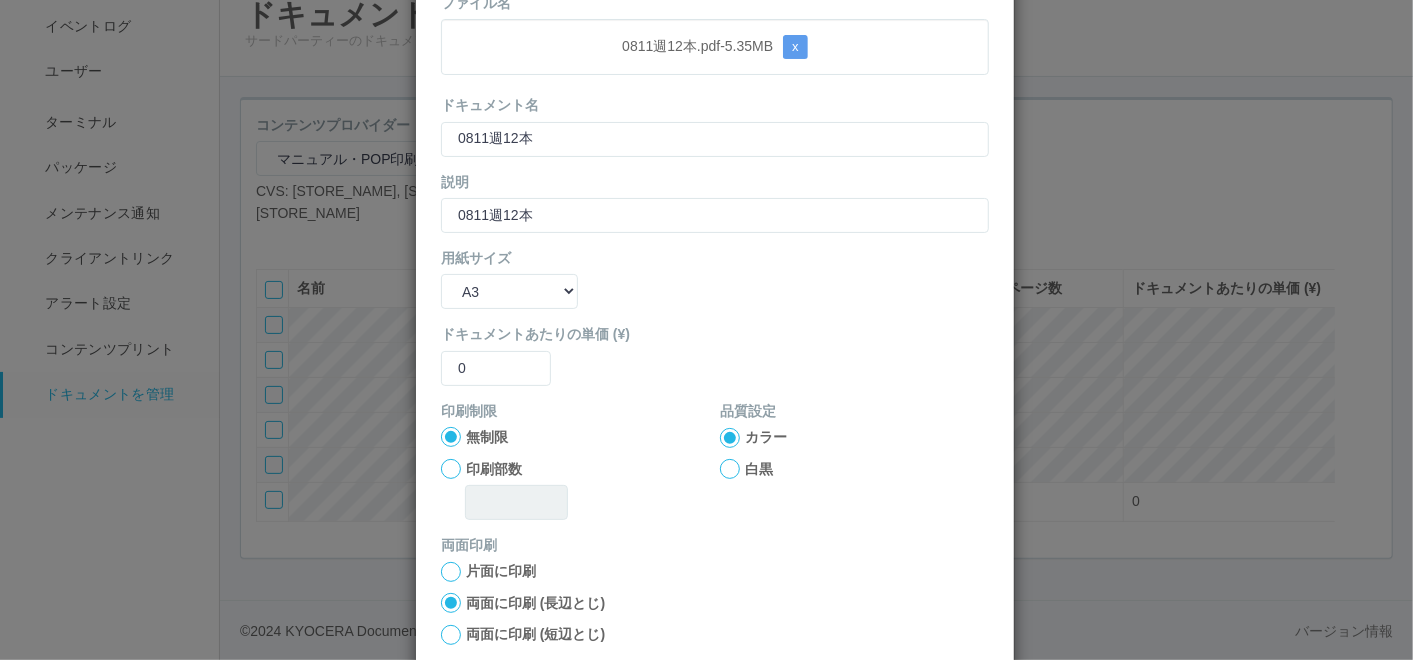 scroll, scrollTop: 199, scrollLeft: 0, axis: vertical 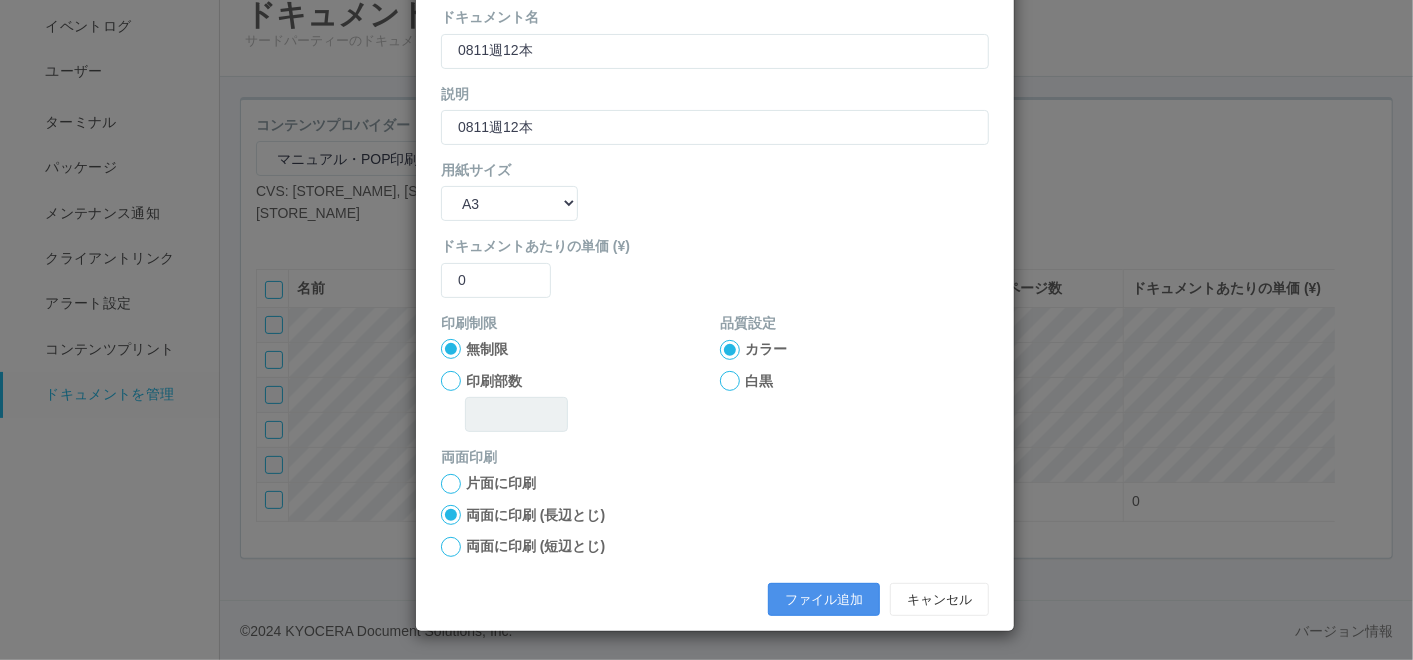 click on "ファイル追加" at bounding box center [824, 600] 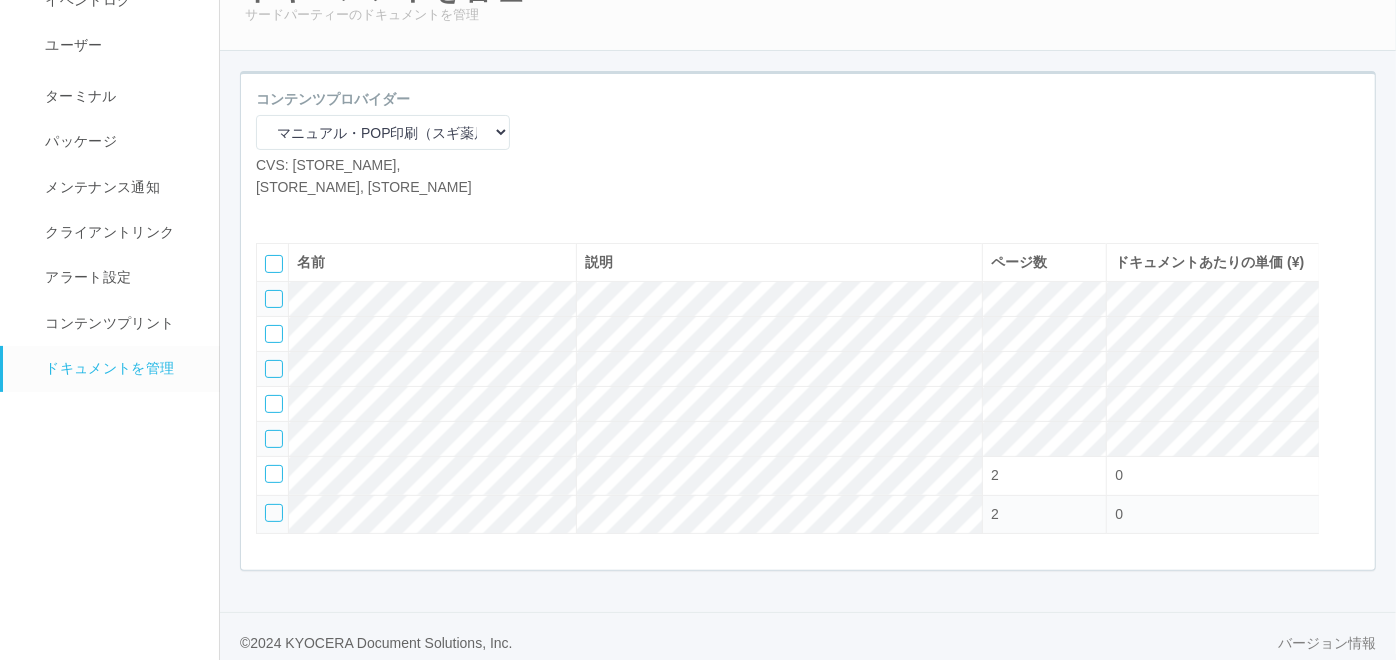 click at bounding box center (271, 213) 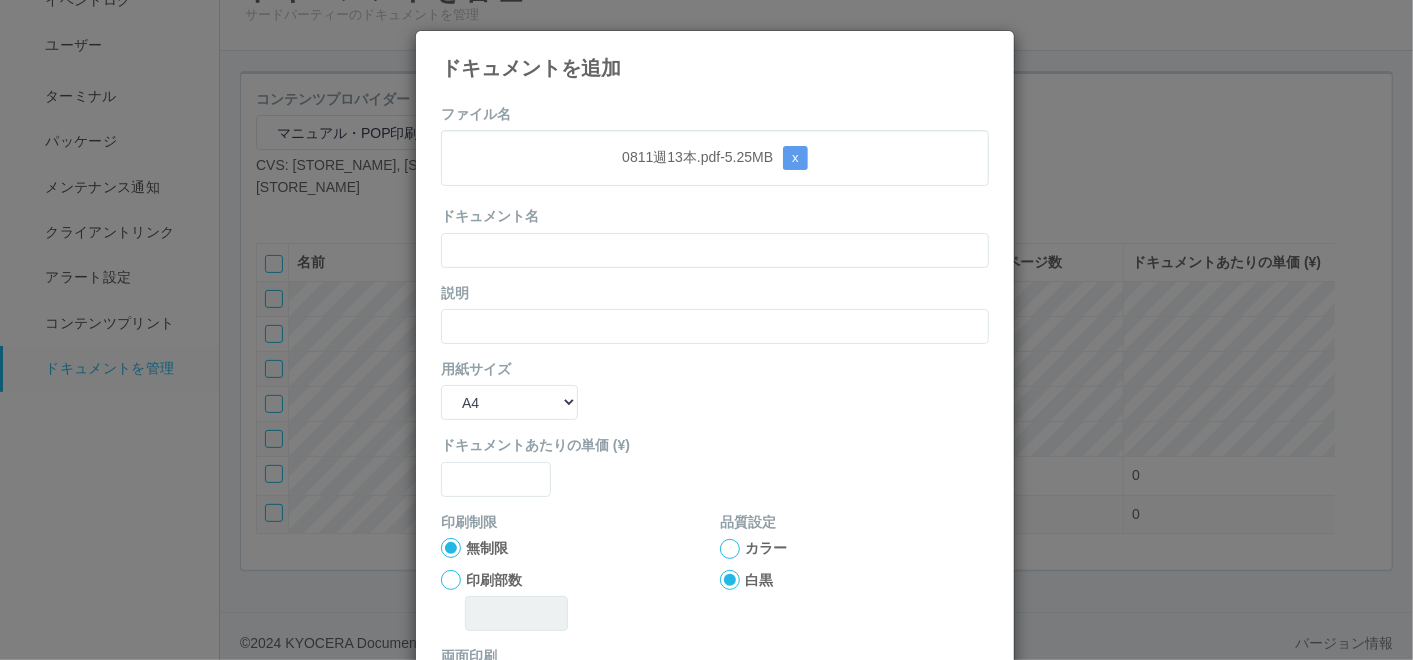 drag, startPoint x: 612, startPoint y: 90, endPoint x: 591, endPoint y: 124, distance: 39.962482 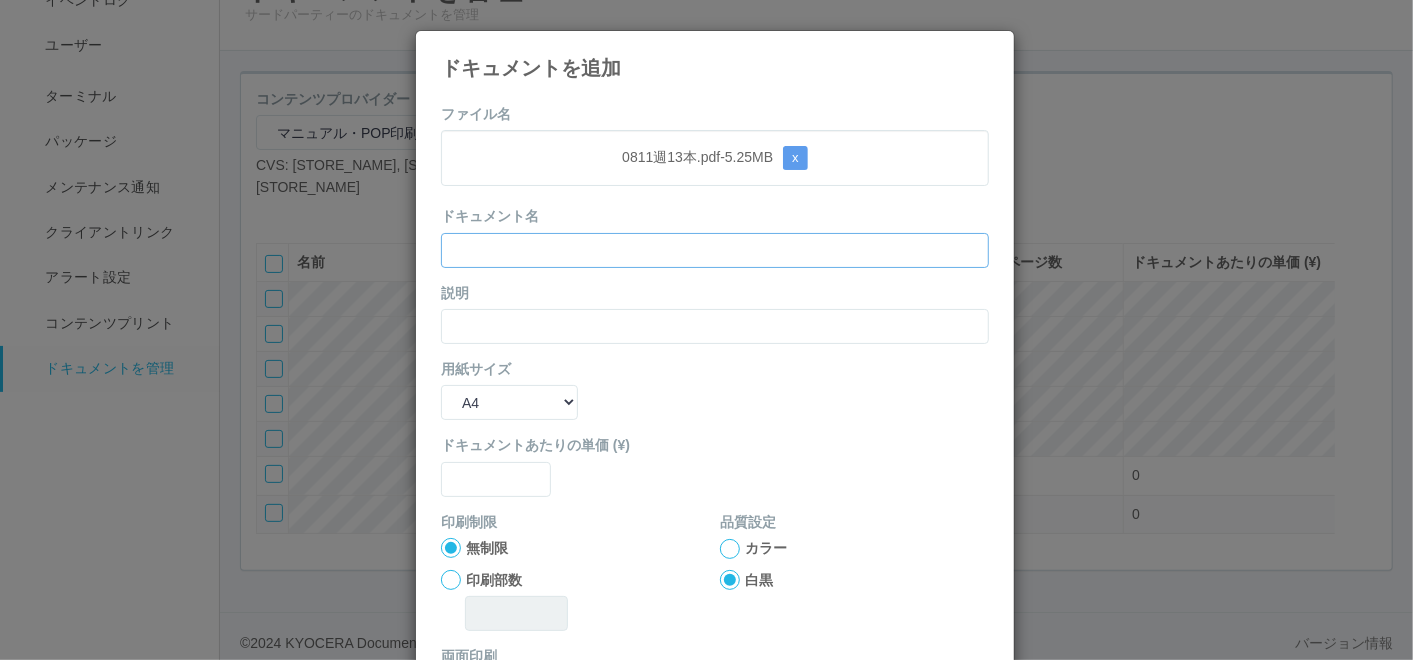 click at bounding box center [715, 250] 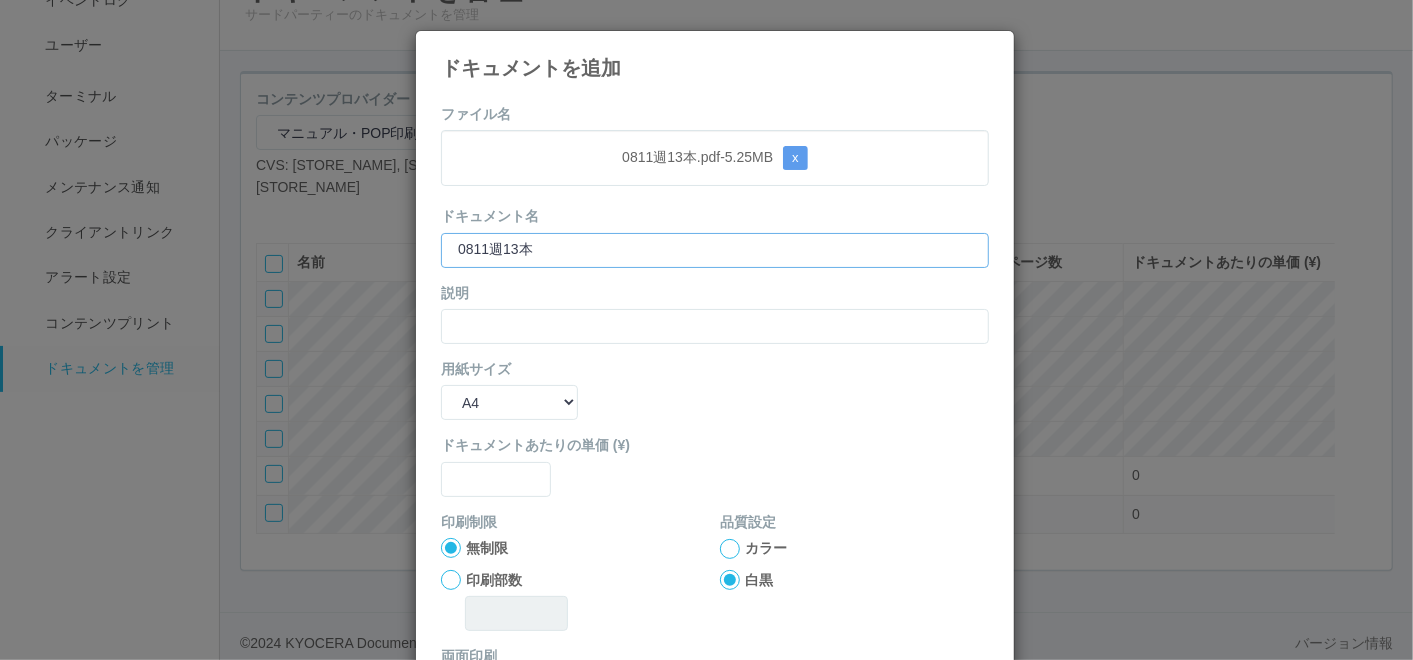 type on "0811週13本" 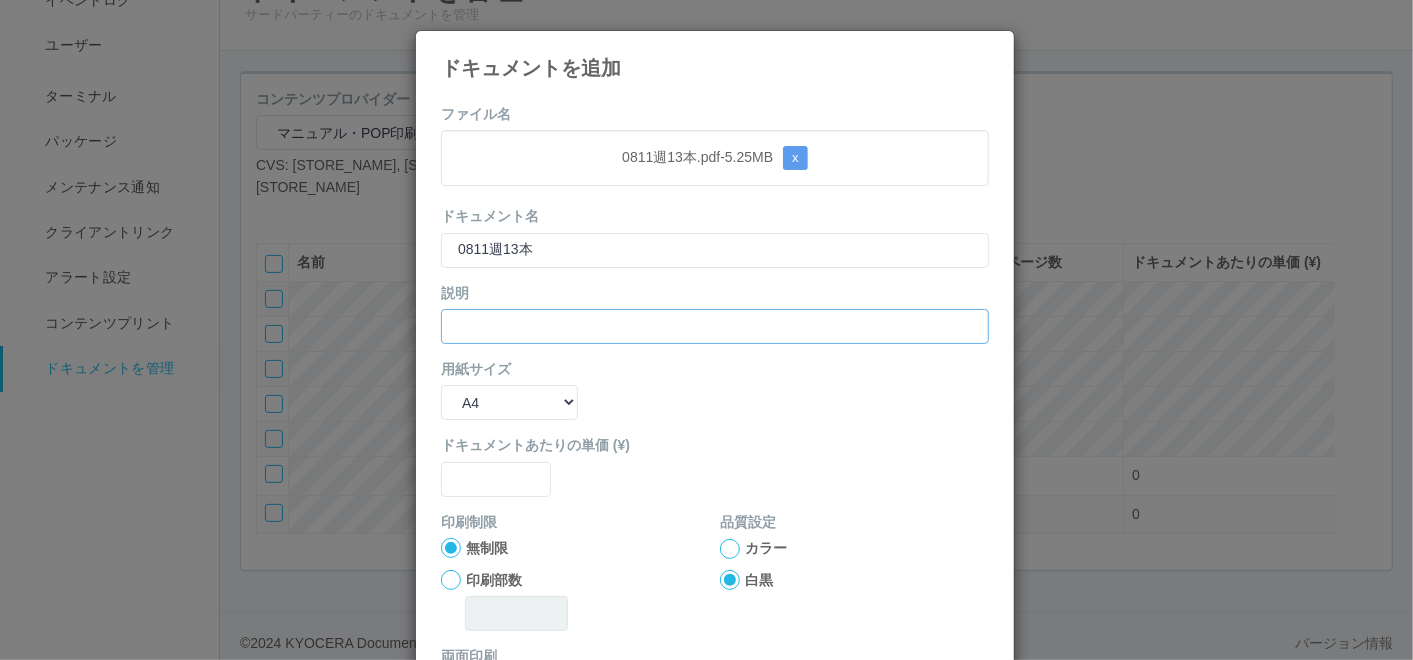 click at bounding box center (715, 326) 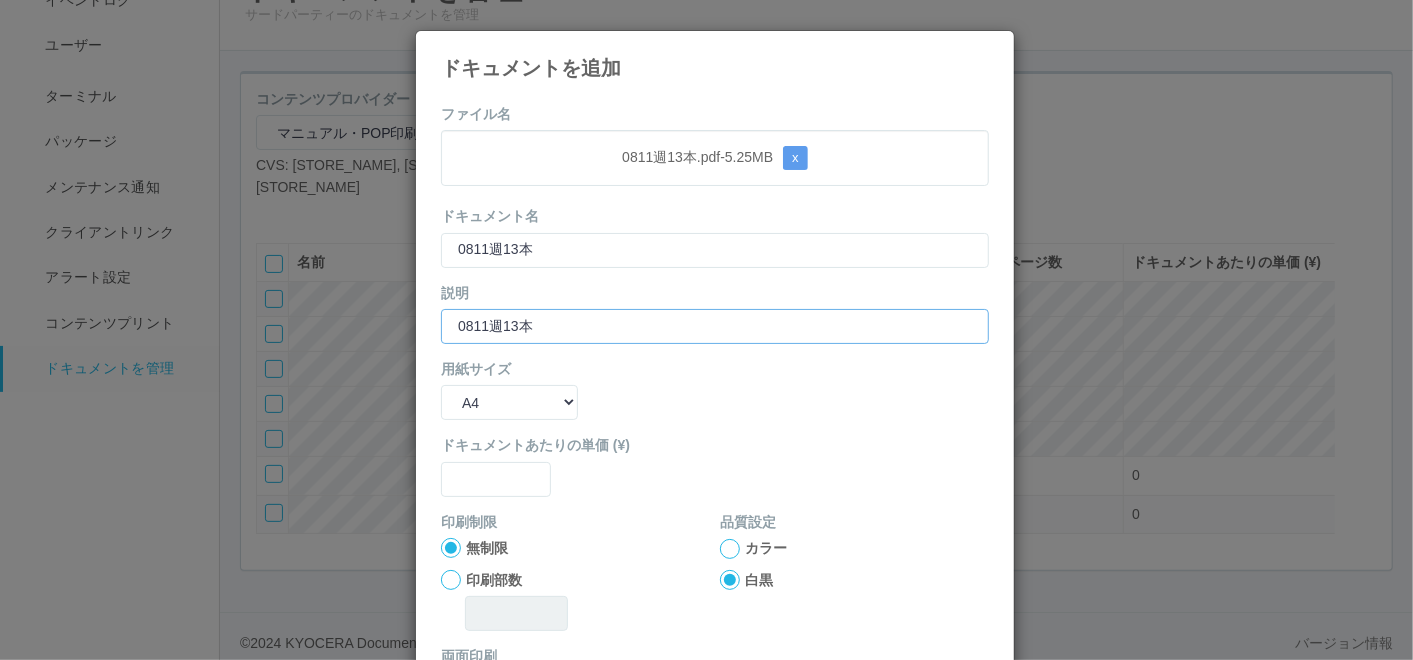 type on "0811週13本" 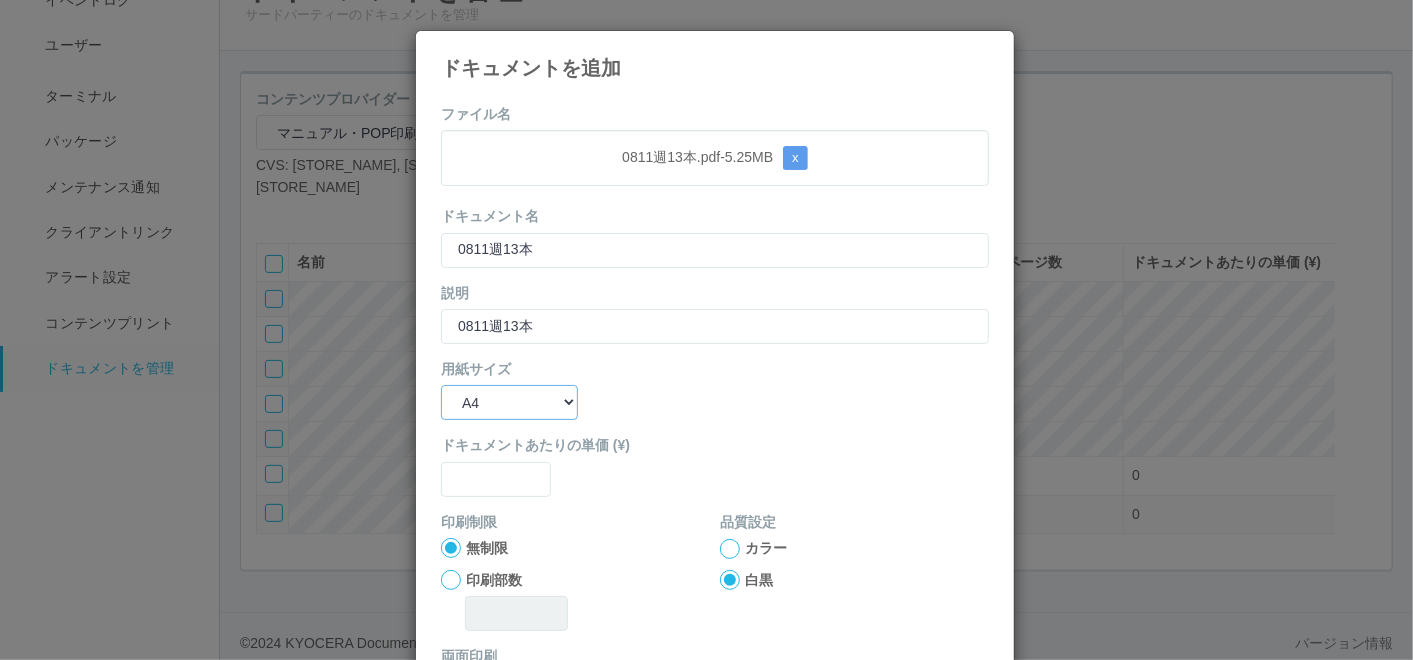 click on "B5 A4 B4 A3" at bounding box center [509, 402] 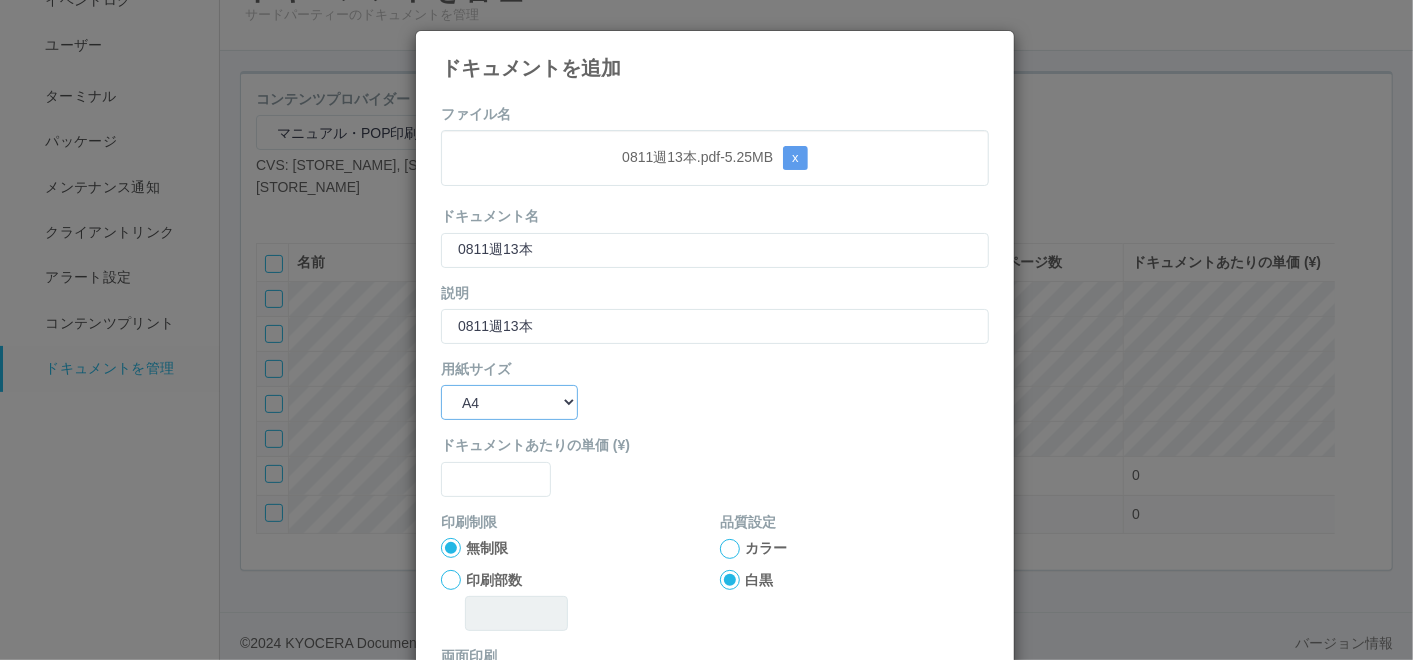 select on "A3" 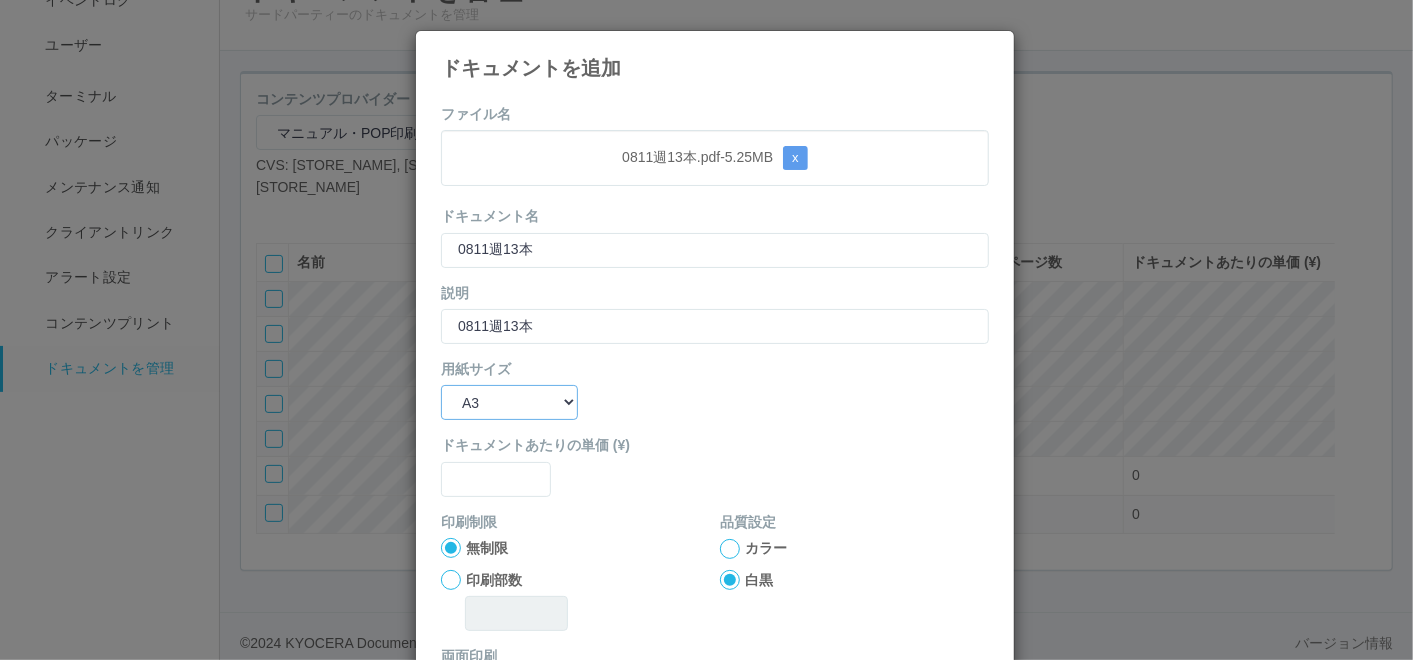 click on "B5 A4 B4 A3" at bounding box center [509, 402] 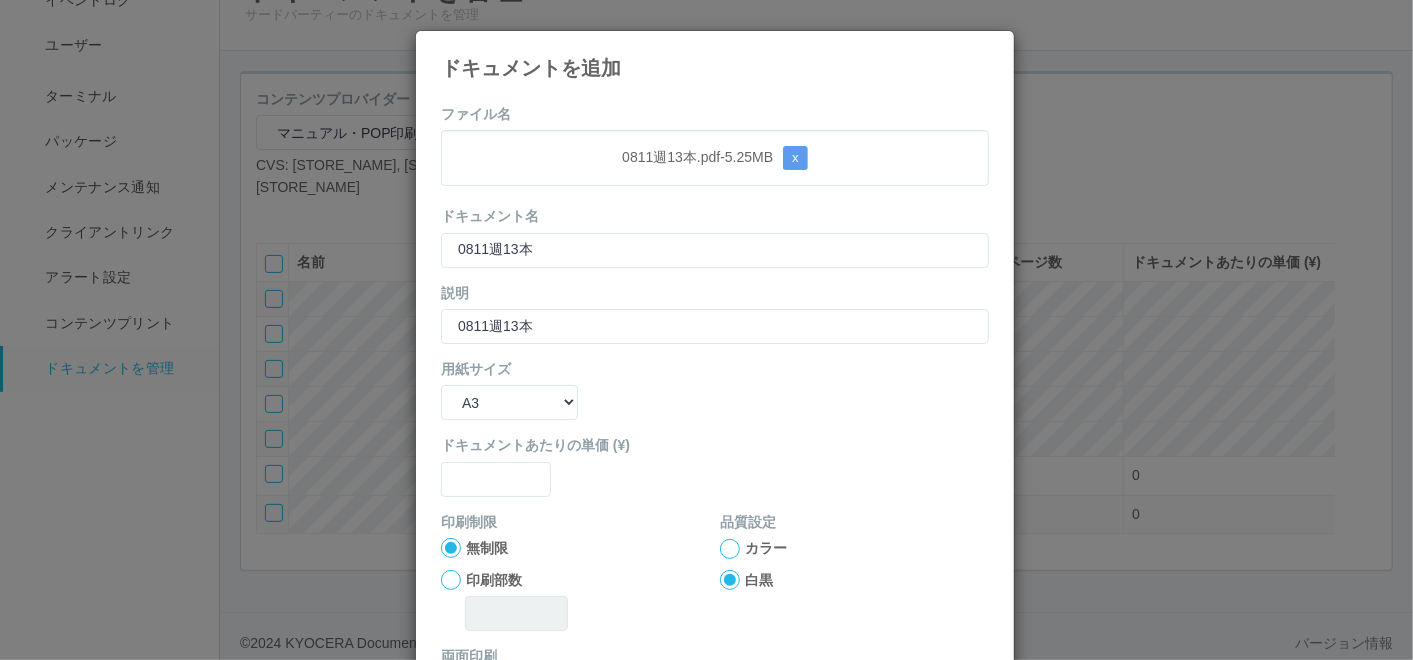 click on "ドキュメントあたりの単価 (¥)" at bounding box center [715, 465] 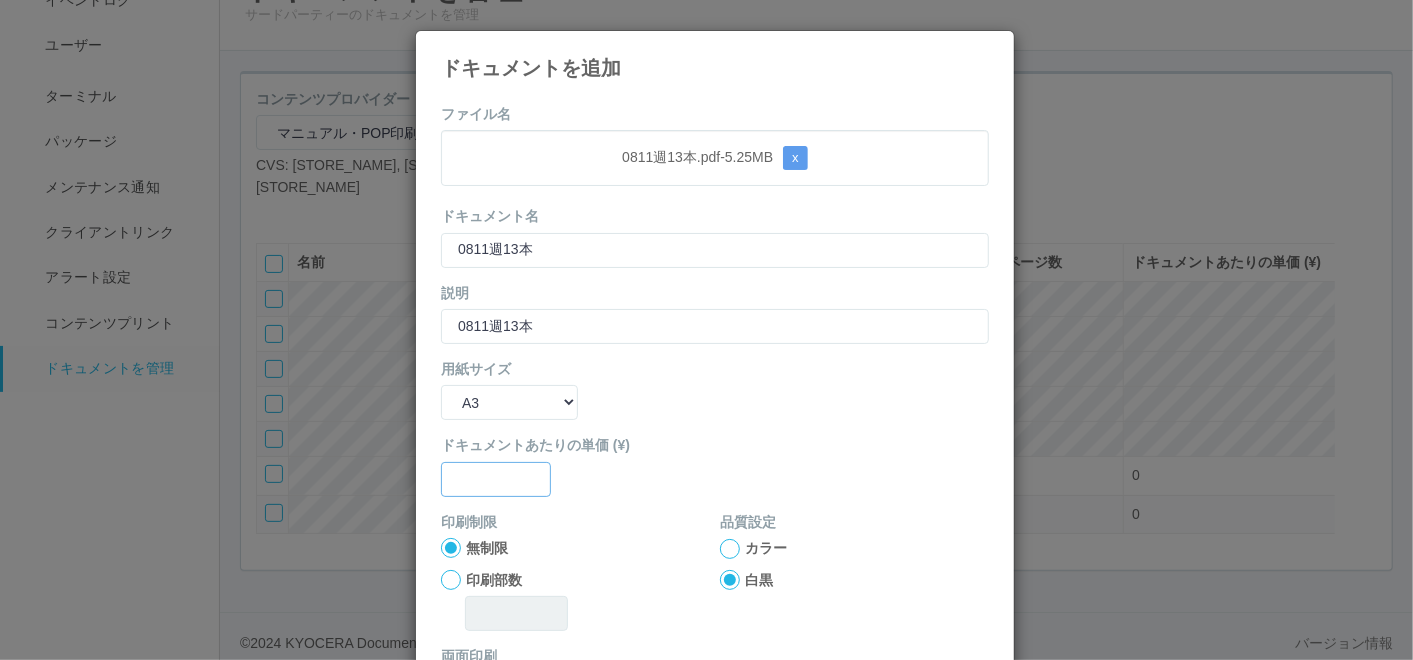 click at bounding box center [496, 479] 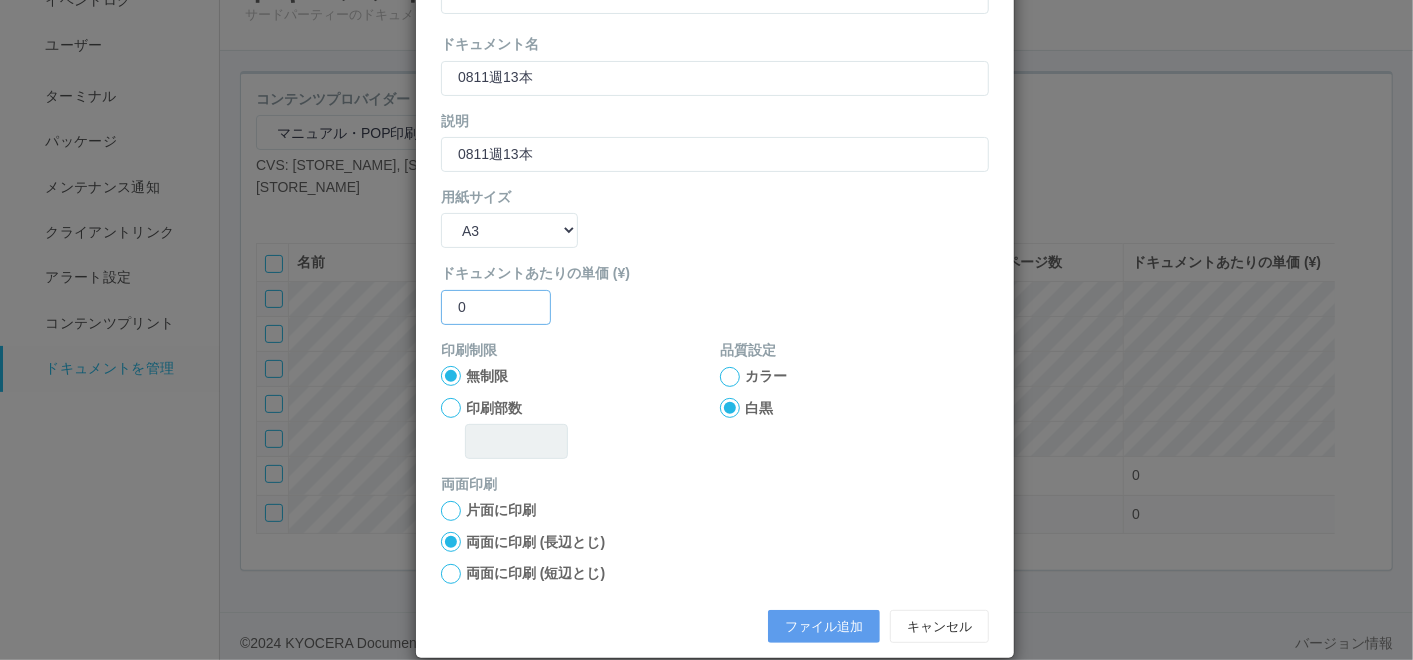 scroll, scrollTop: 199, scrollLeft: 0, axis: vertical 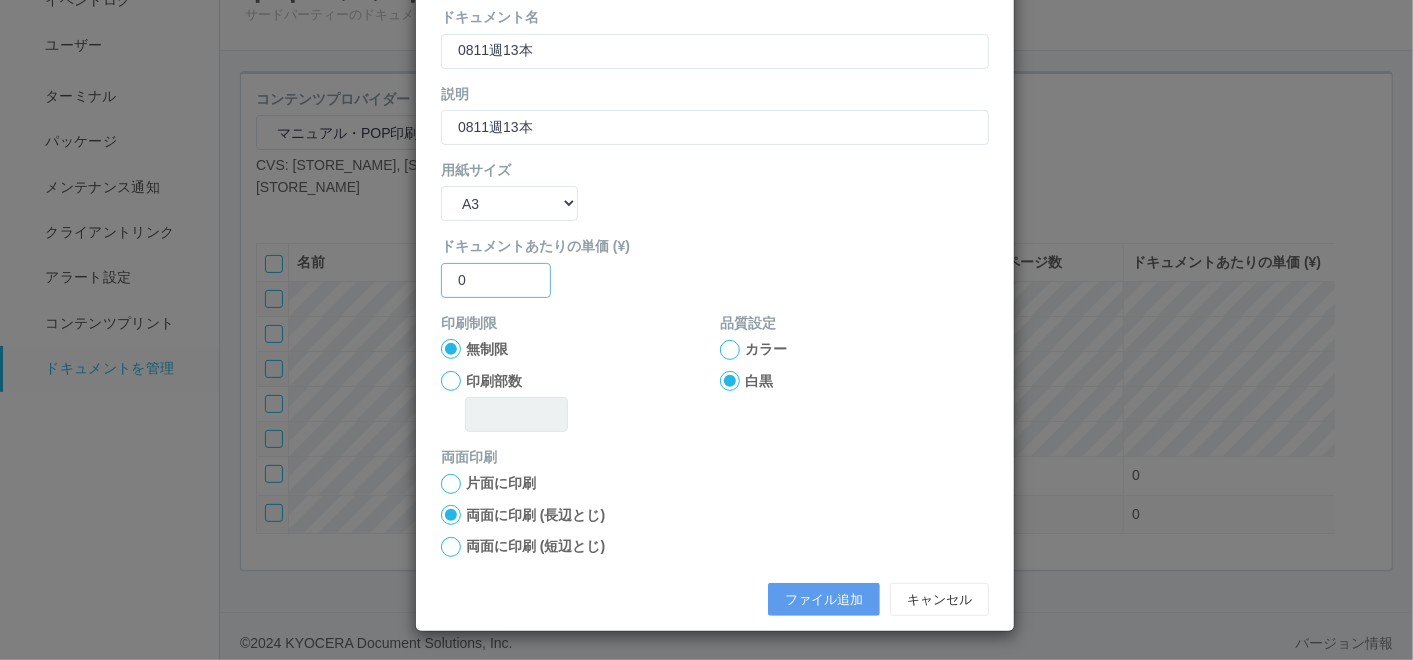 type on "0" 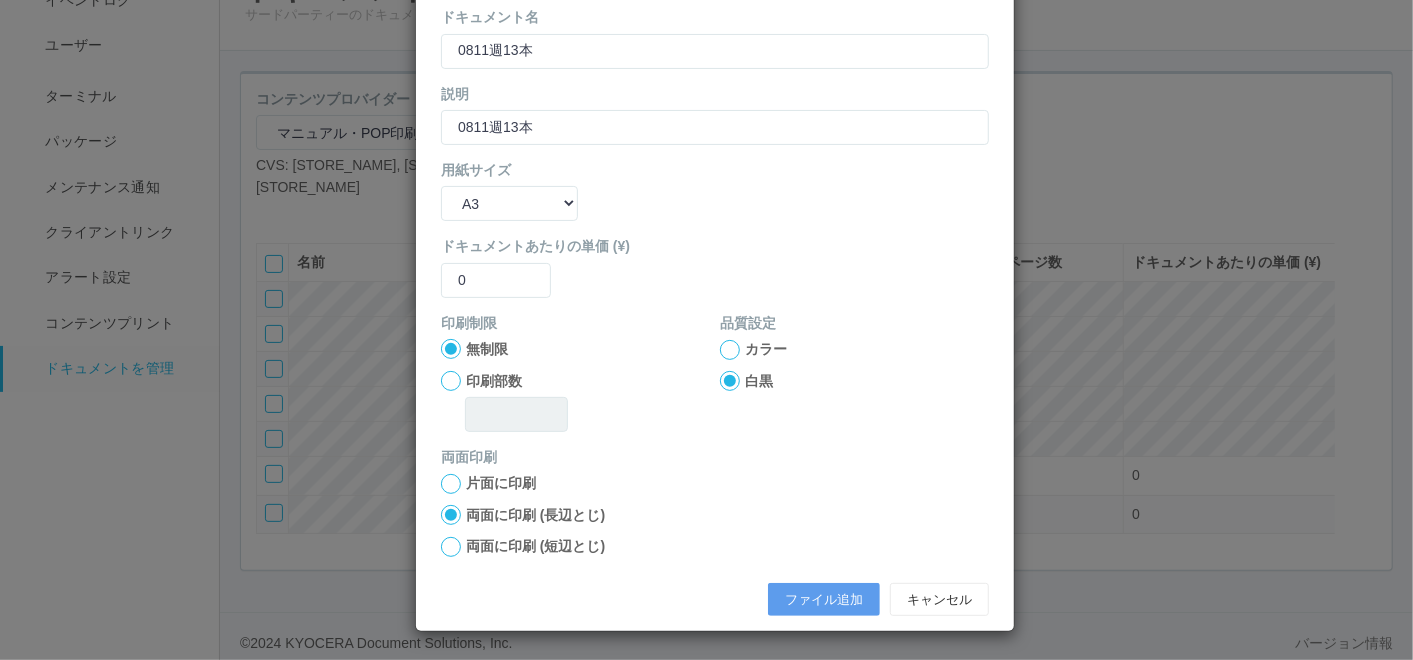 click at bounding box center [730, 350] 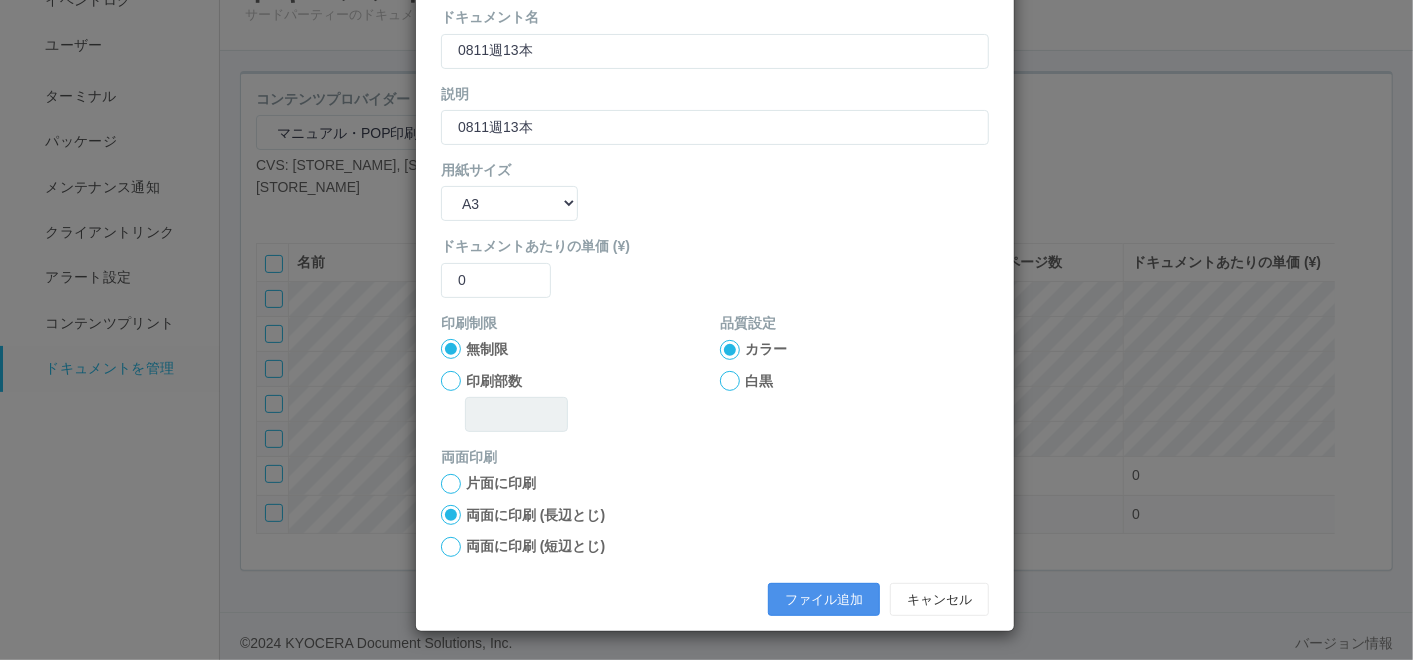 click on "ファイル追加" at bounding box center [824, 600] 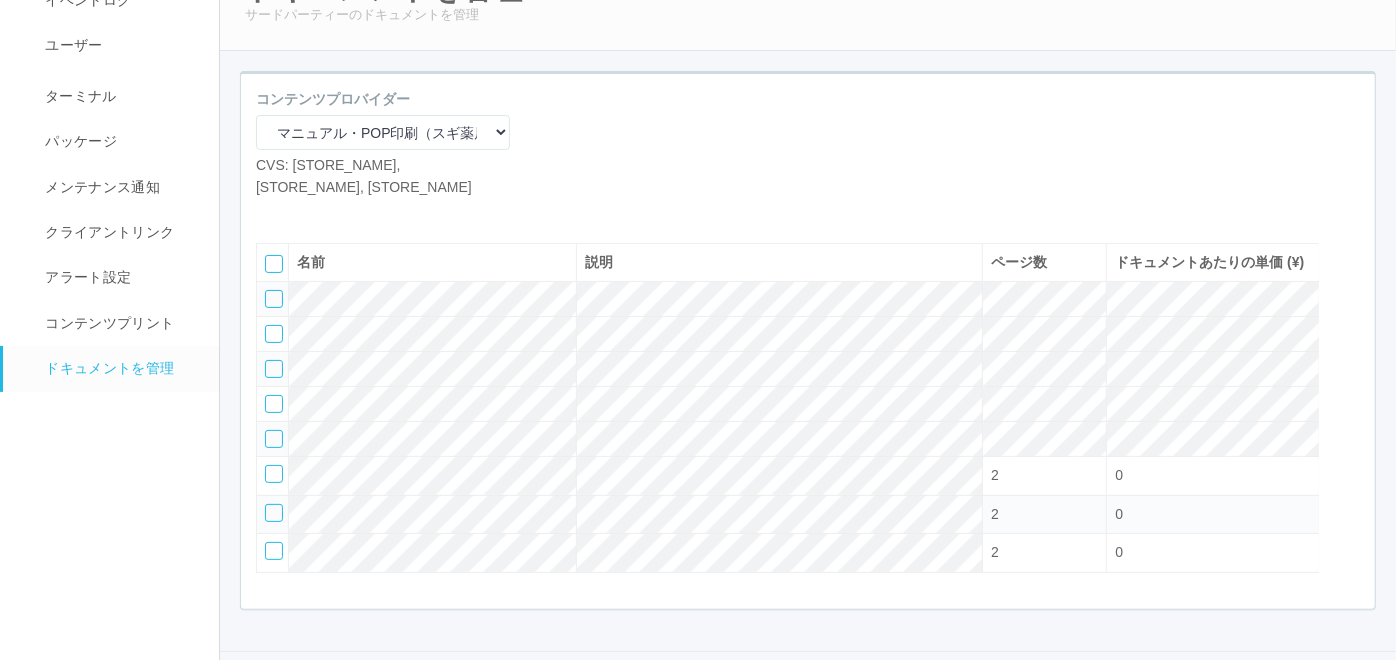 click at bounding box center (271, 213) 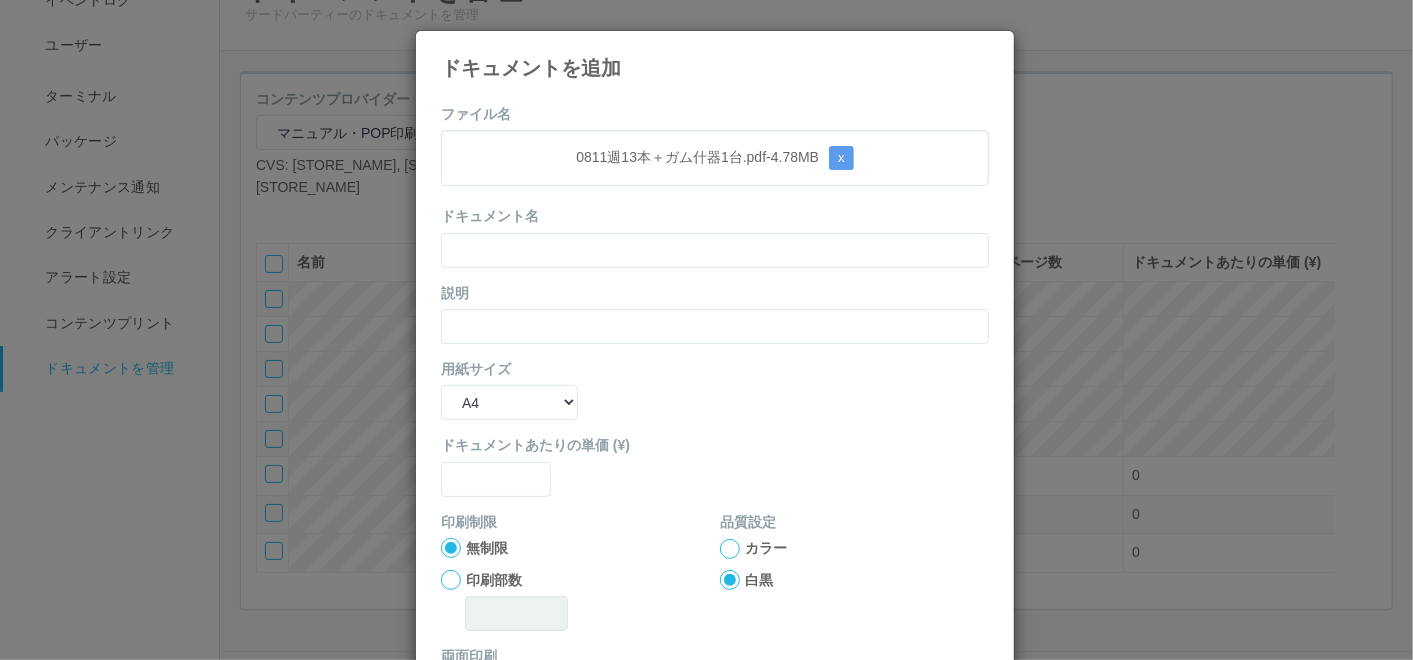 drag, startPoint x: 629, startPoint y: 114, endPoint x: 622, endPoint y: 124, distance: 12.206555 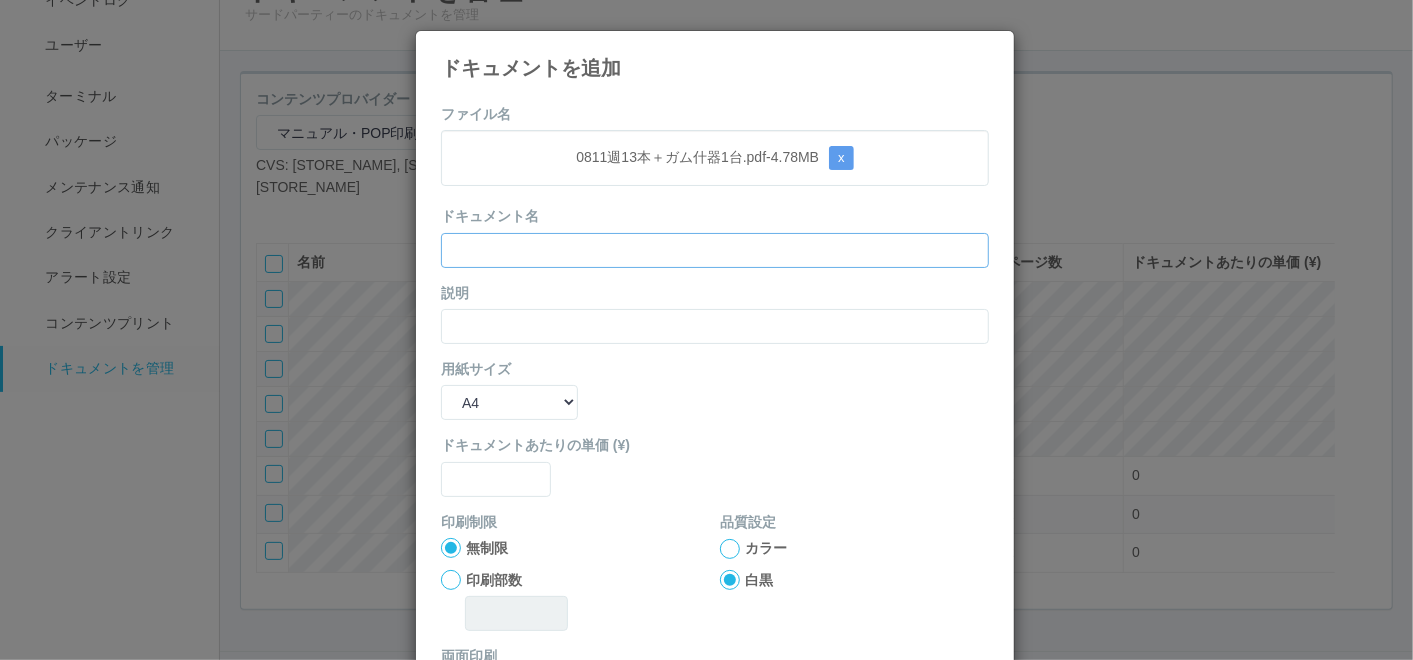 click at bounding box center [715, 250] 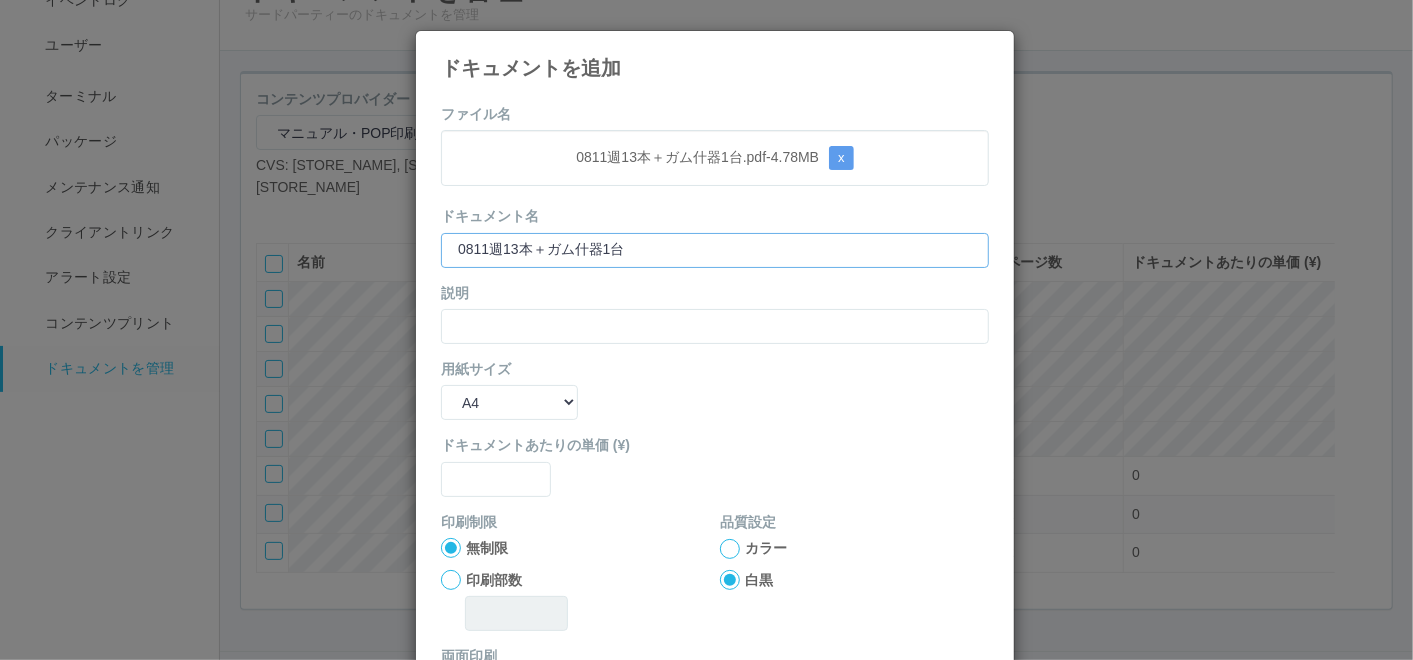 type on "0811週13本＋ガム什器1台" 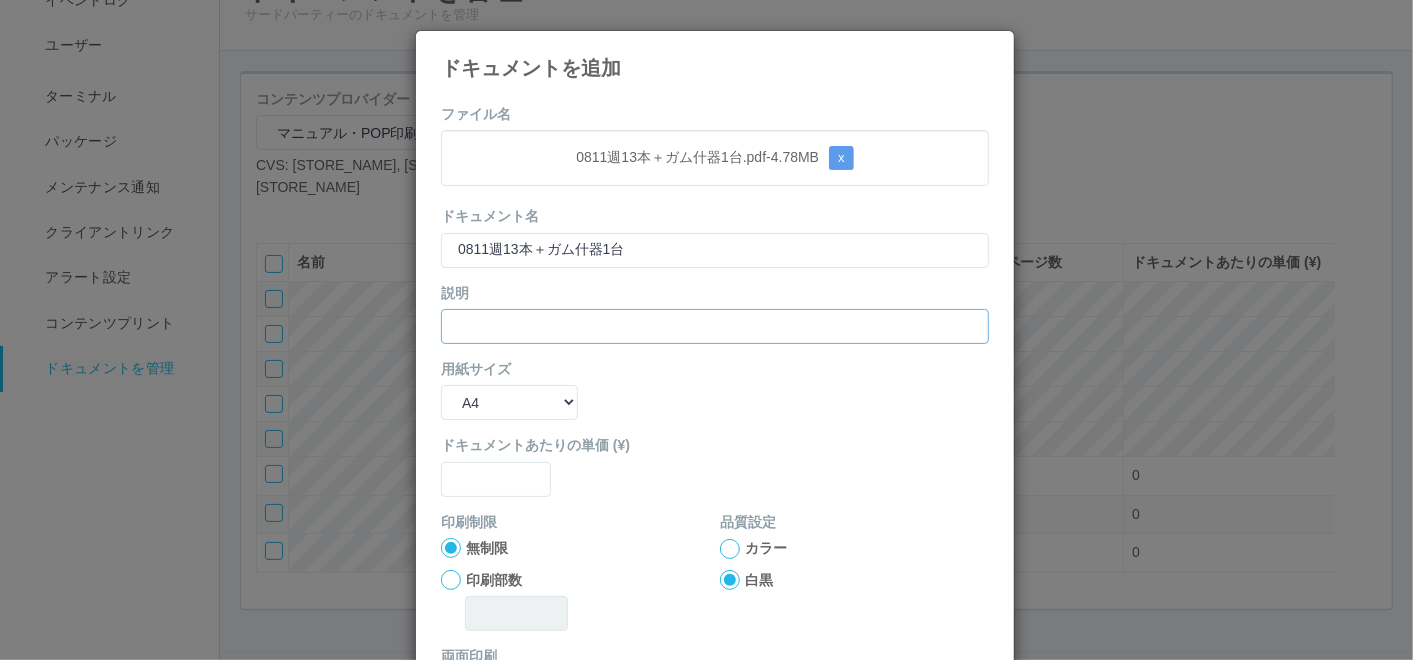 click at bounding box center (715, 326) 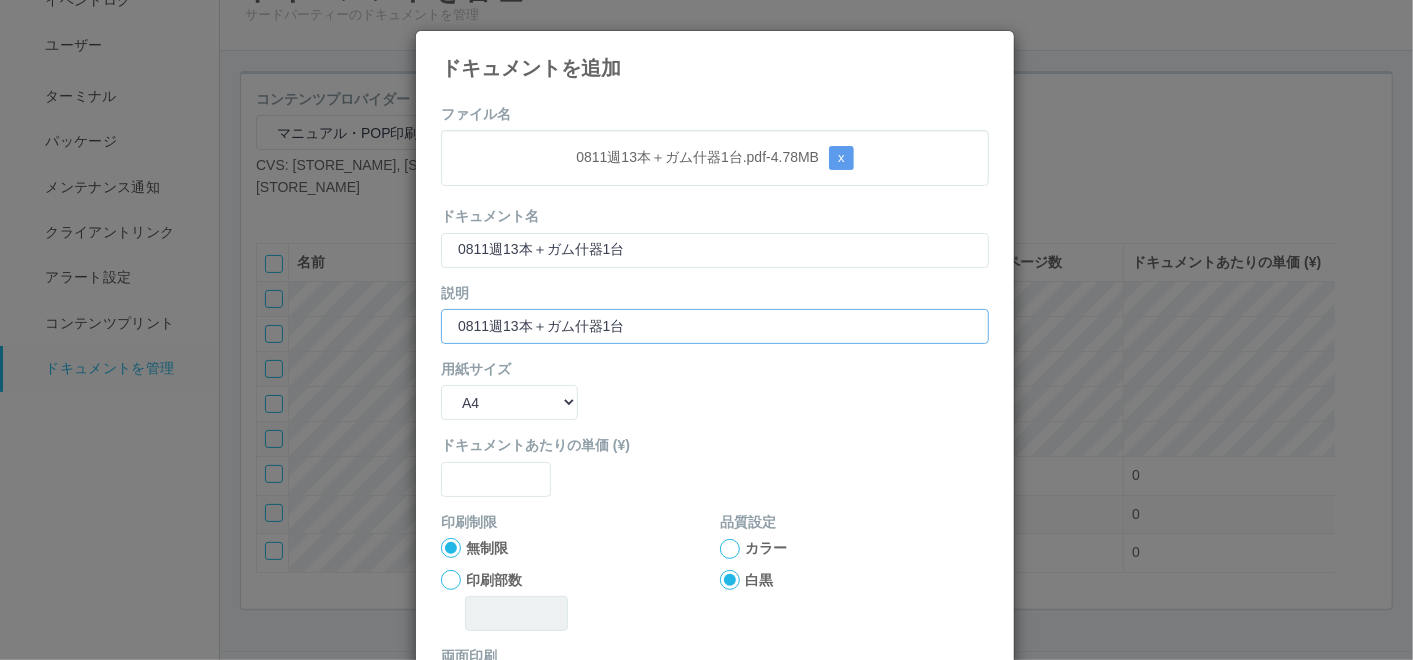 type on "0811週13本＋ガム什器1台" 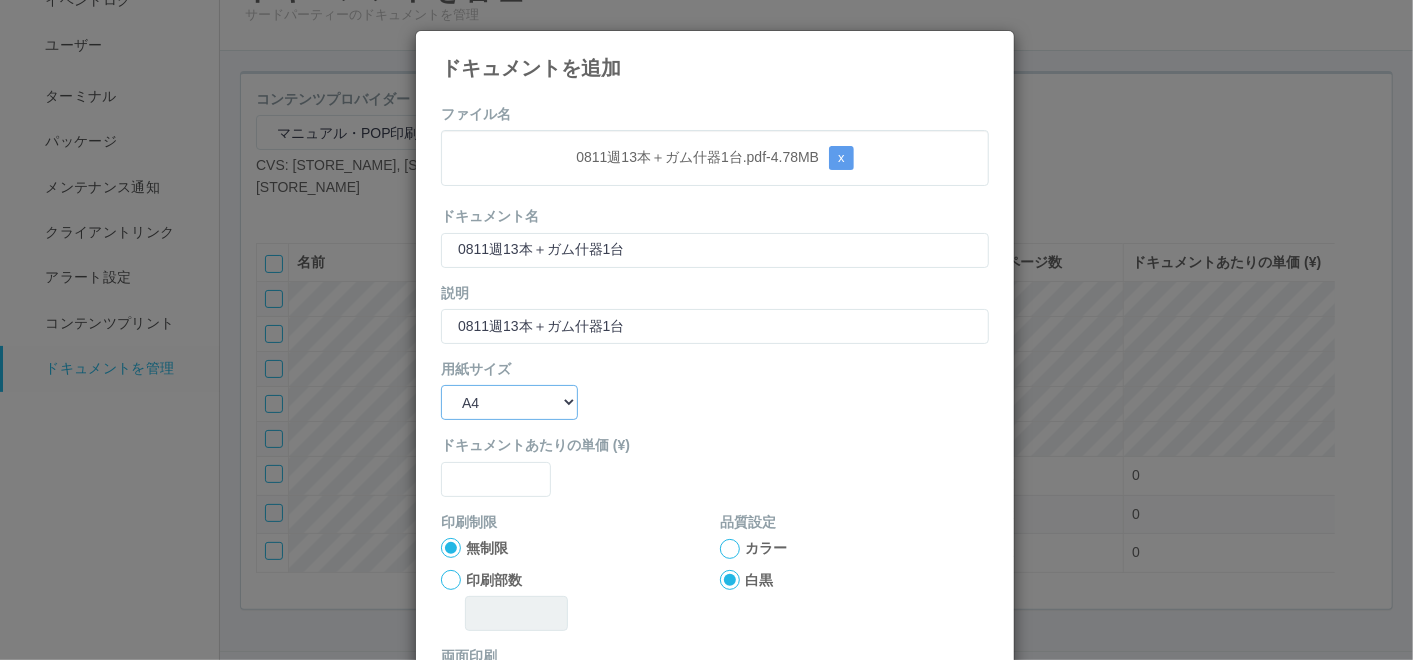 click on "B5 A4 B4 A3" at bounding box center [509, 402] 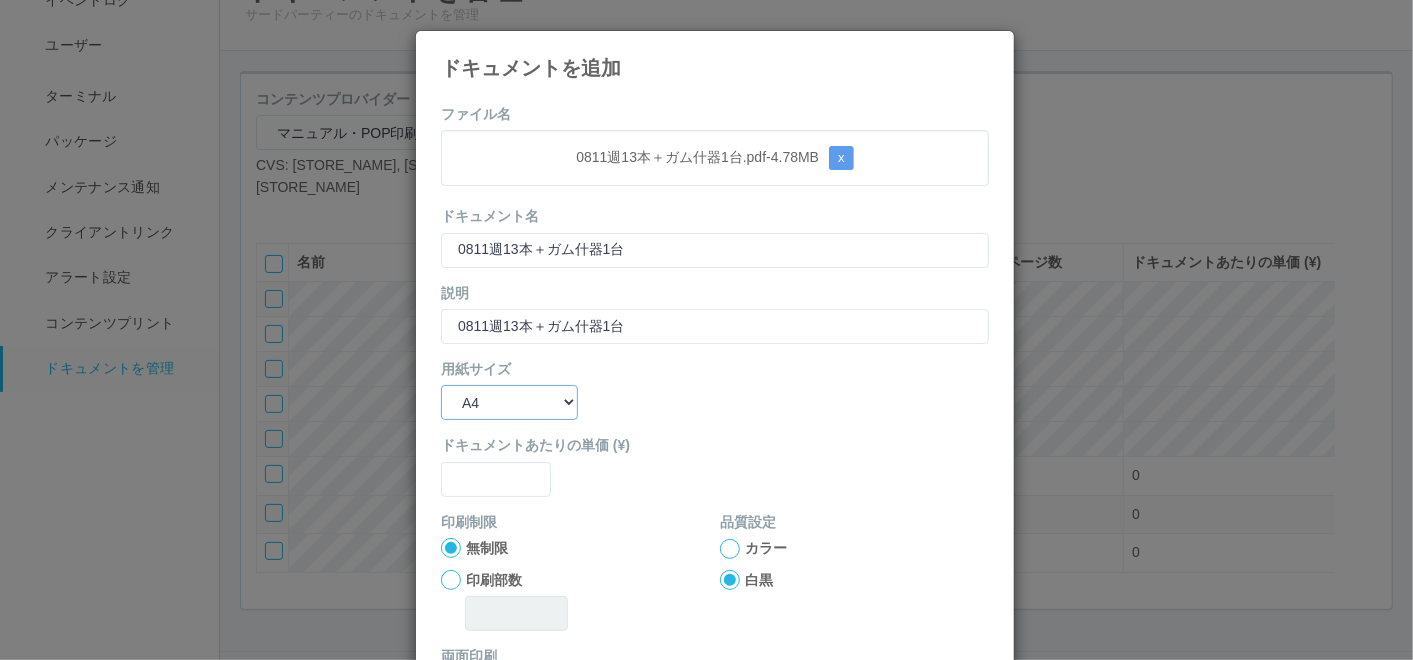 select on "A3" 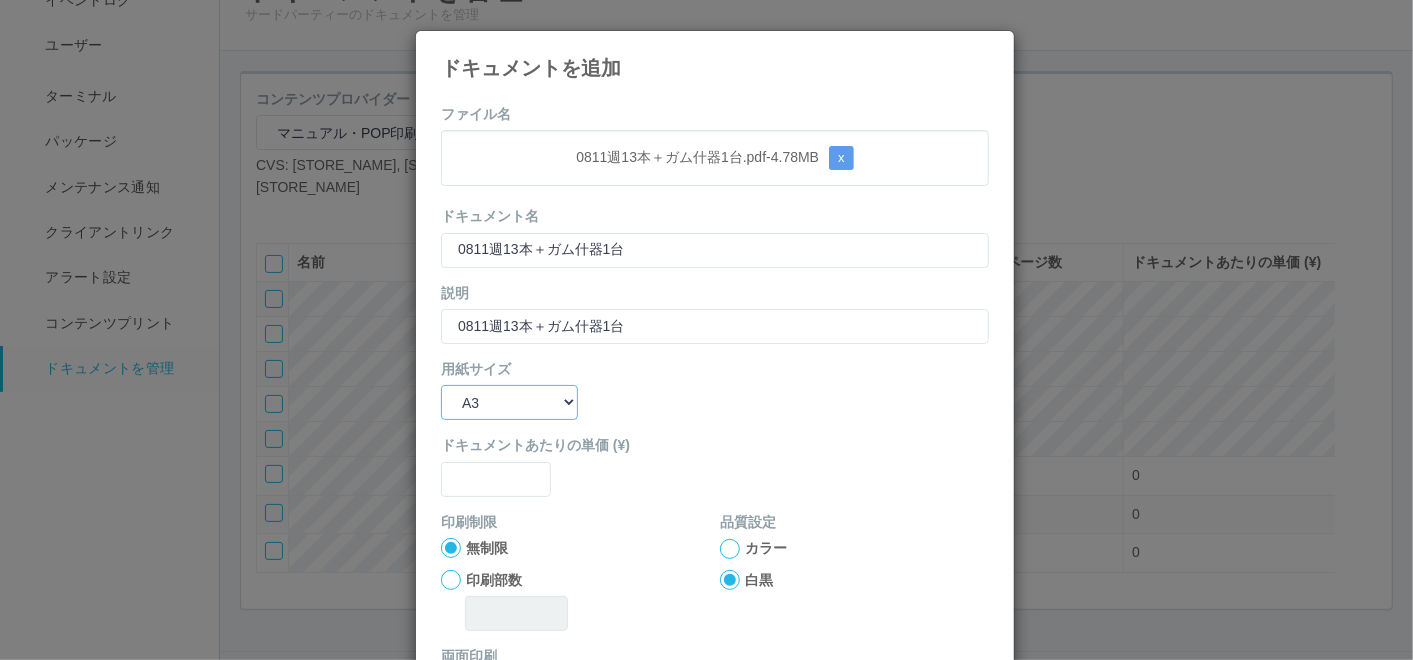 click on "B5 A4 B4 A3" at bounding box center (509, 402) 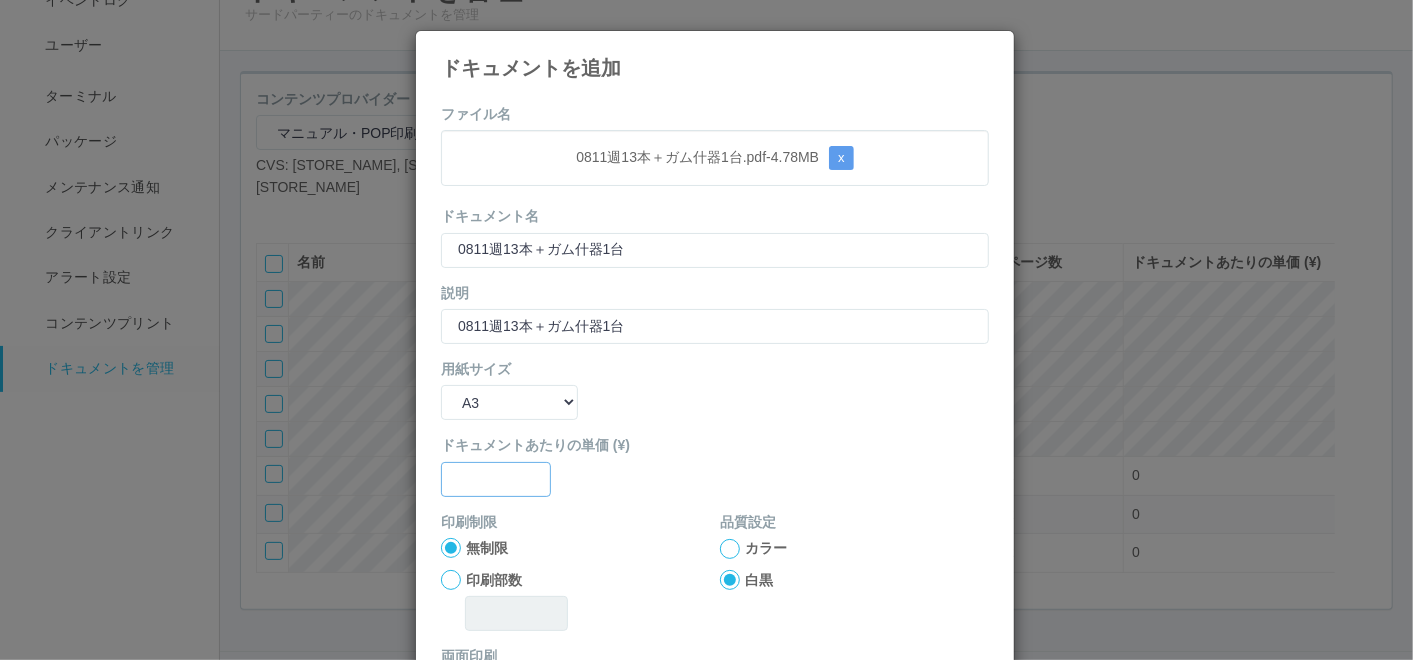 click at bounding box center (496, 479) 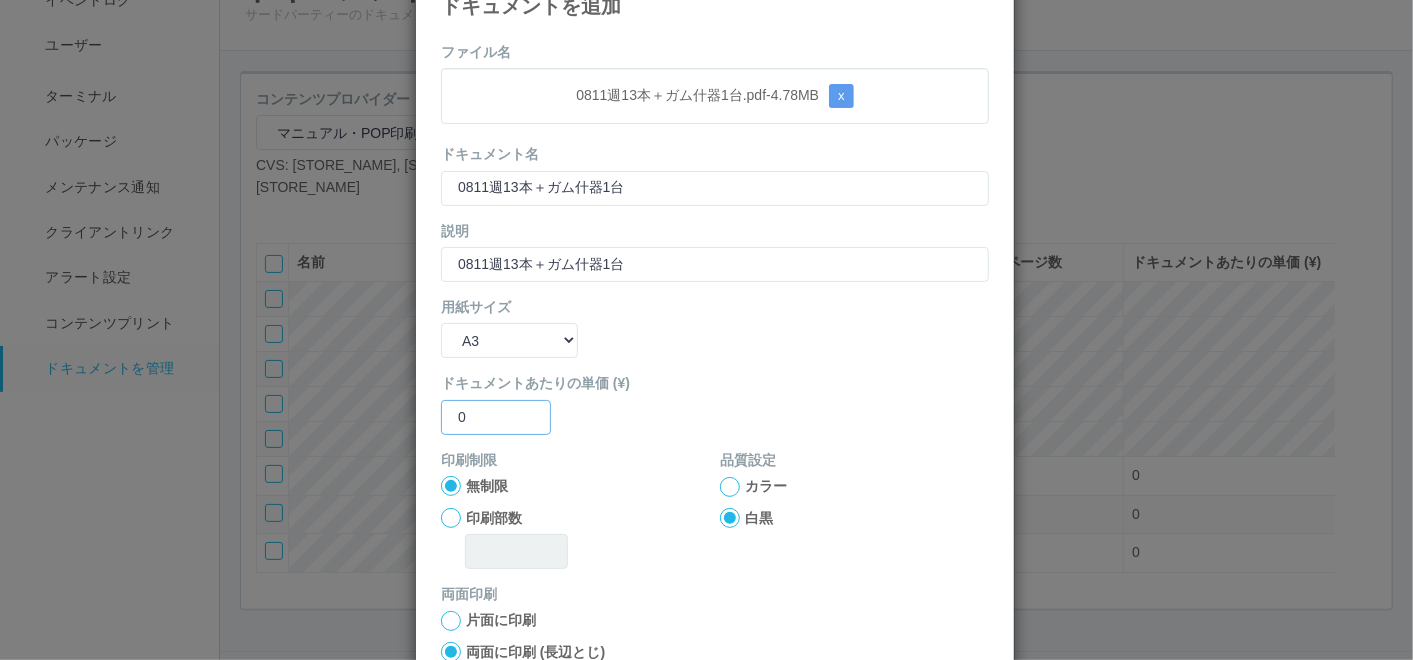scroll, scrollTop: 111, scrollLeft: 0, axis: vertical 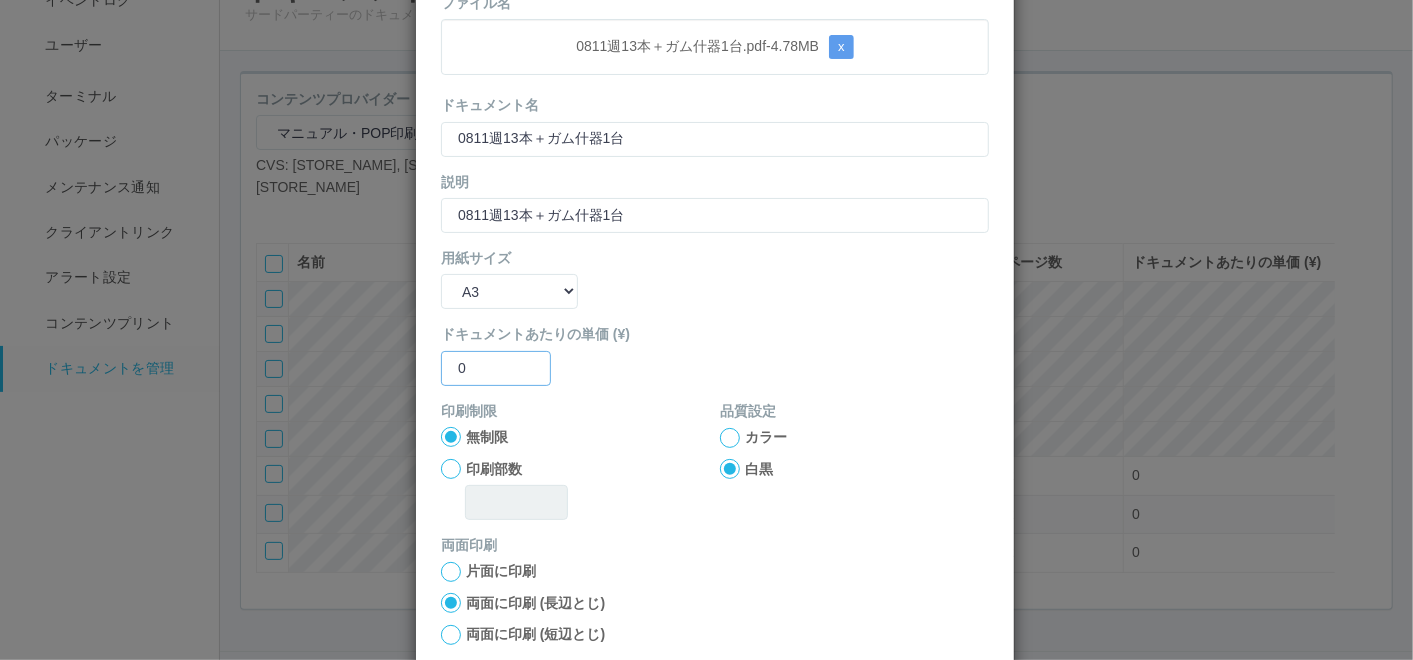 type on "0" 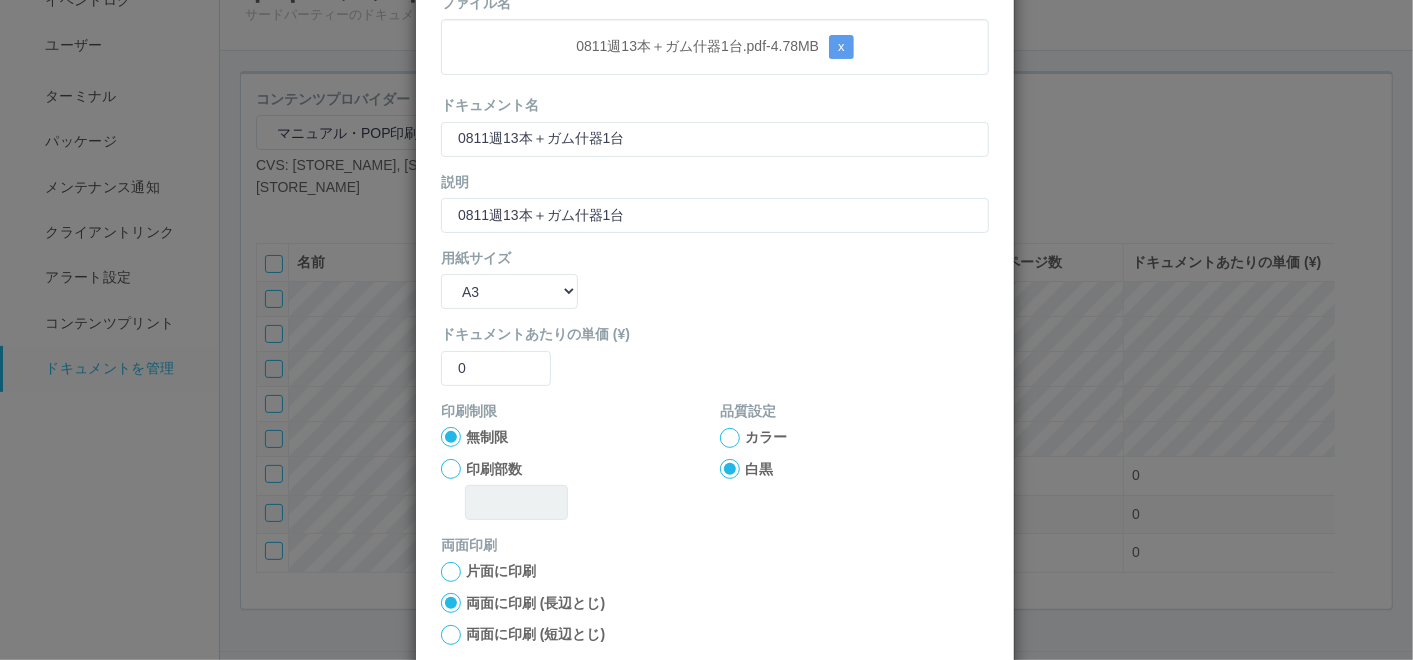 click at bounding box center (730, 438) 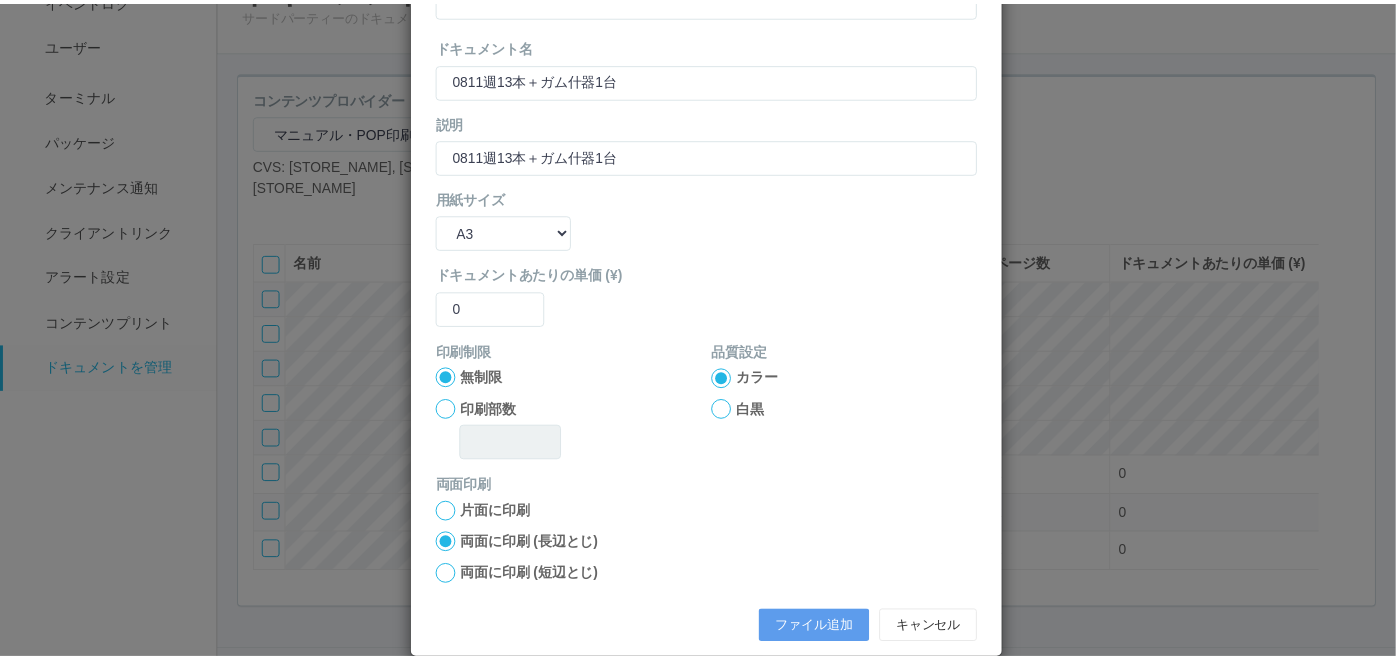 scroll, scrollTop: 199, scrollLeft: 0, axis: vertical 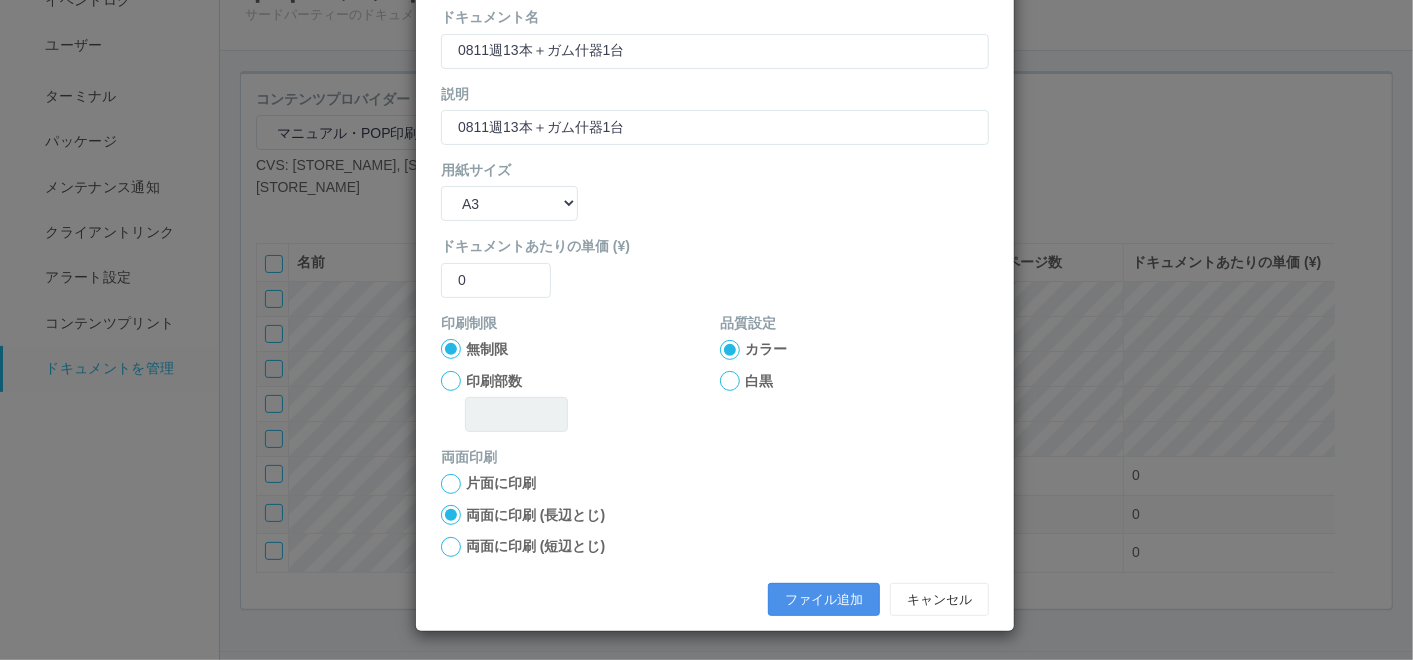 click on "ファイル追加" at bounding box center [824, 600] 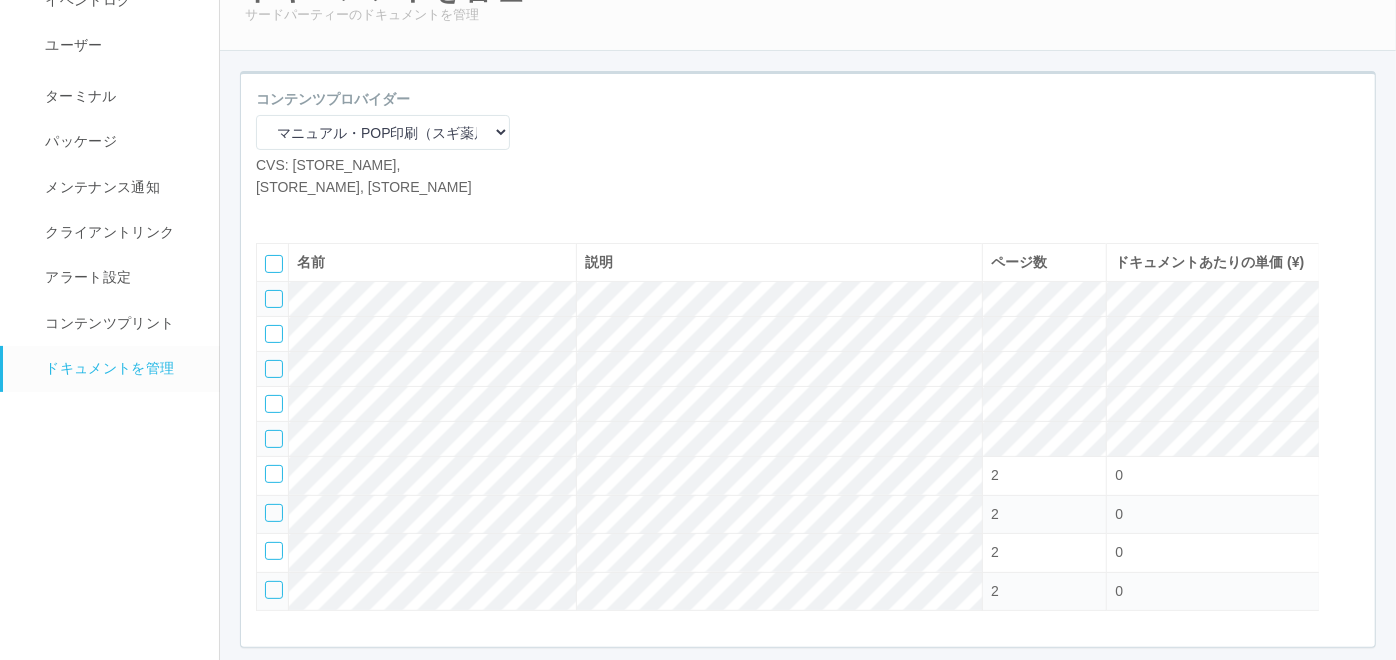 scroll, scrollTop: 245, scrollLeft: 0, axis: vertical 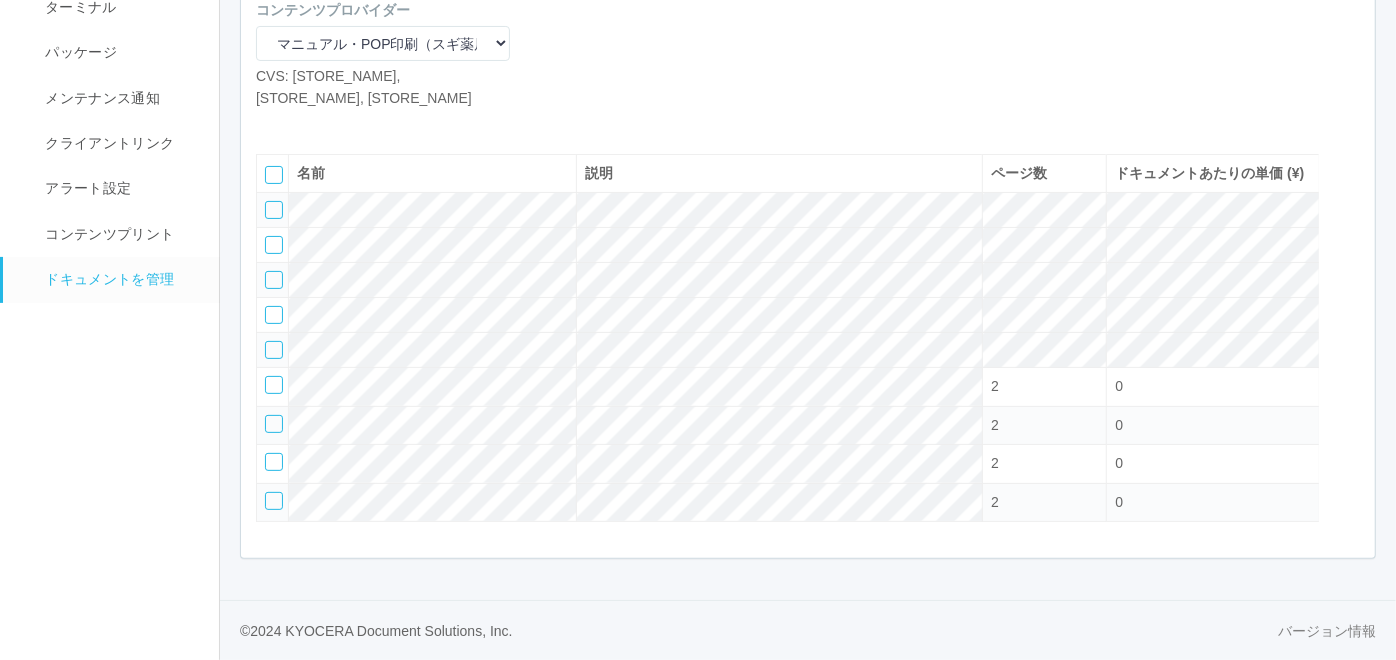 click at bounding box center (271, 124) 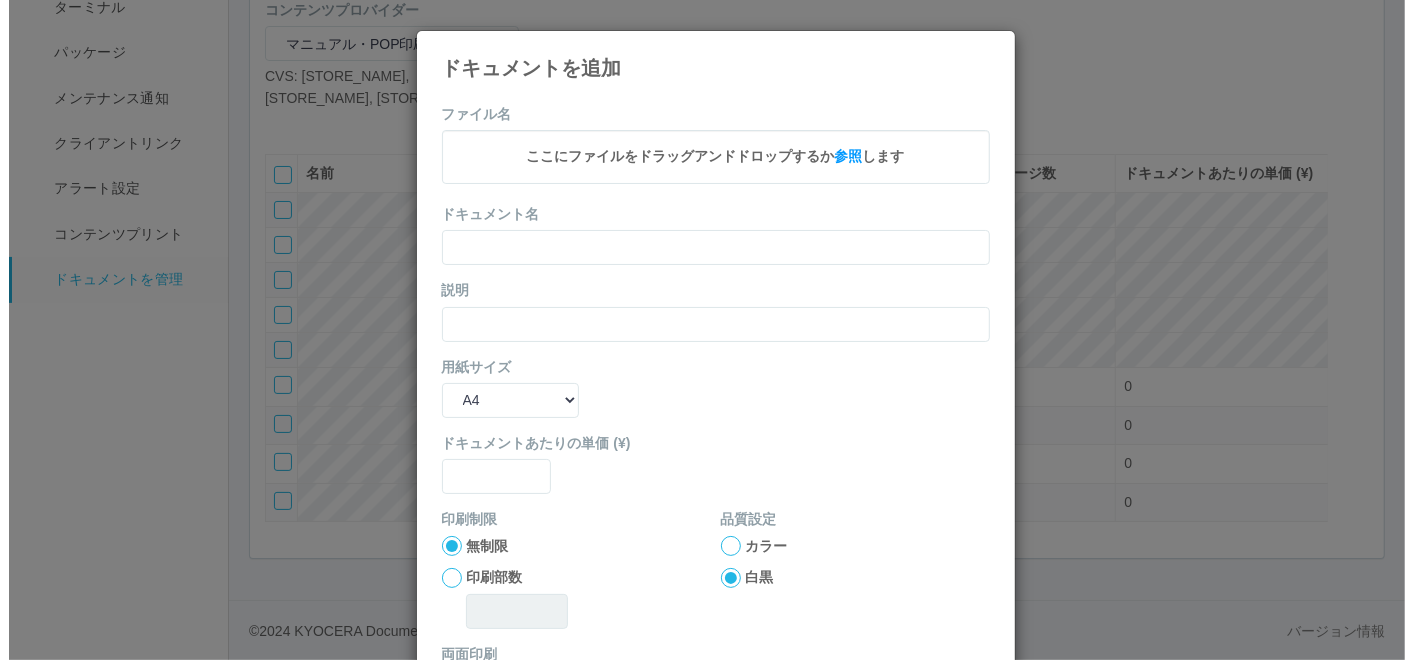 scroll, scrollTop: 224, scrollLeft: 0, axis: vertical 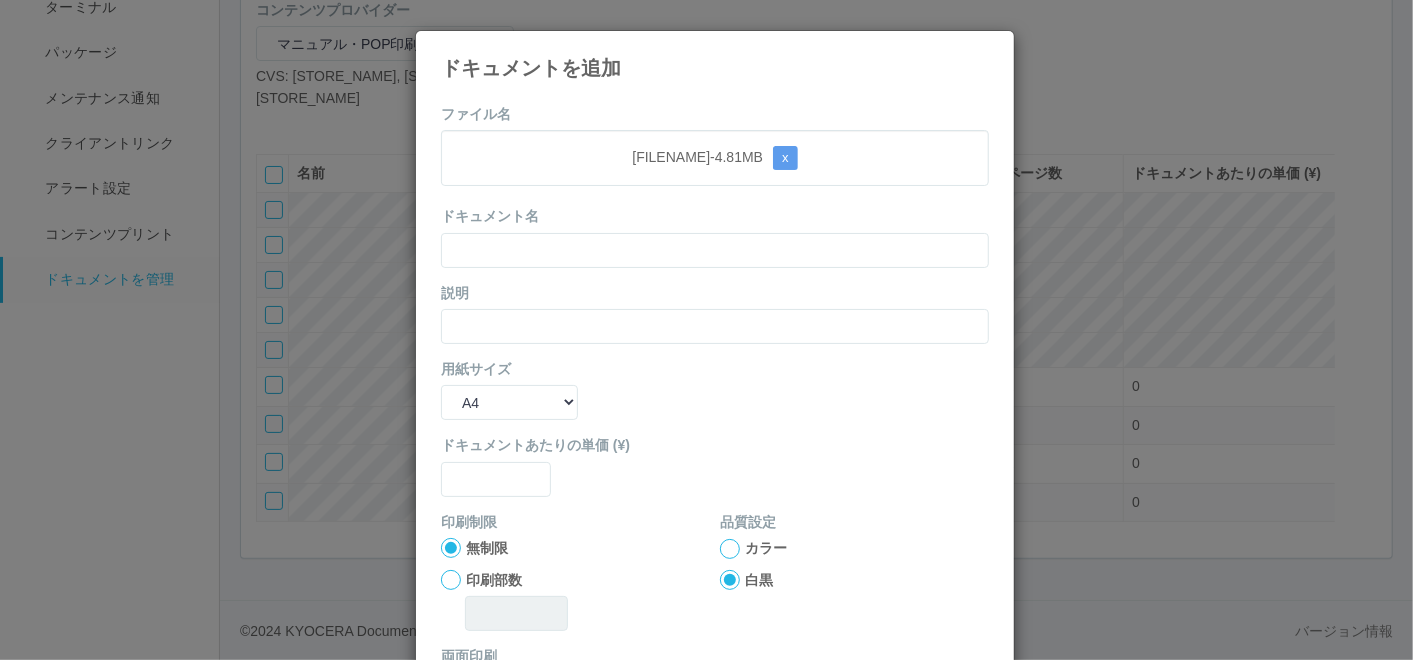 click on "ファイル名 0811週14本.pdf  -  4.81  MB x ドキュメント名 説明 用紙サイズ B5 A4 B4 A3 ドキュメントあたりの単価 (¥) 印刷制限 無制限 印刷部数 品質設定 カラー 白黒 両面印刷 片面に印刷 両面に印刷 (長辺とじ)両面に印刷 (短辺とじ) ファイル追加 キャンセル" at bounding box center [715, 459] 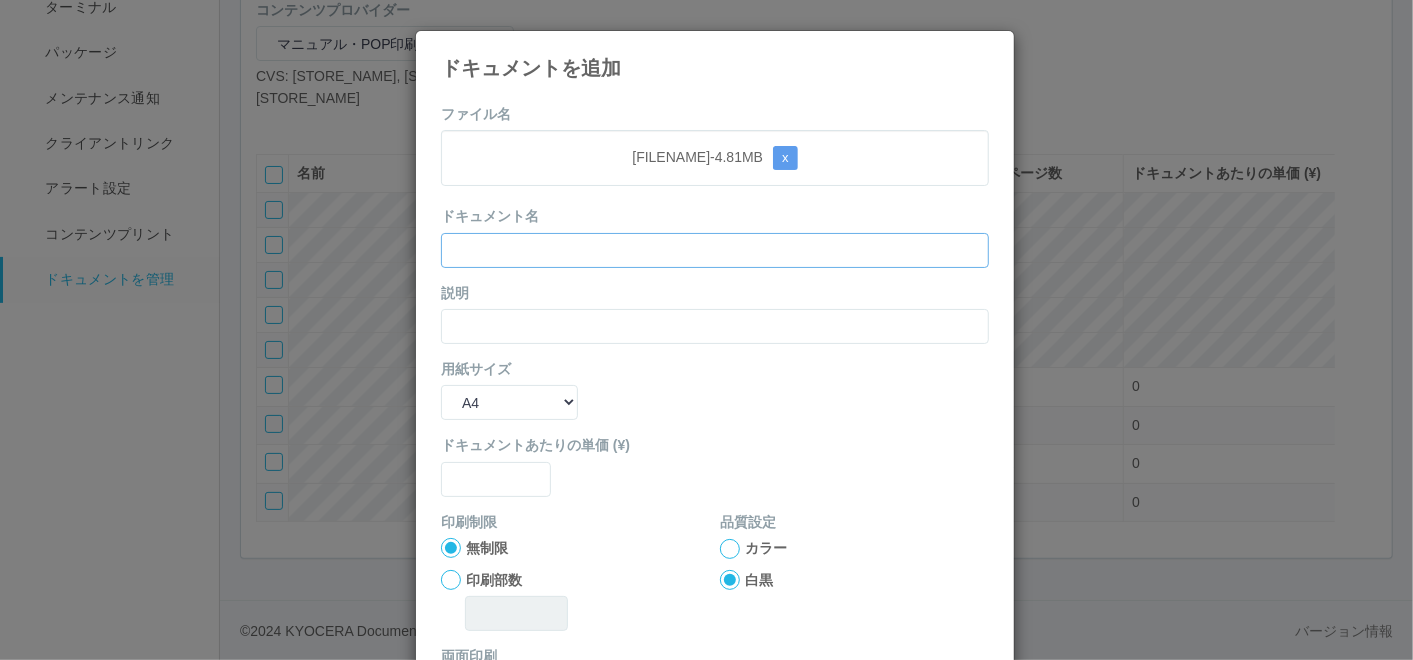 drag, startPoint x: 660, startPoint y: 251, endPoint x: 647, endPoint y: 257, distance: 14.3178215 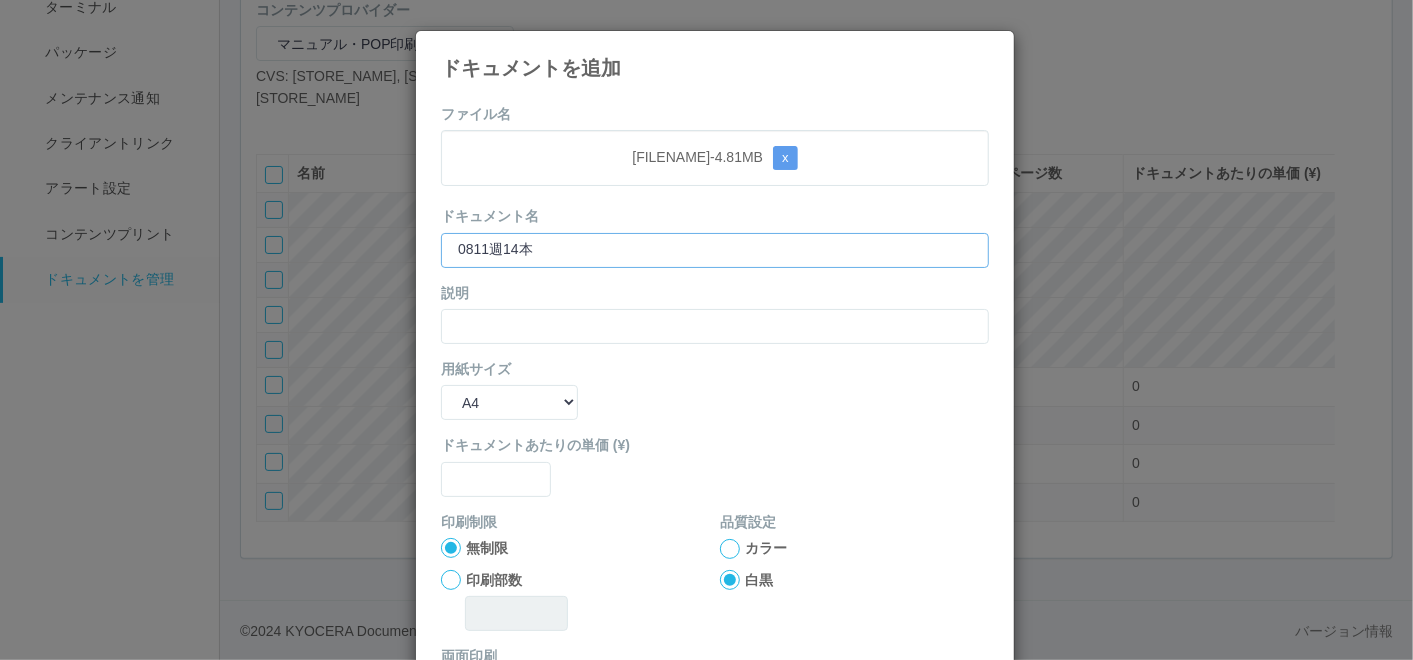 type on "0811週14本" 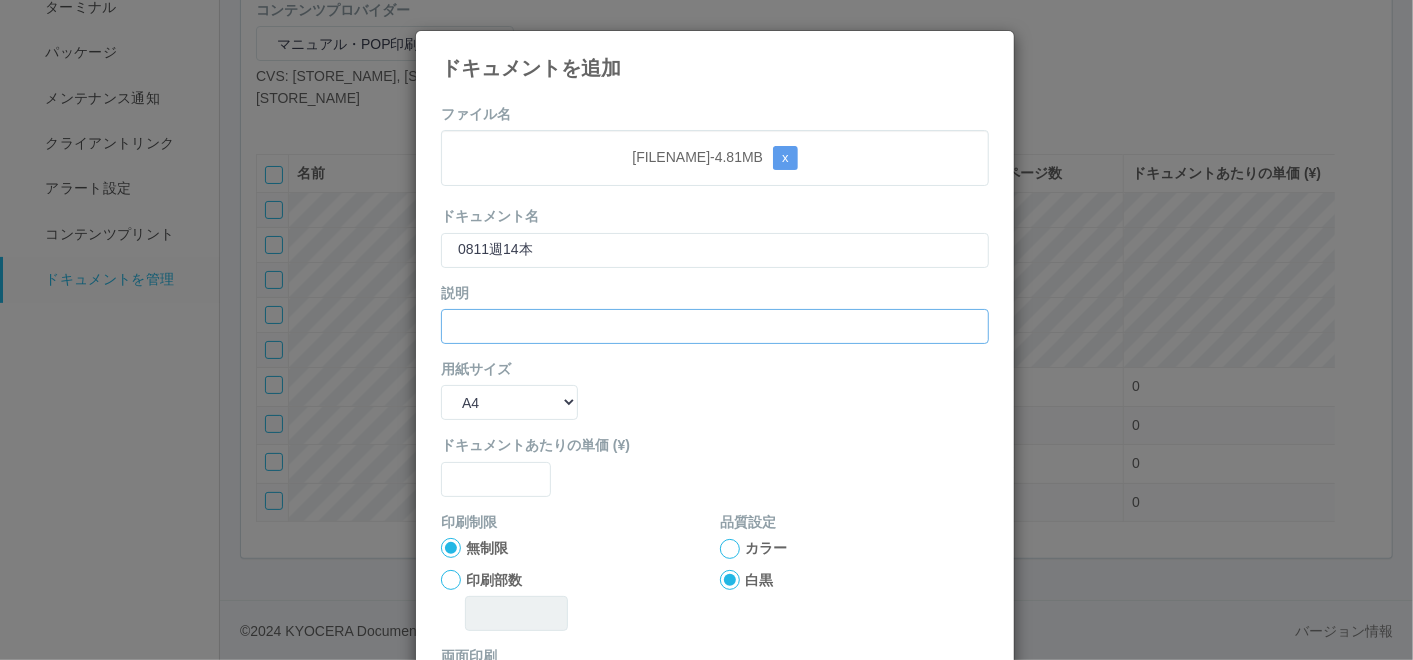 click at bounding box center [715, 326] 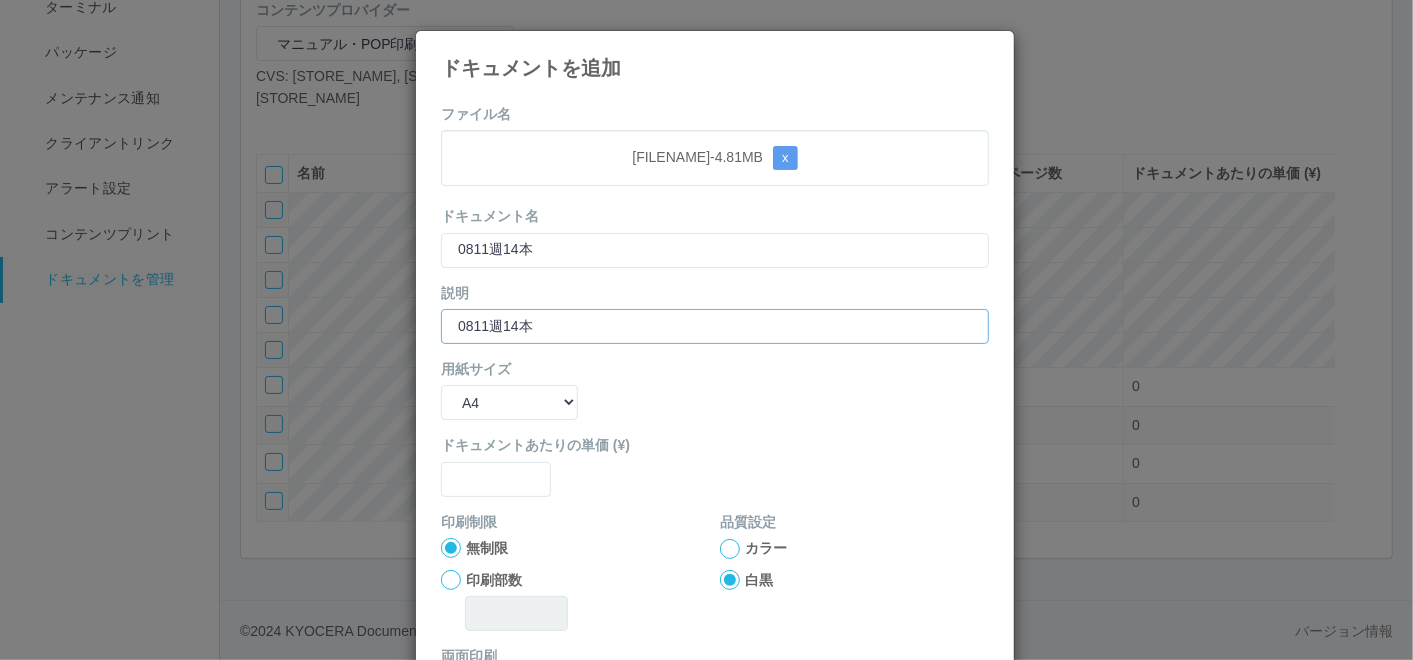type on "0811週14本" 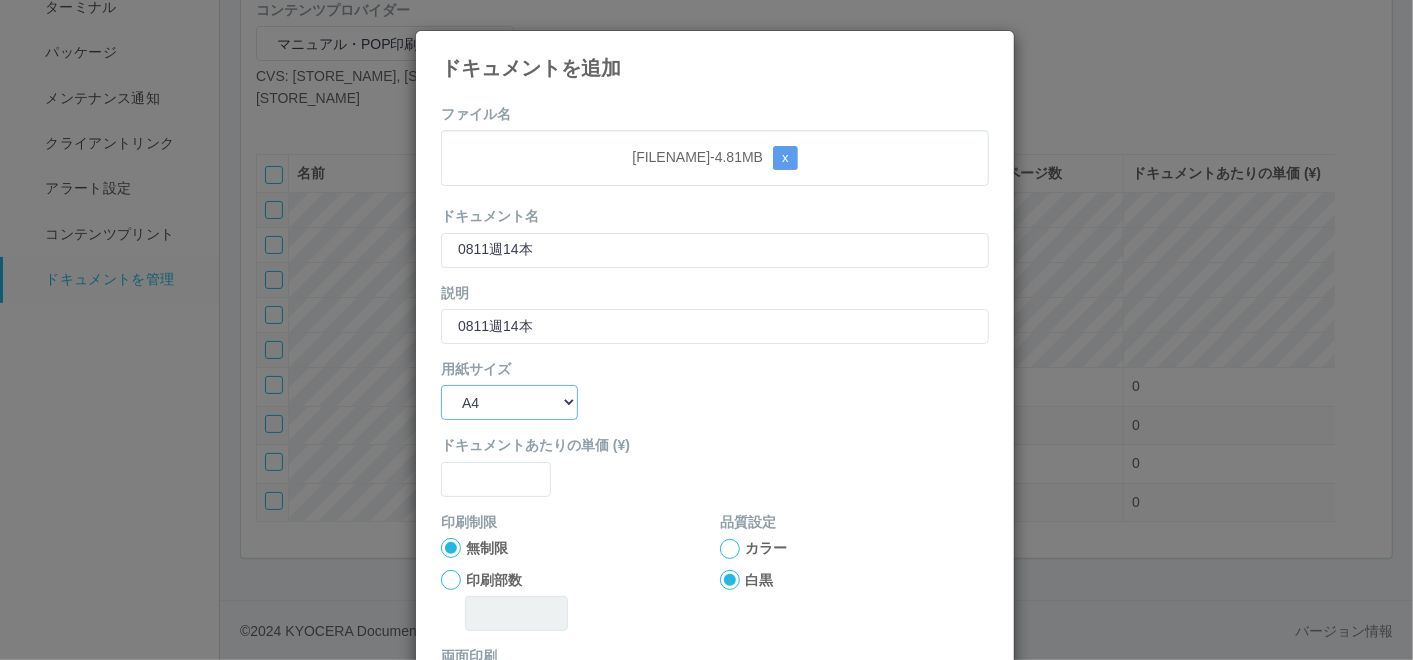 drag, startPoint x: 483, startPoint y: 395, endPoint x: 487, endPoint y: 416, distance: 21.377558 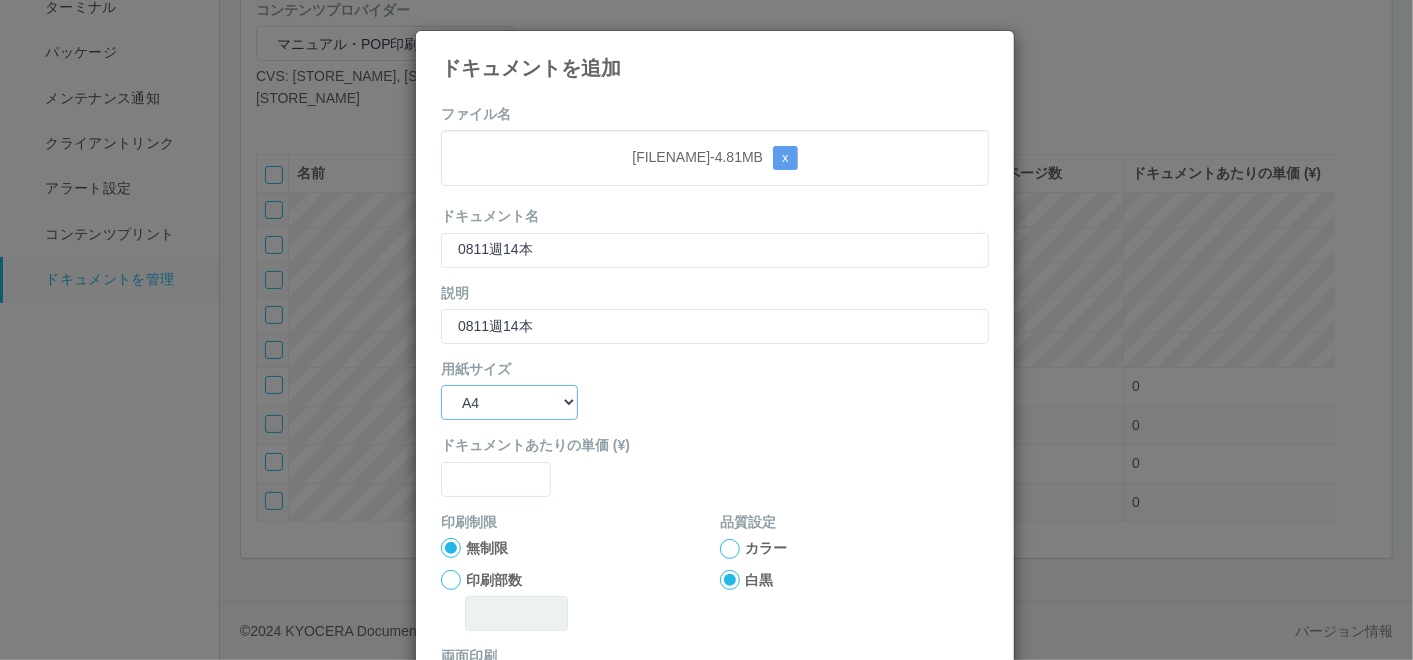 select on "A3" 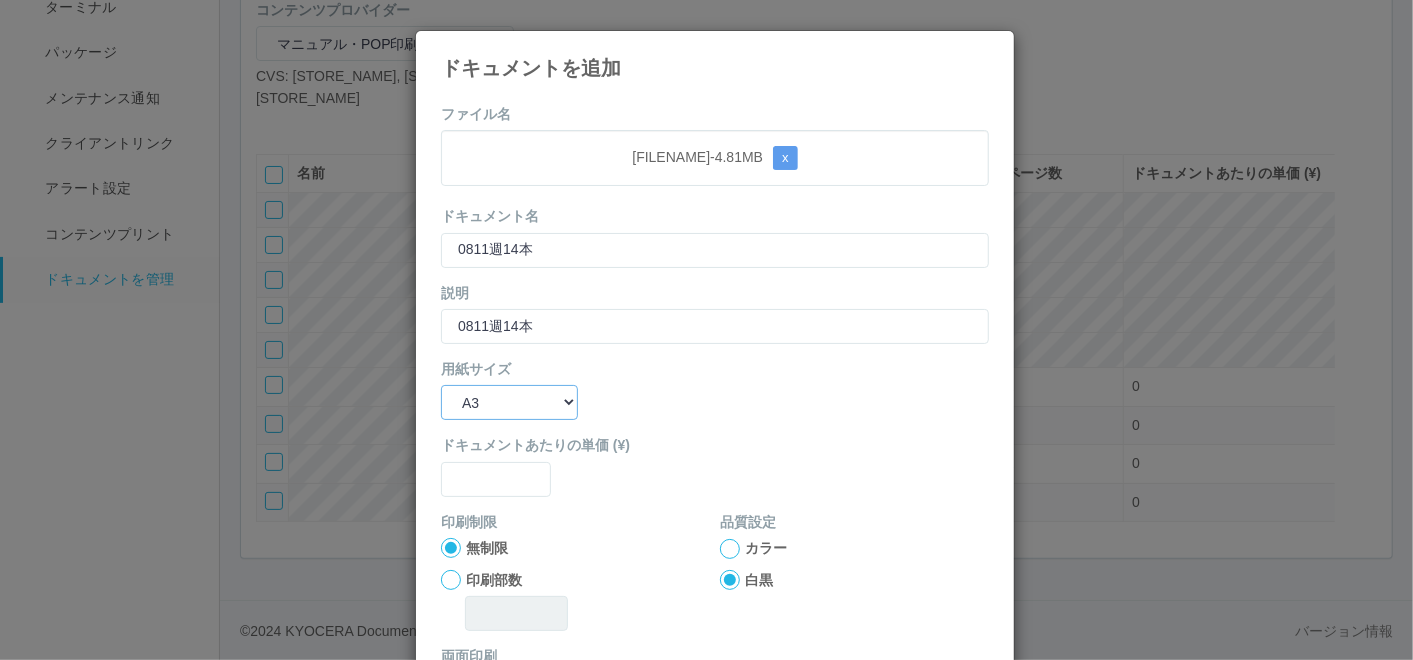 click on "B5 A4 B4 A3" at bounding box center (509, 402) 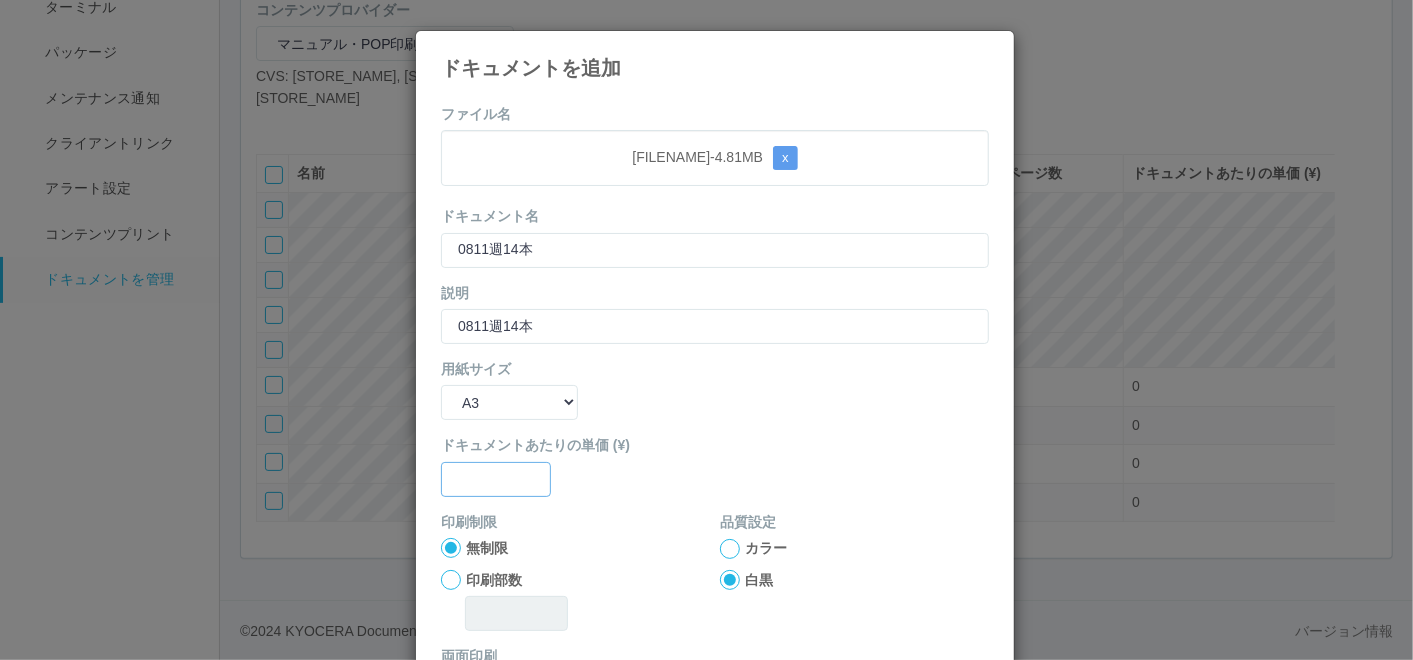click at bounding box center [496, 479] 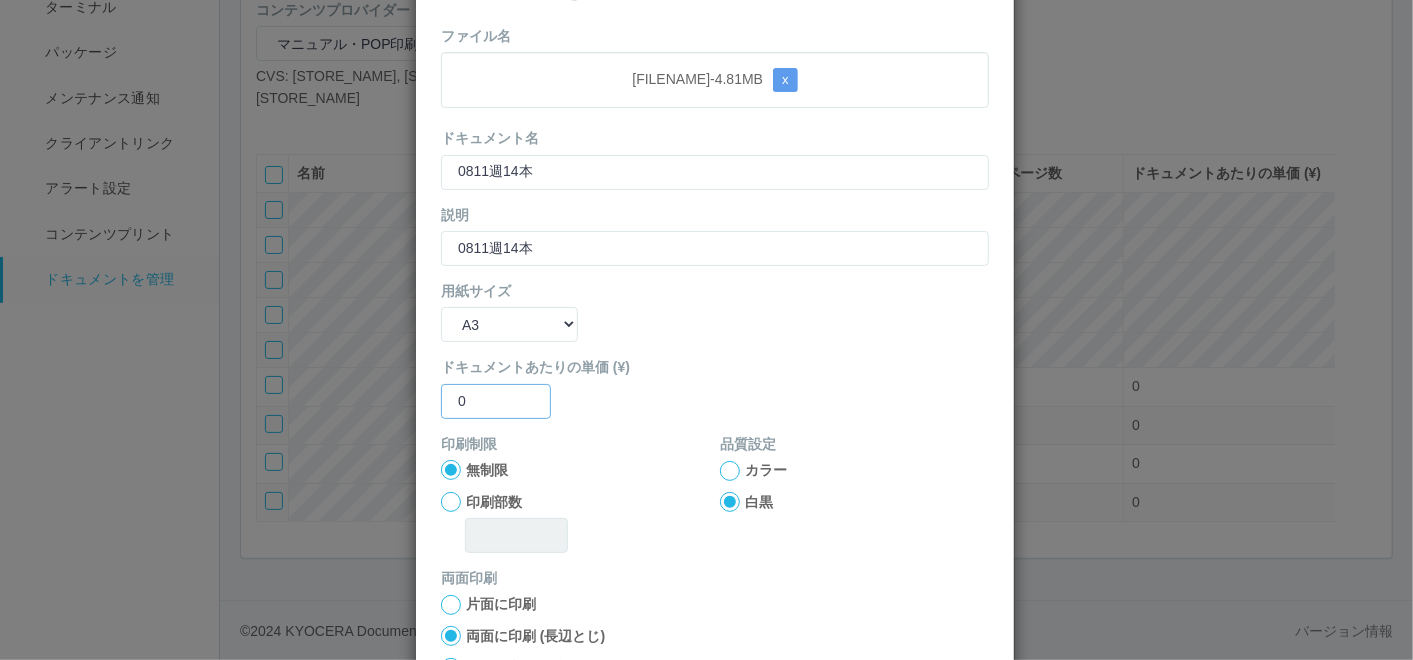 scroll, scrollTop: 111, scrollLeft: 0, axis: vertical 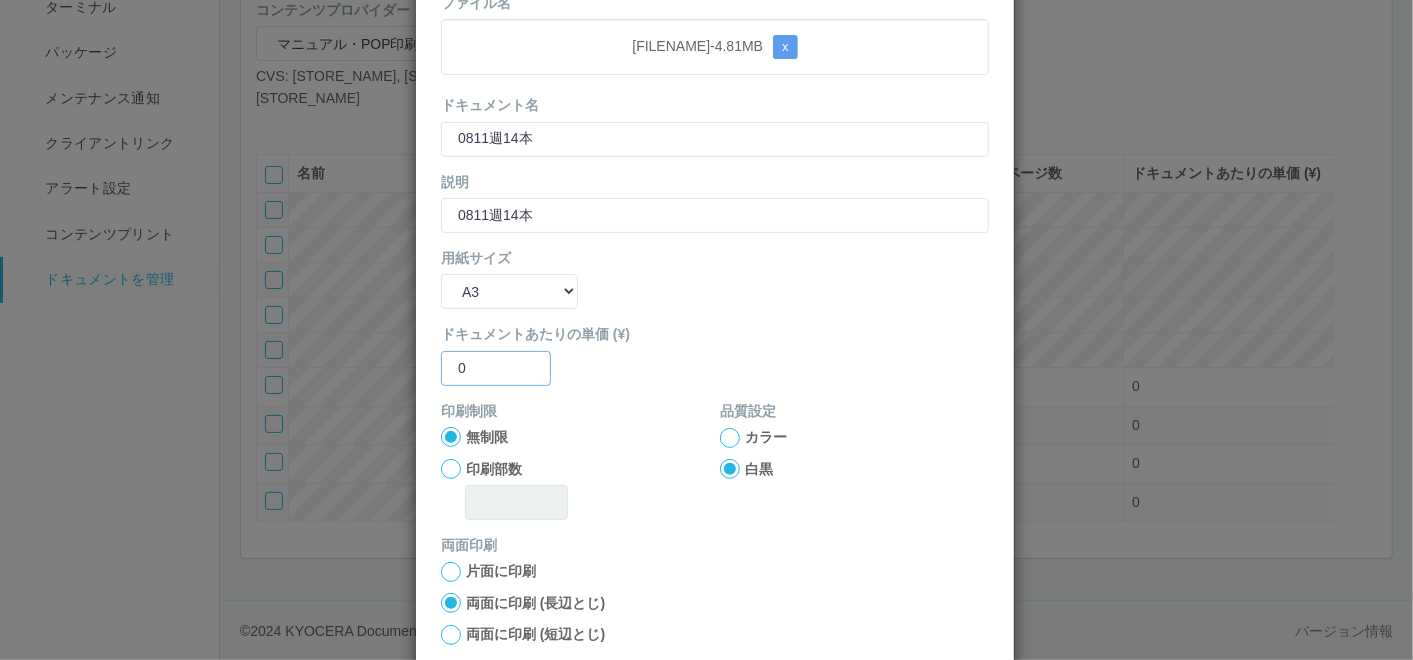 type on "0" 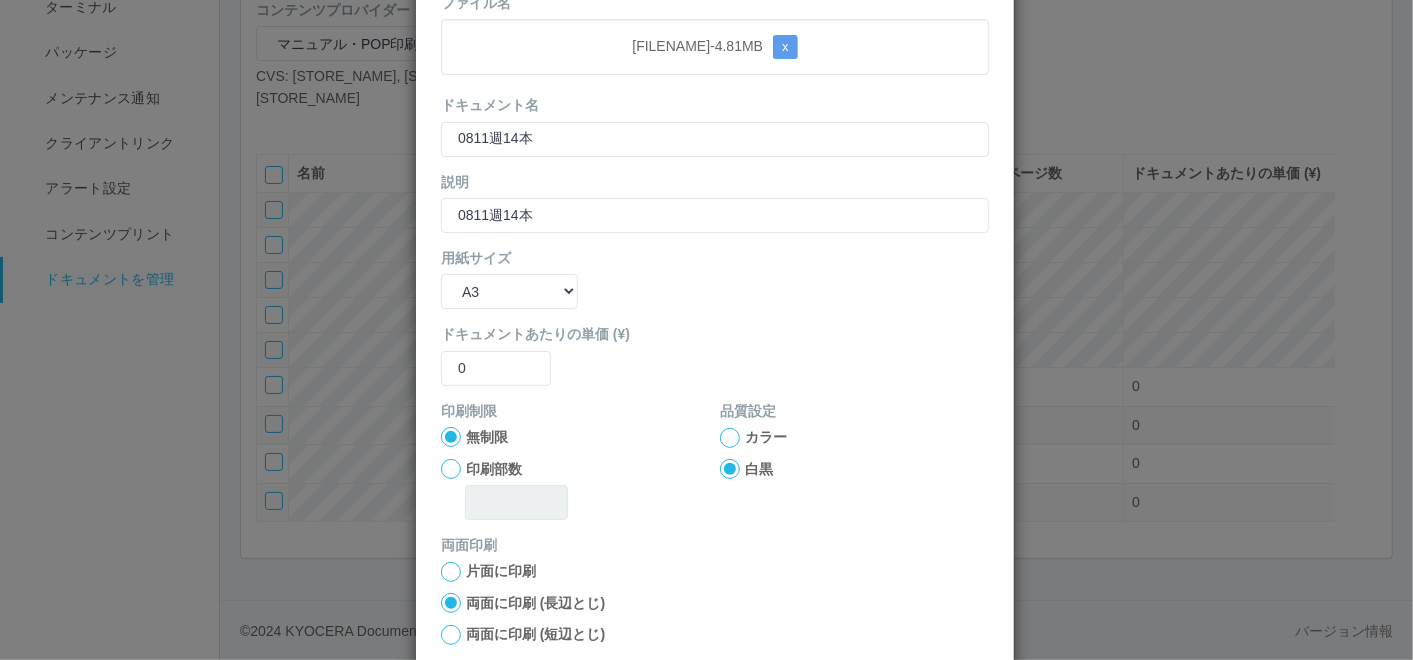 click at bounding box center [730, 438] 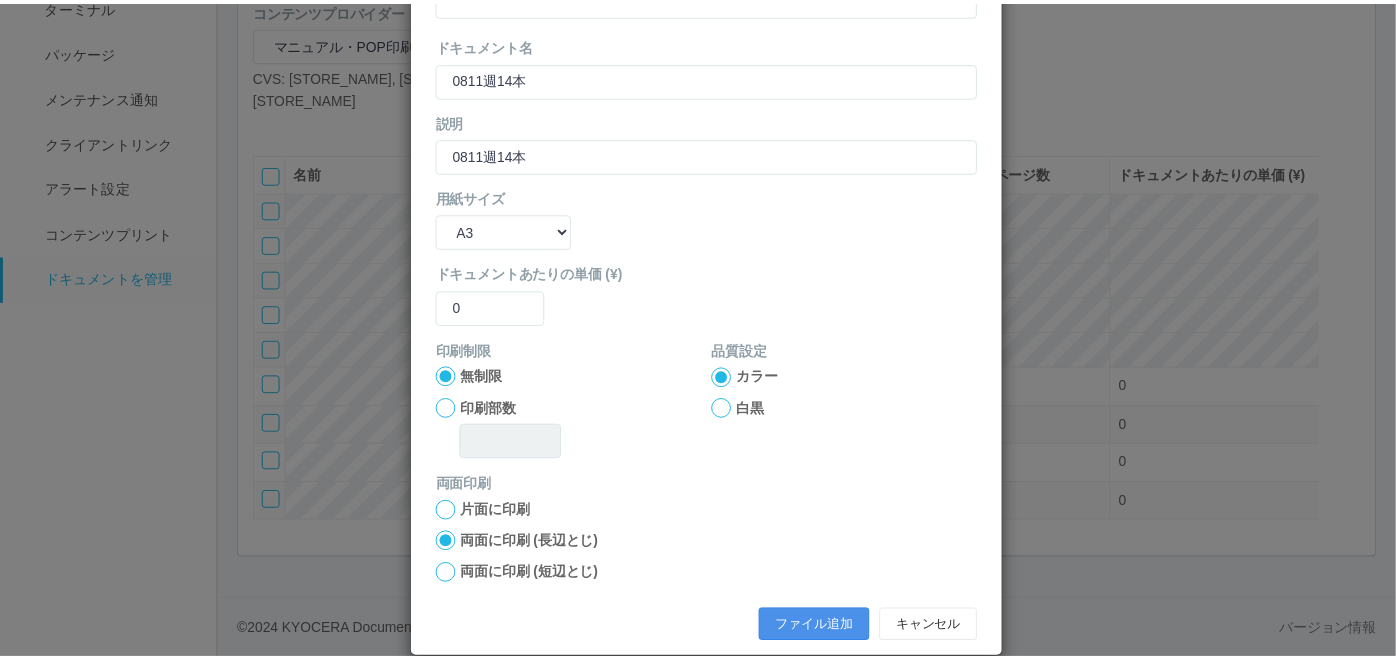 scroll, scrollTop: 199, scrollLeft: 0, axis: vertical 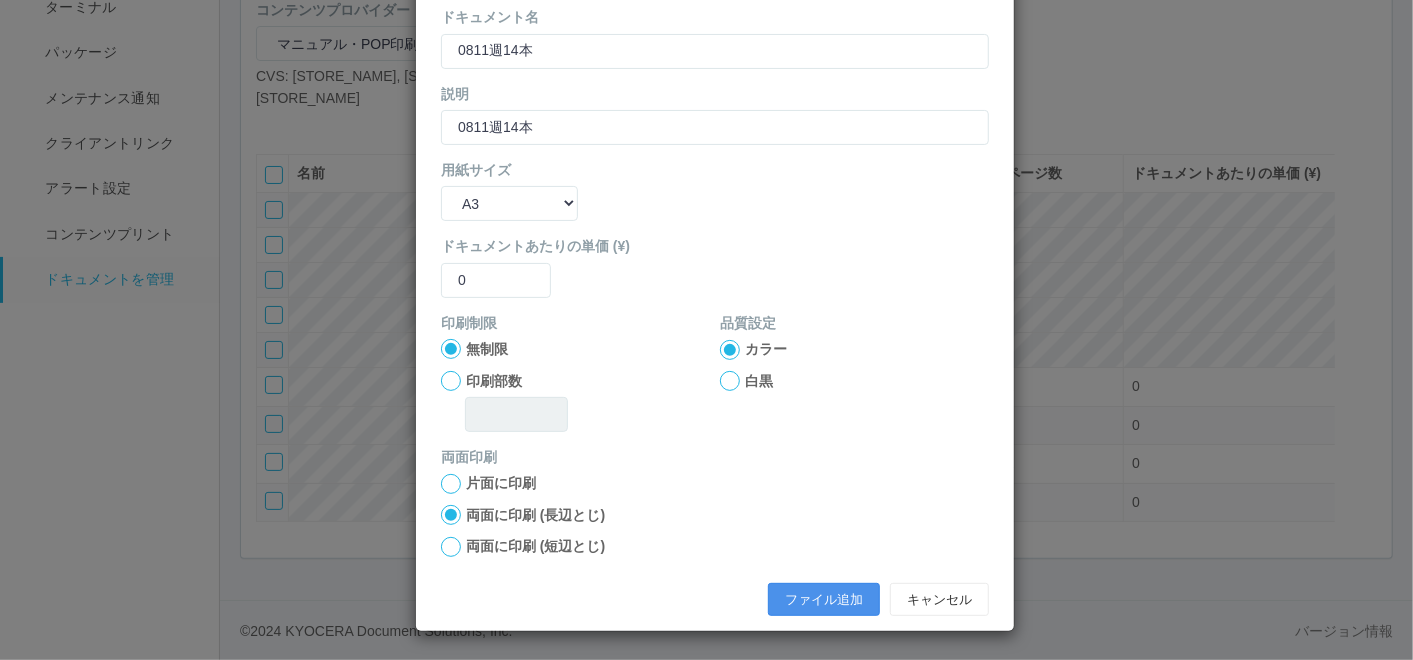 click on "ファイル追加" at bounding box center (824, 600) 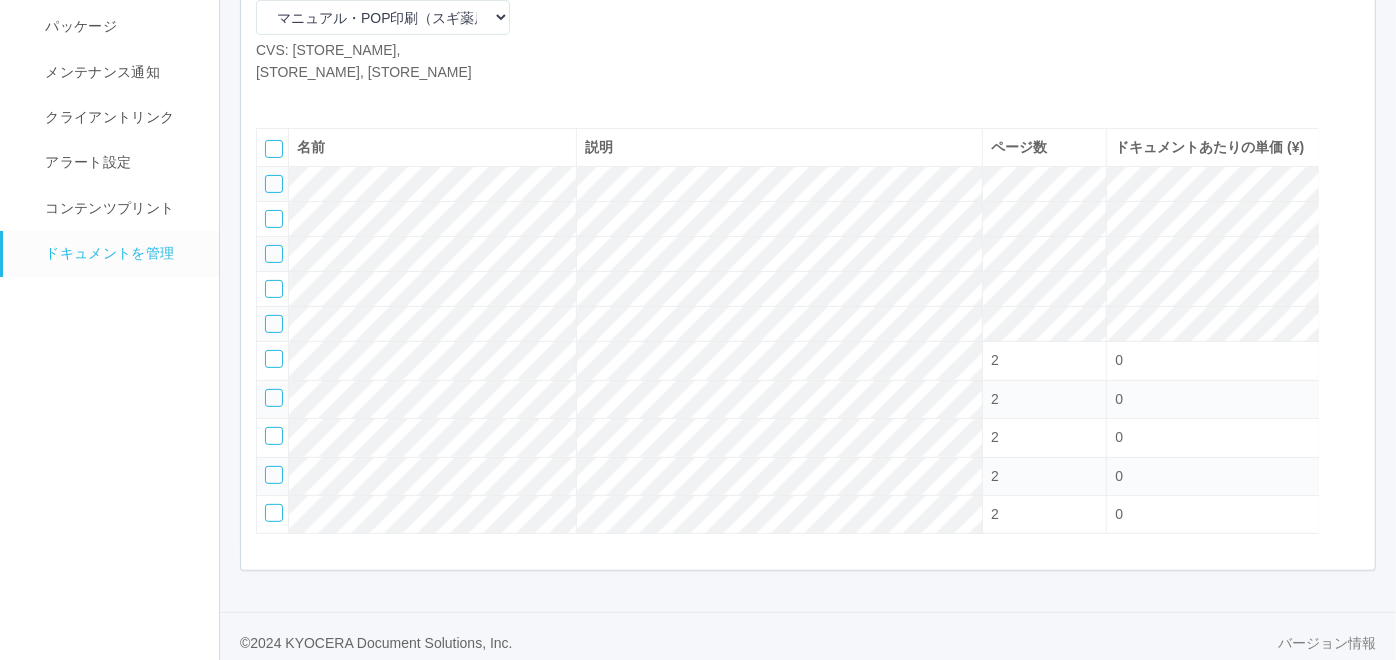 click at bounding box center [301, 98] 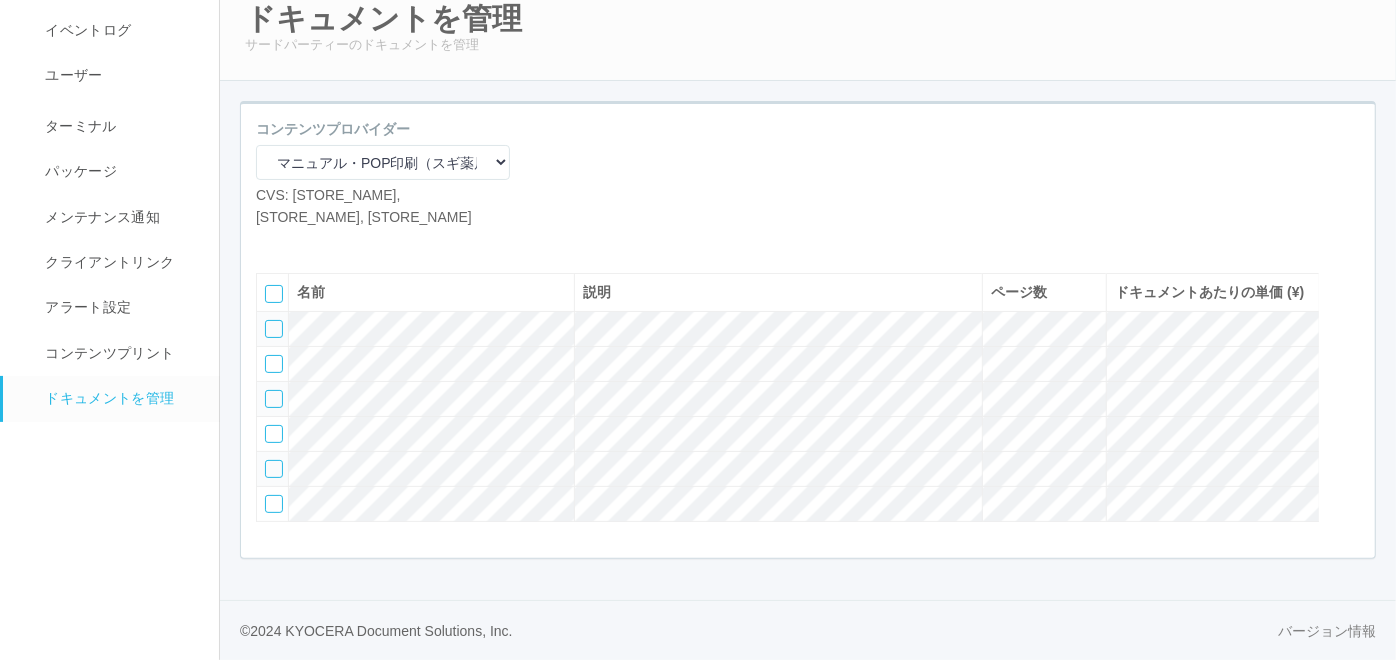 scroll, scrollTop: 131, scrollLeft: 0, axis: vertical 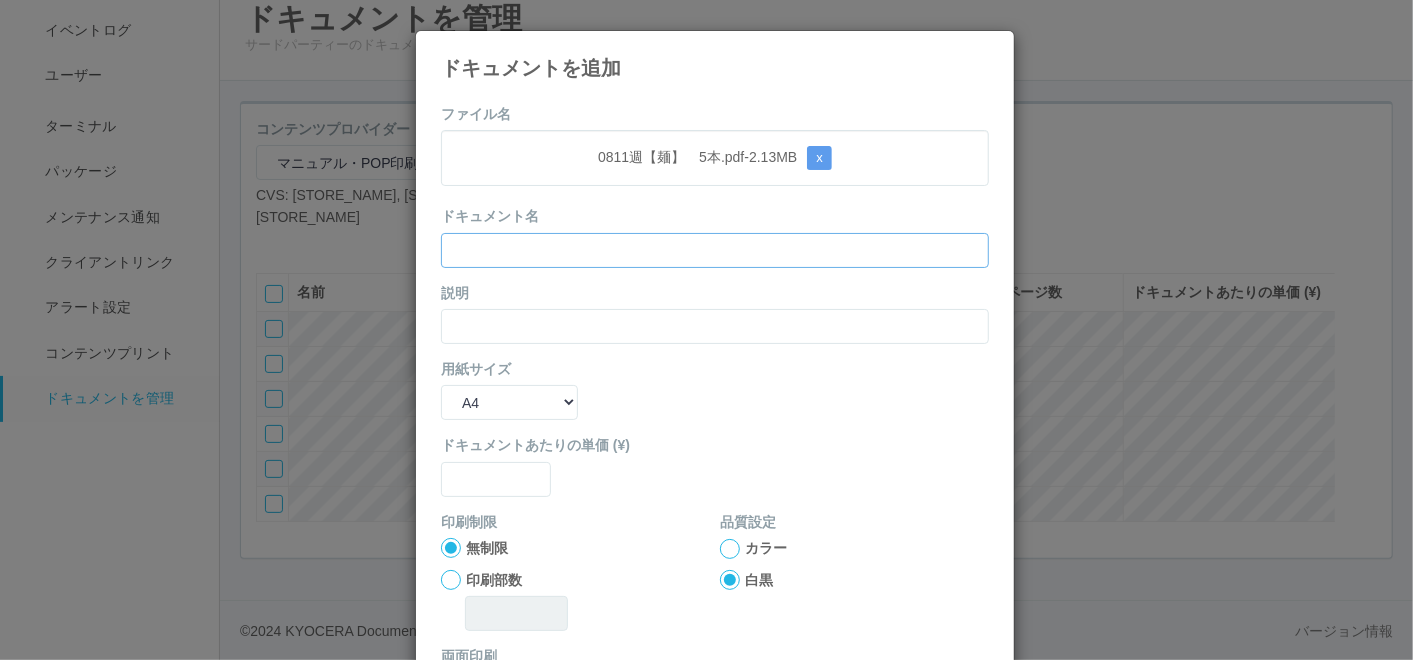 click at bounding box center (715, 250) 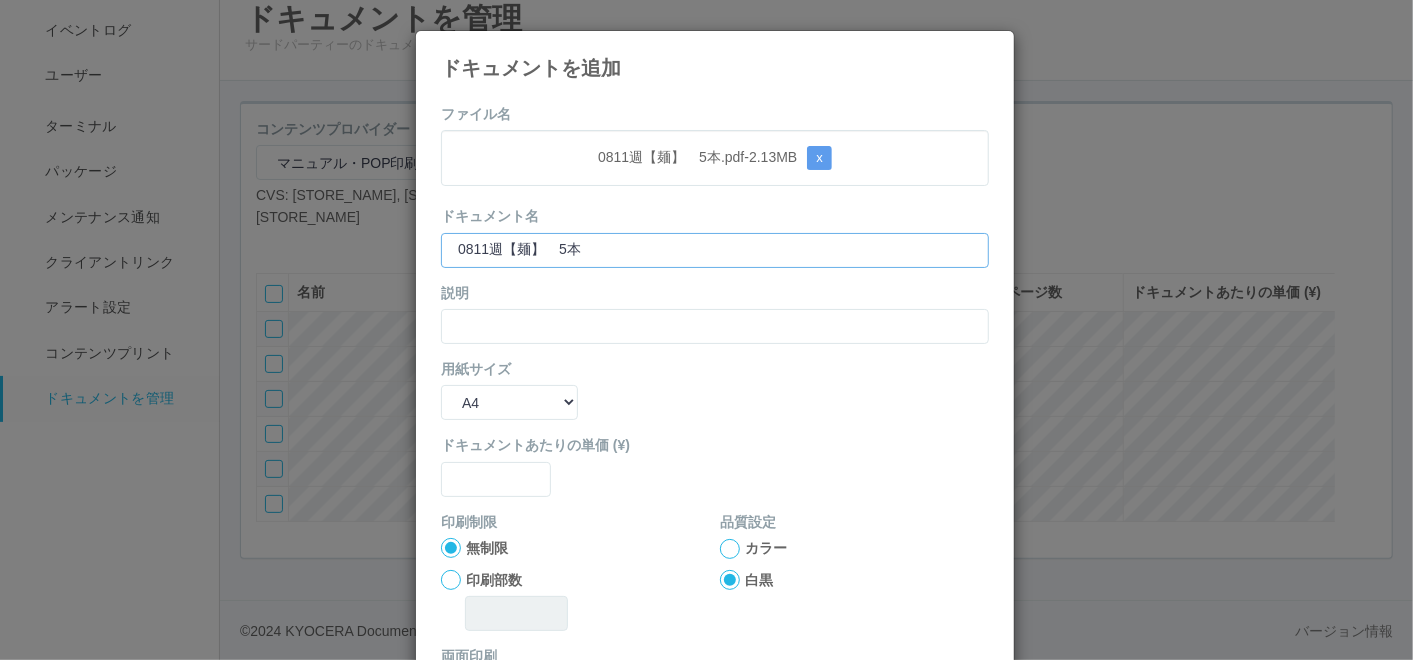 type on "0811週【麺】　5本" 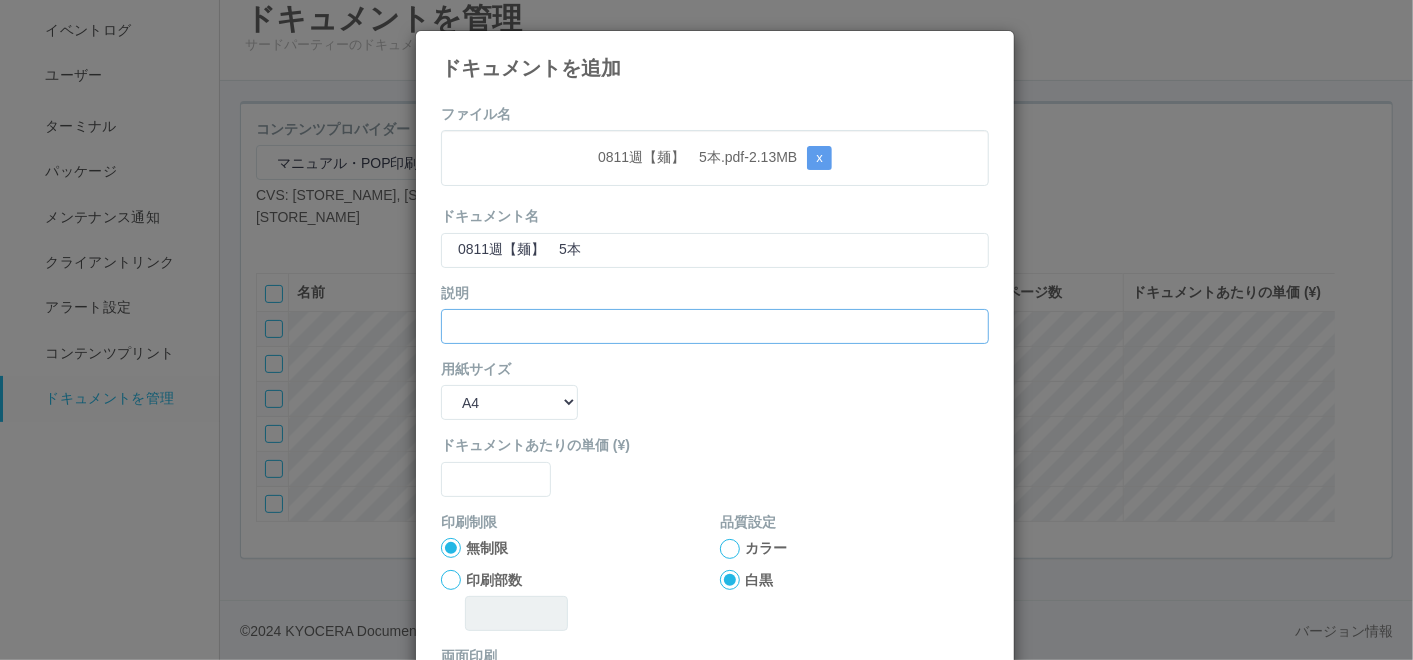 click at bounding box center [715, 326] 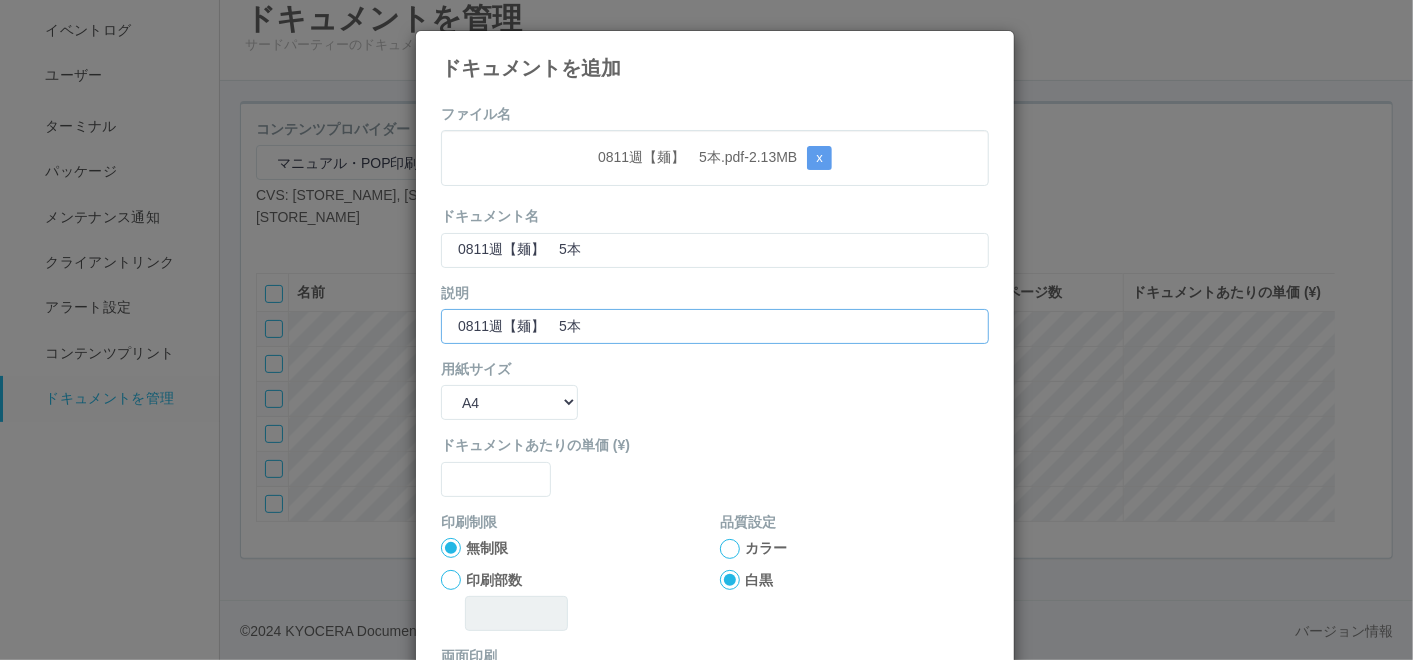 type on "0811週【麺】　5本" 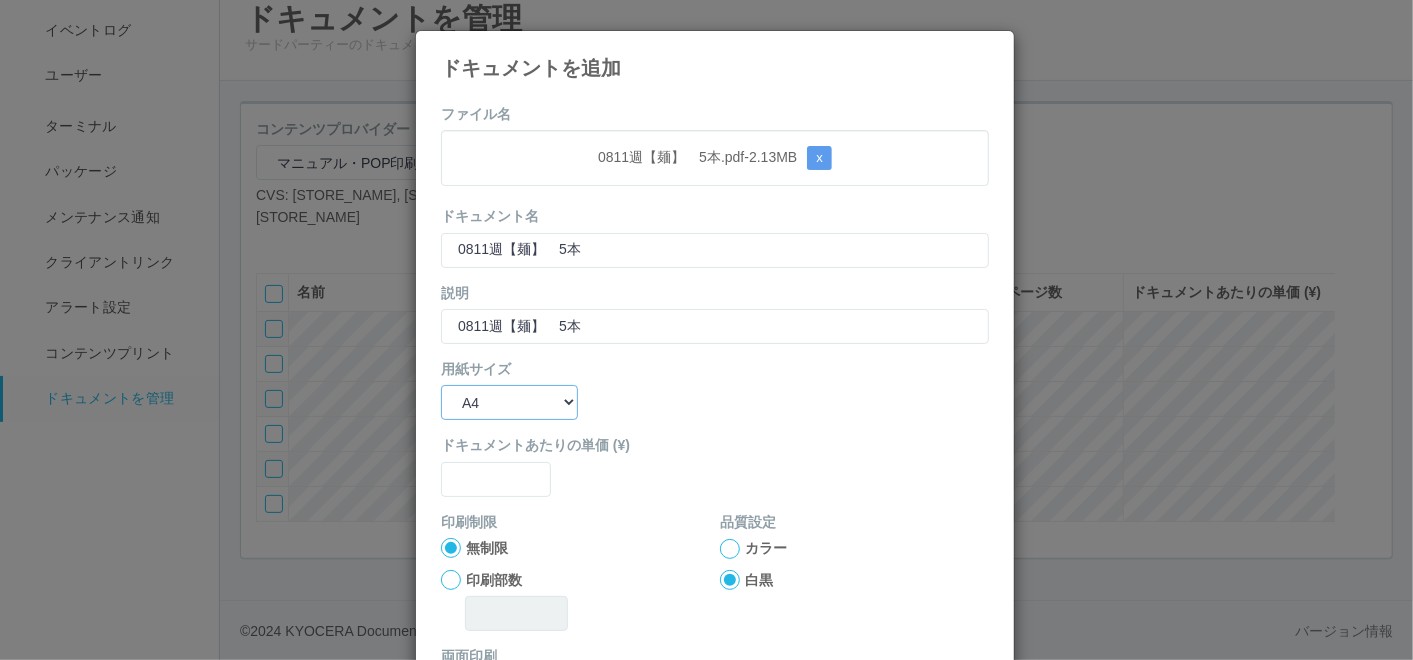 click on "B5 A4 B4 A3" at bounding box center (509, 402) 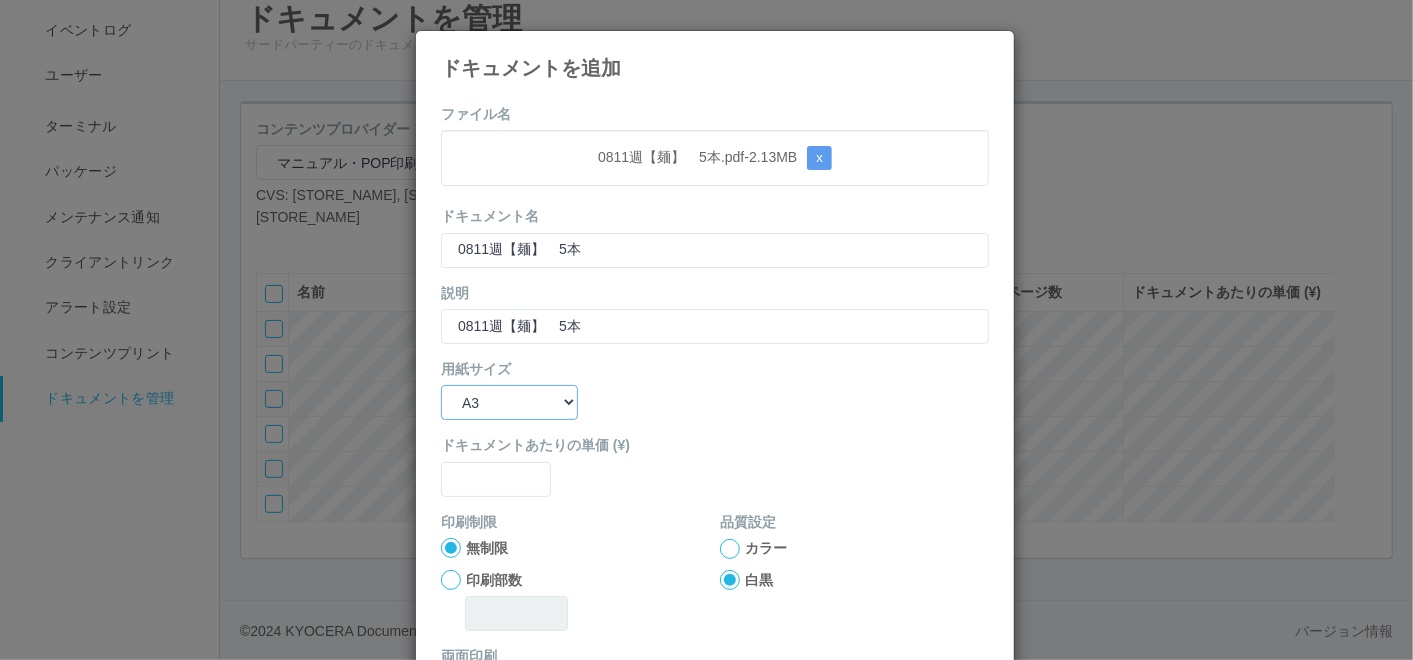 click on "B5 A4 B4 A3" at bounding box center [509, 402] 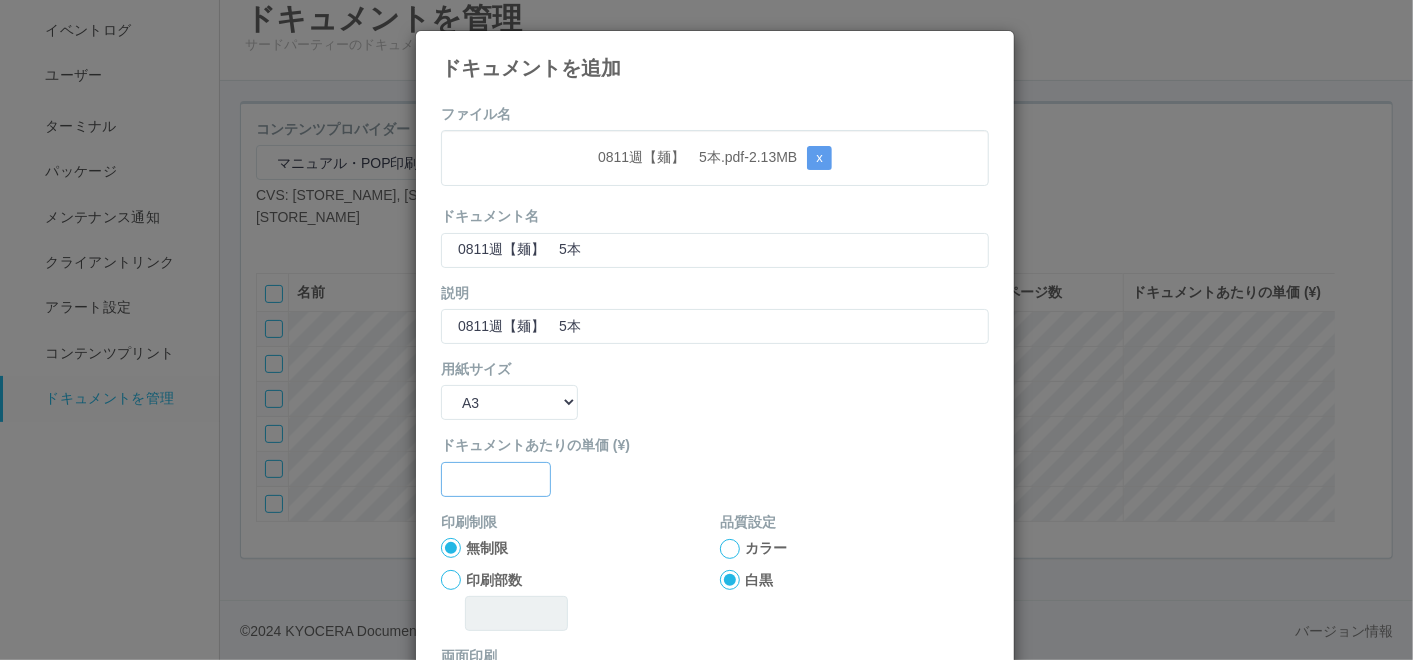 click at bounding box center [496, 479] 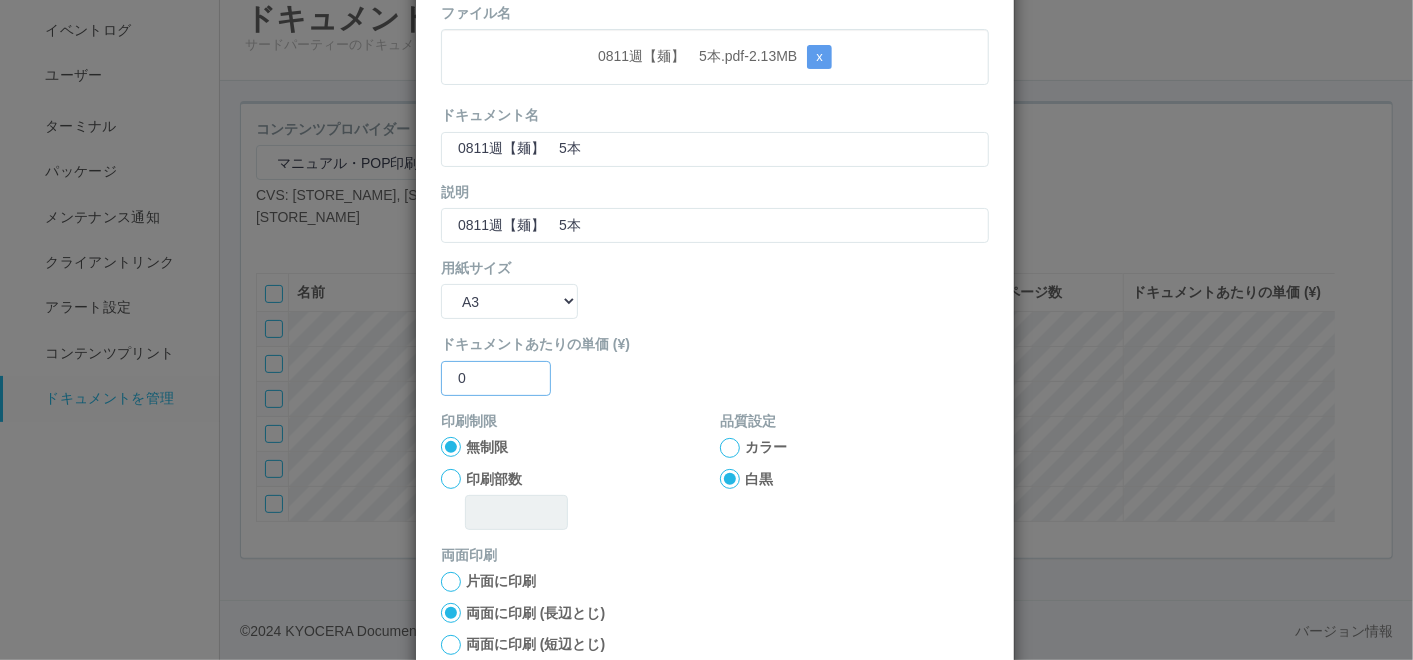 scroll, scrollTop: 199, scrollLeft: 0, axis: vertical 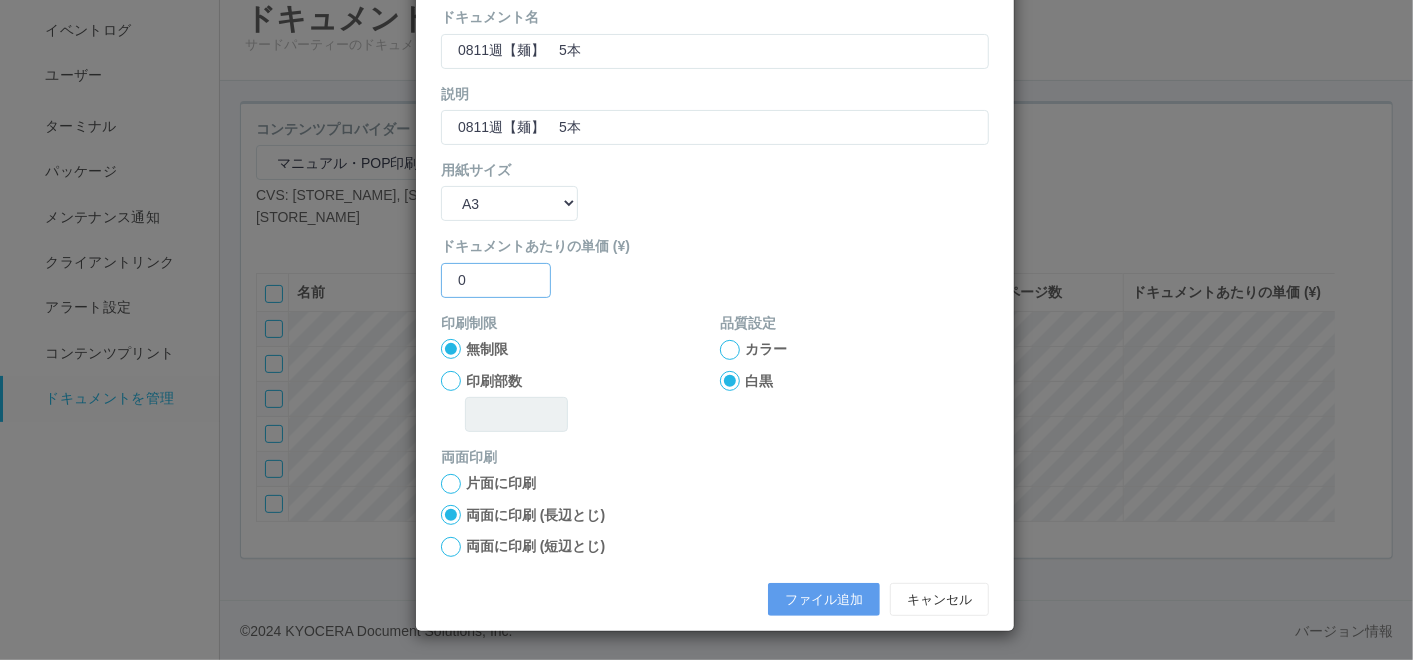 type on "0" 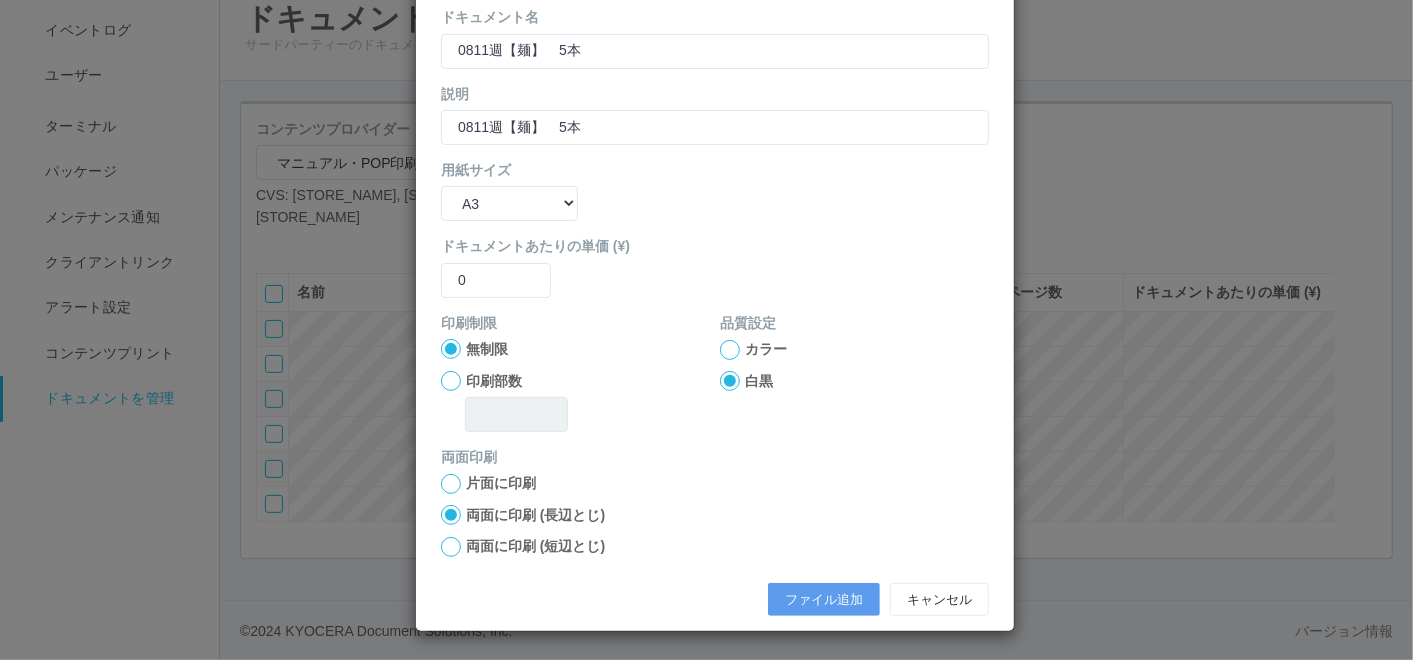 click at bounding box center (730, 350) 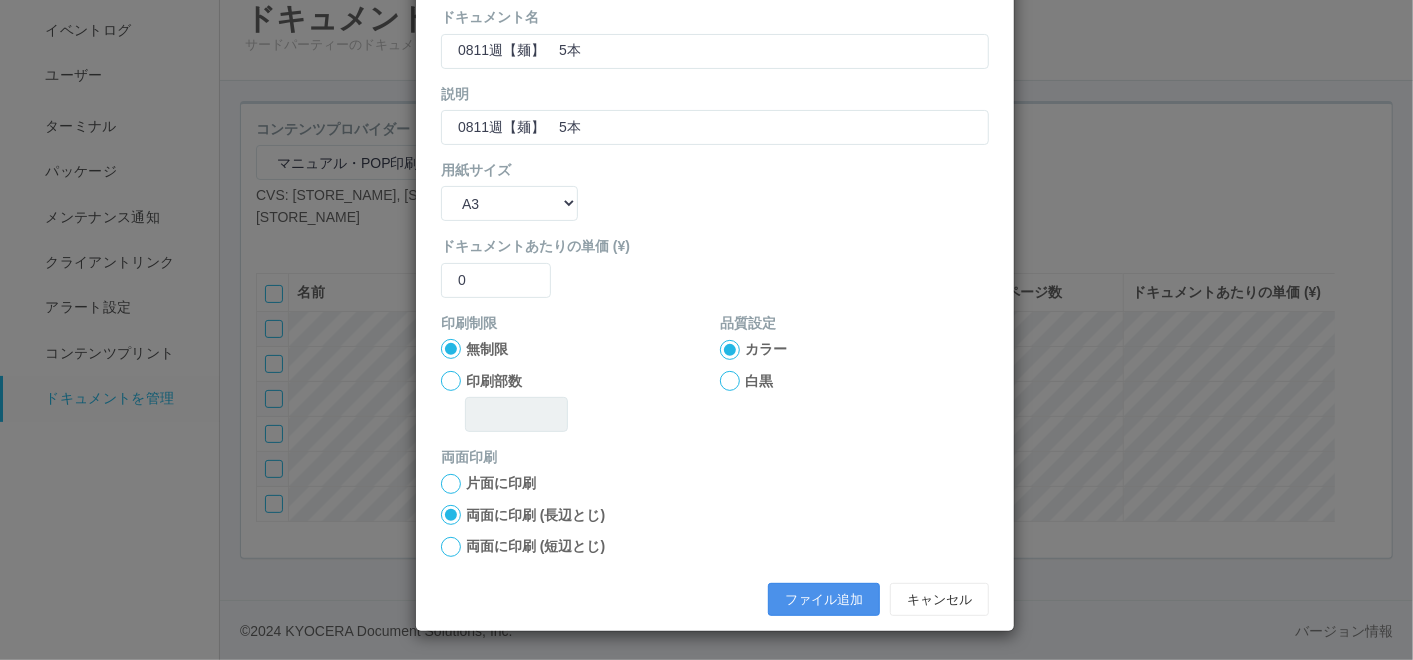 click on "ファイル追加" at bounding box center [824, 600] 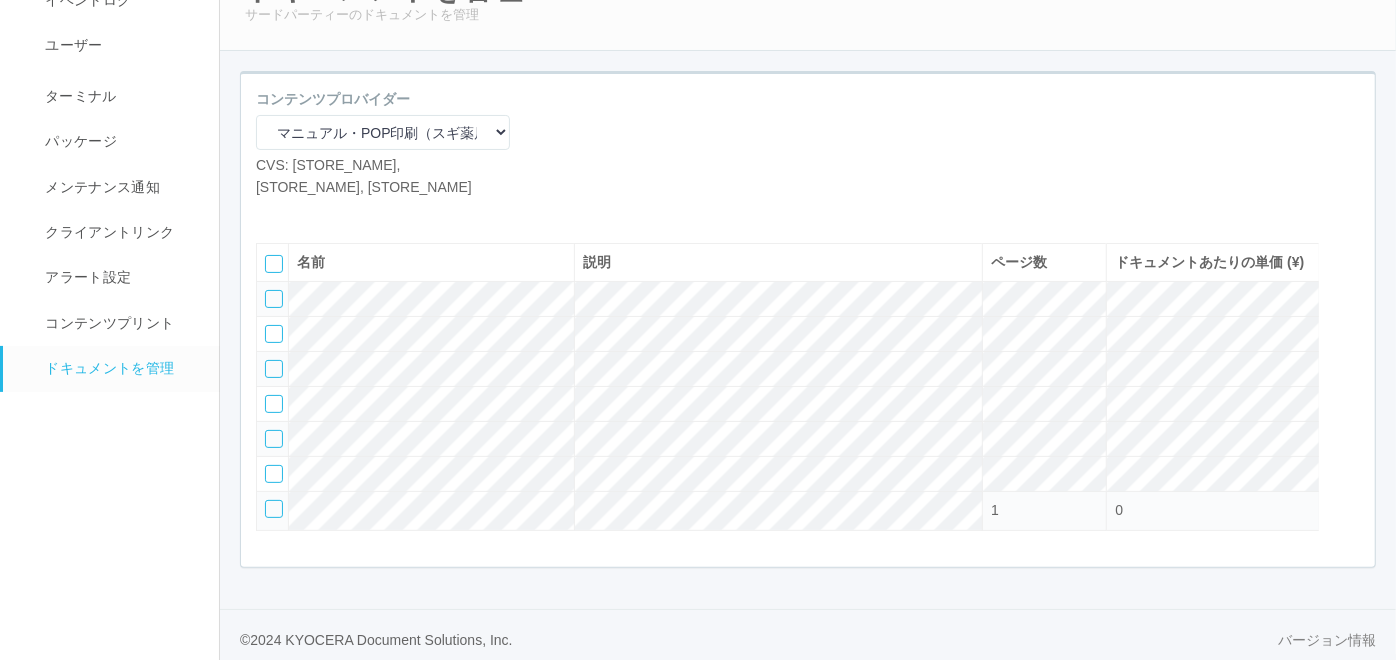 click at bounding box center (271, 213) 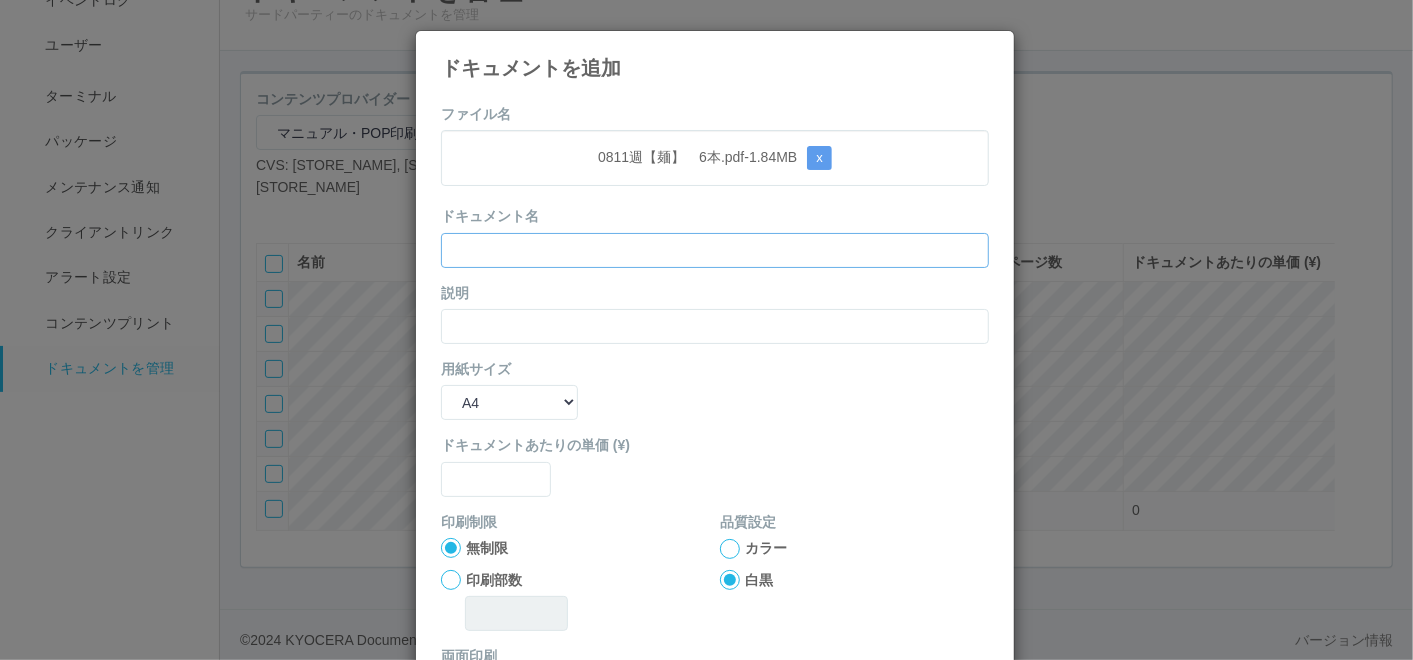click at bounding box center [715, 250] 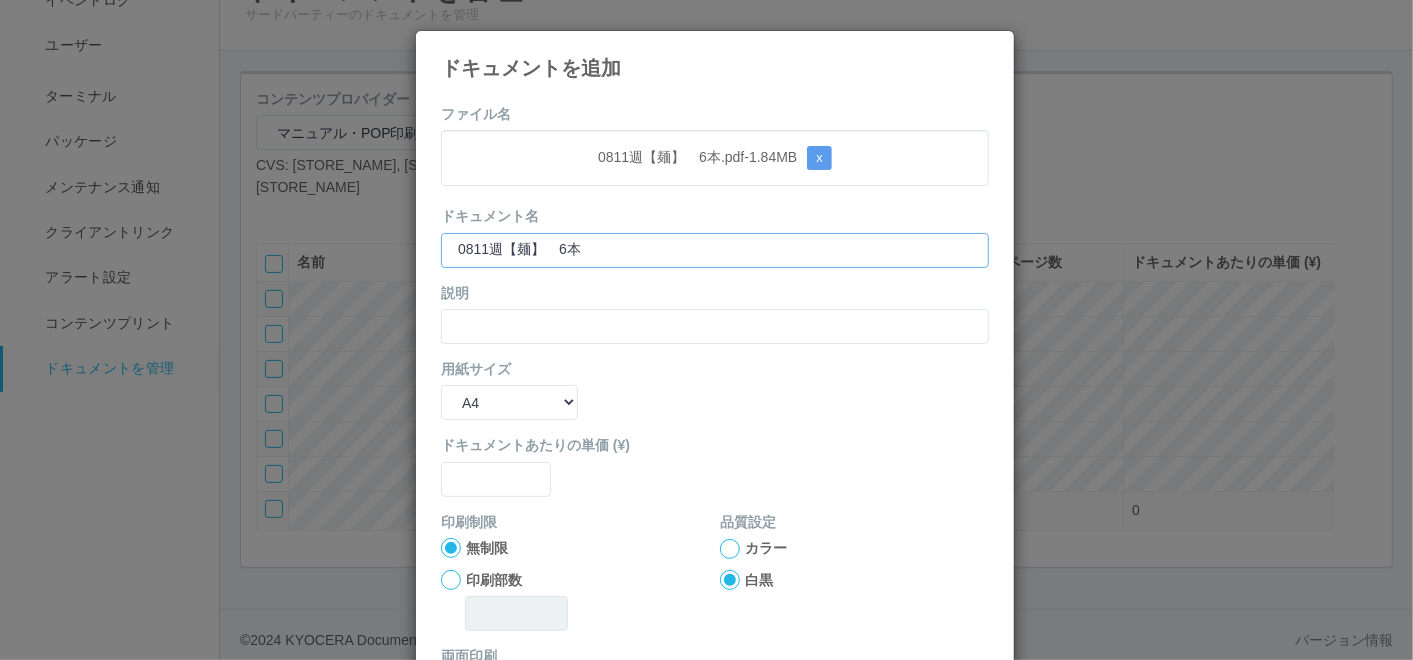 type on "0811週【麺】　6本" 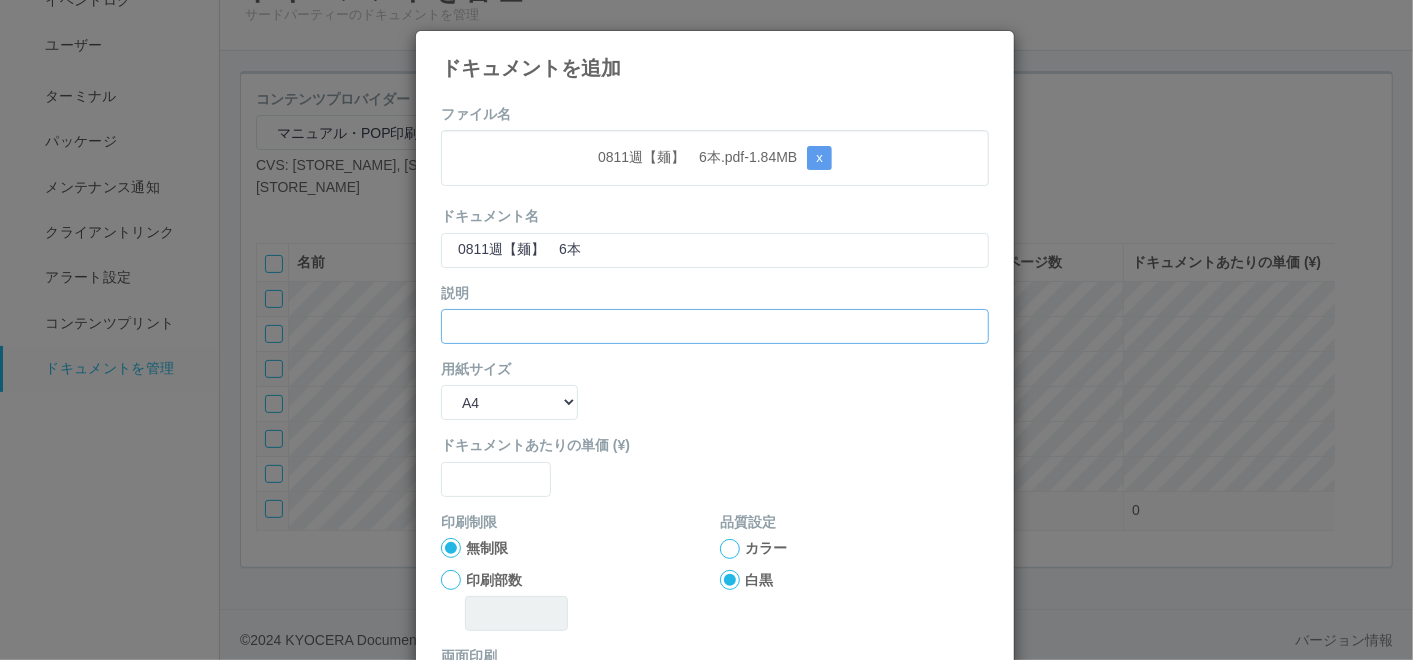 click at bounding box center [715, 326] 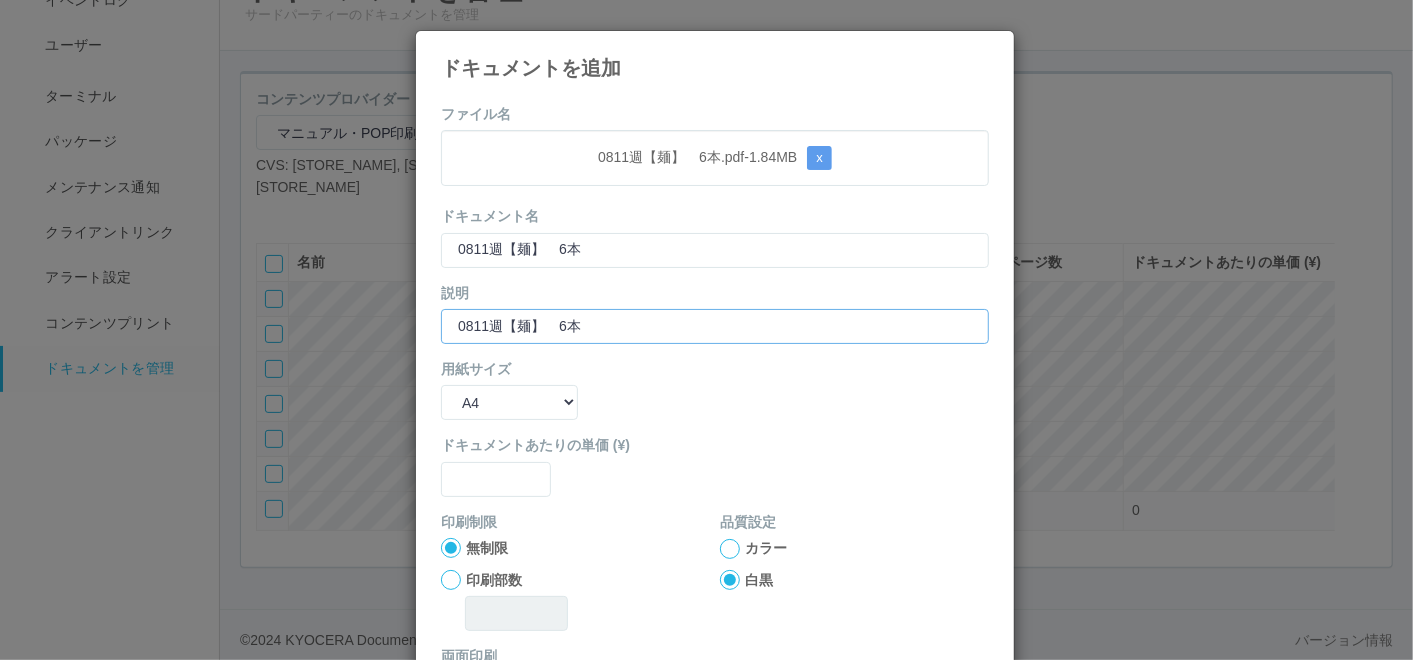 type on "0811週【麺】　6本" 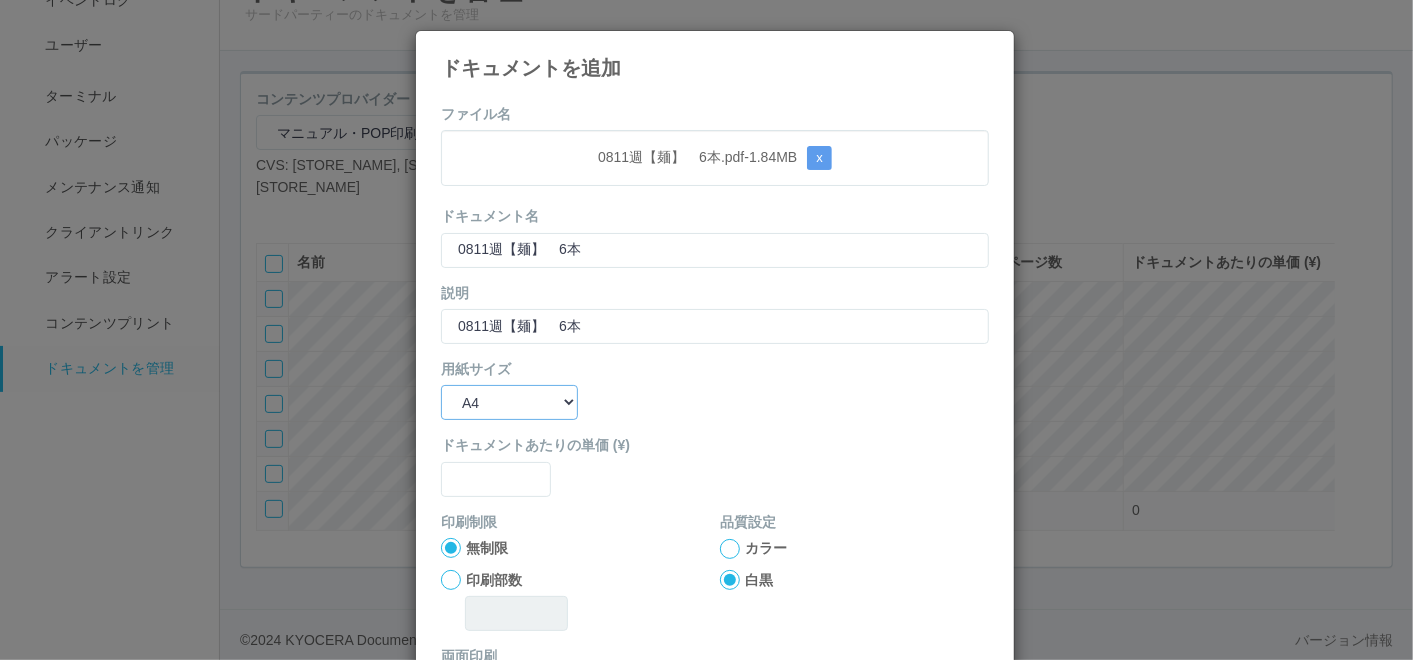 click on "B5 A4 B4 A3" at bounding box center (509, 402) 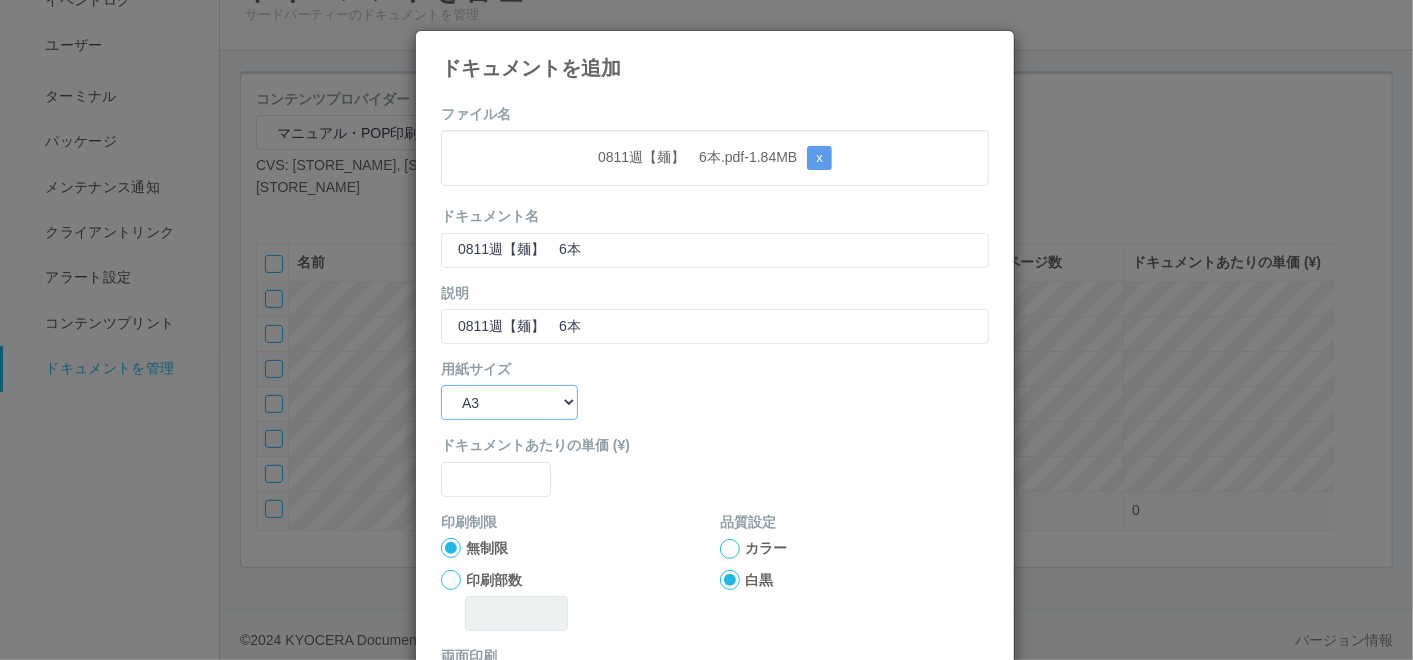 click on "B5 A4 B4 A3" at bounding box center (509, 402) 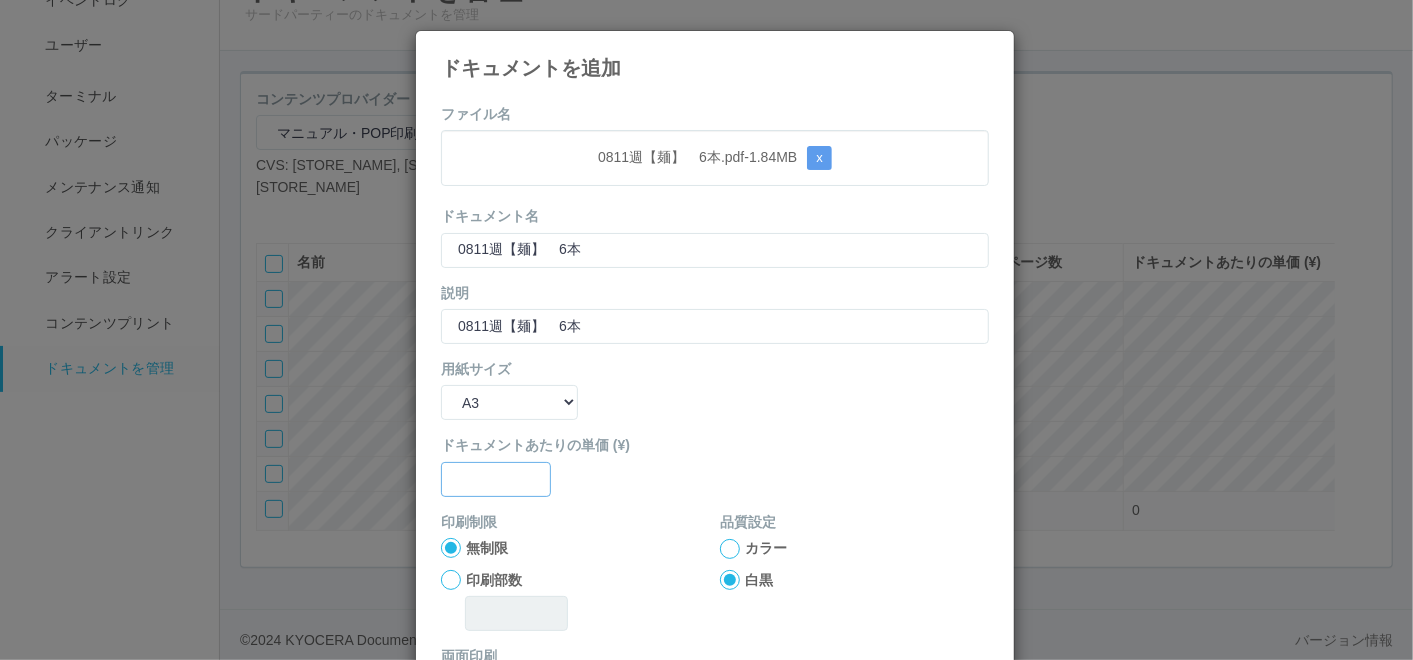 click on "ファイル名 0811週【麺】　6本.pdf  -  1.84  MB x ドキュメント名 0811週【麺】　6本 説明 0811週【麺】　6本 用紙サイズ B5 A4 B4 A3 ドキュメントあたりの単価 (¥) 印刷制限 無制限 印刷部数 品質設定 カラー 白黒 両面印刷 片面に印刷 両面に印刷 (長辺とじ) 両面に印刷 (短辺とじ) ファイル追加 キャンセル" at bounding box center [715, 464] 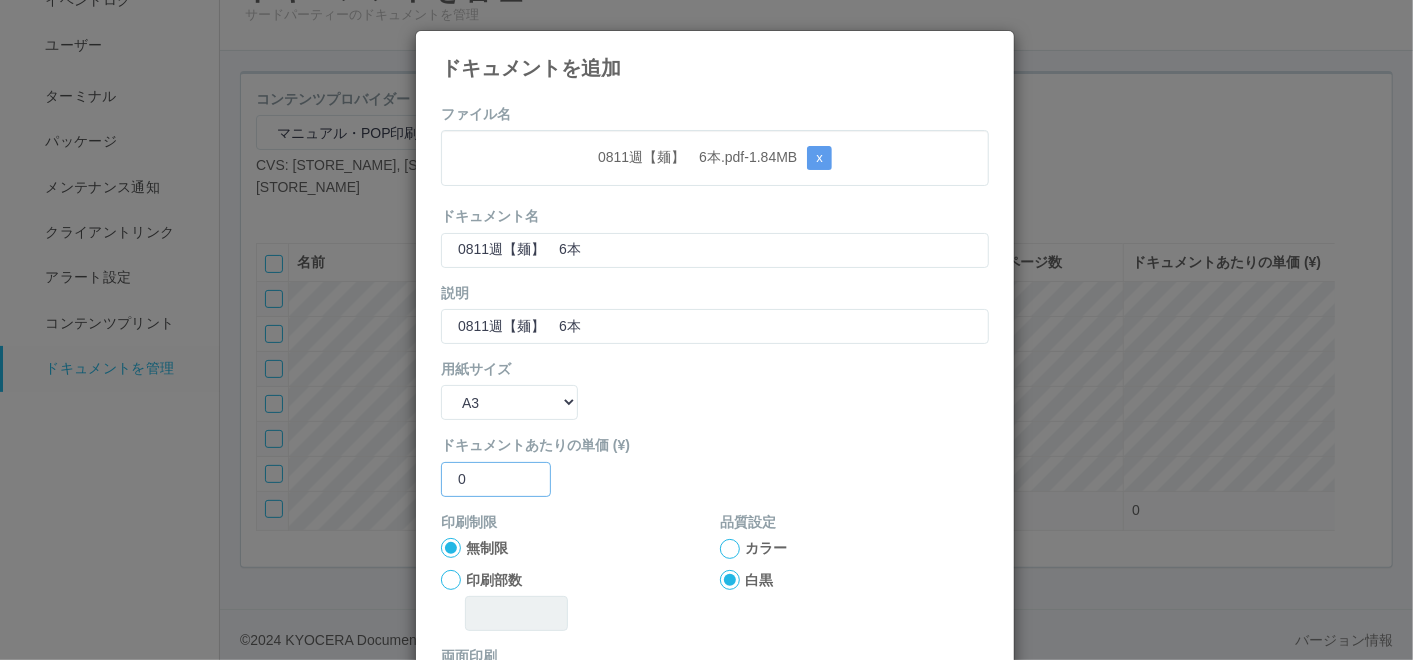 type on "0" 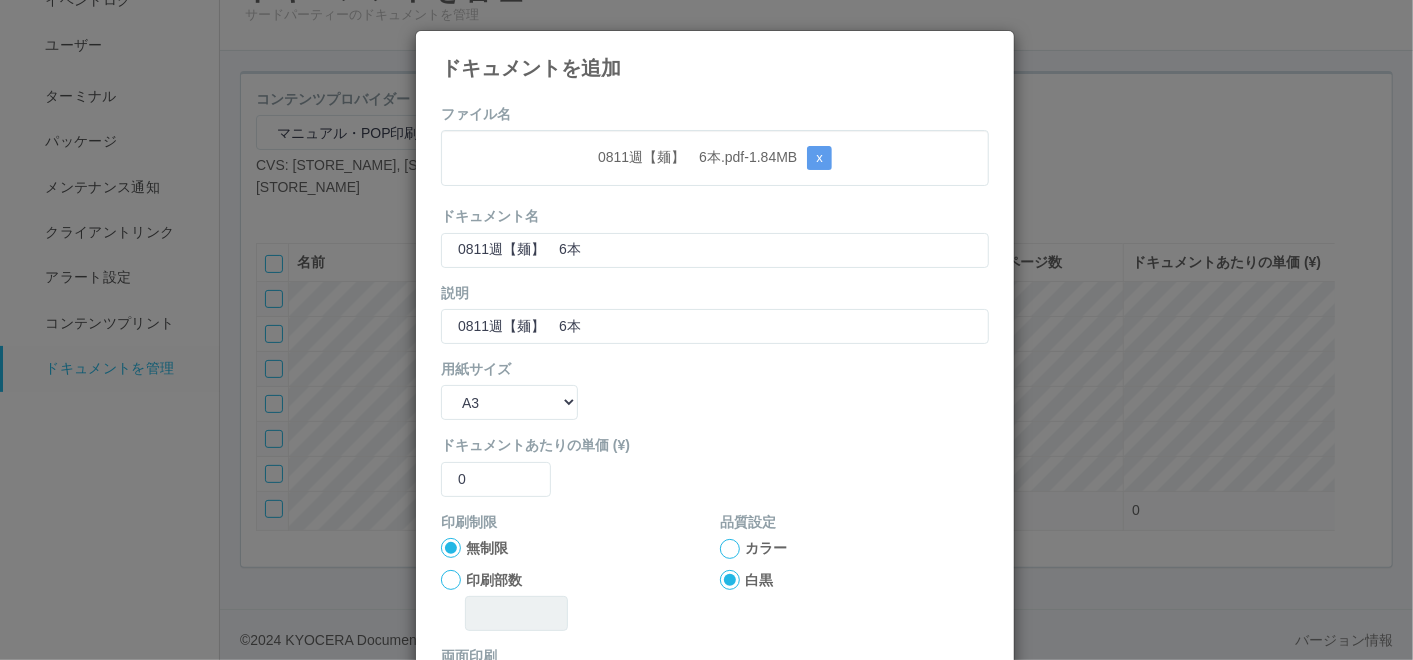 click at bounding box center (730, 549) 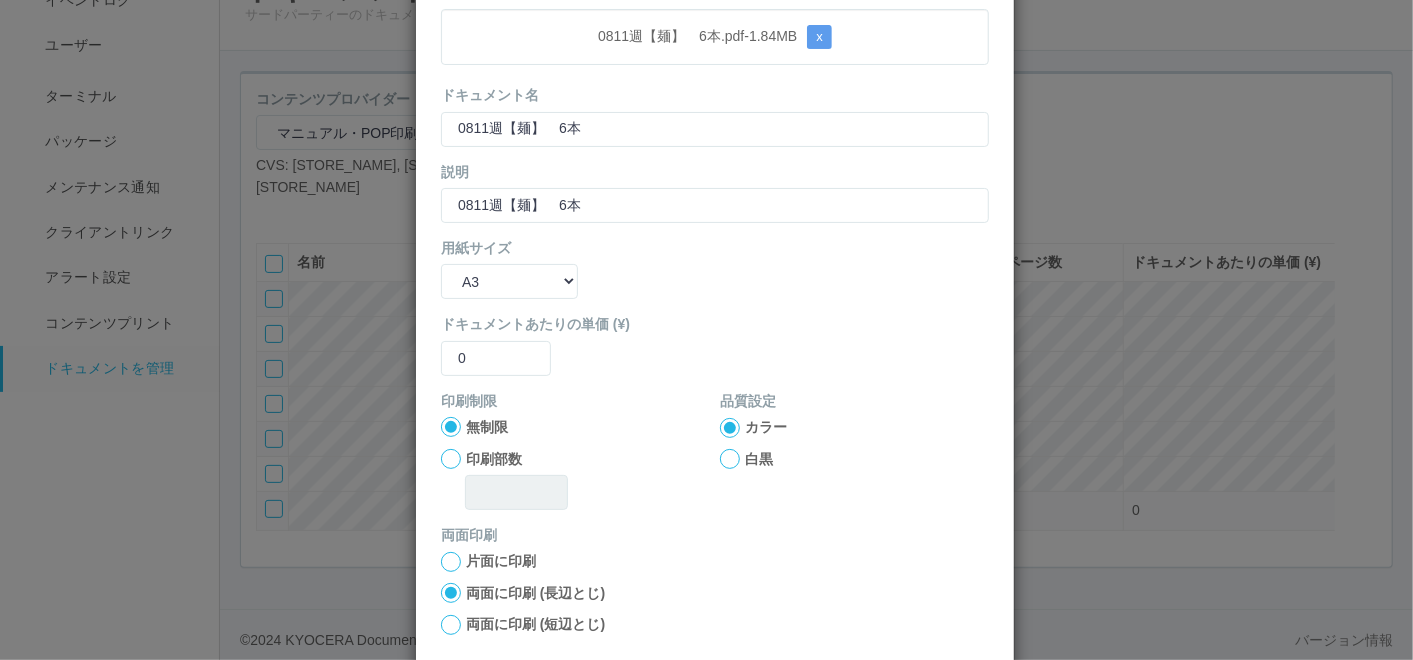 scroll, scrollTop: 199, scrollLeft: 0, axis: vertical 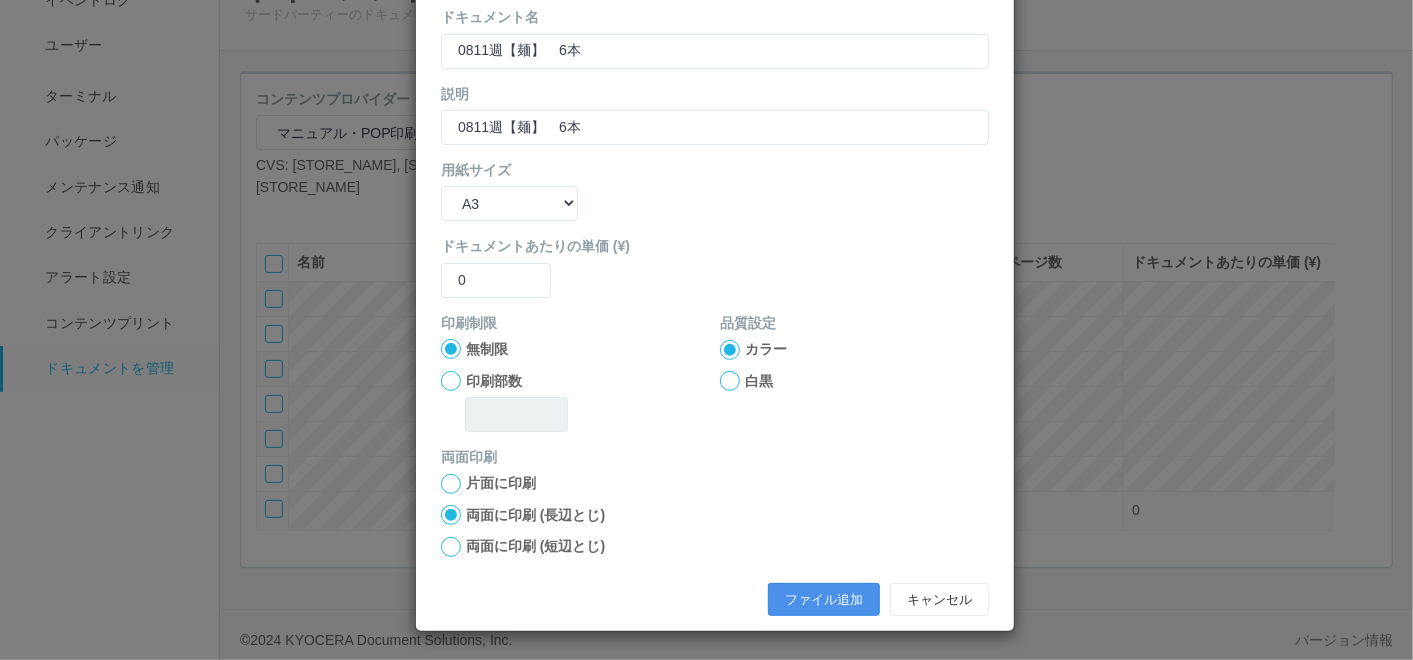click on "ファイル追加" at bounding box center (824, 600) 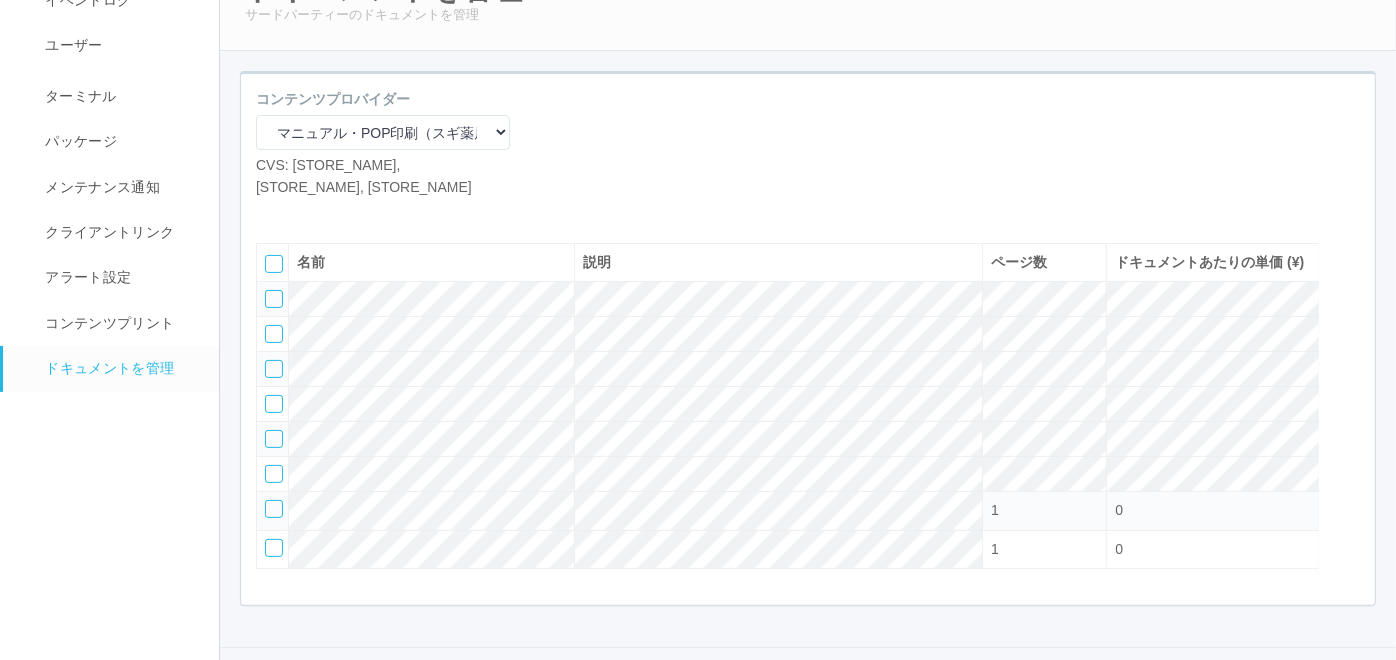click at bounding box center (271, 213) 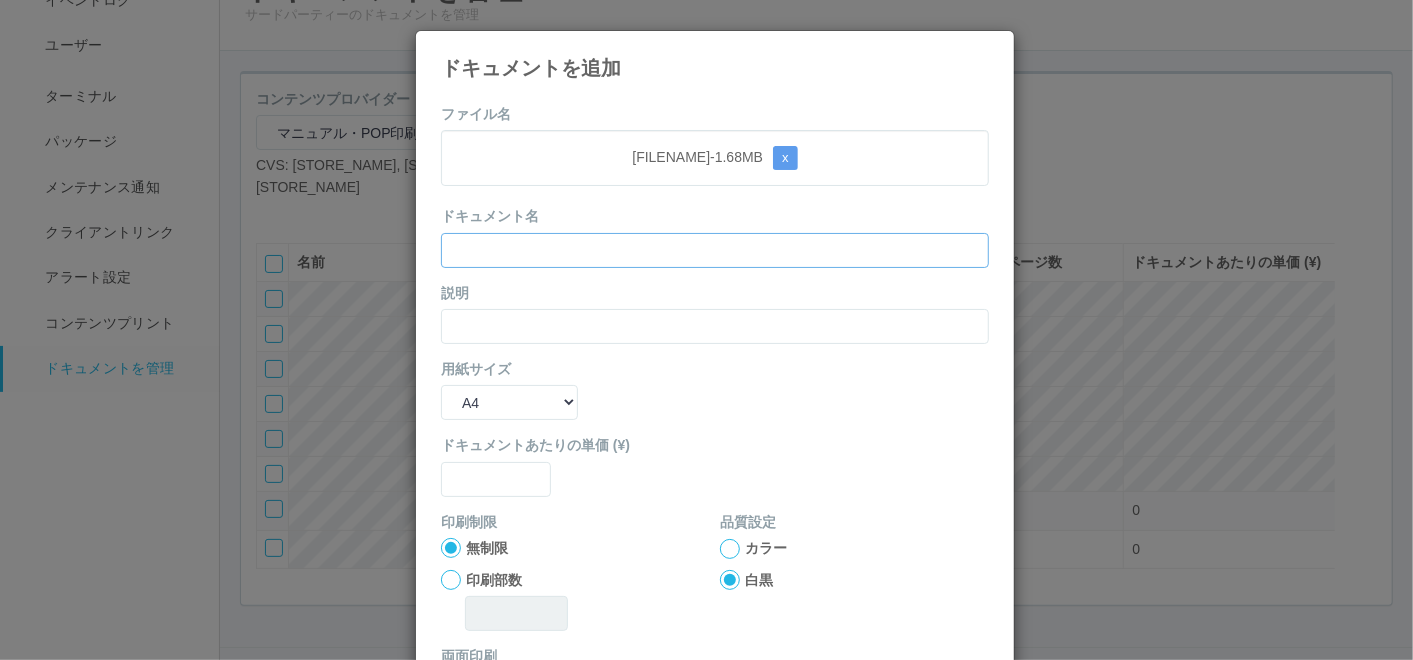 click at bounding box center [715, 250] 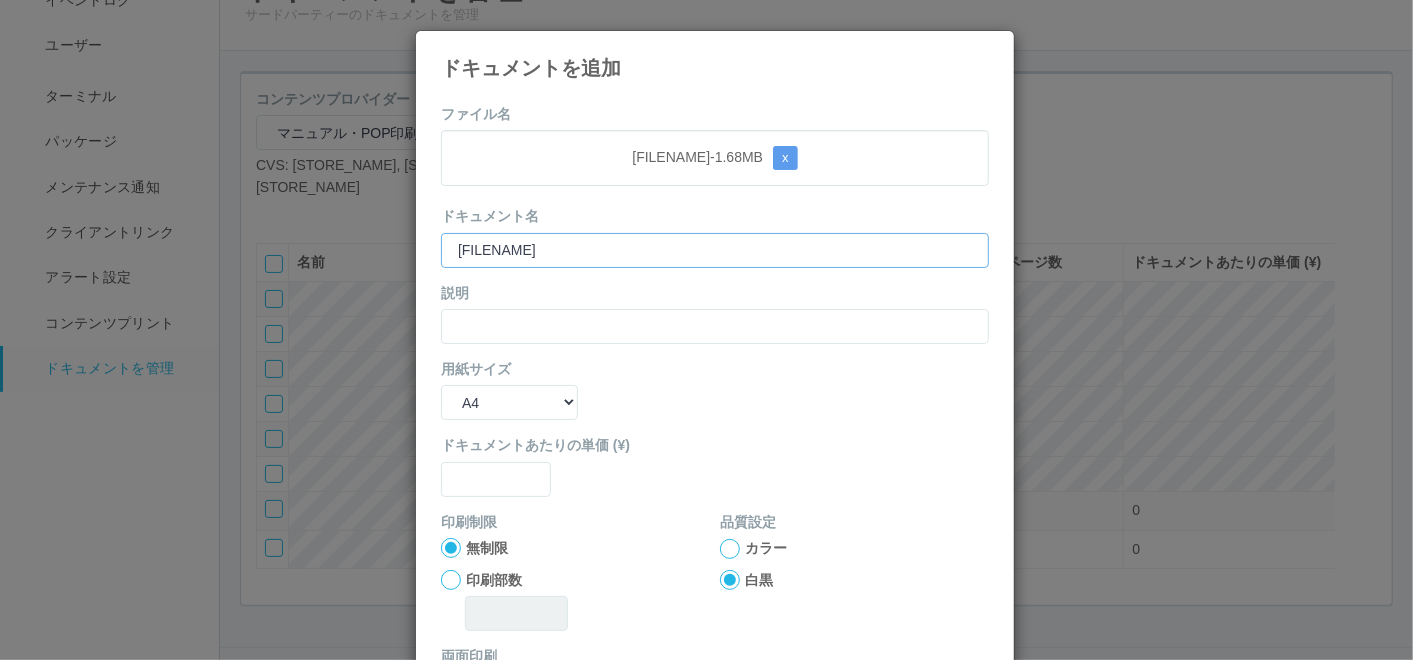 type on "[FILENAME]" 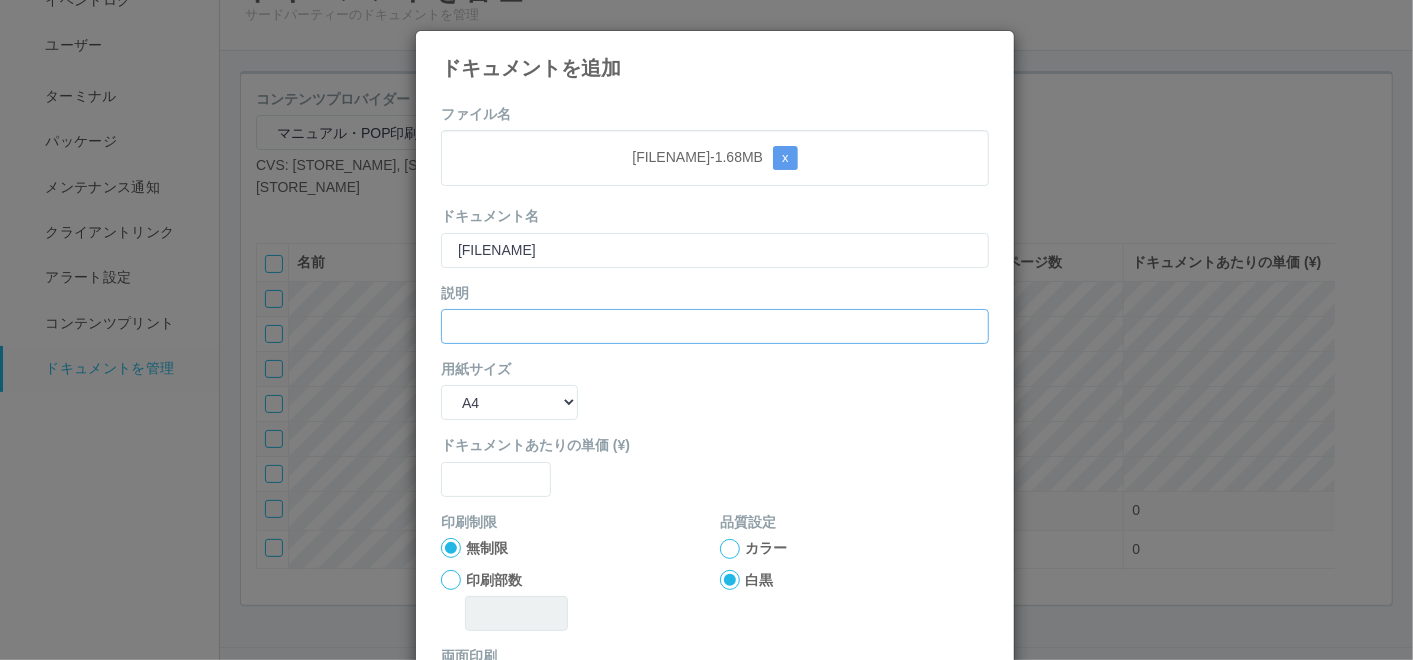 click at bounding box center [715, 326] 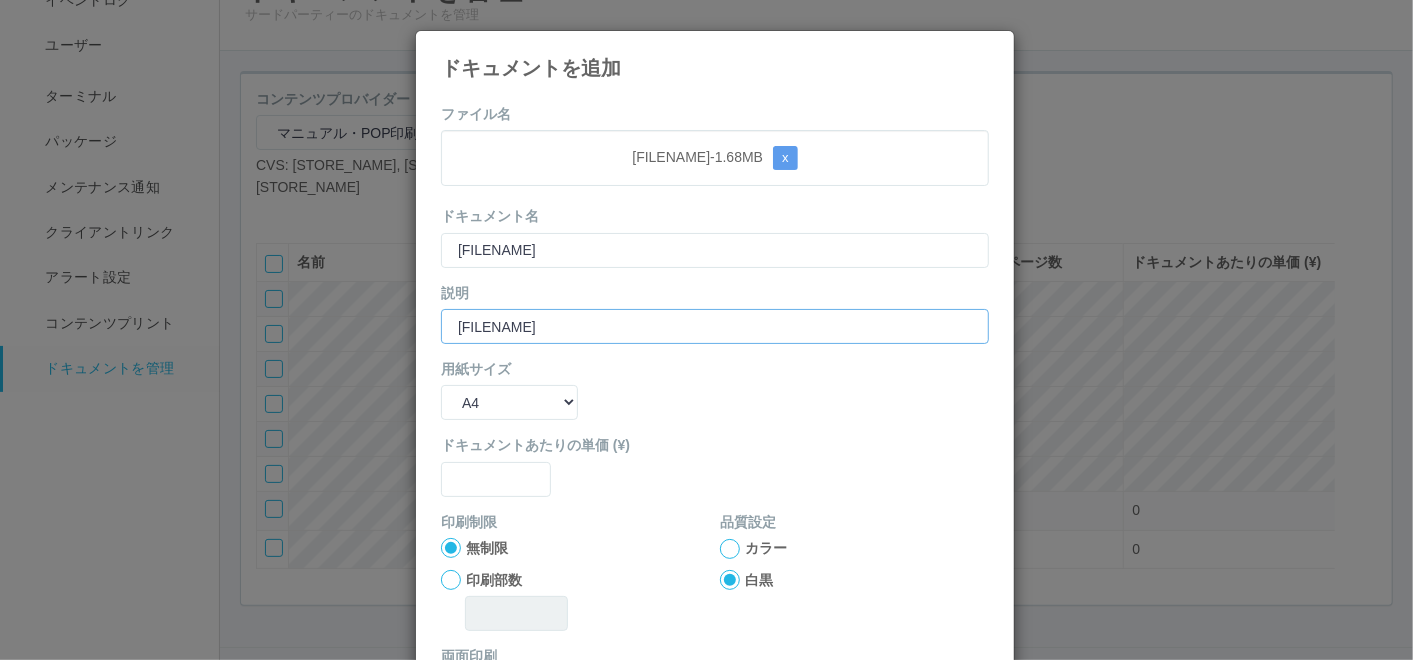 type on "[FILENAME]" 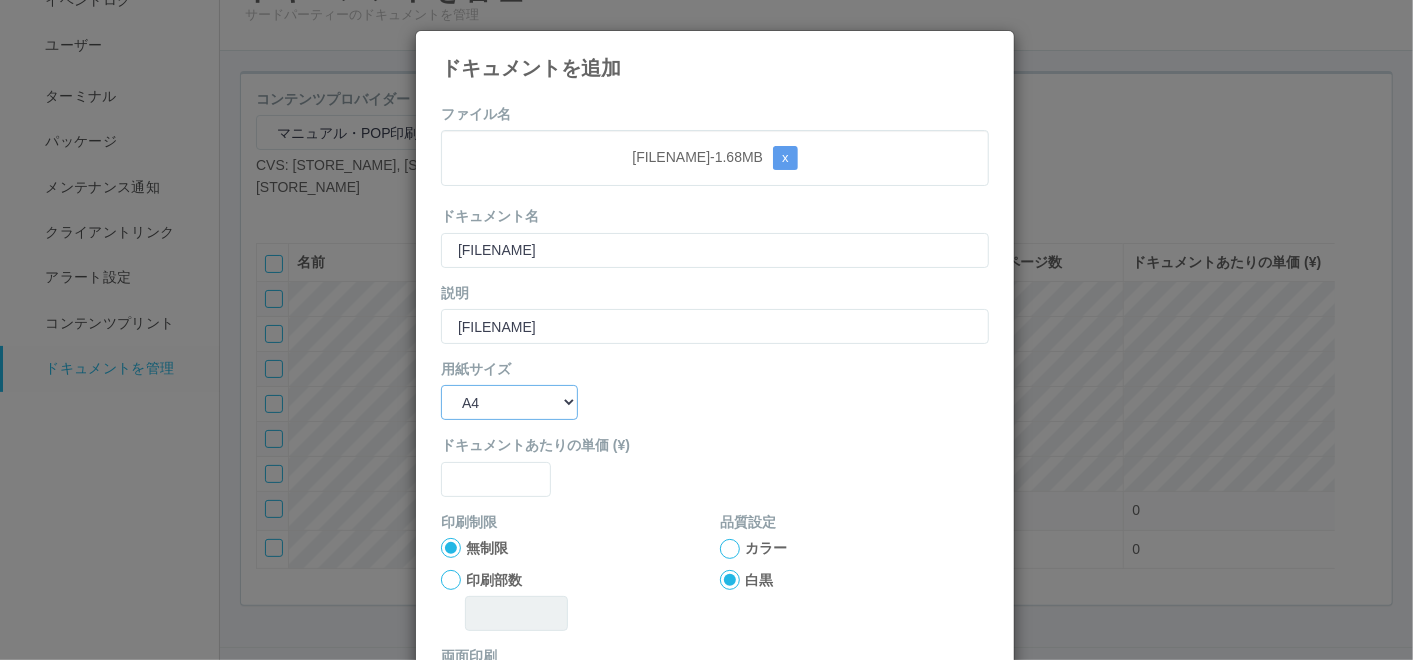 drag, startPoint x: 483, startPoint y: 388, endPoint x: 483, endPoint y: 404, distance: 16 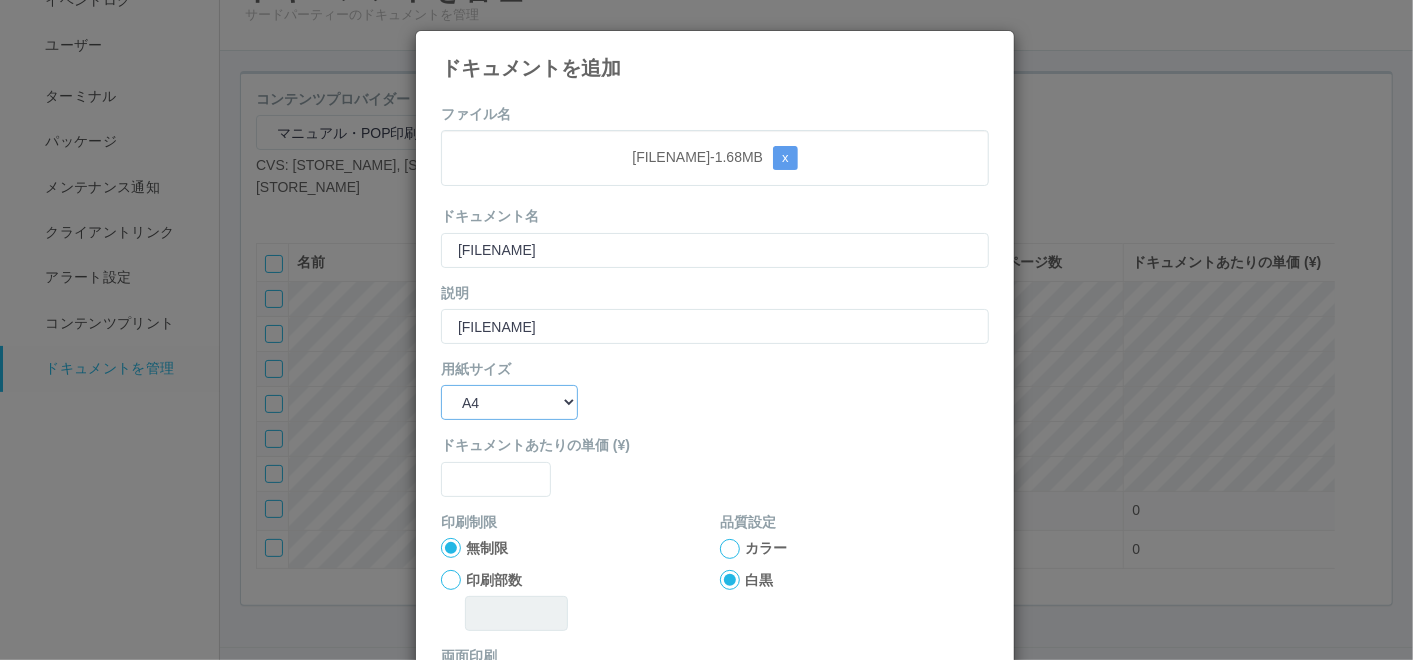 select on "A3" 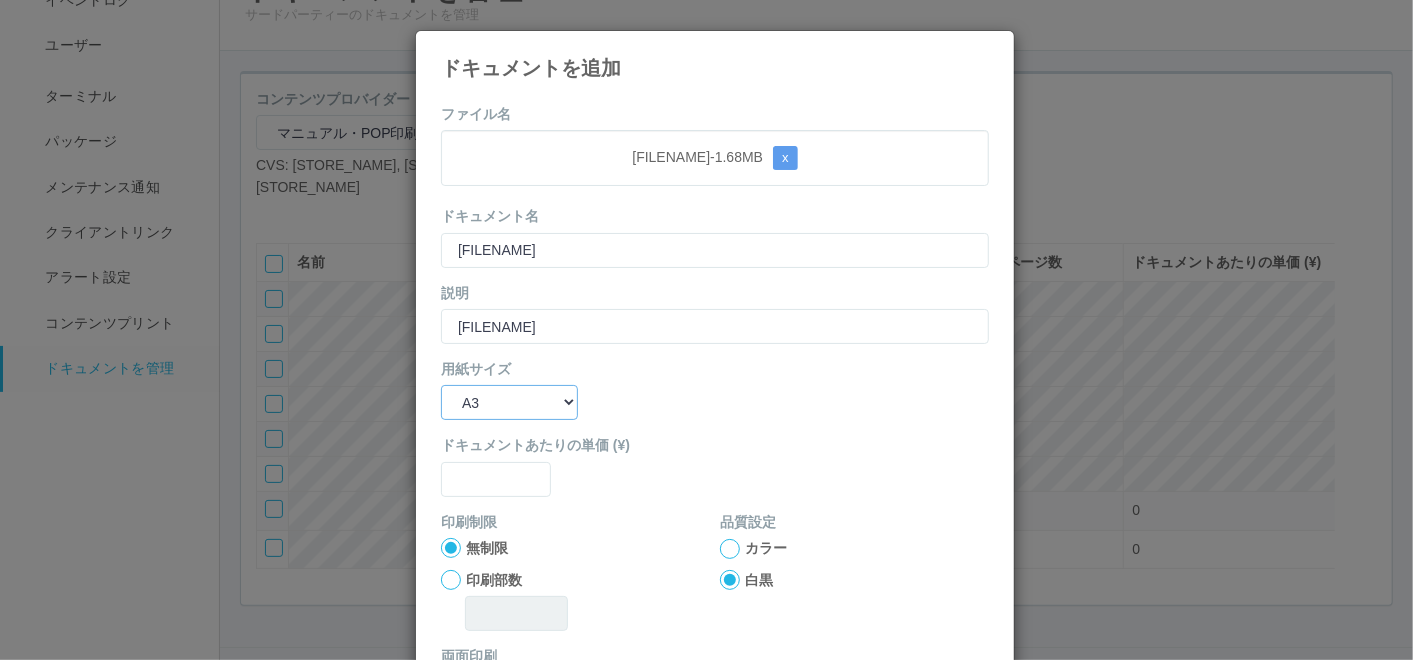 click on "B5 A4 B4 A3" at bounding box center (509, 402) 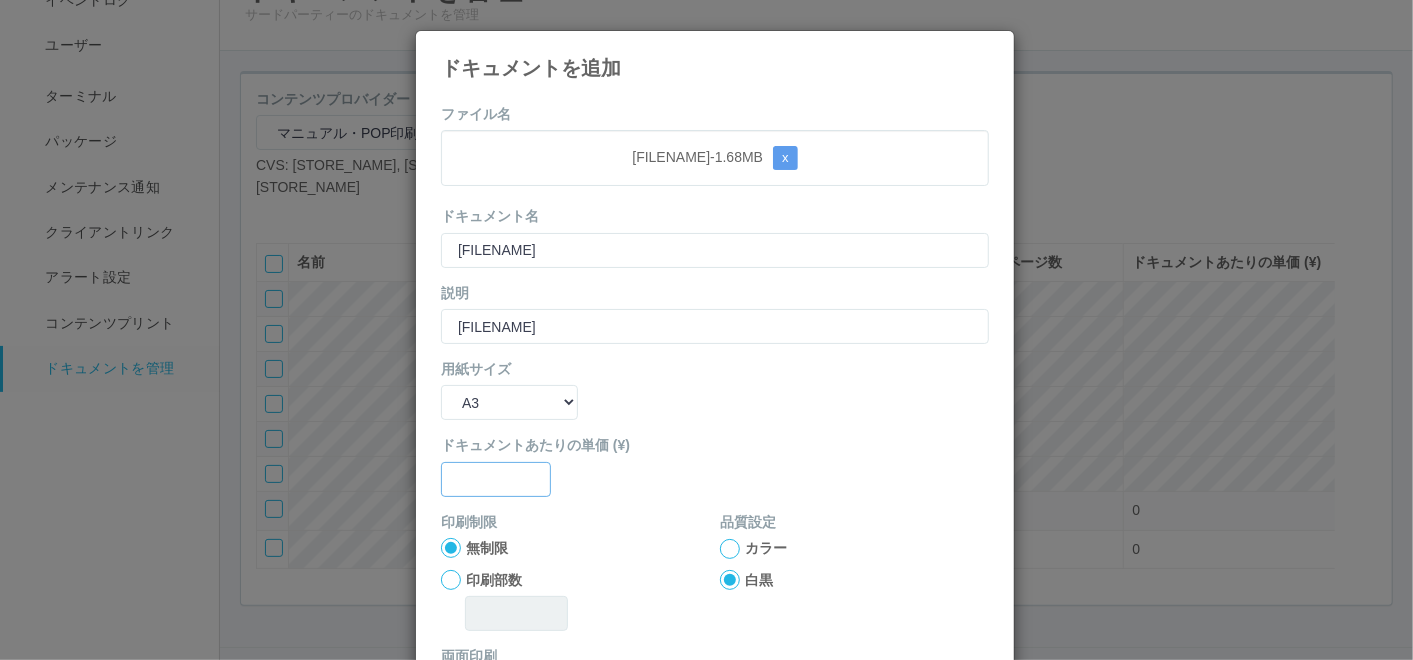click at bounding box center [496, 479] 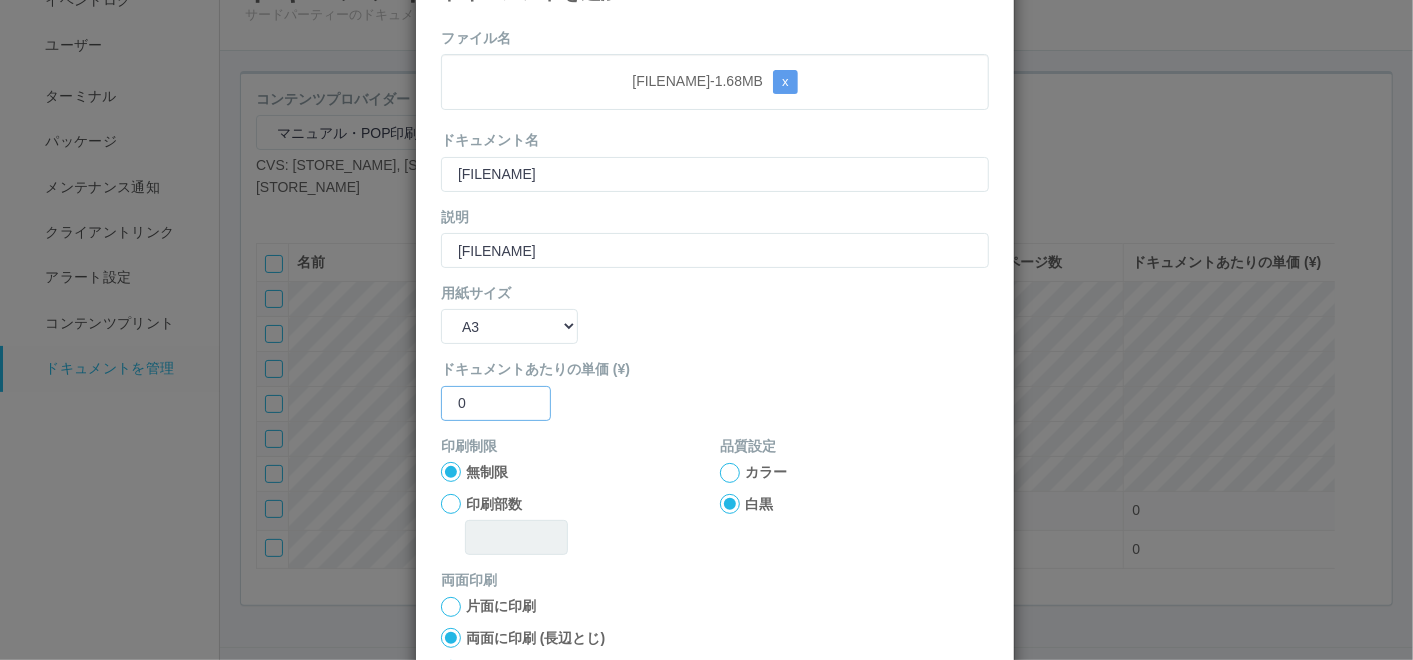 scroll, scrollTop: 111, scrollLeft: 0, axis: vertical 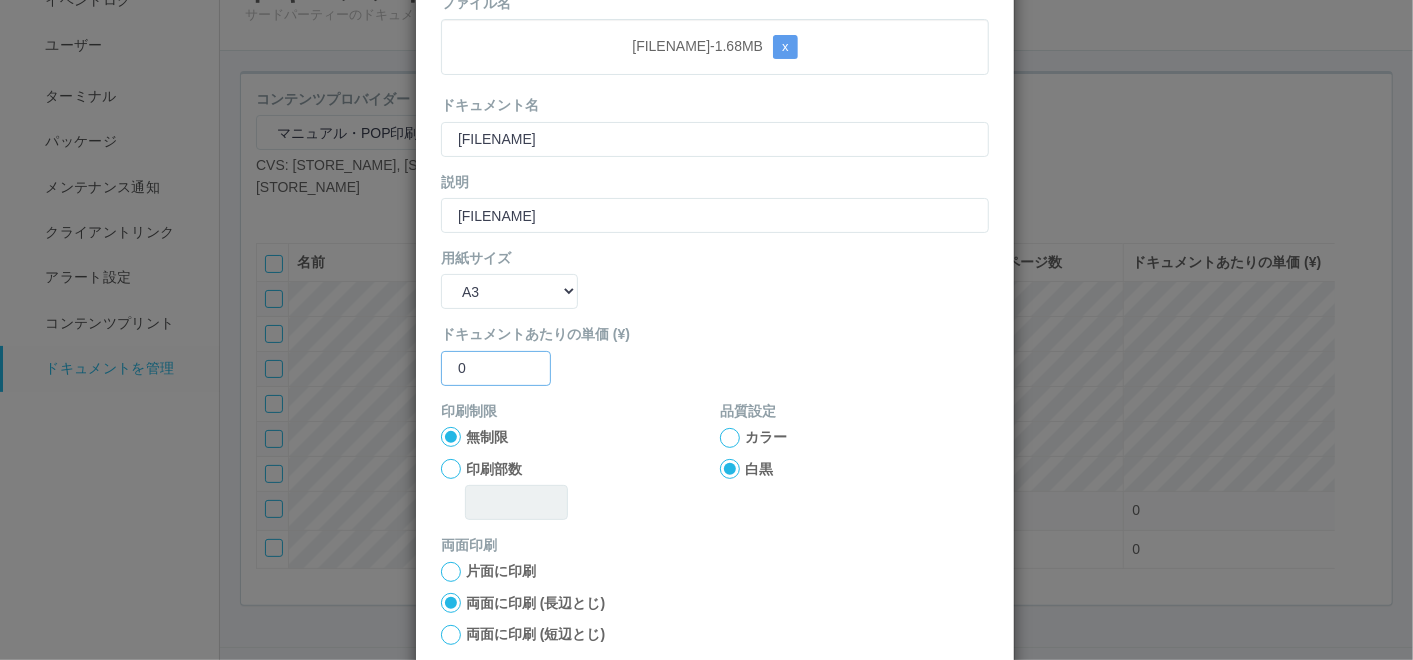 type on "0" 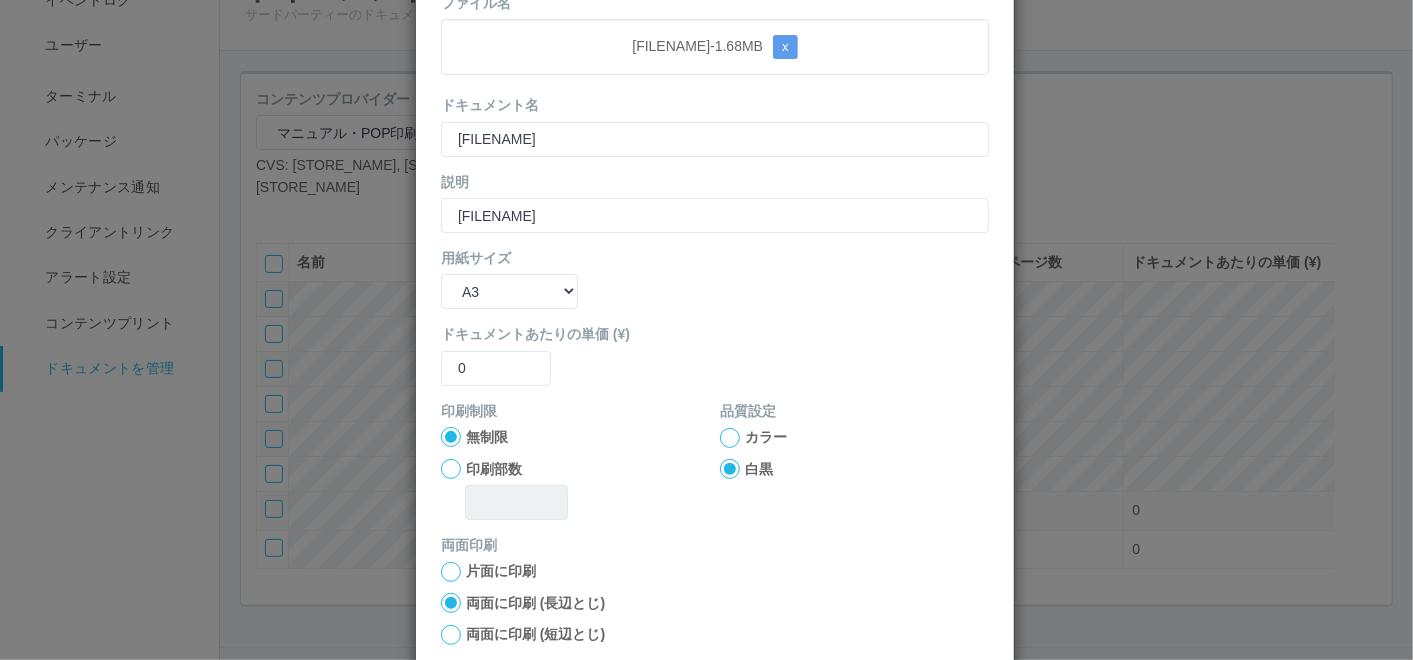 click at bounding box center (730, 438) 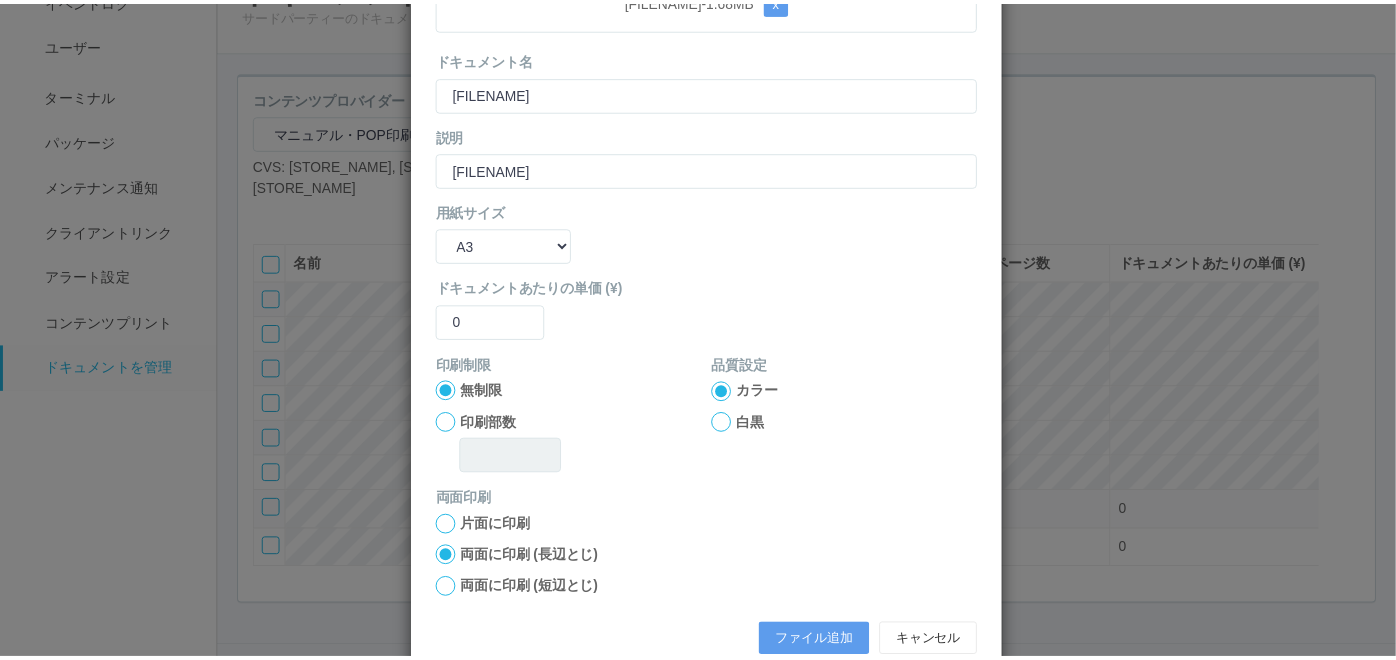 scroll, scrollTop: 199, scrollLeft: 0, axis: vertical 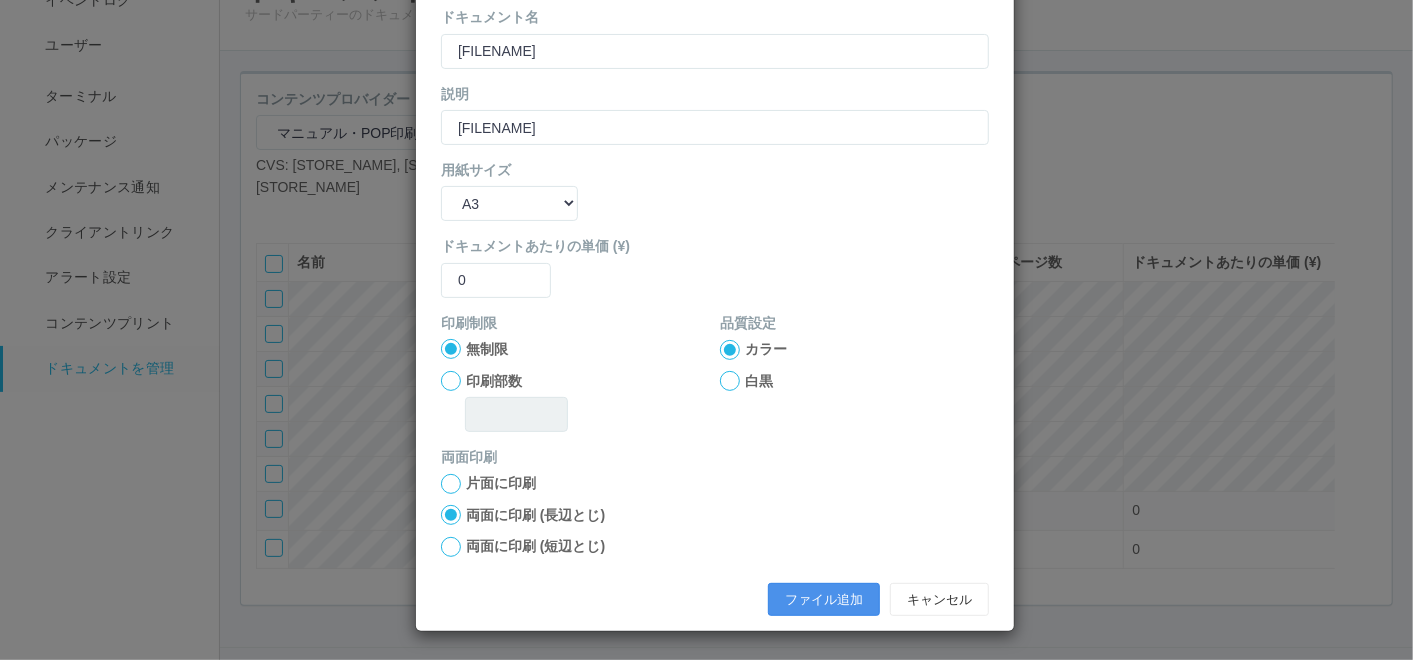click on "ファイル追加" at bounding box center [824, 600] 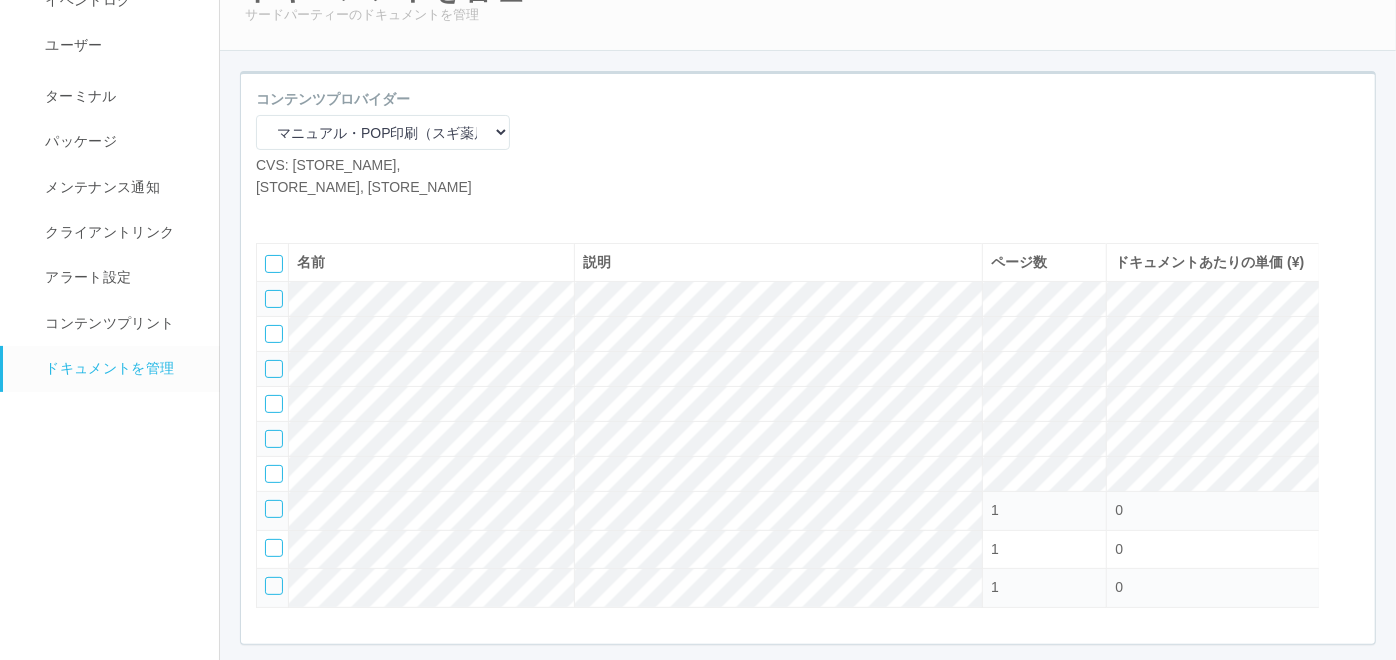 scroll, scrollTop: 220, scrollLeft: 0, axis: vertical 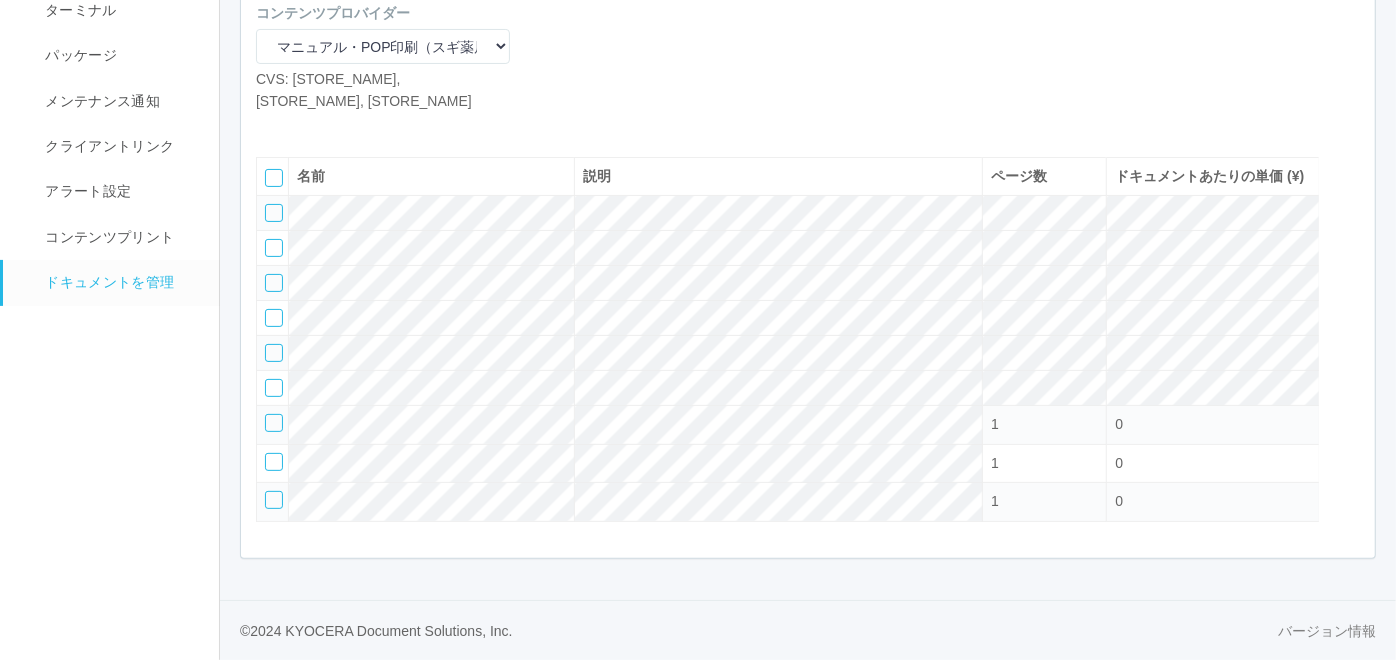 click at bounding box center (301, 127) 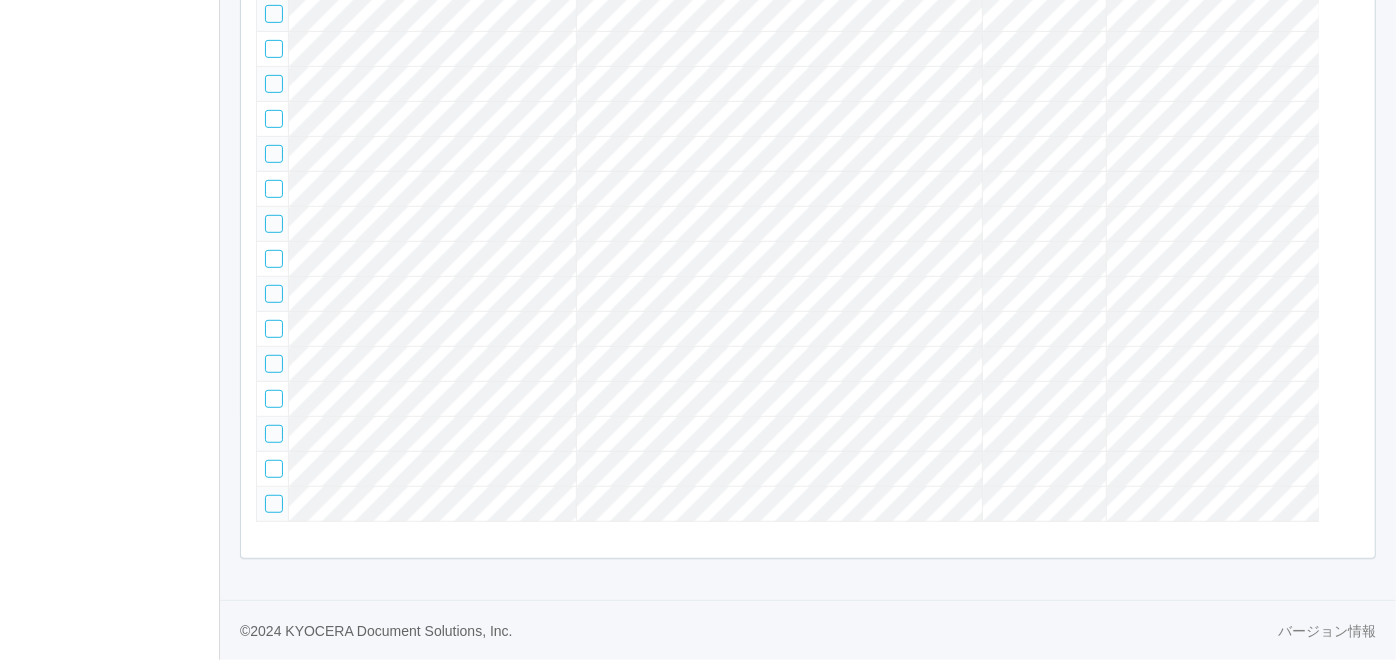 scroll, scrollTop: 54, scrollLeft: 0, axis: vertical 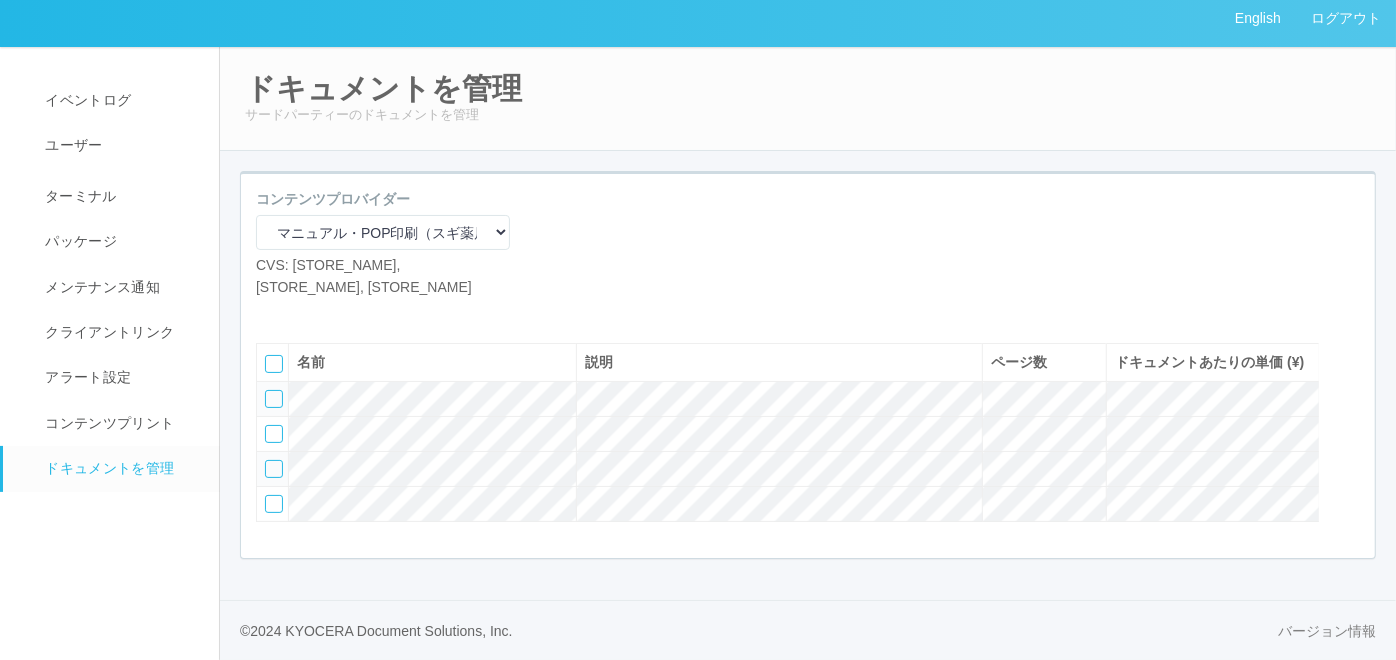 click at bounding box center [271, 313] 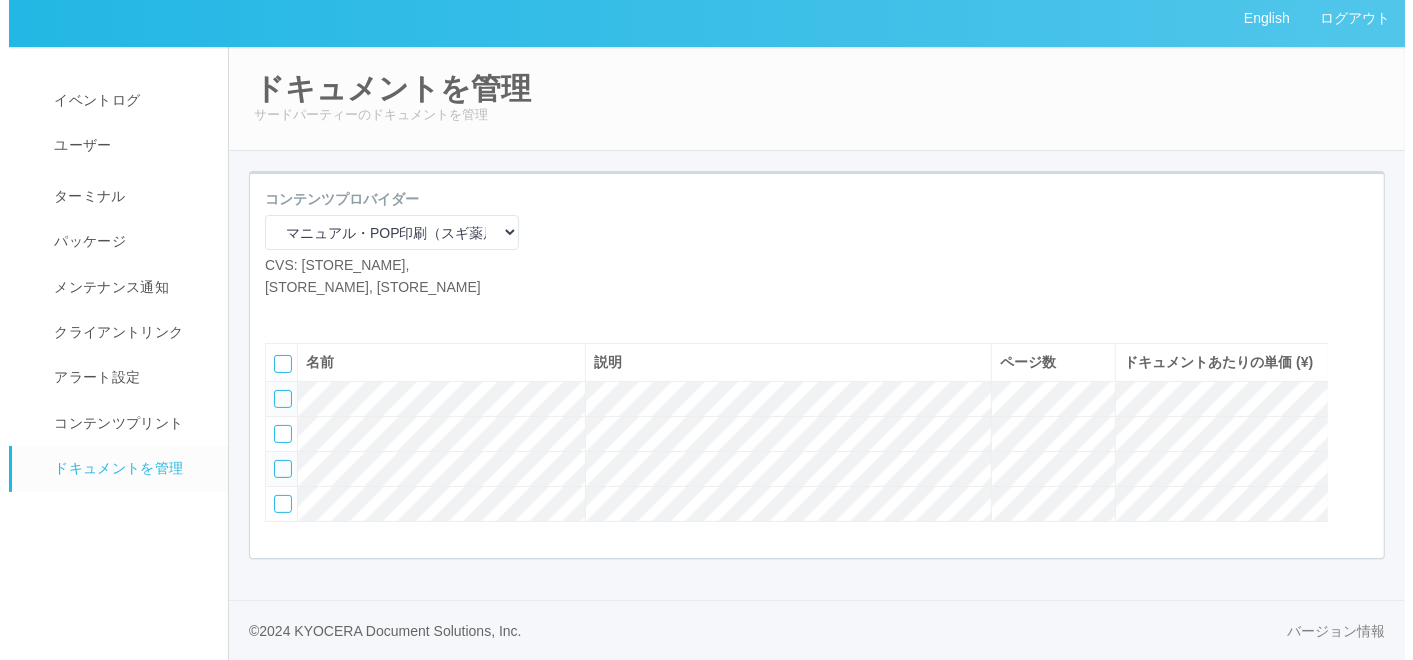 scroll, scrollTop: 33, scrollLeft: 0, axis: vertical 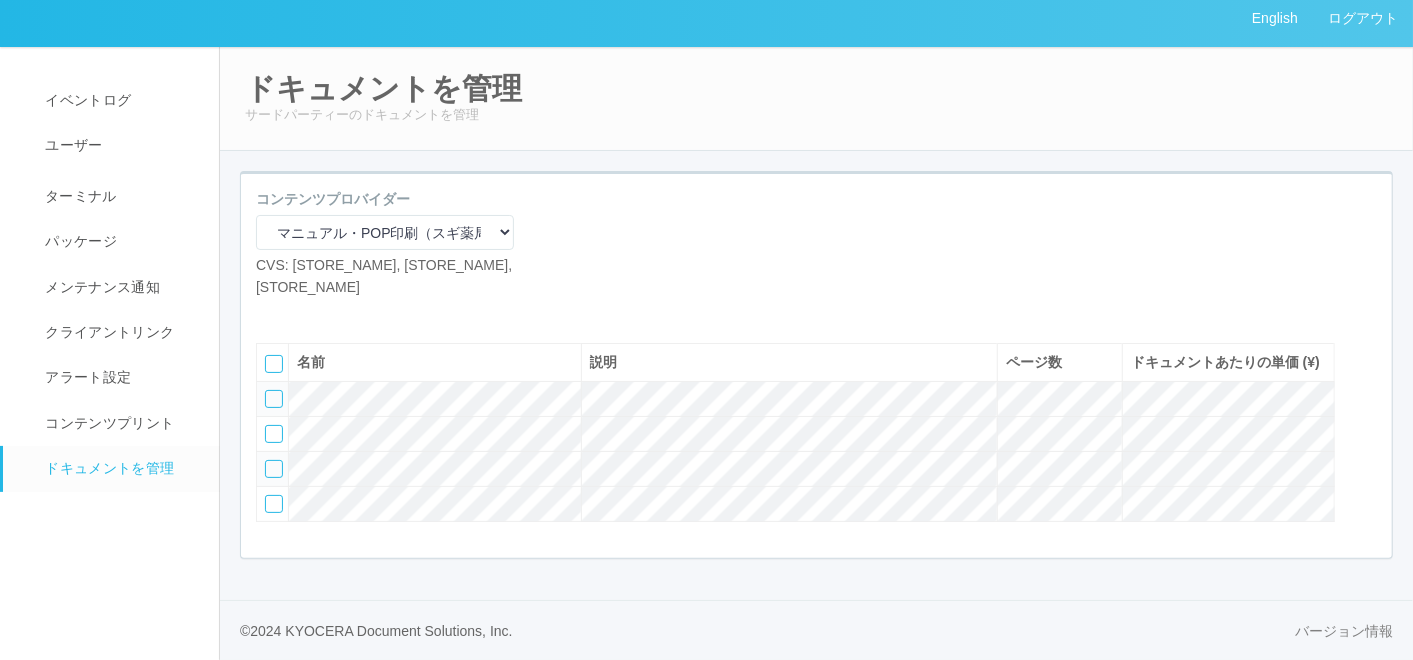 select on "A4" 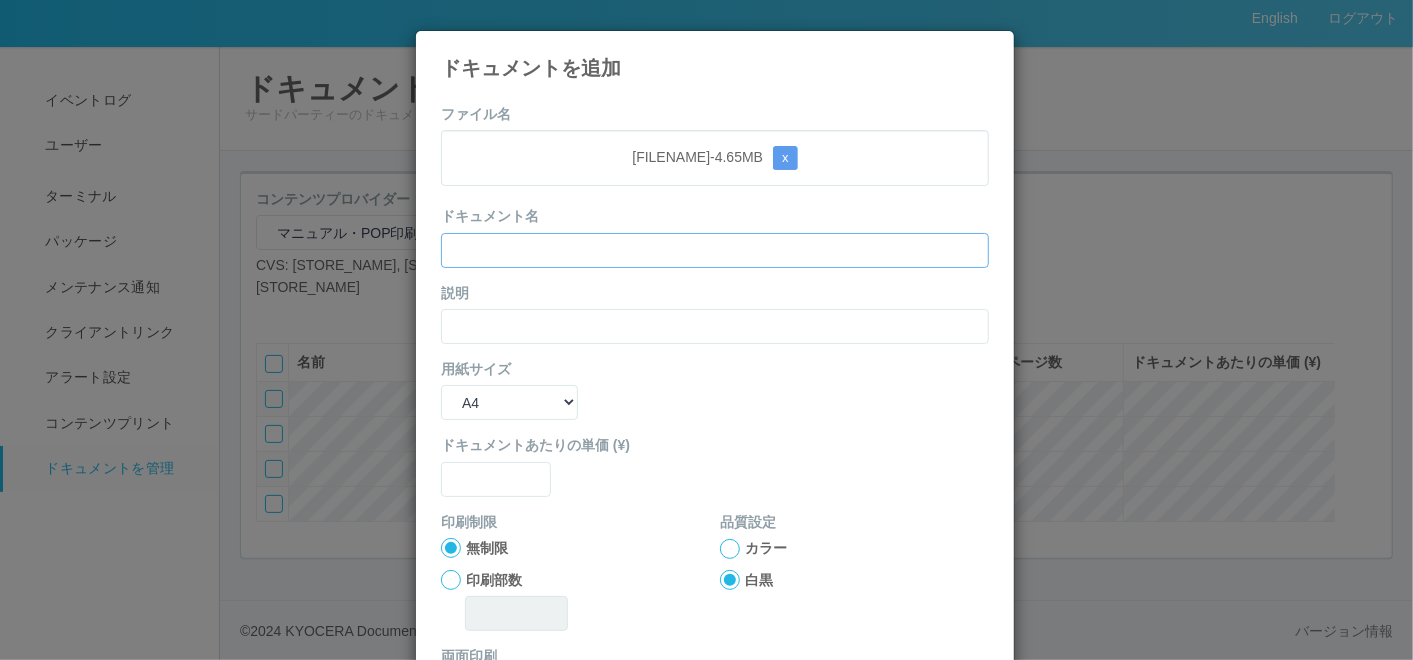click at bounding box center [715, 250] 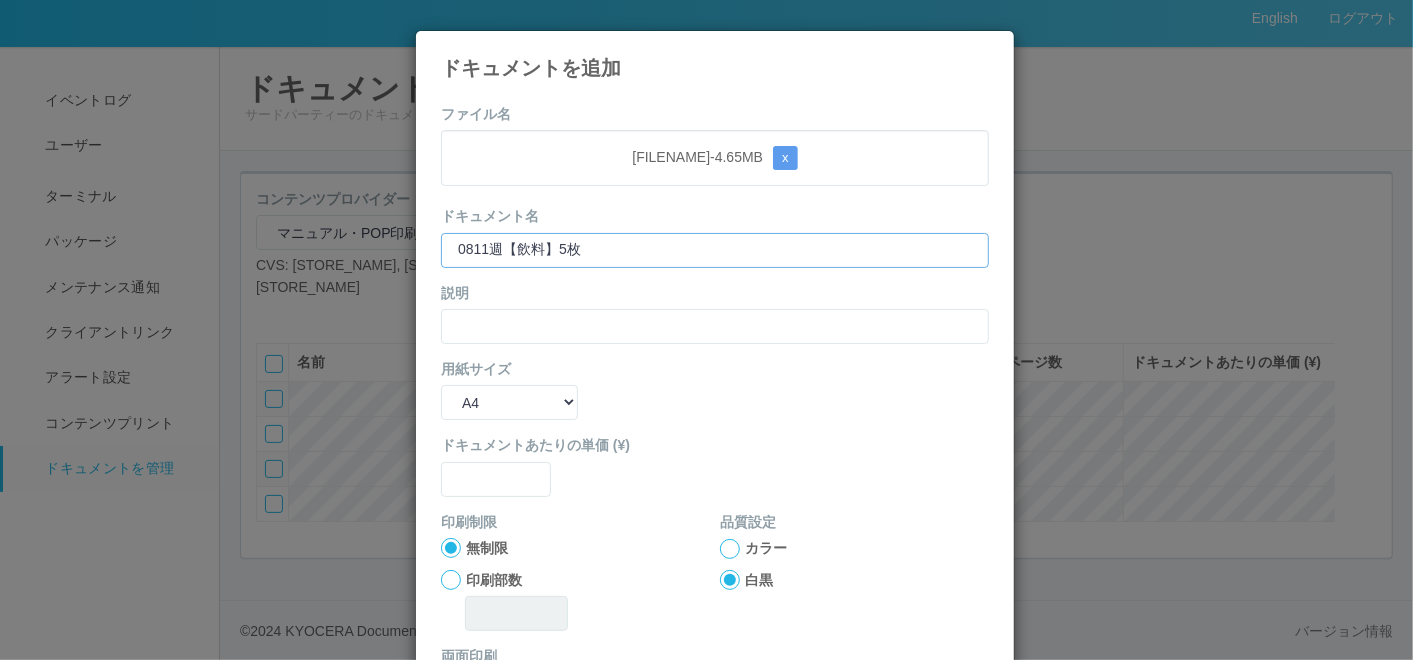type on "0811週【飲料】5枚" 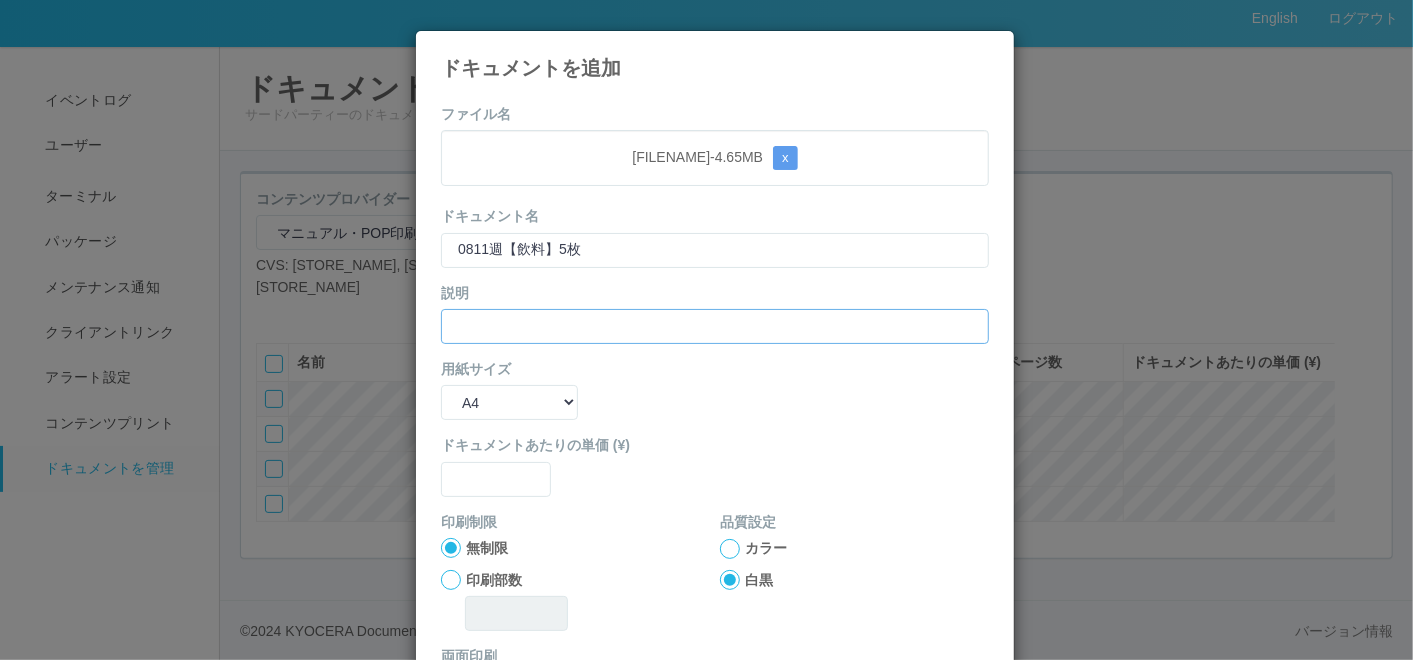 click at bounding box center [715, 326] 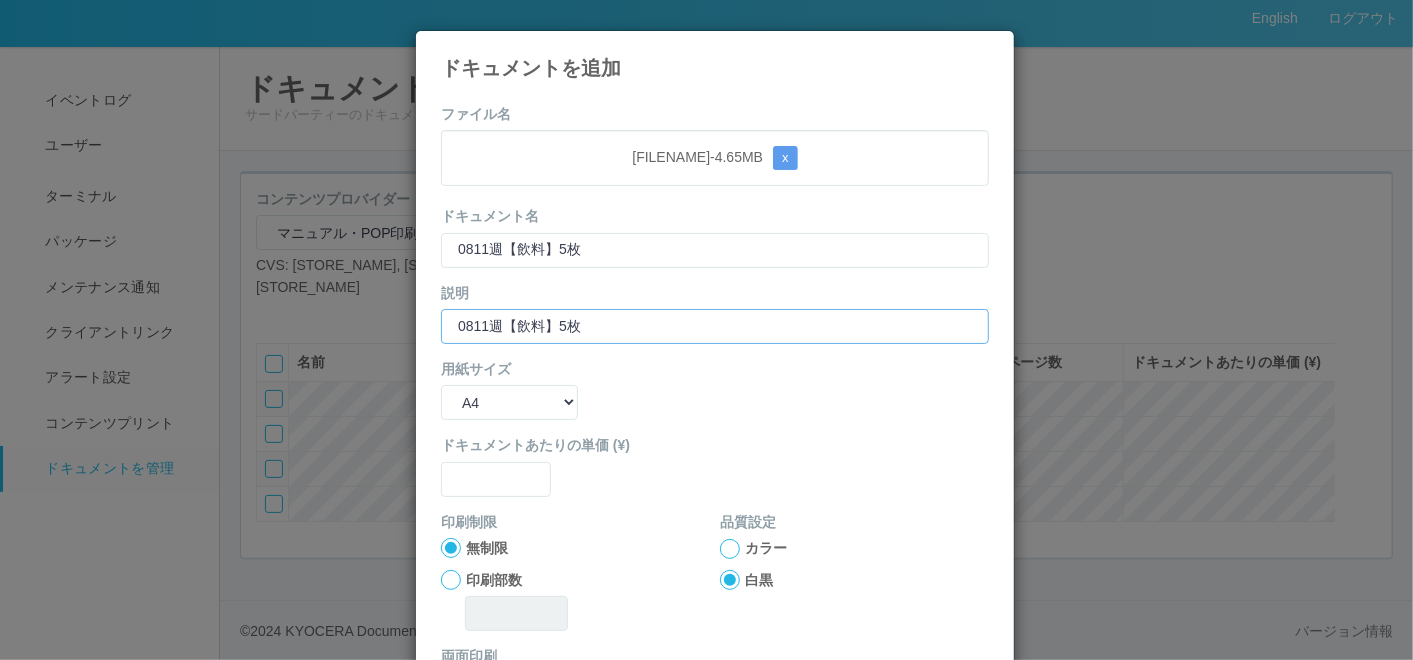 type on "0811週【飲料】5枚" 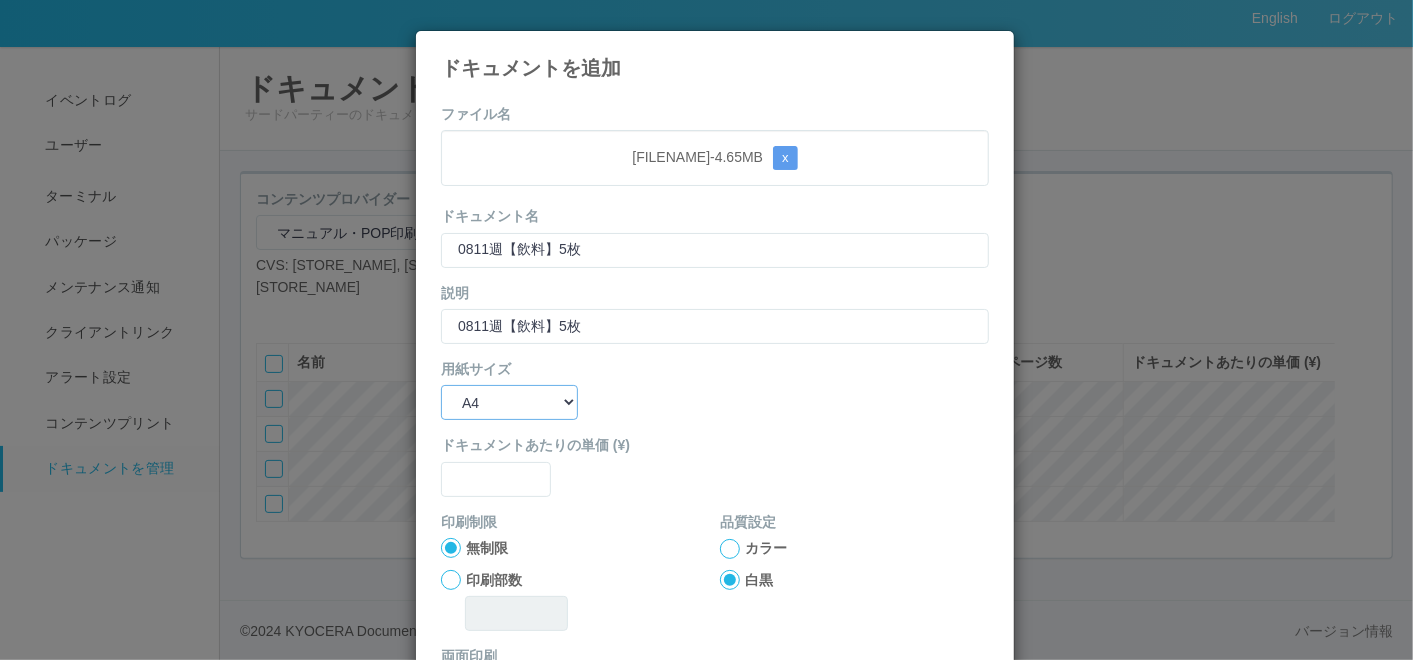 click on "B5 A4 B4 A3" at bounding box center (509, 402) 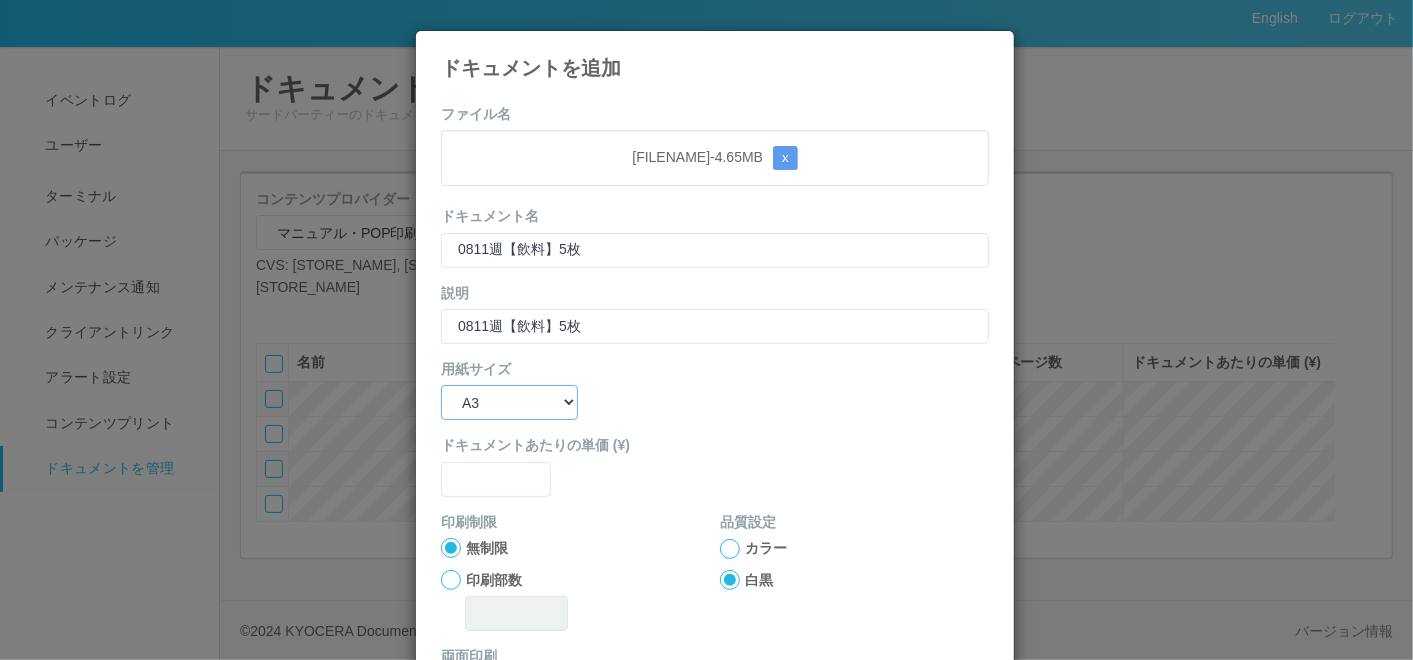 click on "B5 A4 B4 A3" at bounding box center (509, 402) 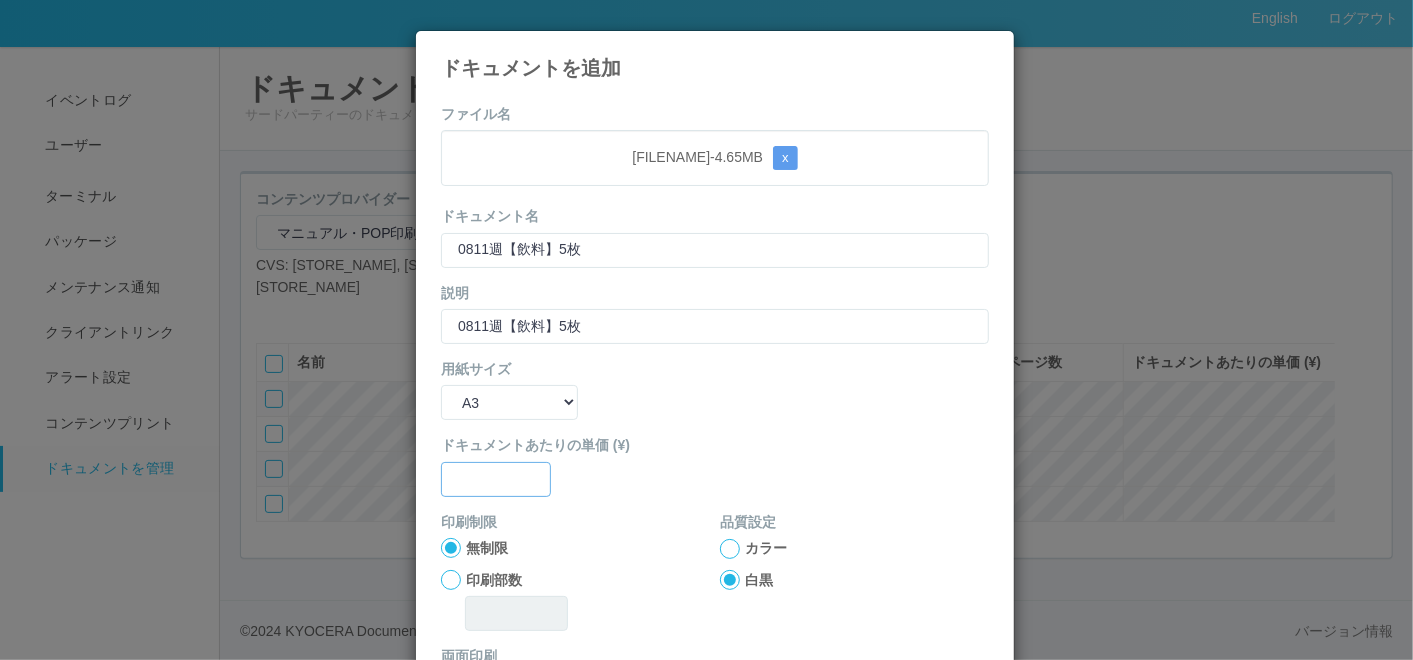 click at bounding box center (496, 479) 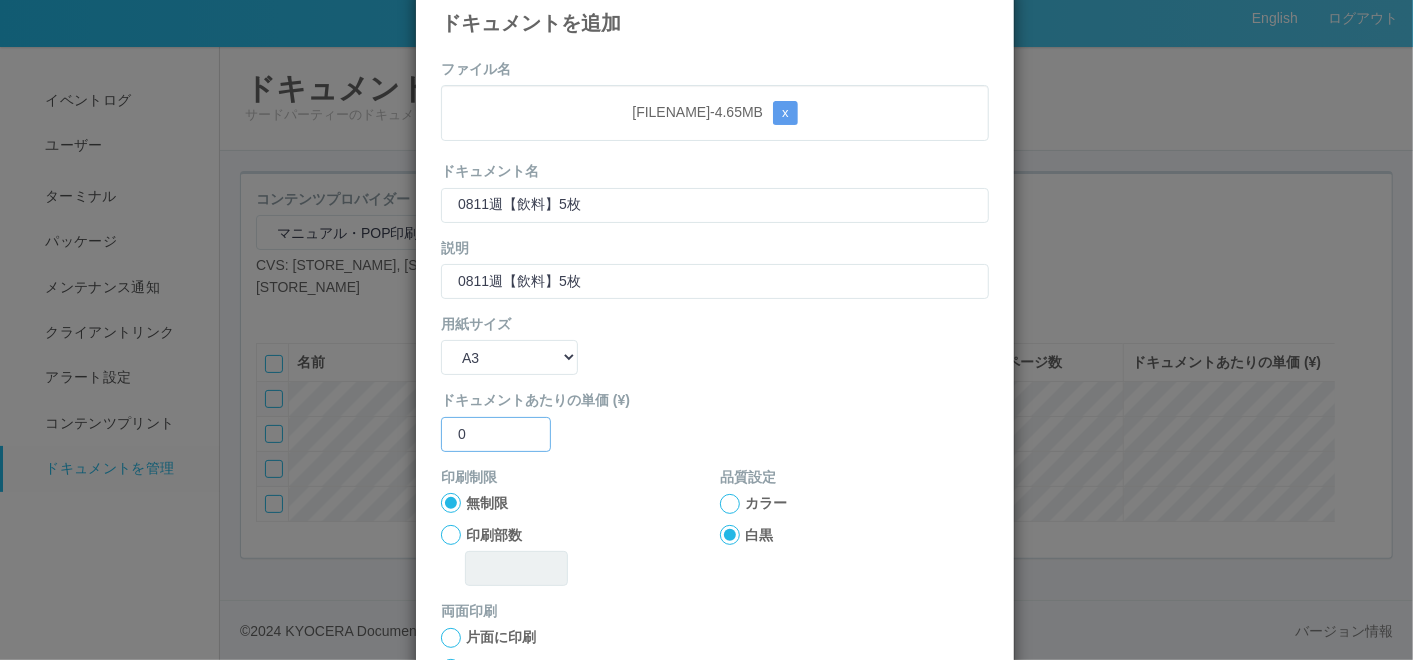scroll, scrollTop: 111, scrollLeft: 0, axis: vertical 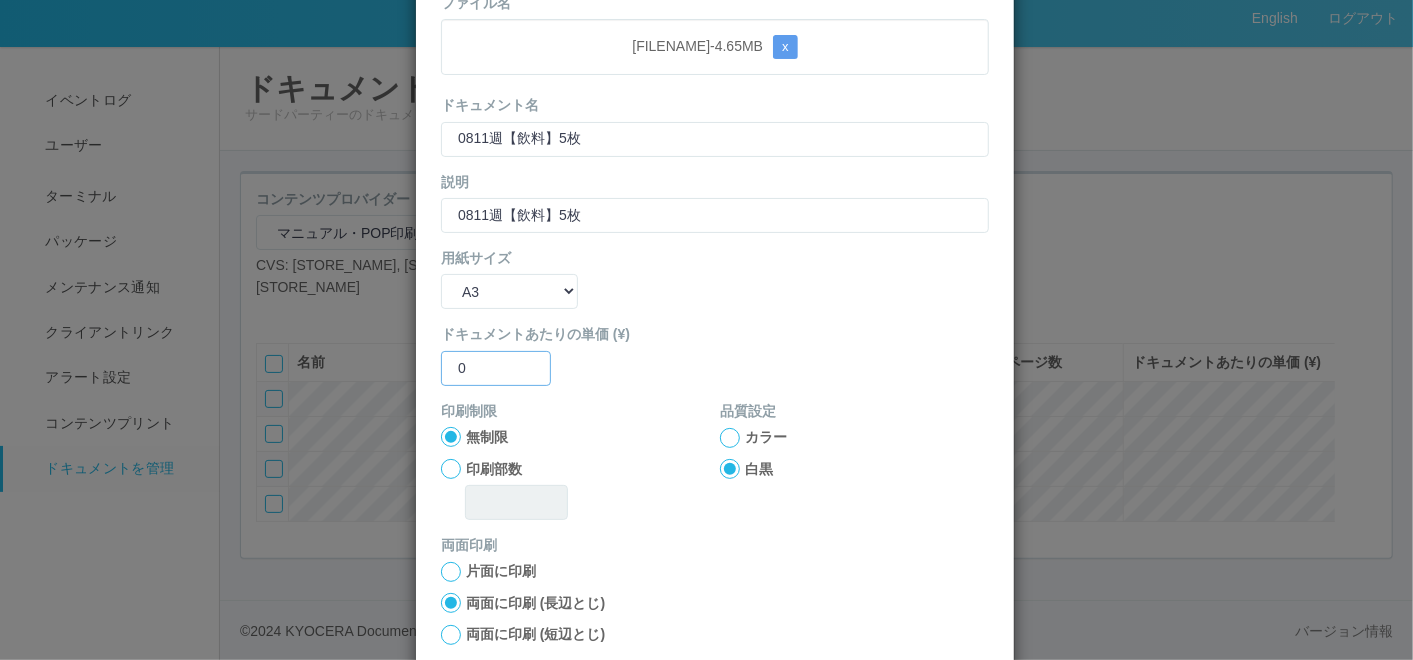 type on "0" 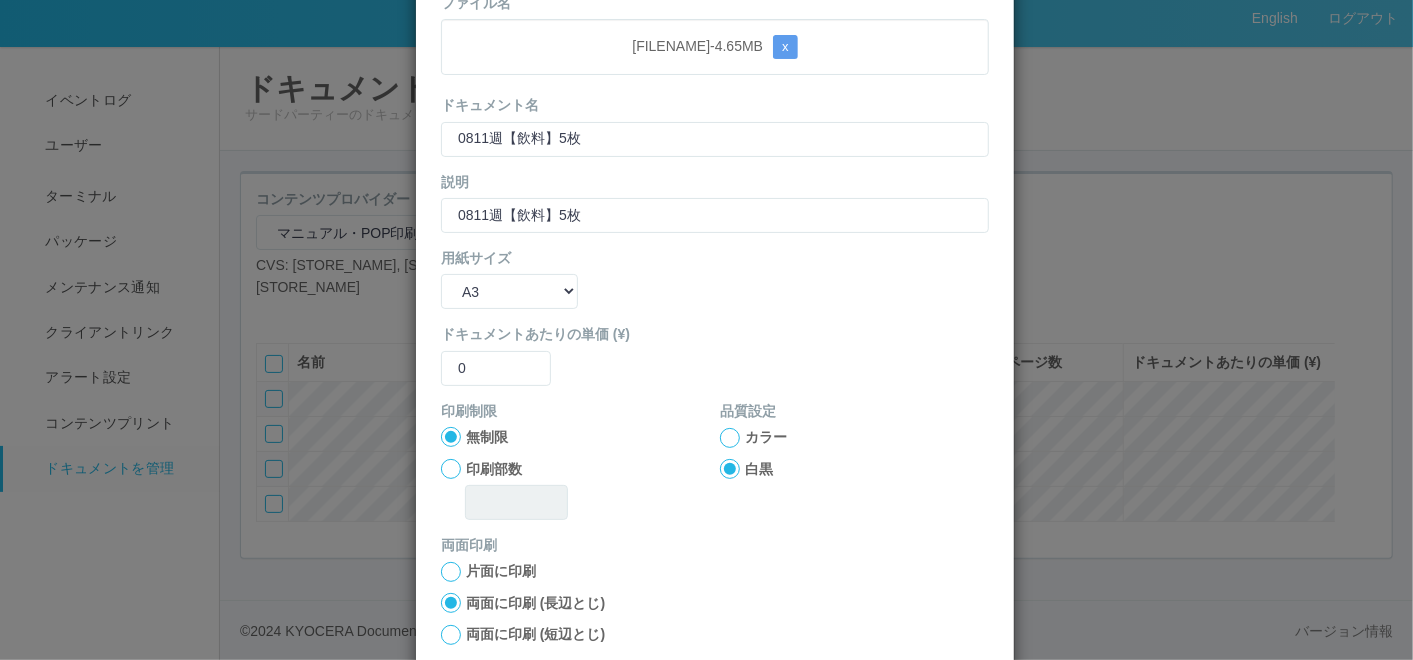 click at bounding box center [730, 438] 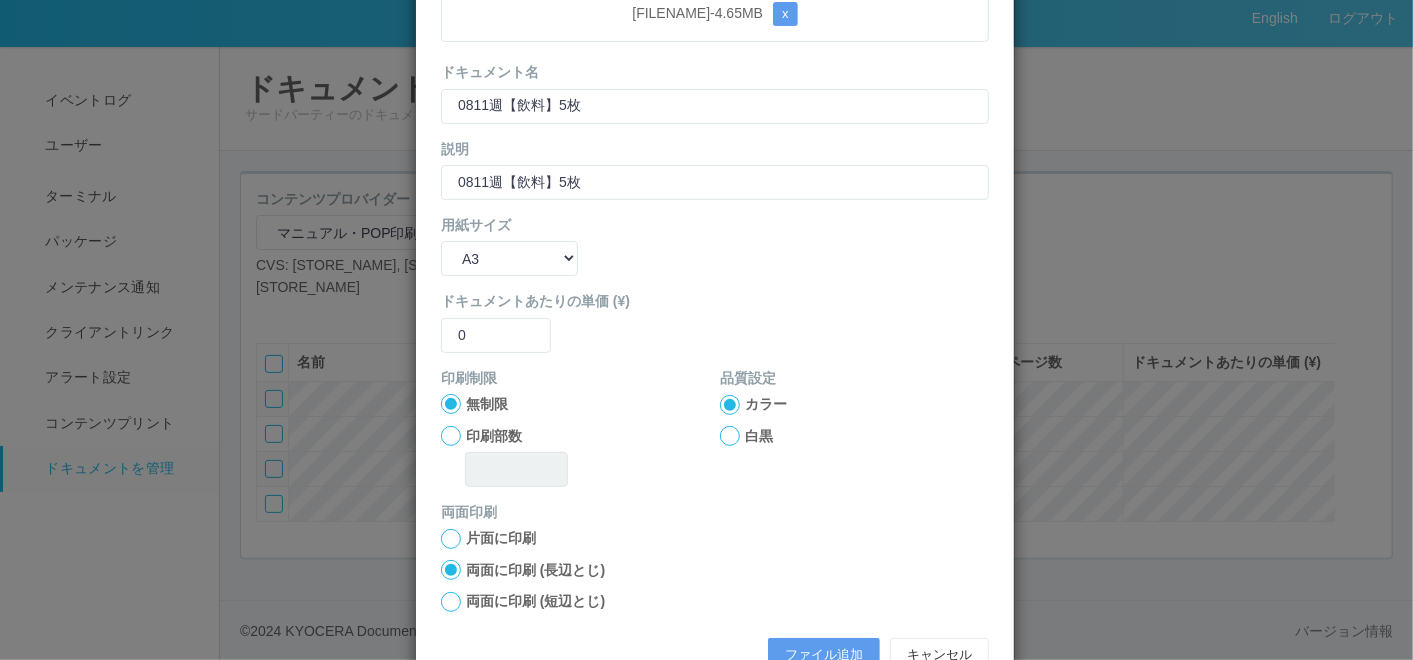 scroll, scrollTop: 199, scrollLeft: 0, axis: vertical 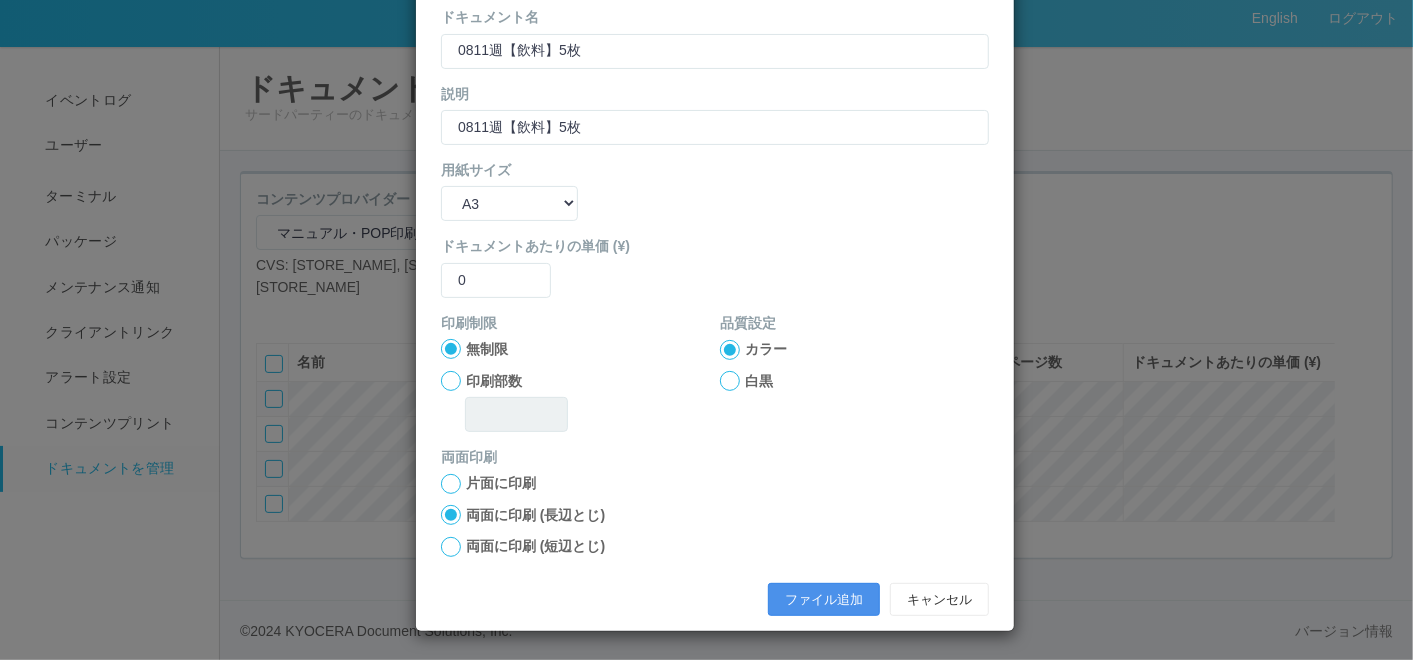 click on "ファイル追加" at bounding box center [824, 600] 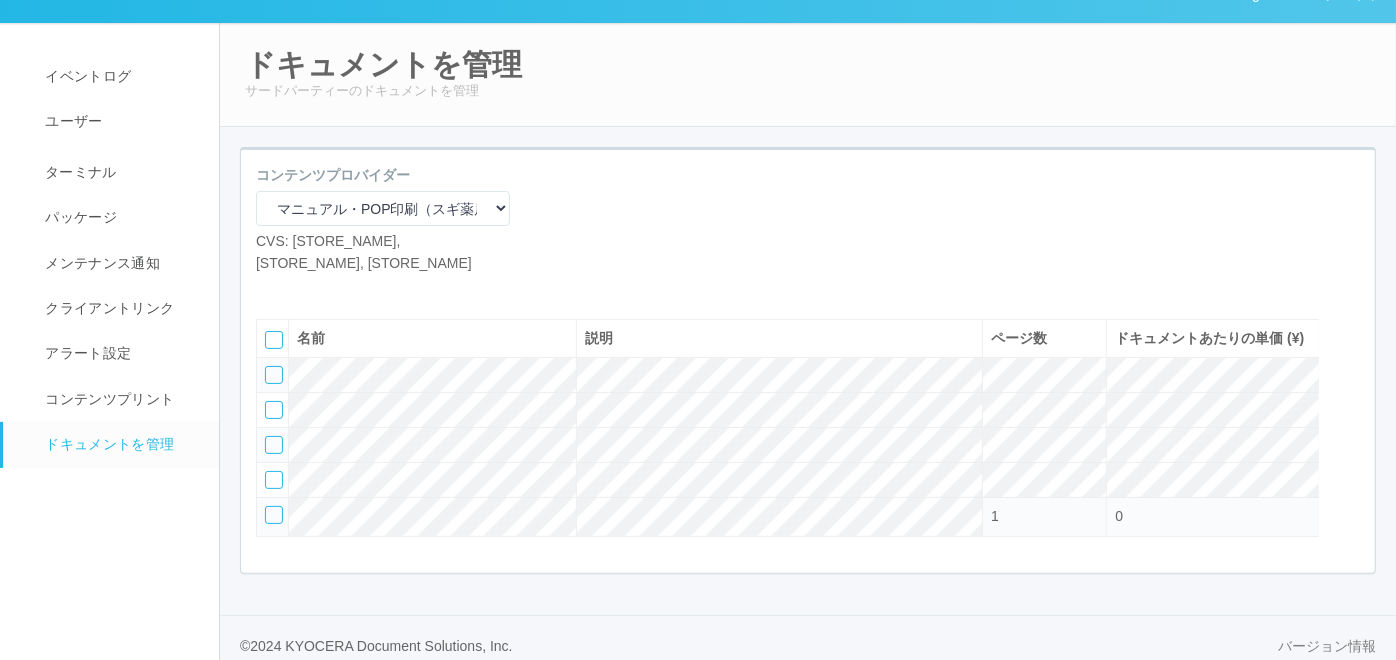 click at bounding box center [271, 289] 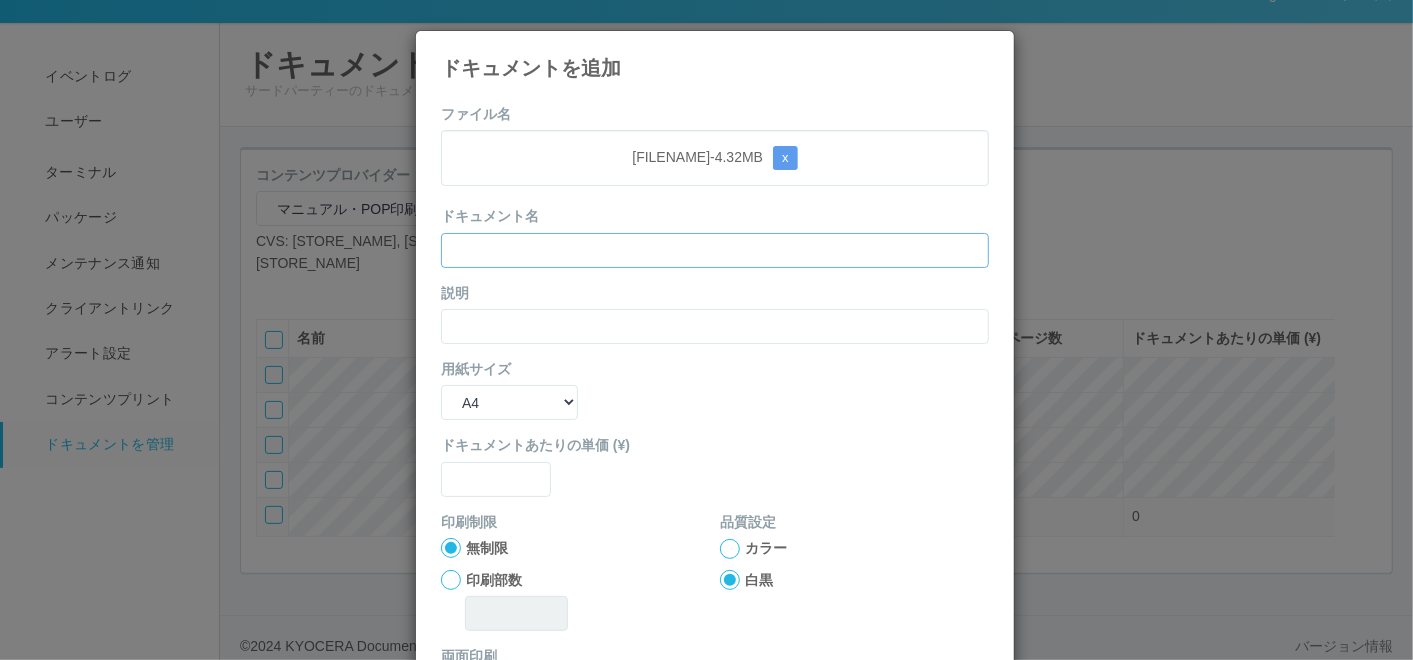 click at bounding box center [715, 250] 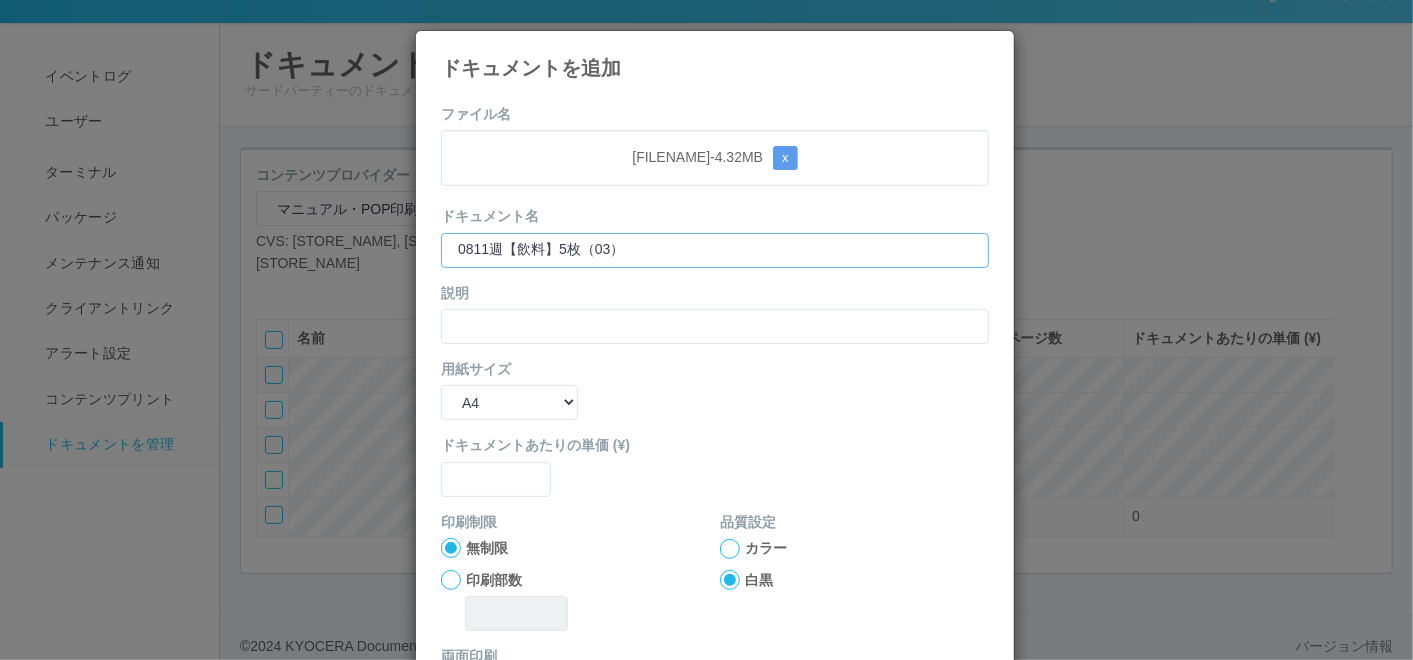 type on "0811週【飲料】5枚（03）" 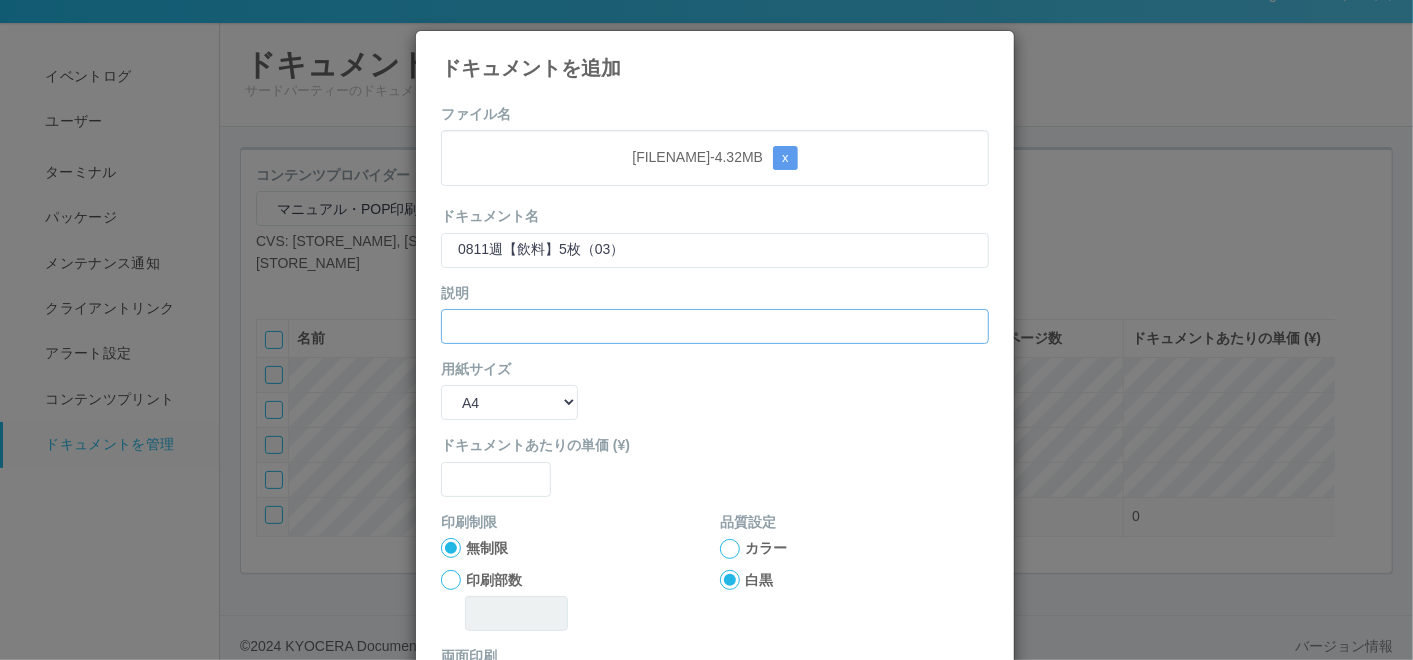 click at bounding box center [715, 326] 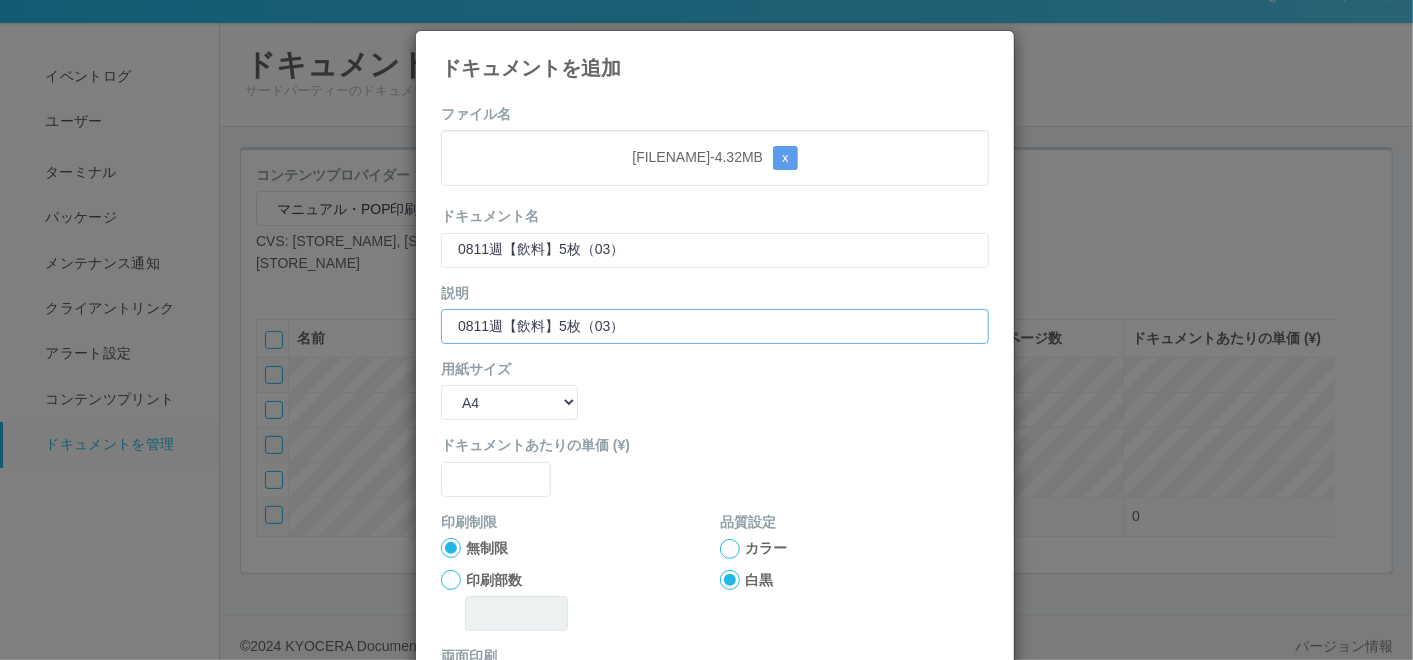 type on "0811週【飲料】5枚（03）" 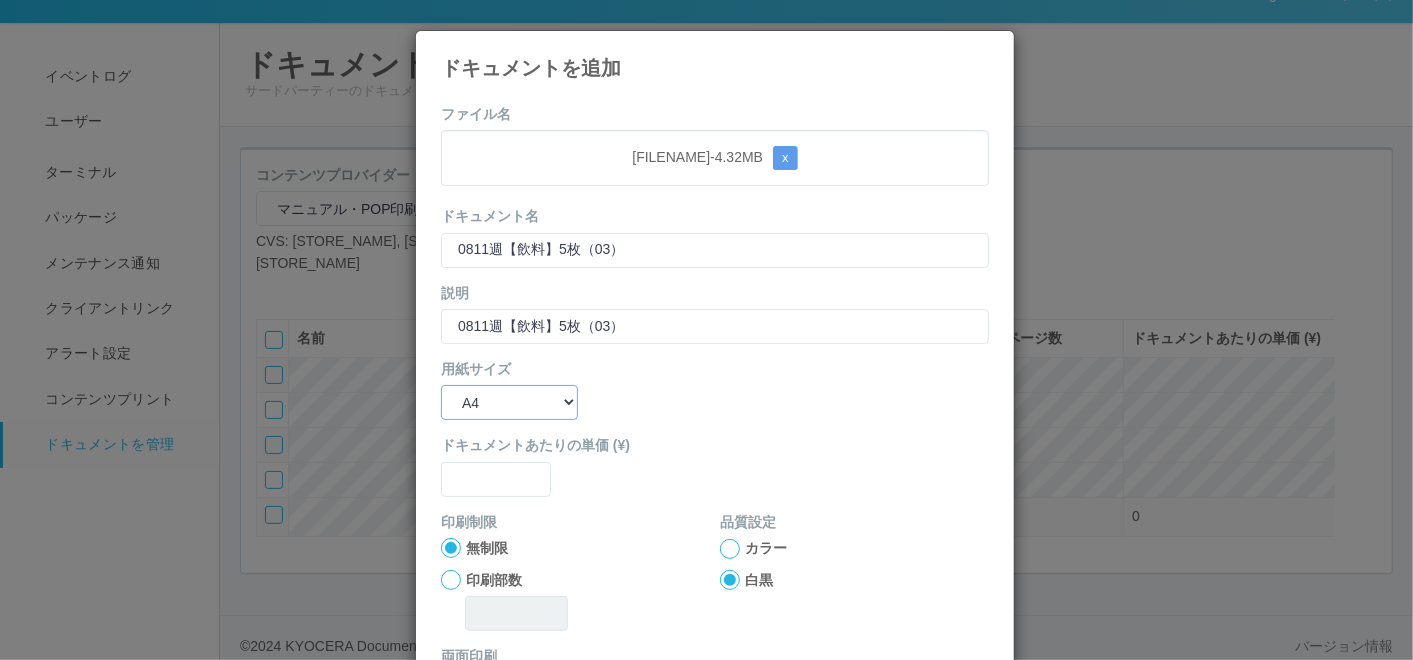 click on "B5 A4 B4 A3" at bounding box center [509, 402] 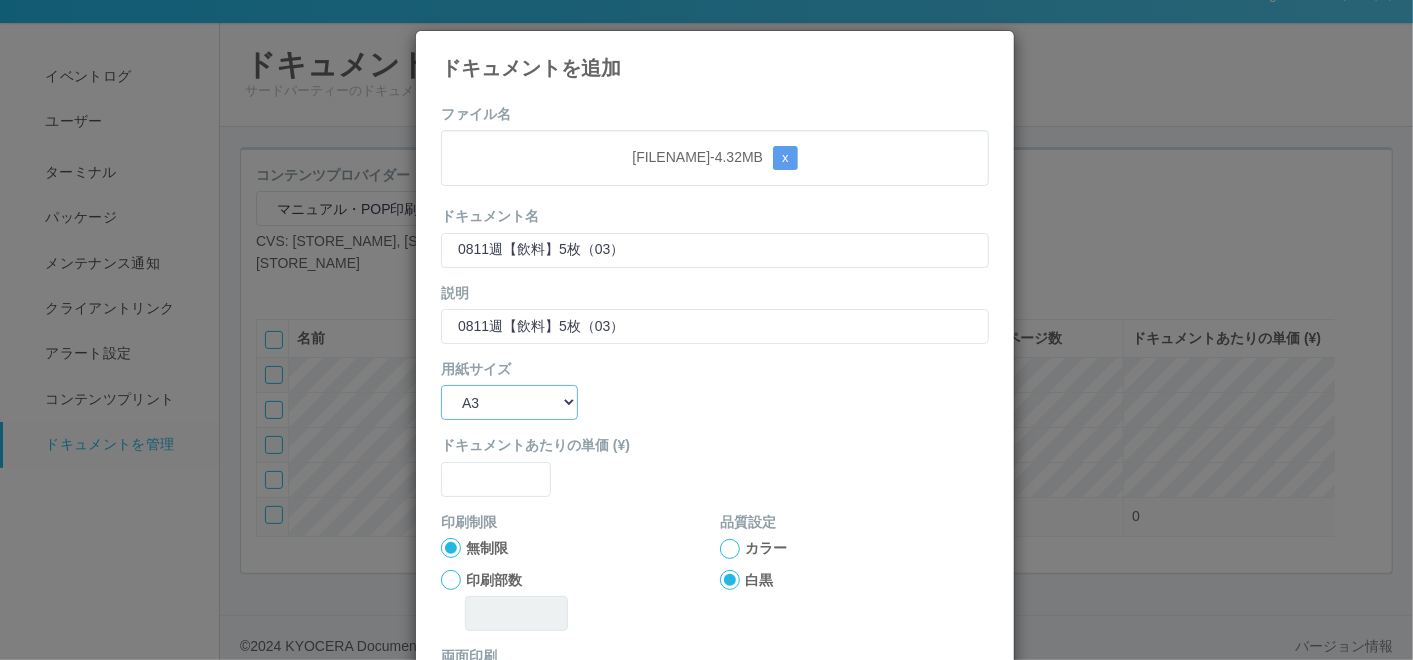 click on "B5 A4 B4 A3" at bounding box center (509, 402) 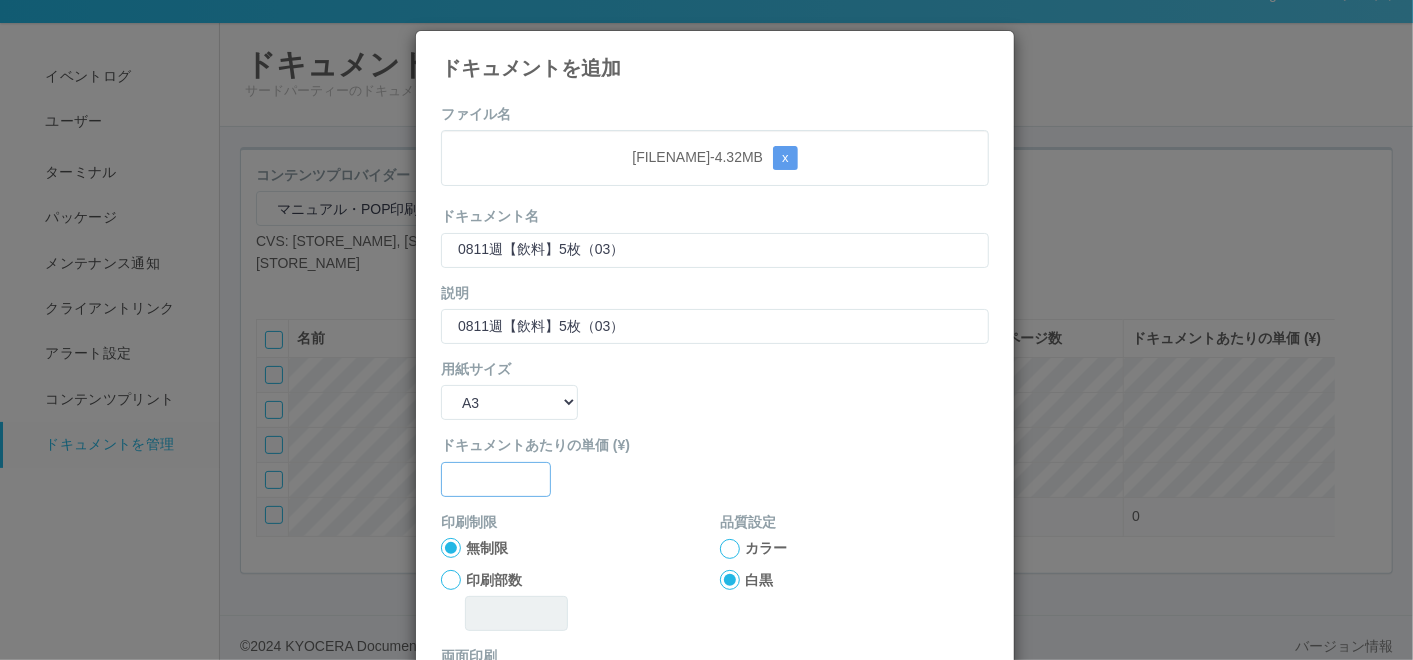 click at bounding box center [496, 479] 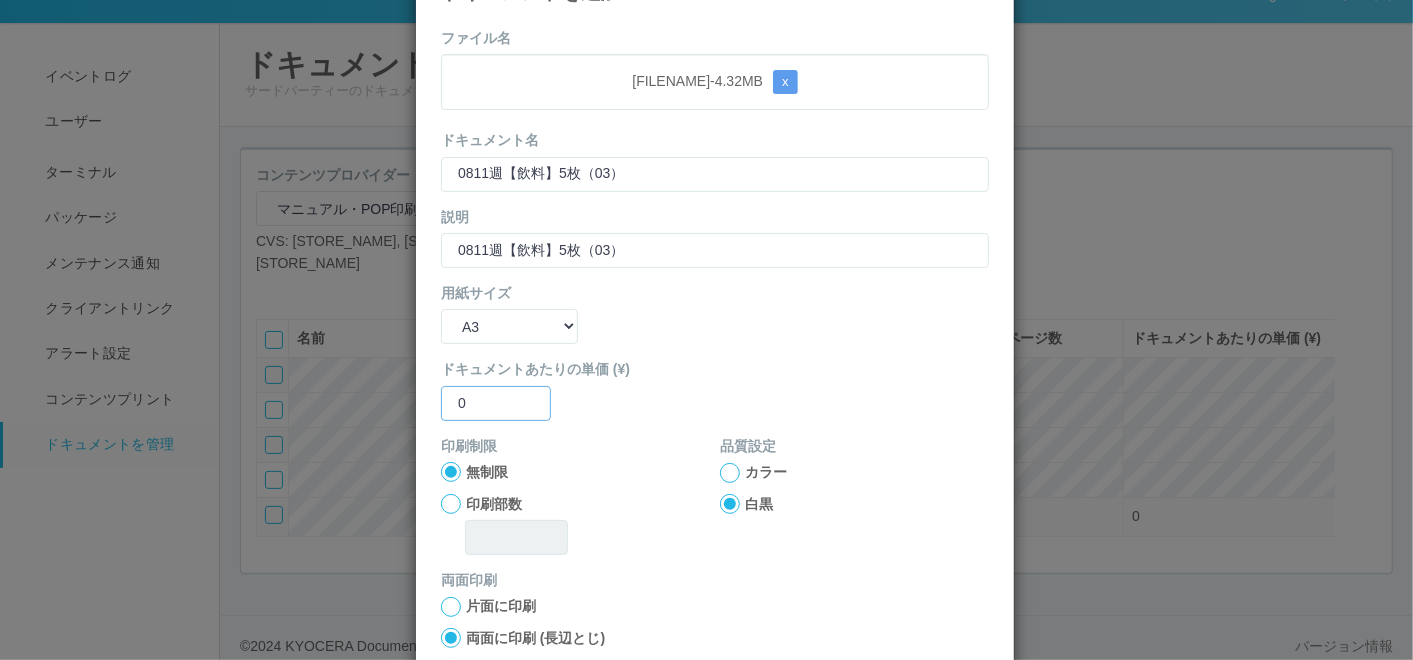 scroll, scrollTop: 111, scrollLeft: 0, axis: vertical 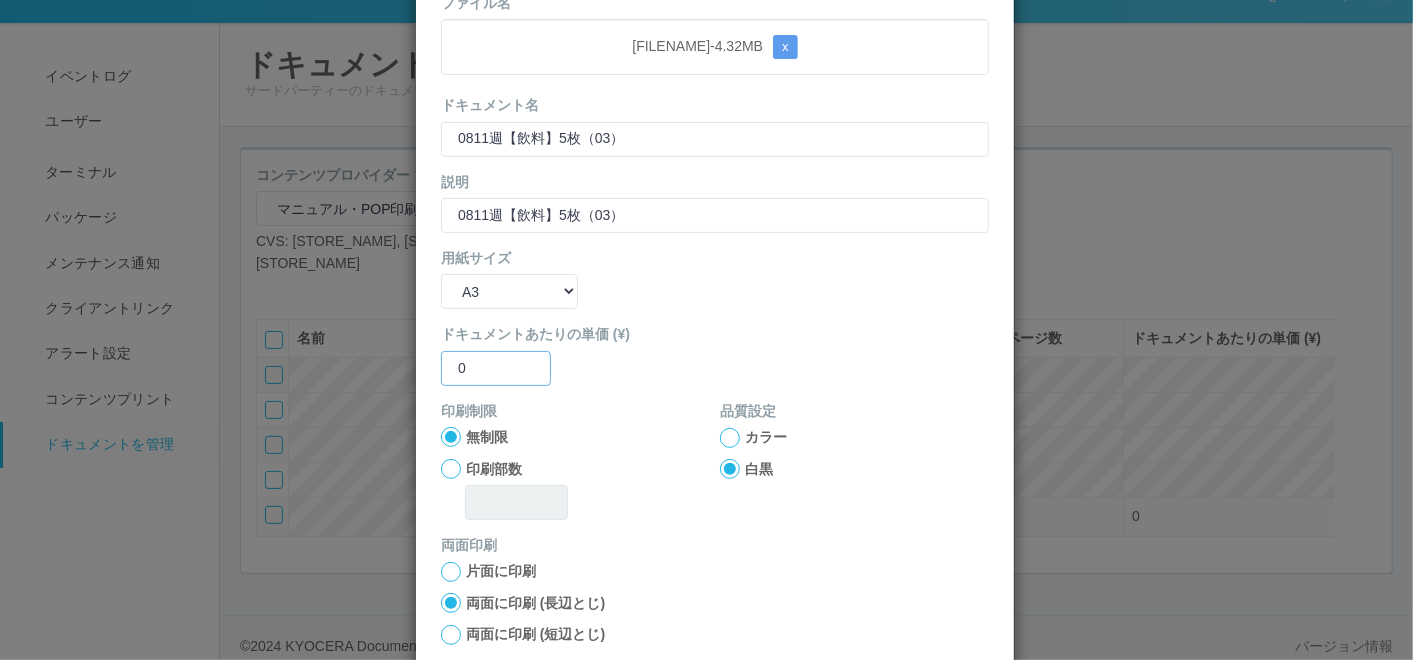 type on "0" 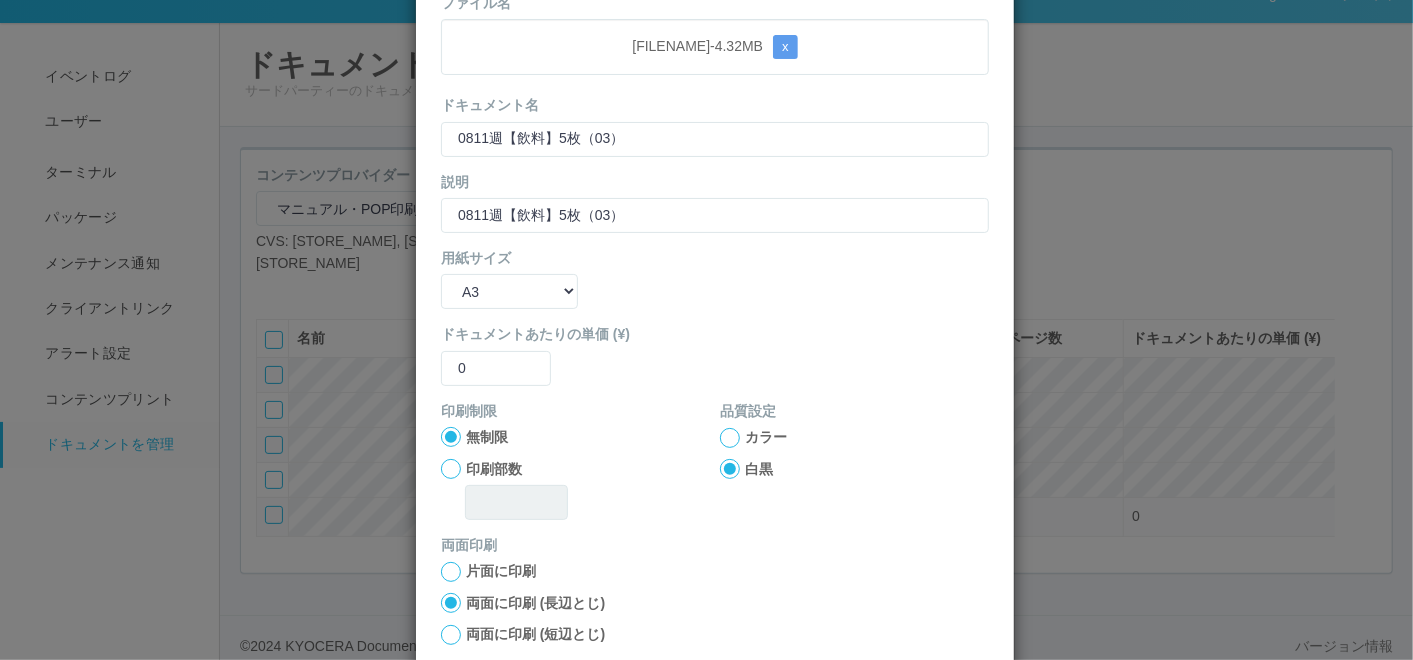 click on "カラー" at bounding box center [854, 437] 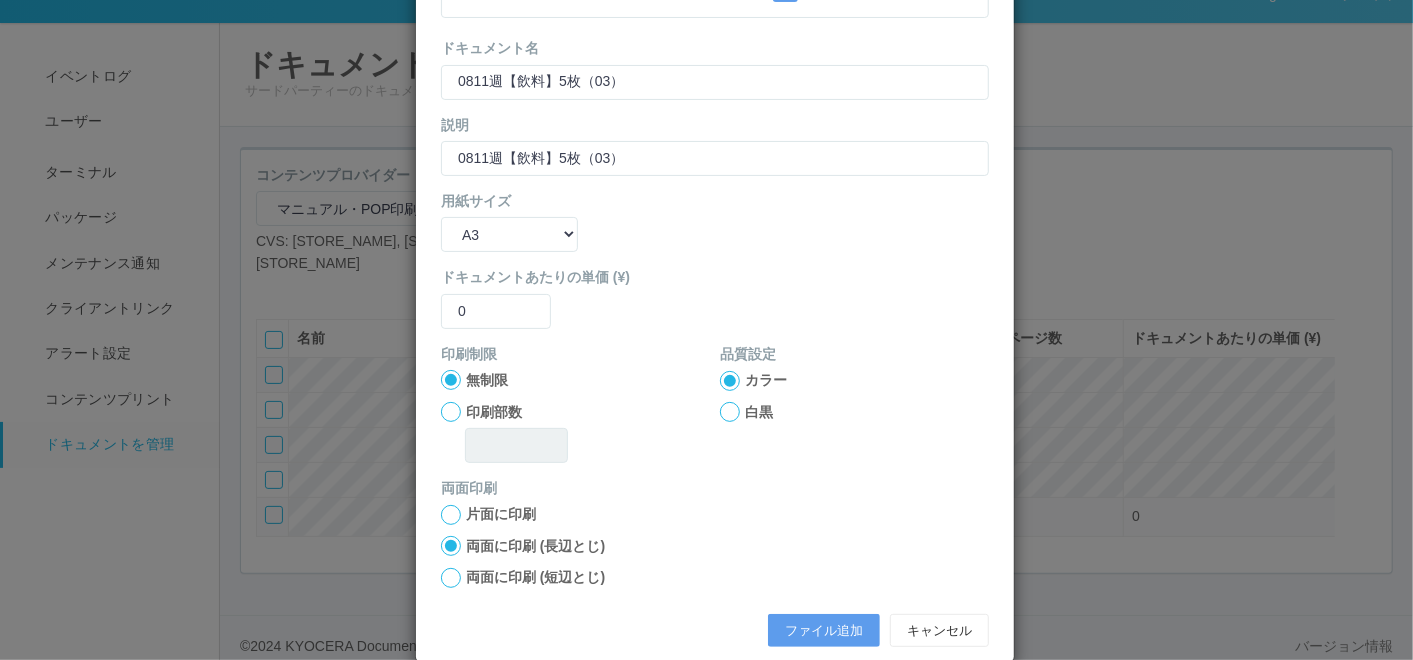 scroll, scrollTop: 199, scrollLeft: 0, axis: vertical 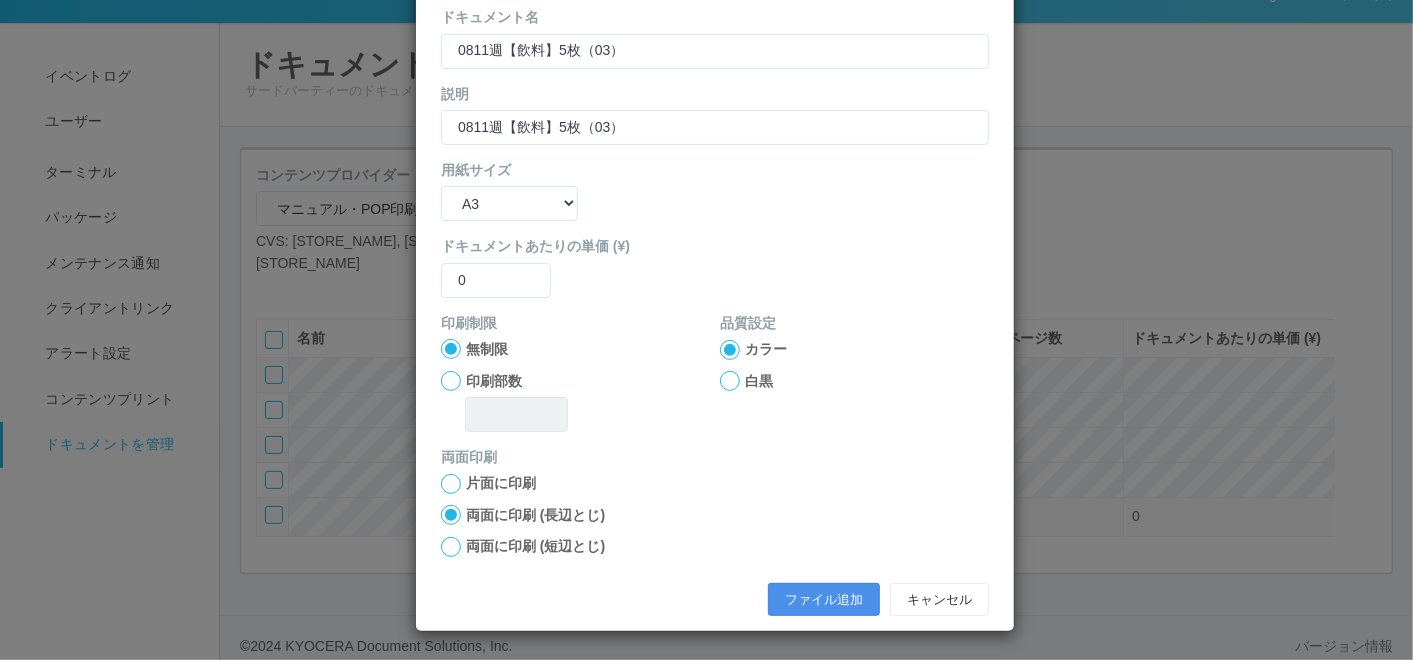 click on "ファイル追加" at bounding box center [824, 600] 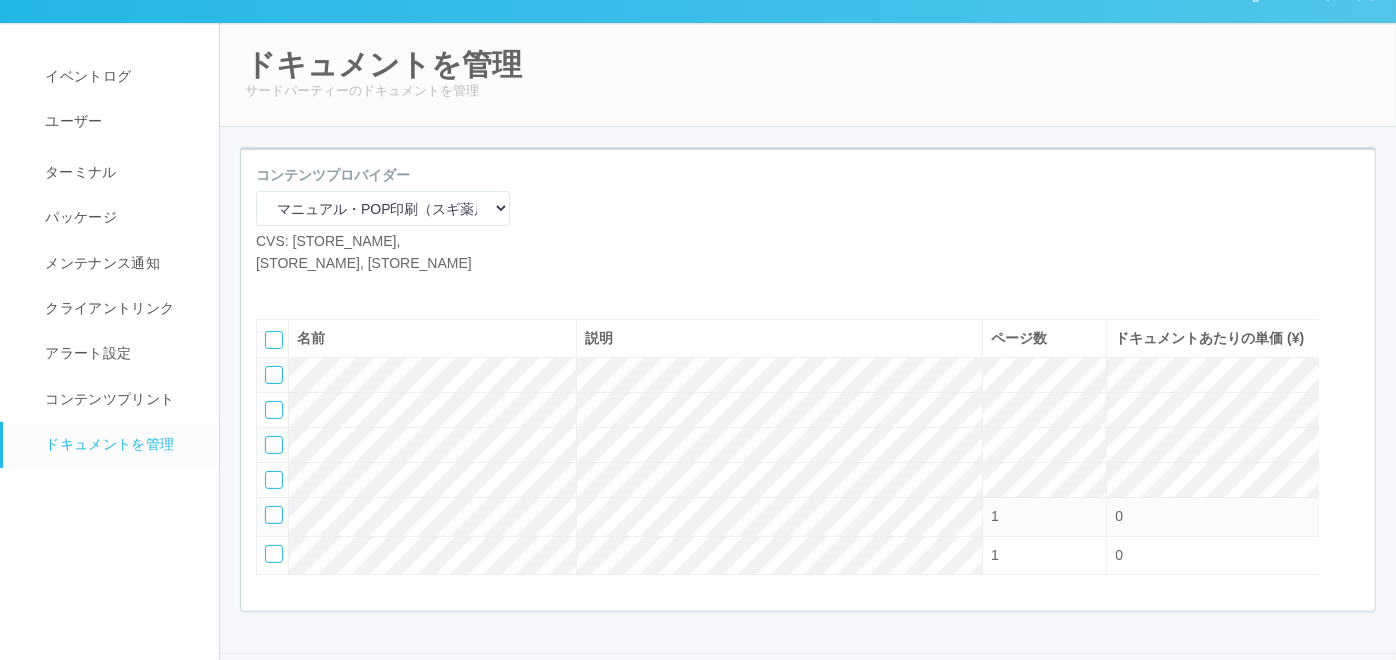 click at bounding box center [271, 289] 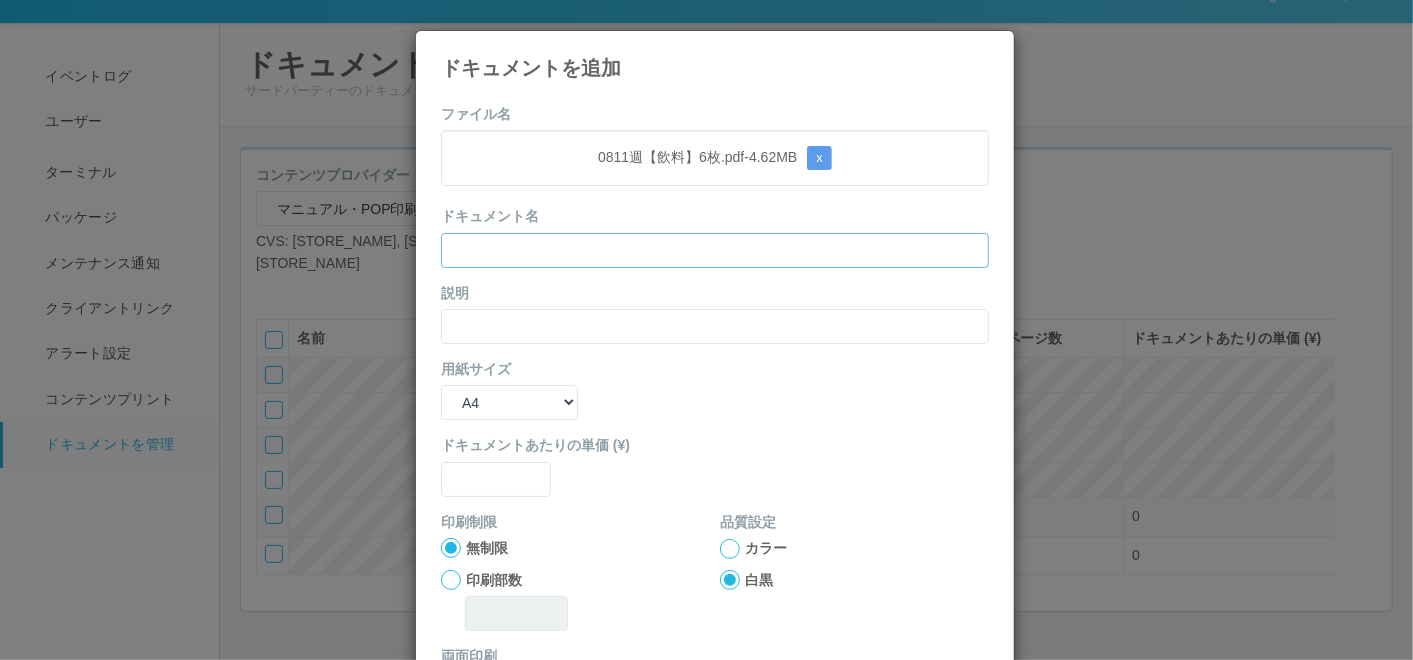 click at bounding box center [715, 250] 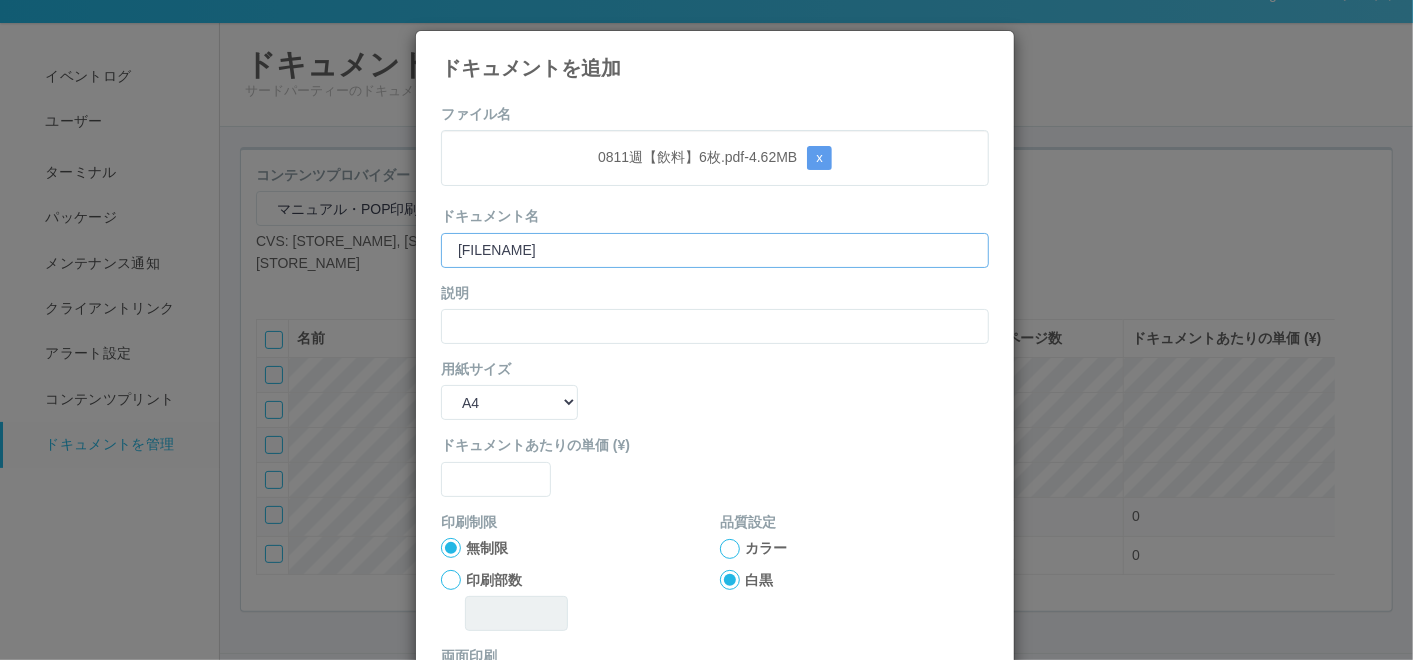 type on "[FILENAME]" 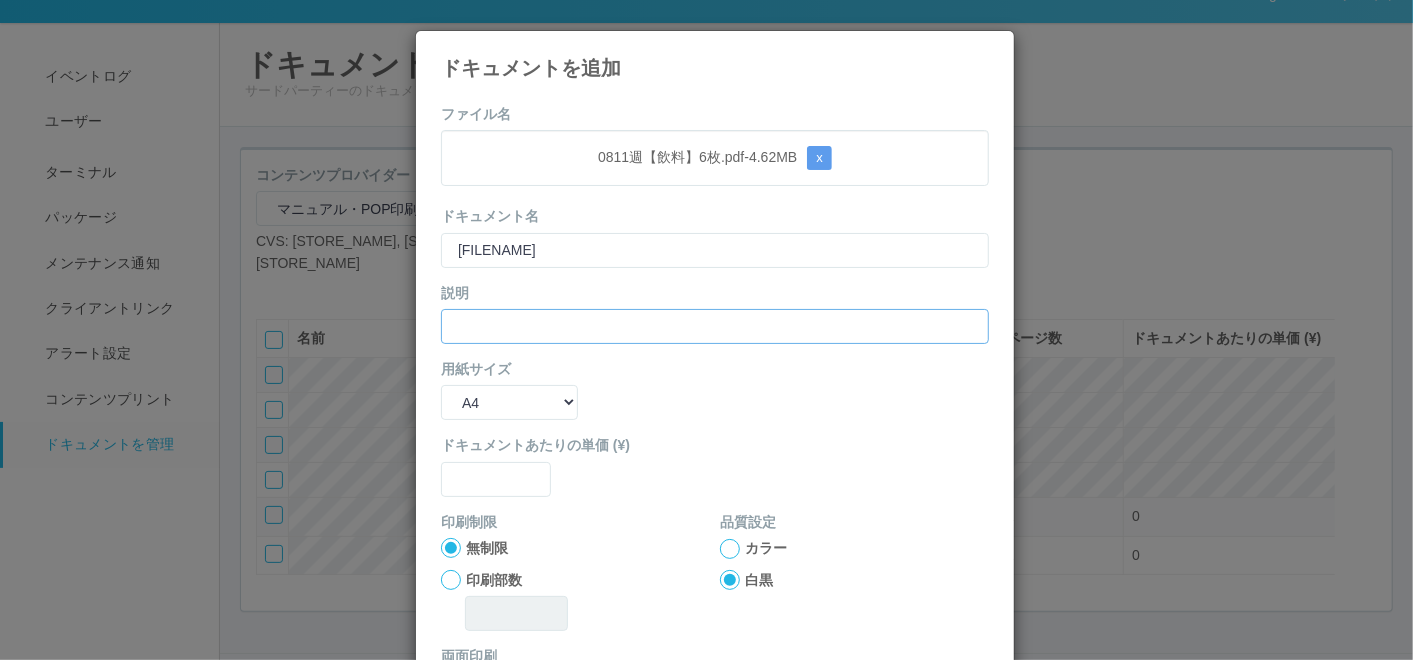 click at bounding box center (715, 326) 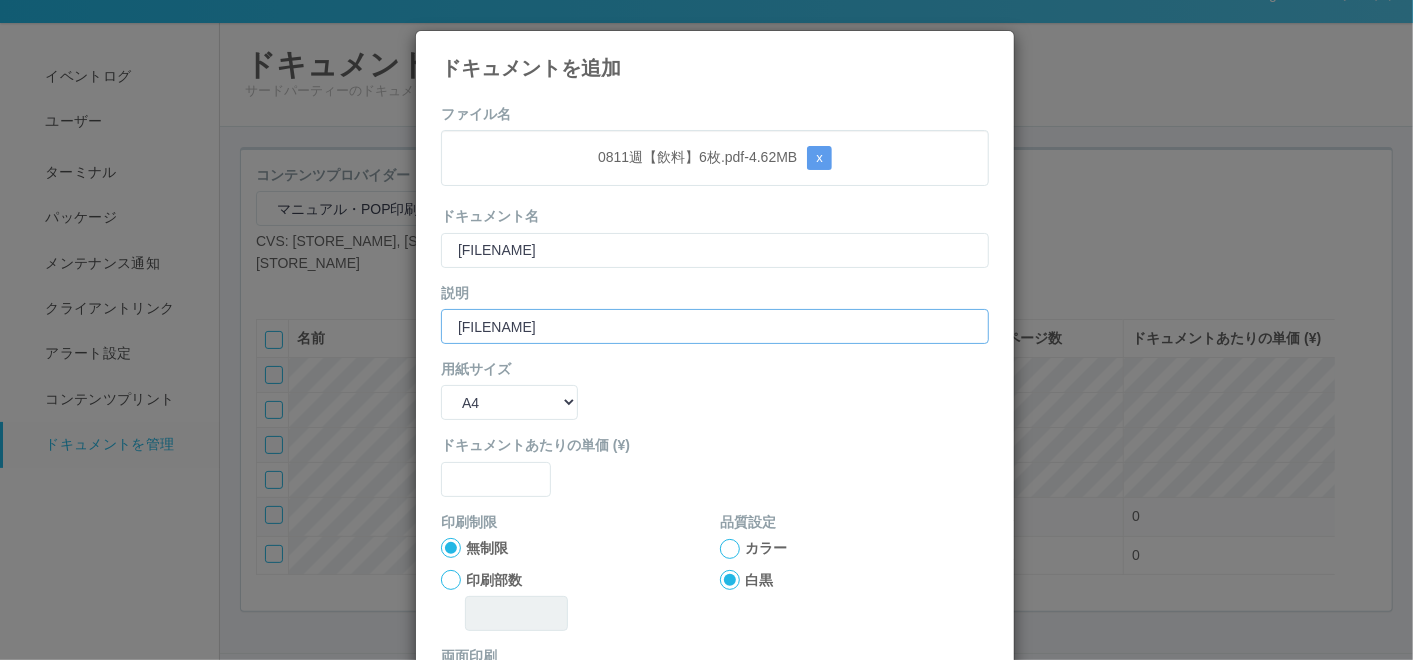 type on "[FILENAME]" 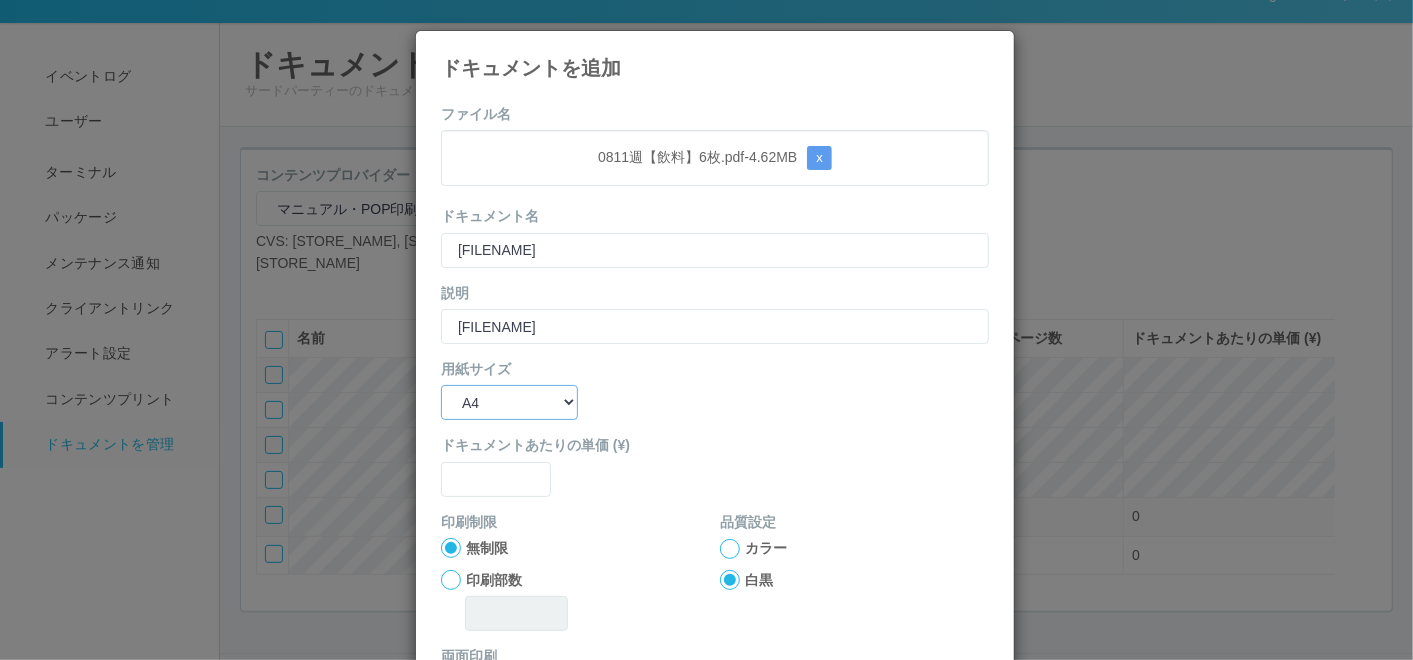 click on "B5 A4 B4 A3" at bounding box center [509, 402] 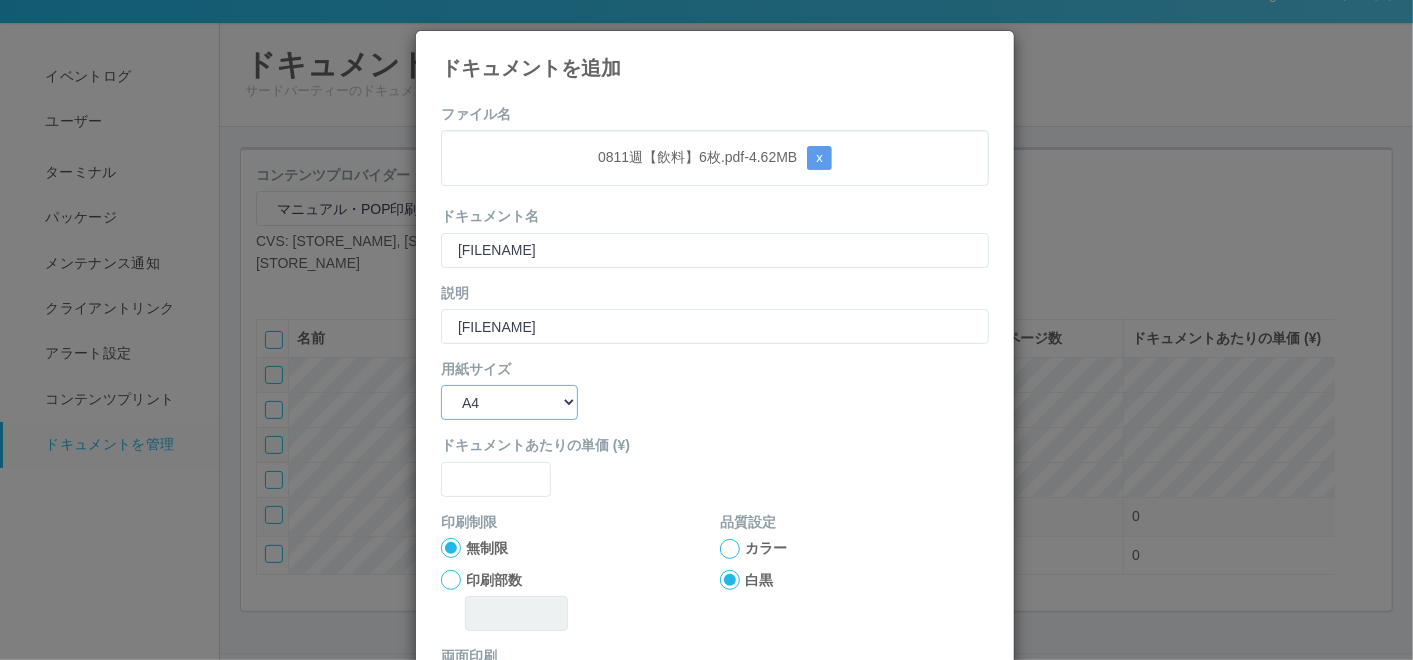 select on "A3" 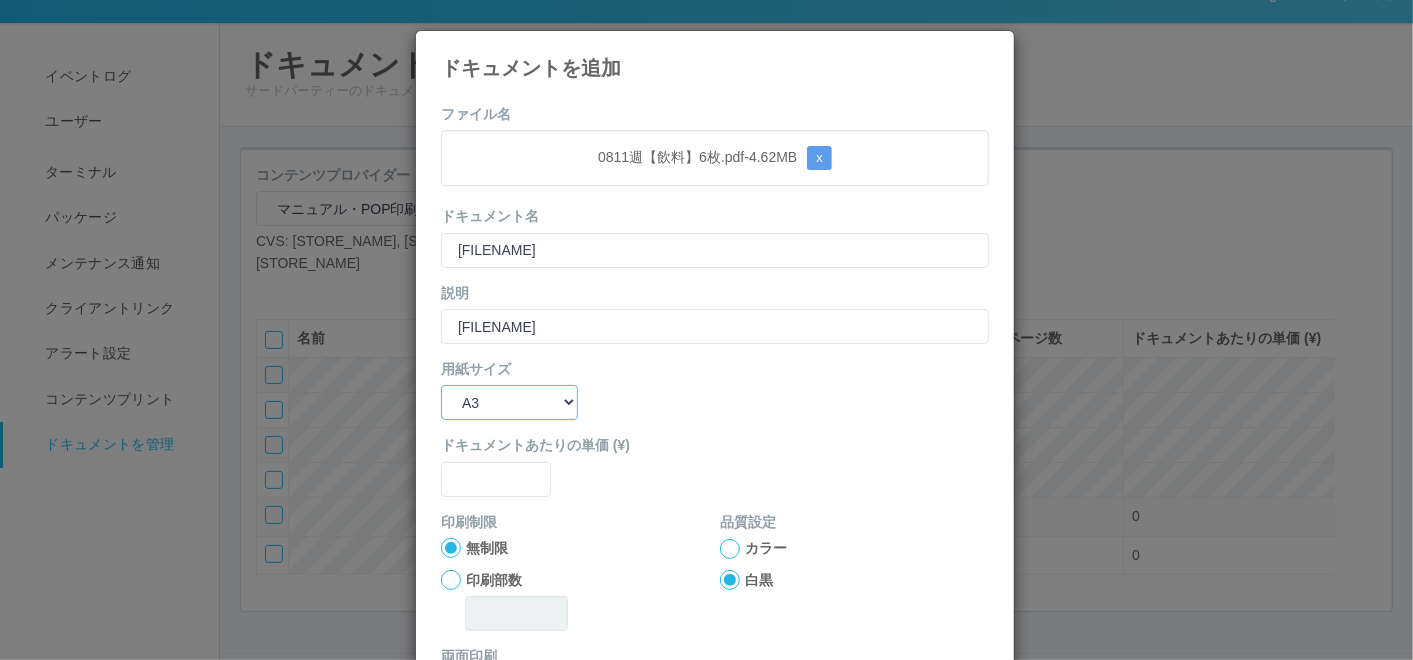 click on "B5 A4 B4 A3" at bounding box center (509, 402) 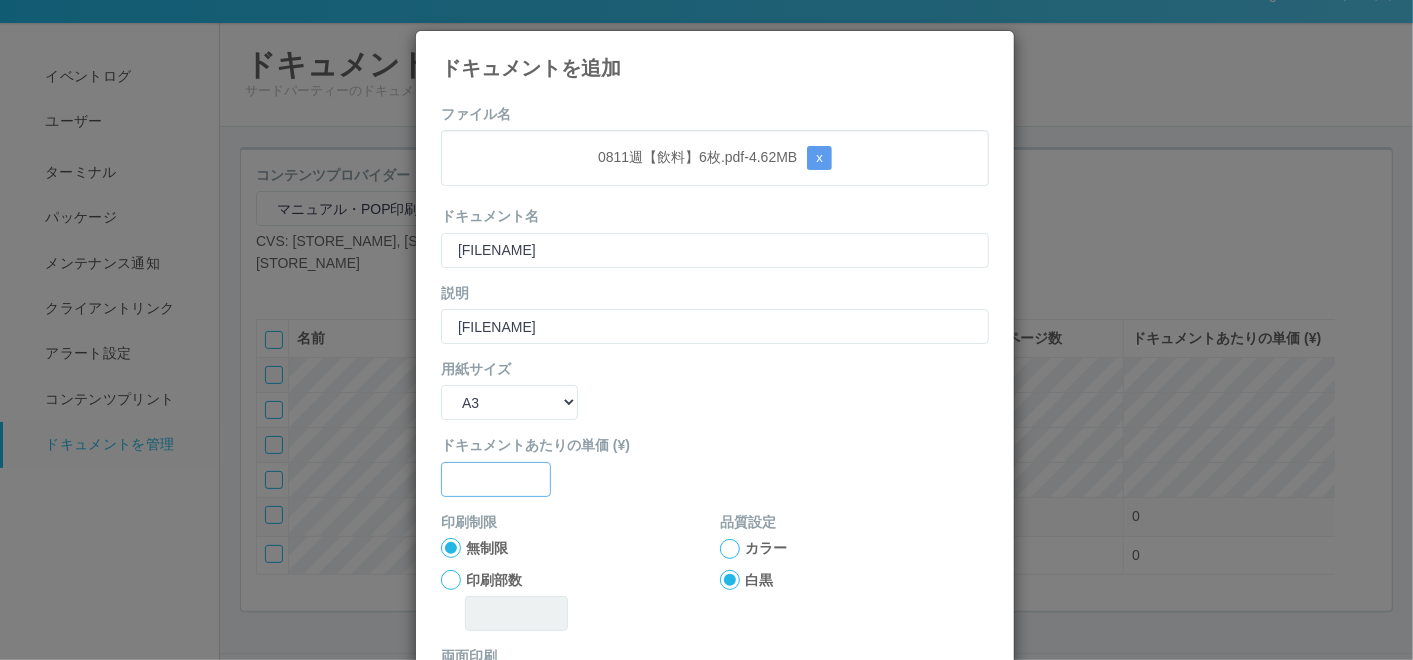 click at bounding box center (496, 479) 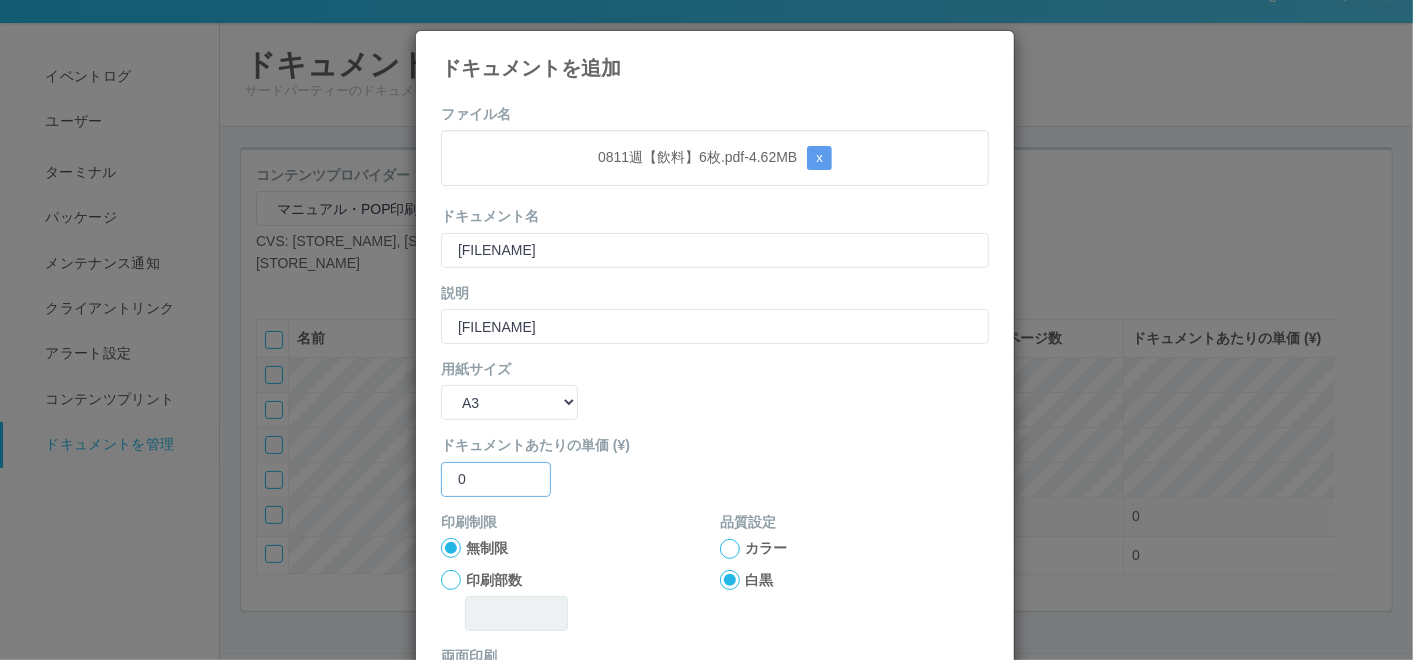 type on "0" 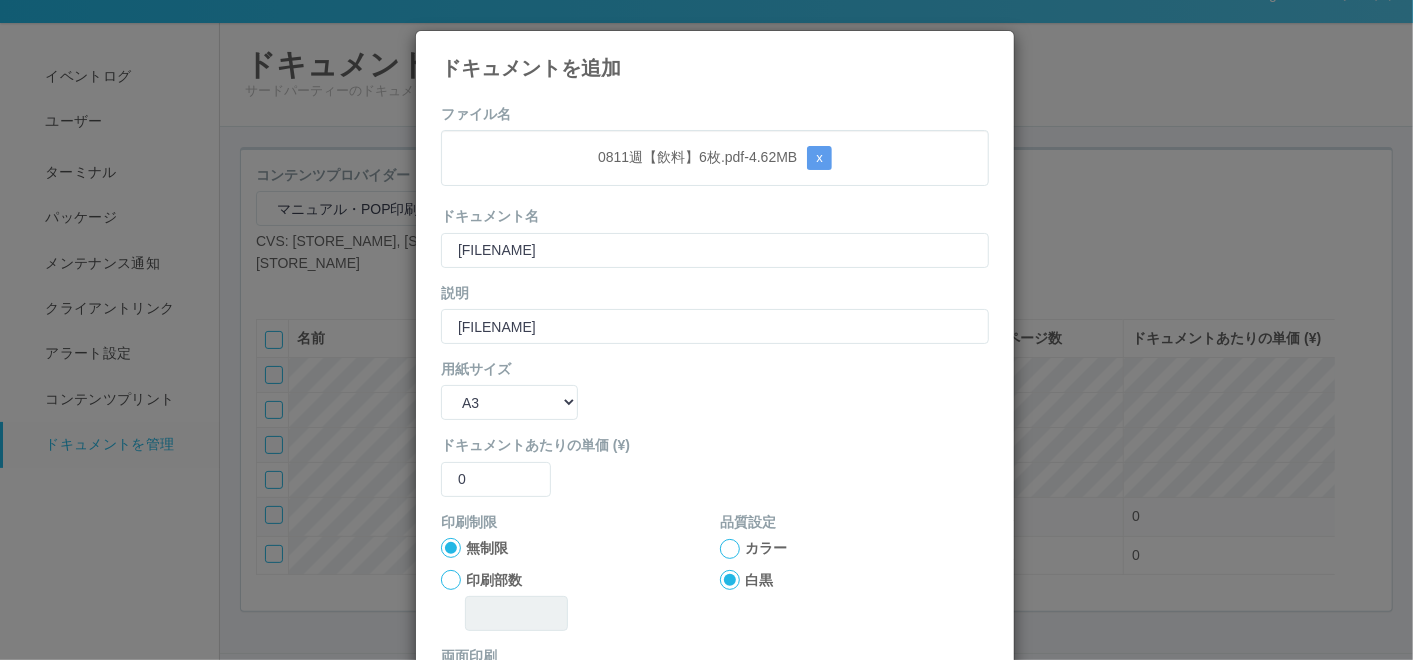 click on "カラー" at bounding box center [854, 548] 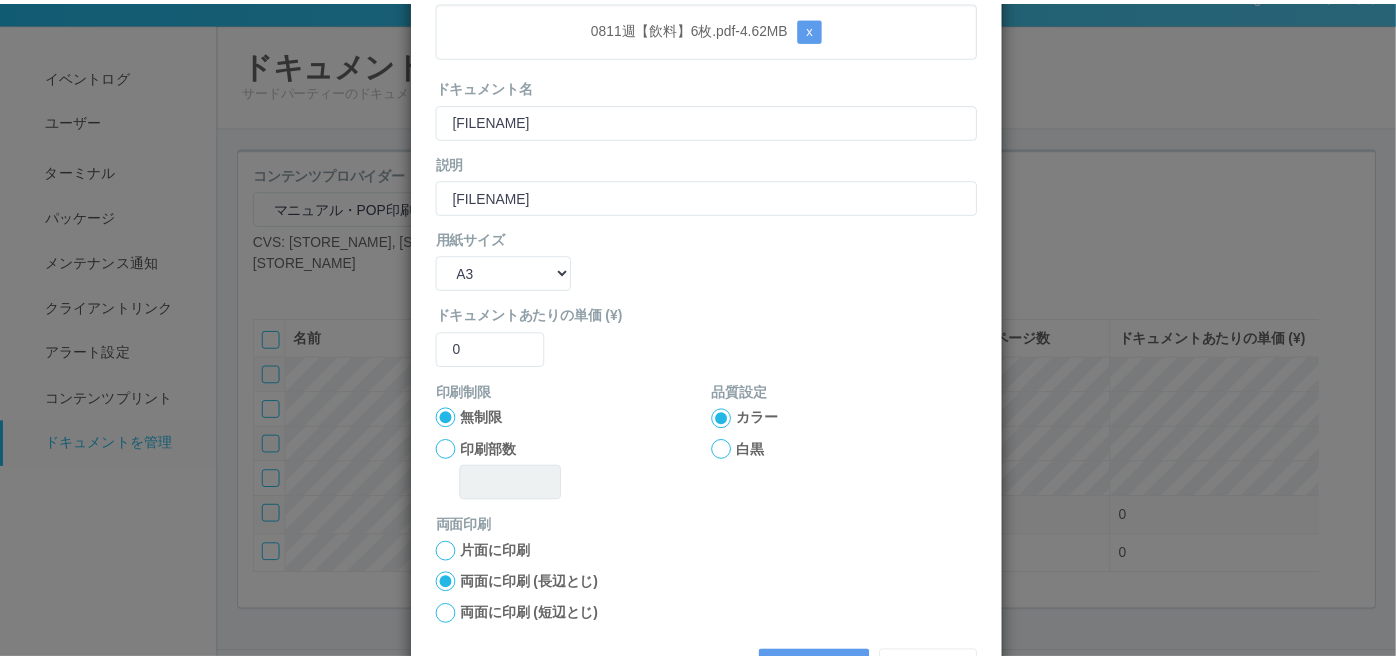 scroll, scrollTop: 199, scrollLeft: 0, axis: vertical 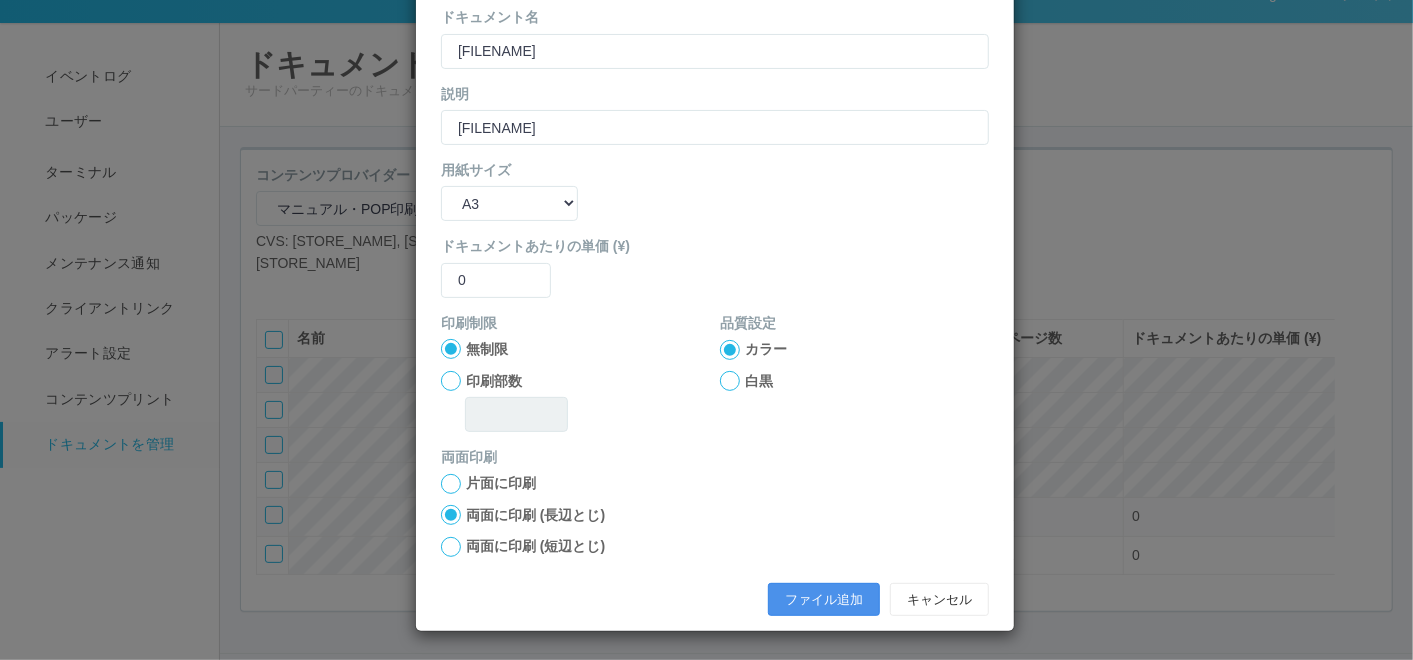 click on "ファイル追加" at bounding box center (824, 600) 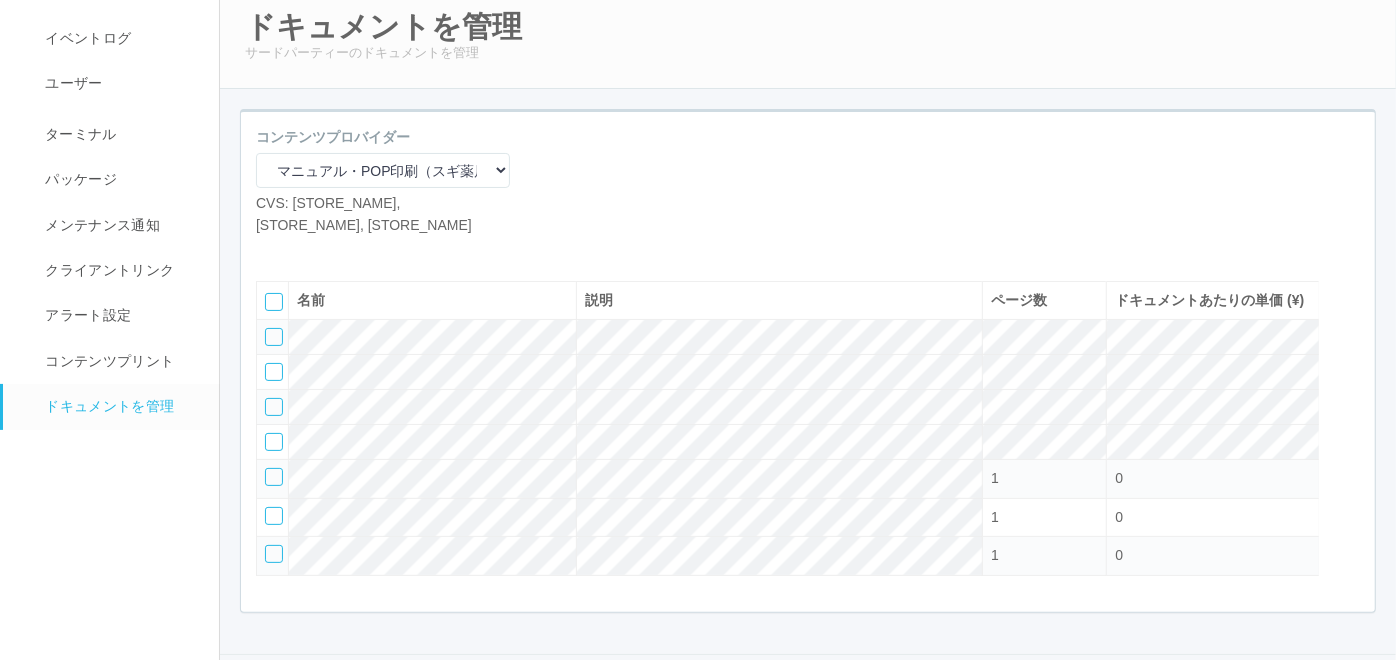 scroll, scrollTop: 0, scrollLeft: 0, axis: both 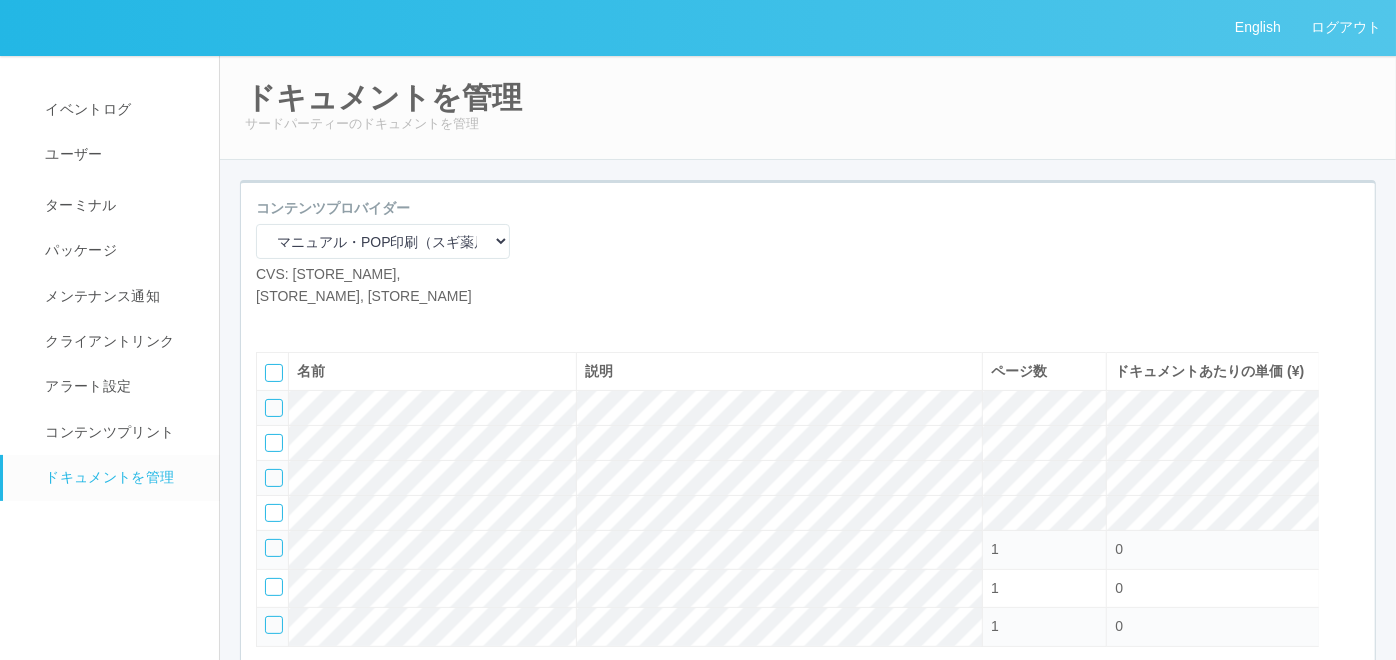click at bounding box center (301, 322) 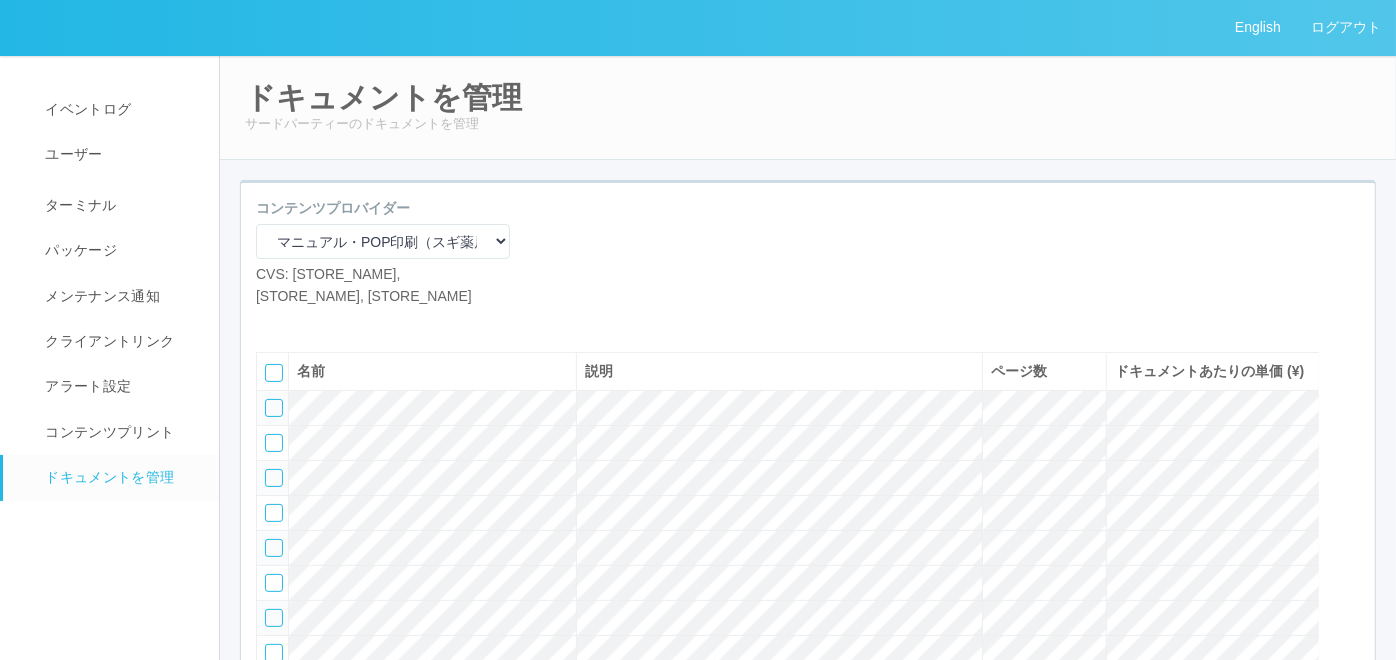 click at bounding box center (301, 322) 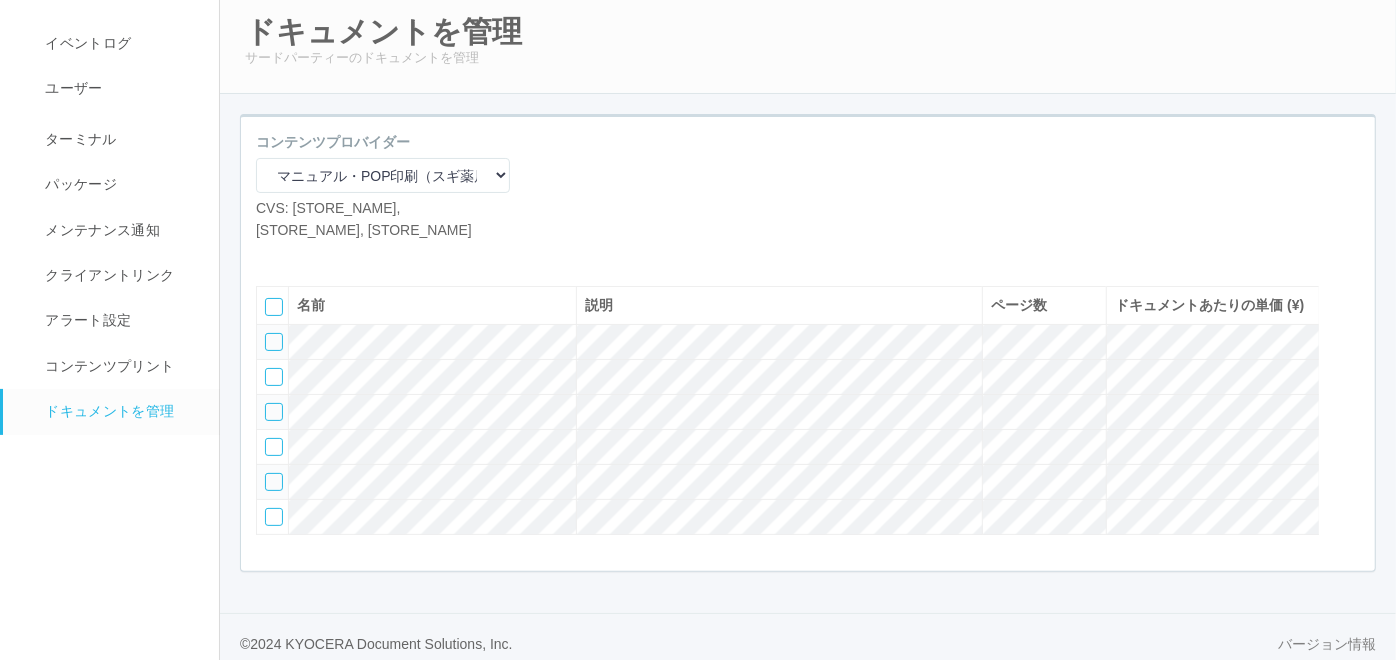 scroll, scrollTop: 111, scrollLeft: 0, axis: vertical 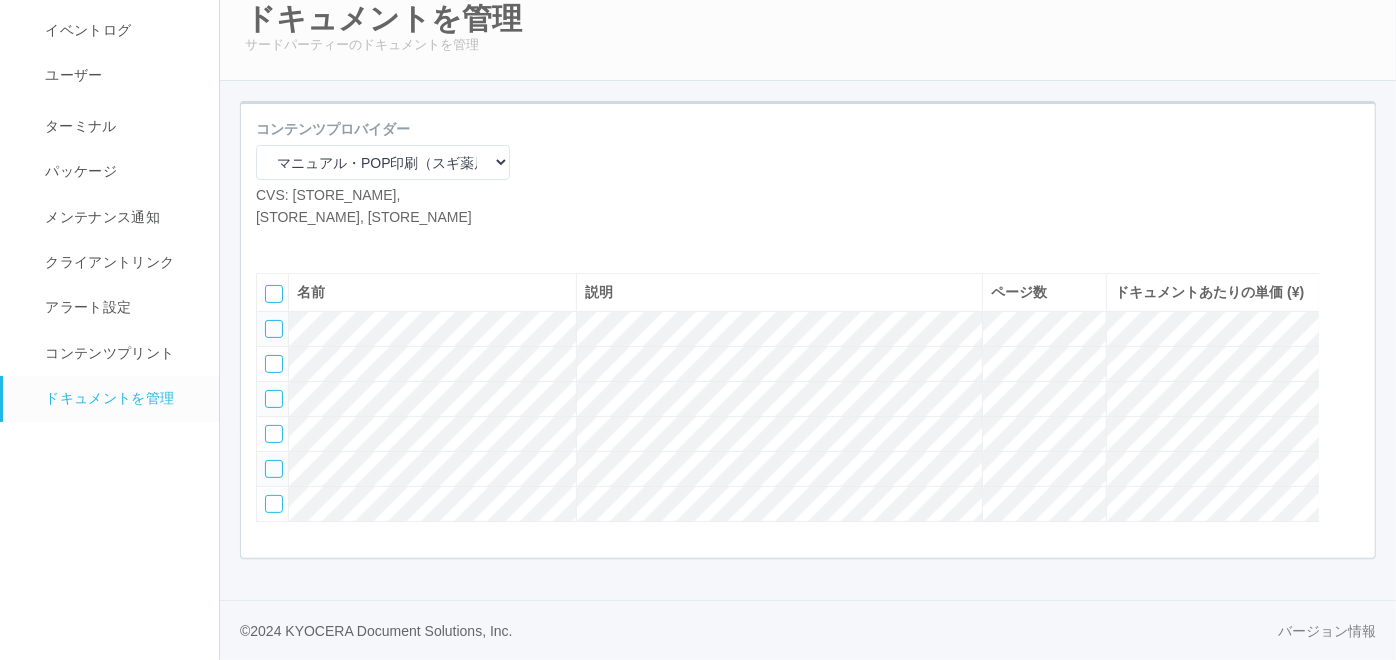 click on "コンテンツプロバイダー マニュアル・POP印刷（スギ薬局） マニュアル・POP印刷（DY） マニュアル・POP印刷（共通） マニュアル・POP印刷（セコマ） マニュアル・POP印刷（セコマフォルダ） 北海道学力コンクール CVS: [STORE_NAME], [STORE_NAME], [STORE_NAME]" at bounding box center (808, 181) 